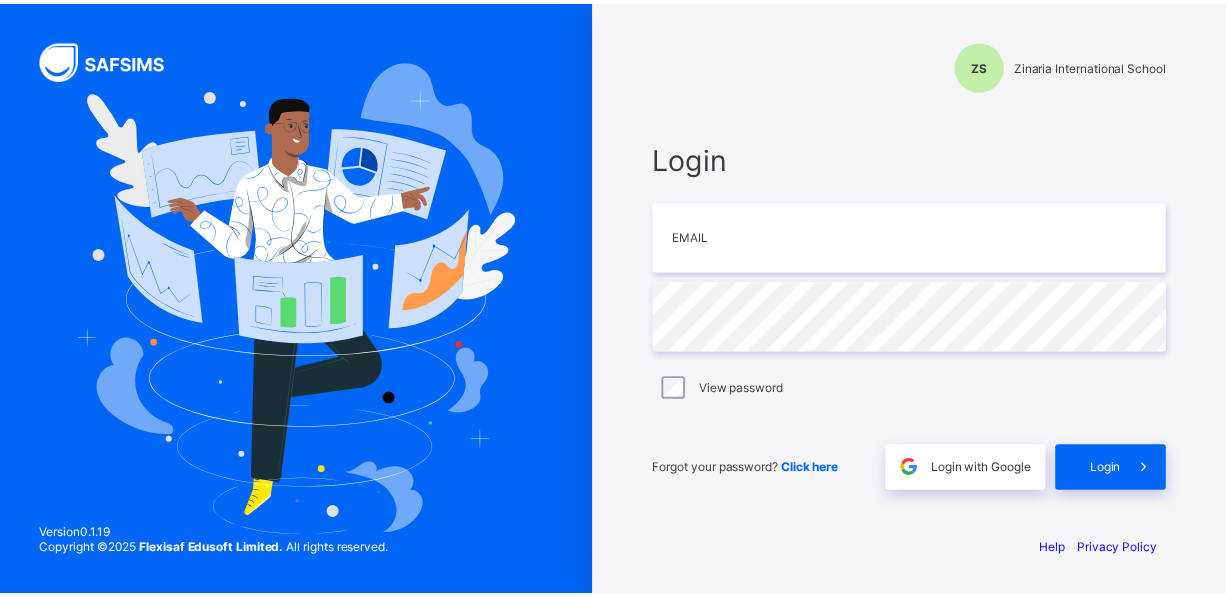 scroll, scrollTop: 0, scrollLeft: 0, axis: both 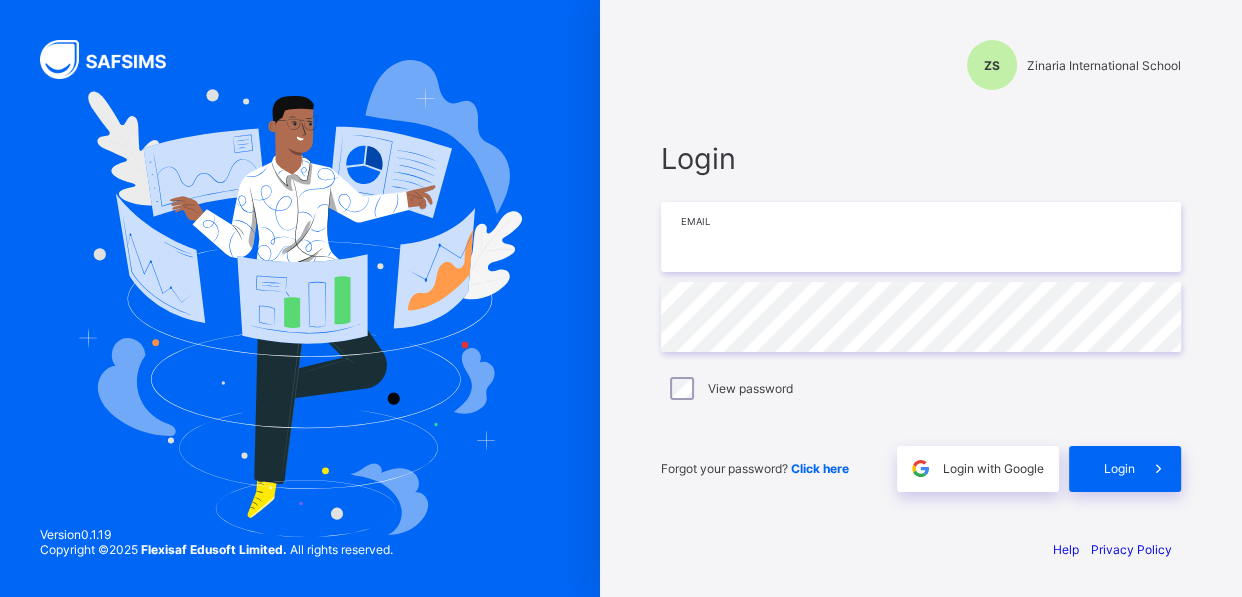 click at bounding box center [921, 237] 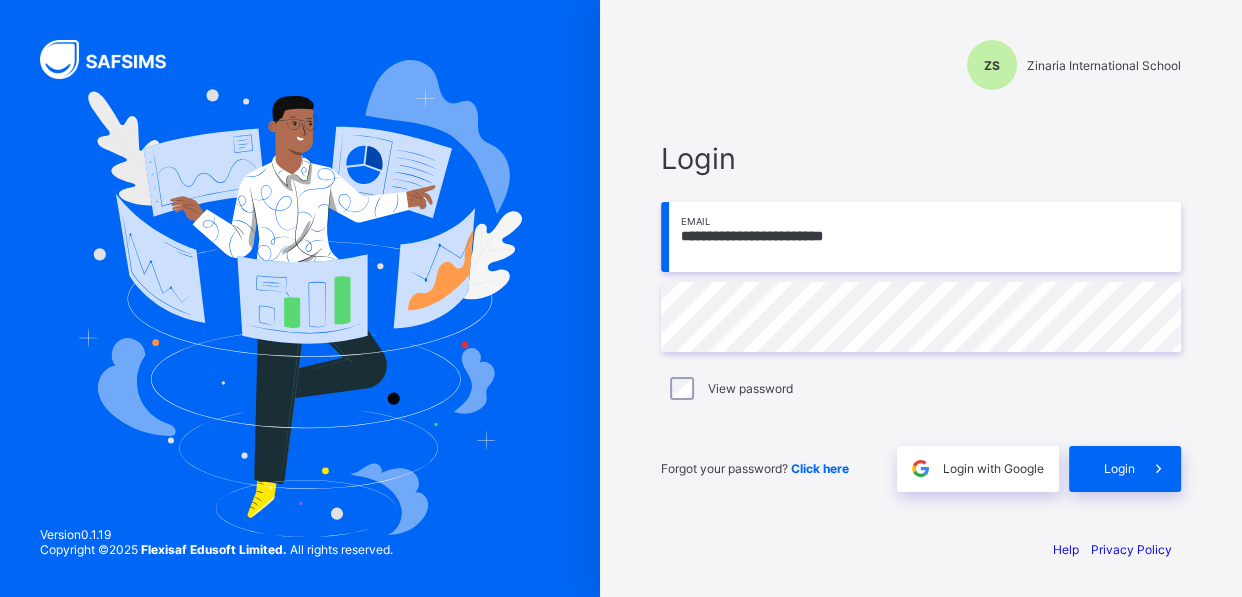 type on "**********" 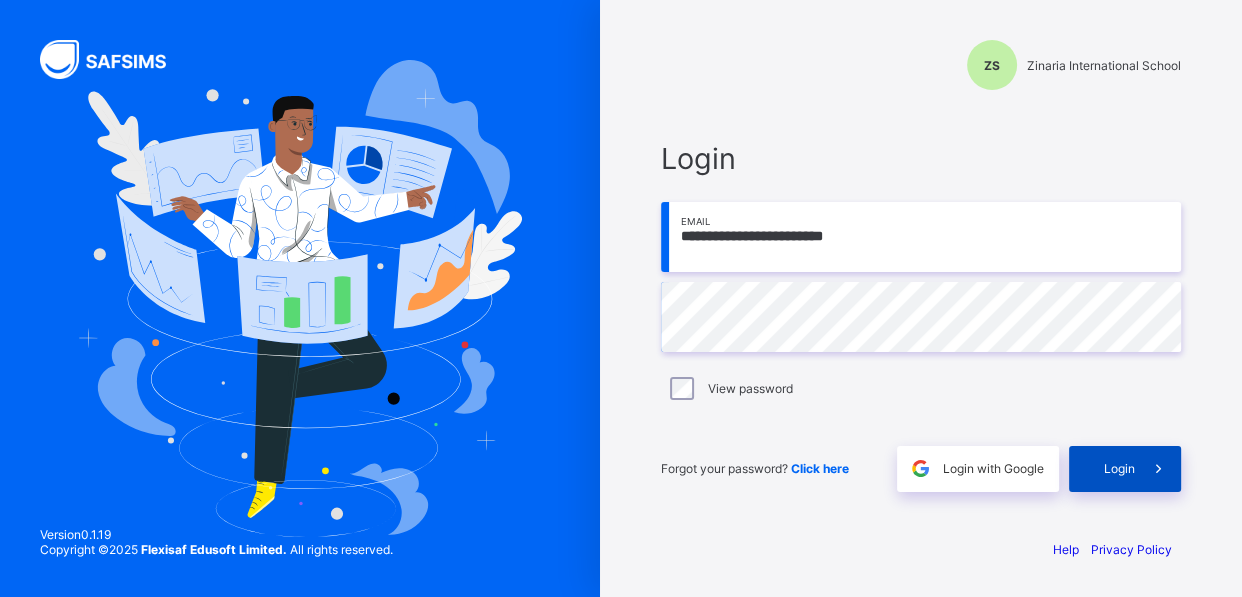click at bounding box center (1157, 468) 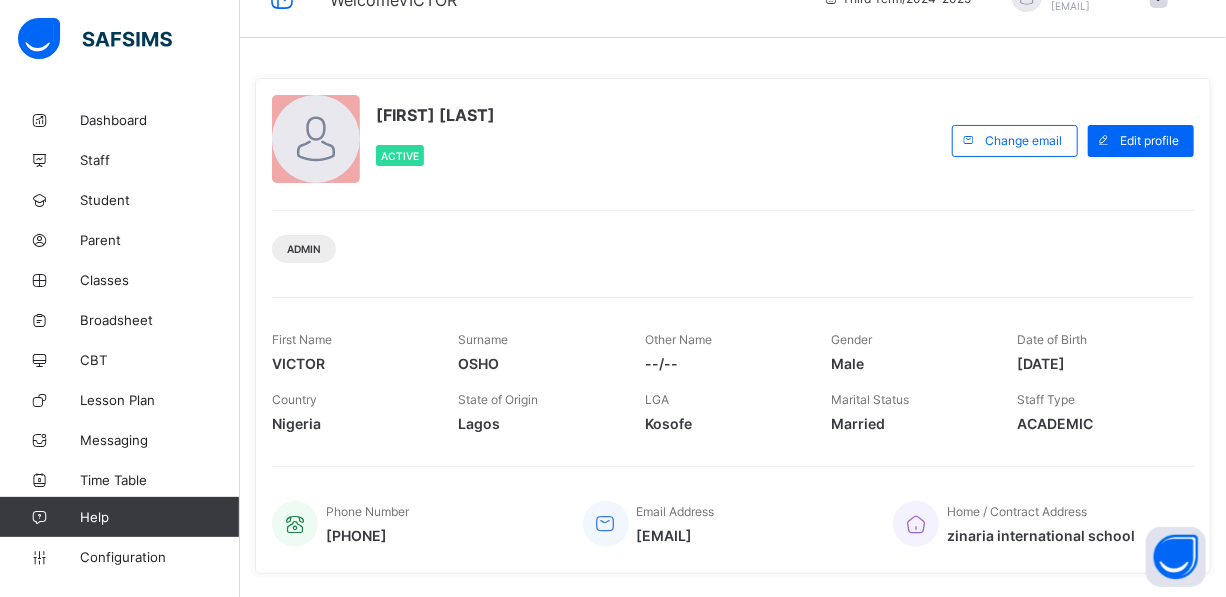 scroll, scrollTop: 0, scrollLeft: 0, axis: both 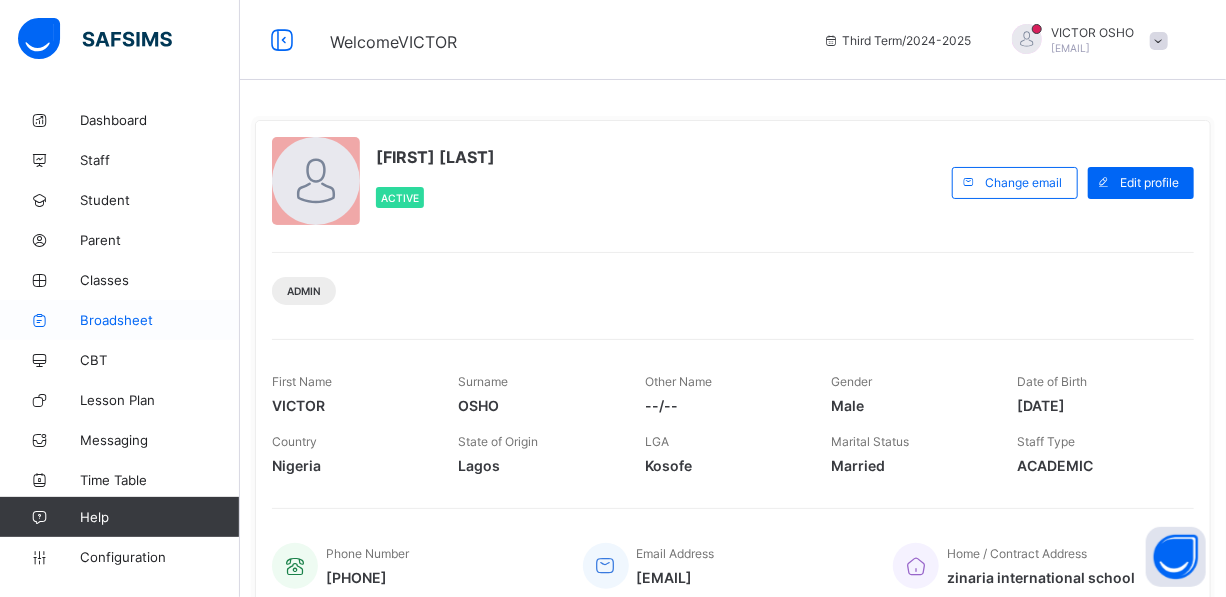 click on "Broadsheet" at bounding box center (160, 320) 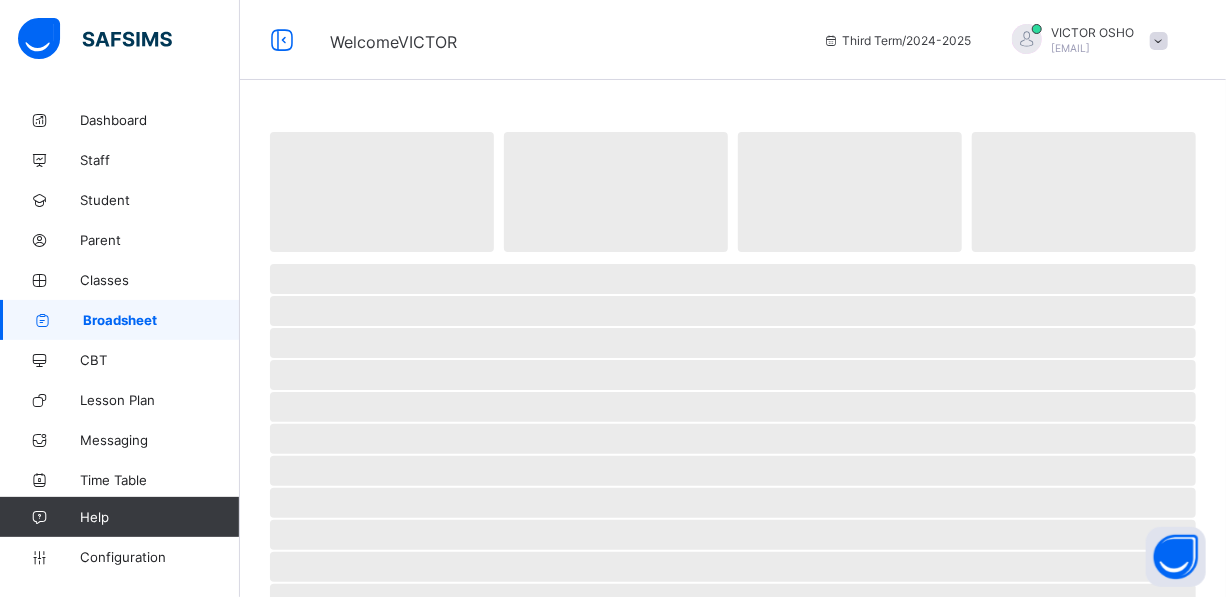 click at bounding box center [1159, 41] 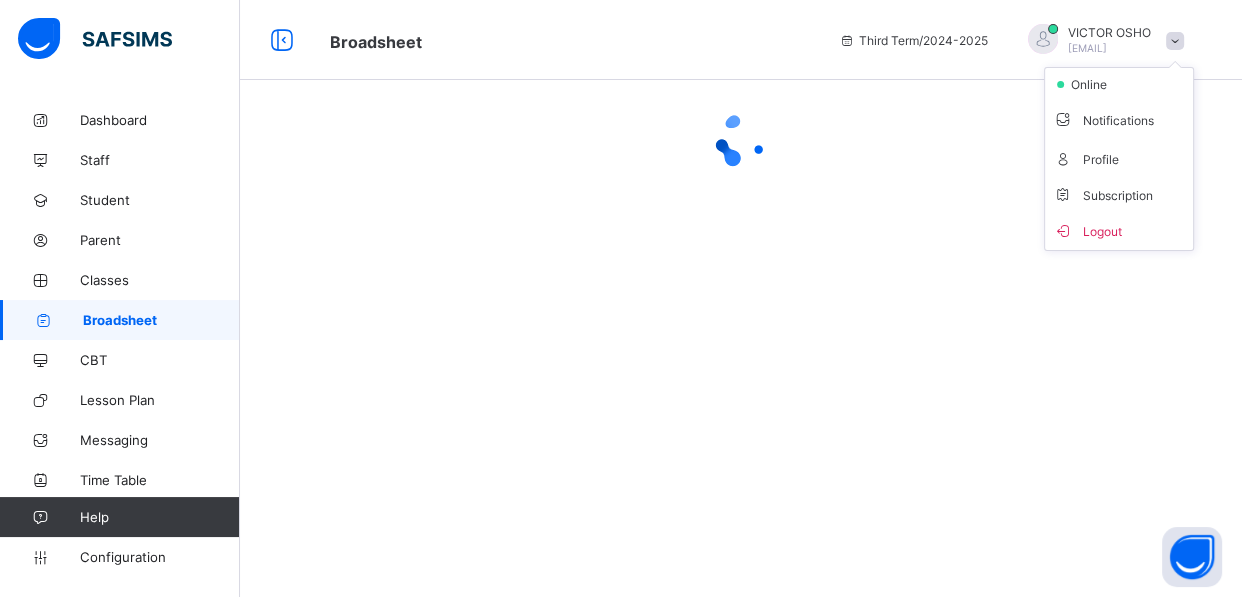 click at bounding box center [1175, 41] 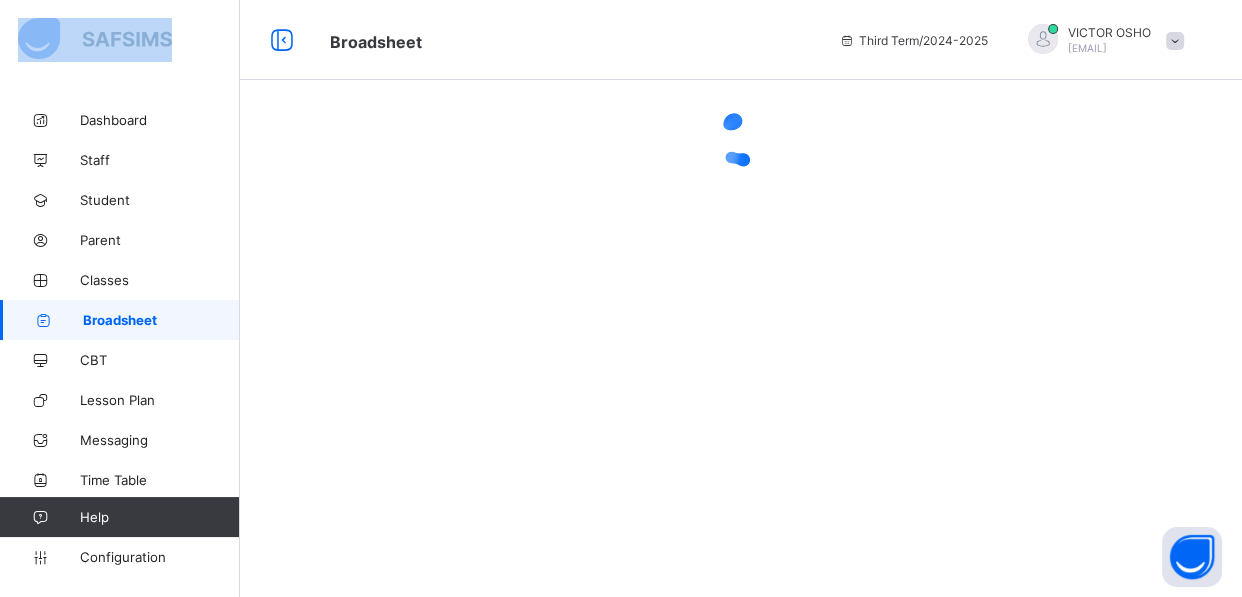 click at bounding box center [1175, 41] 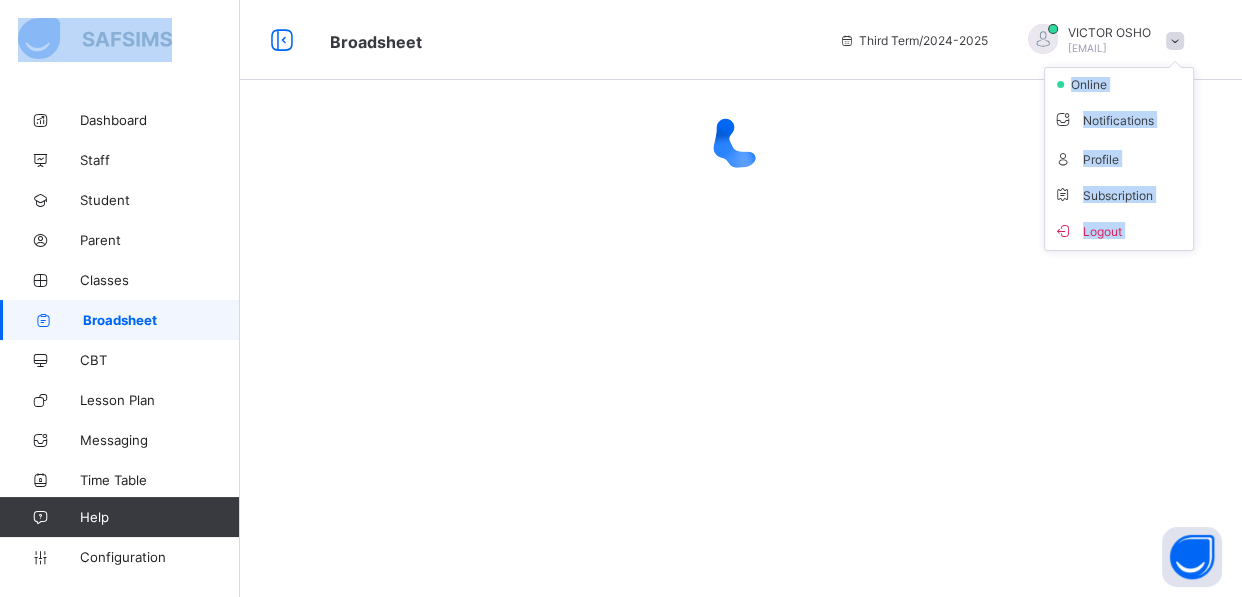 click at bounding box center [1175, 41] 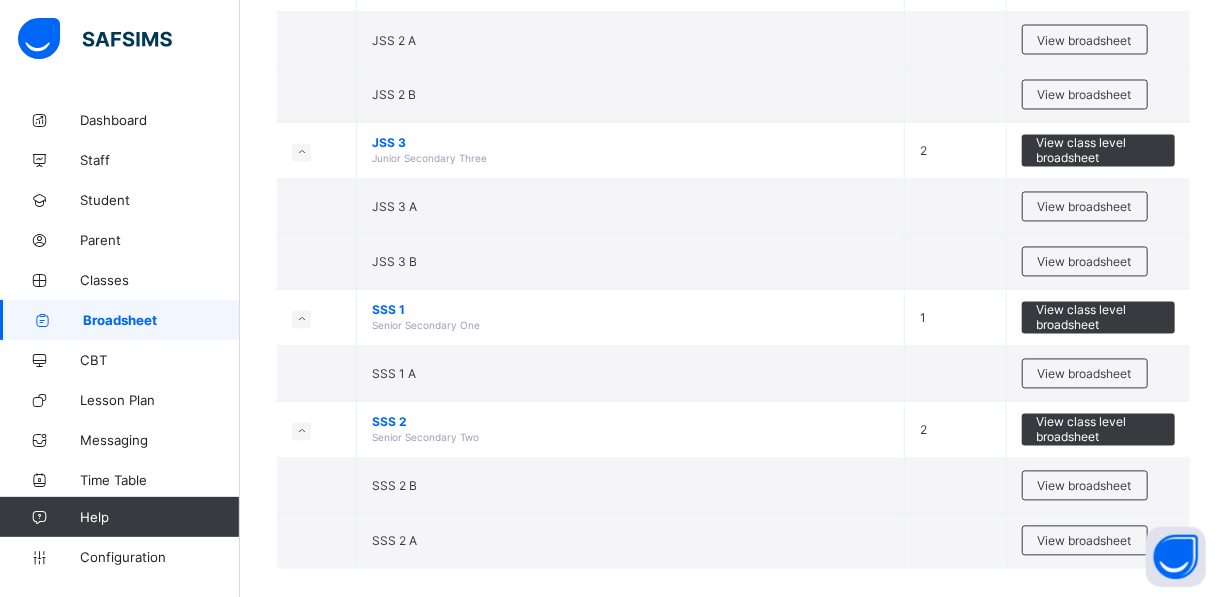 scroll, scrollTop: 1653, scrollLeft: 0, axis: vertical 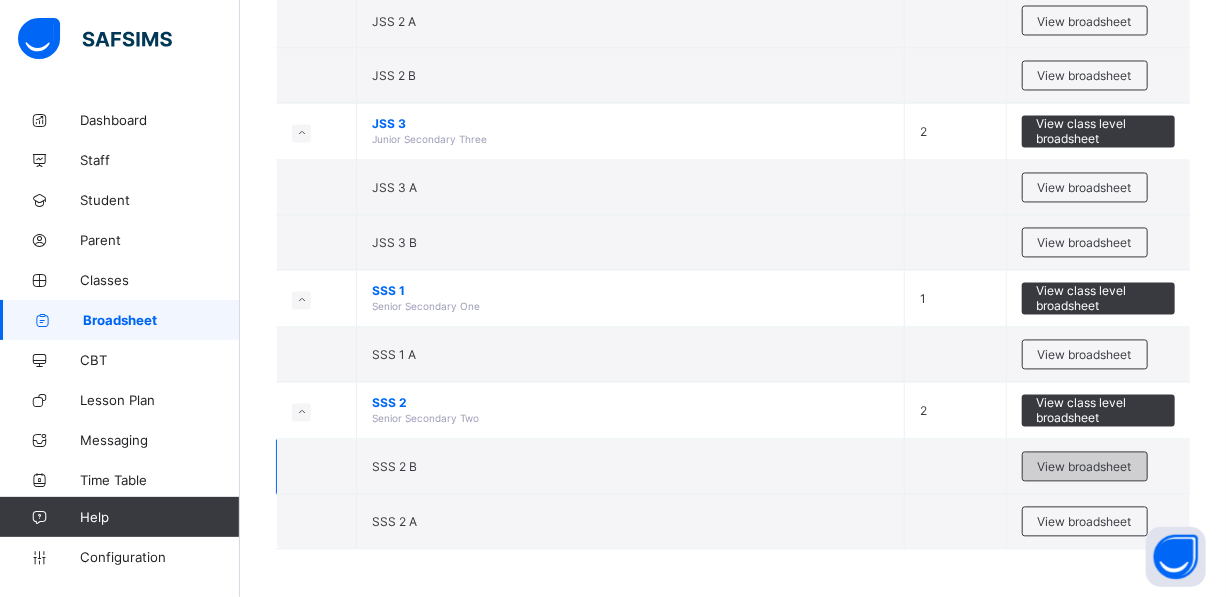 click on "View broadsheet" at bounding box center [1085, 467] 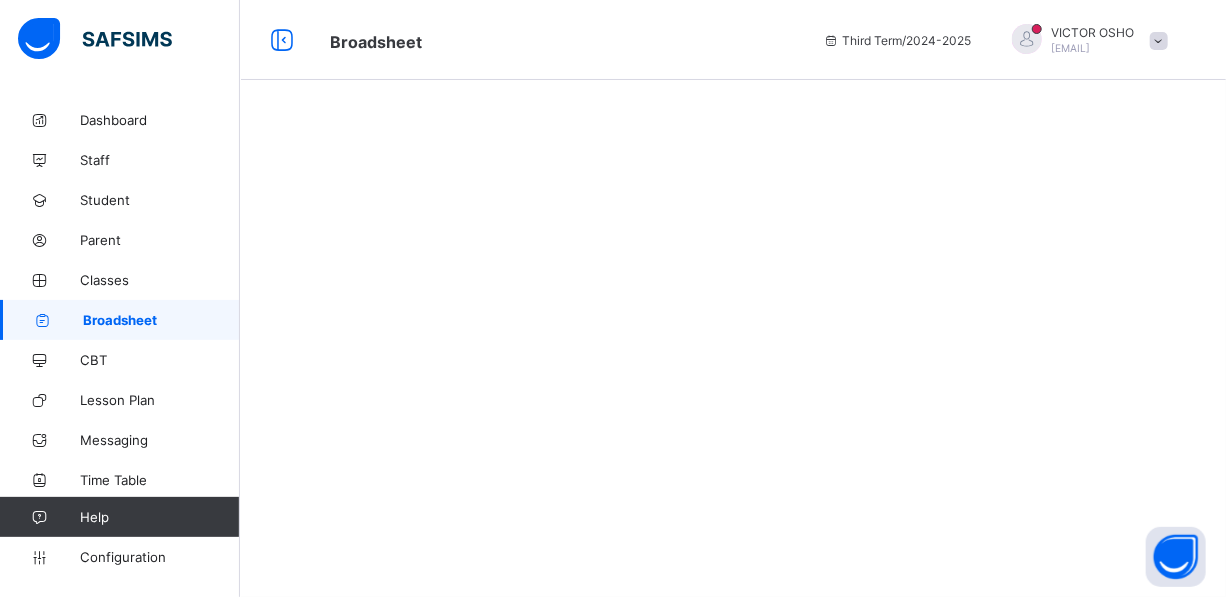 scroll, scrollTop: 0, scrollLeft: 0, axis: both 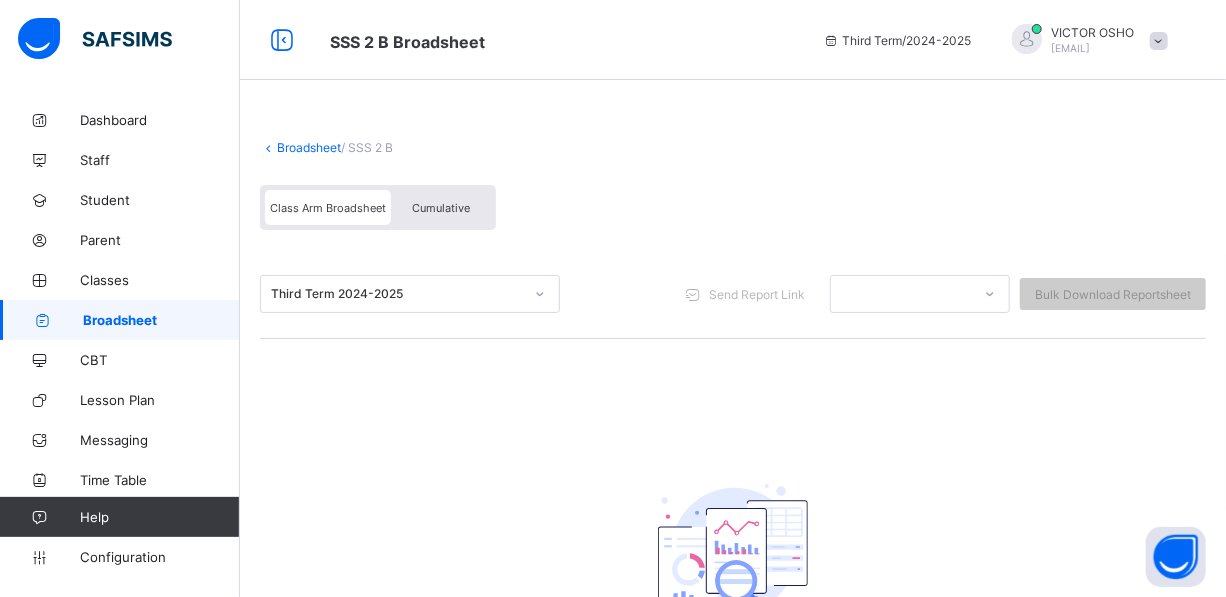 click on "Cumulative" at bounding box center [441, 207] 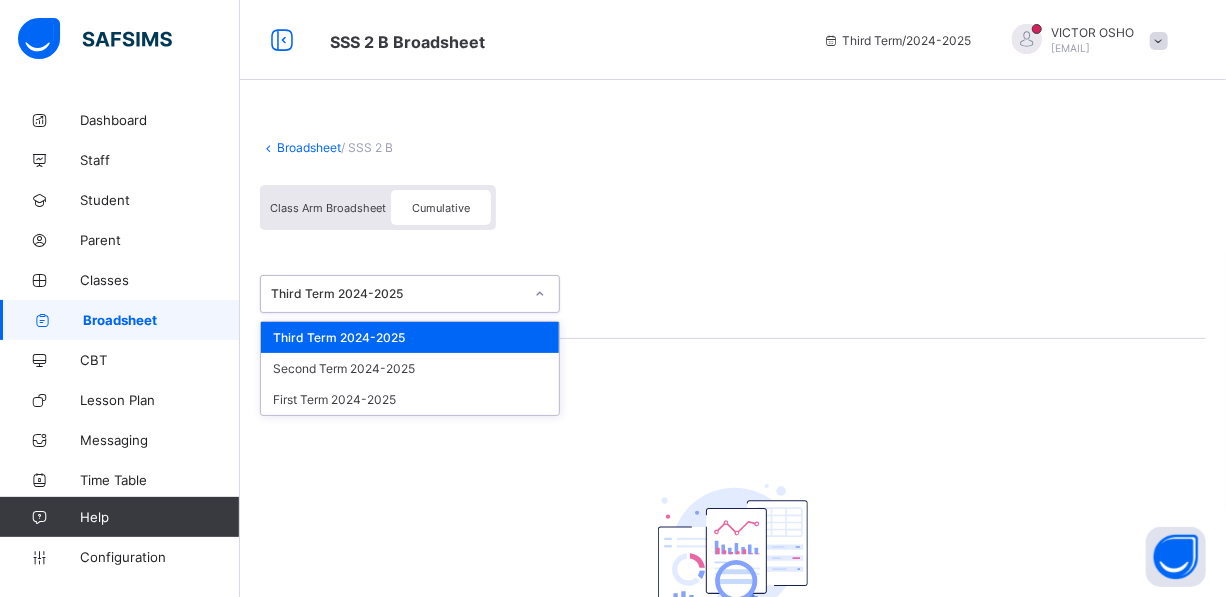 click at bounding box center (540, 294) 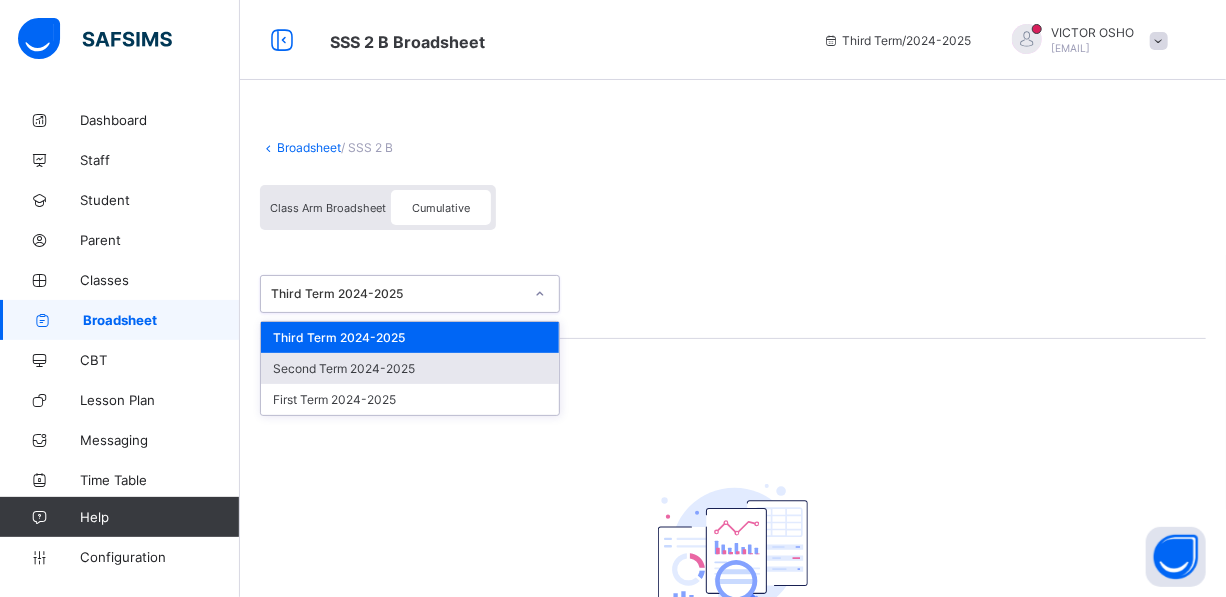 click on "Second Term 2024-2025" at bounding box center [410, 368] 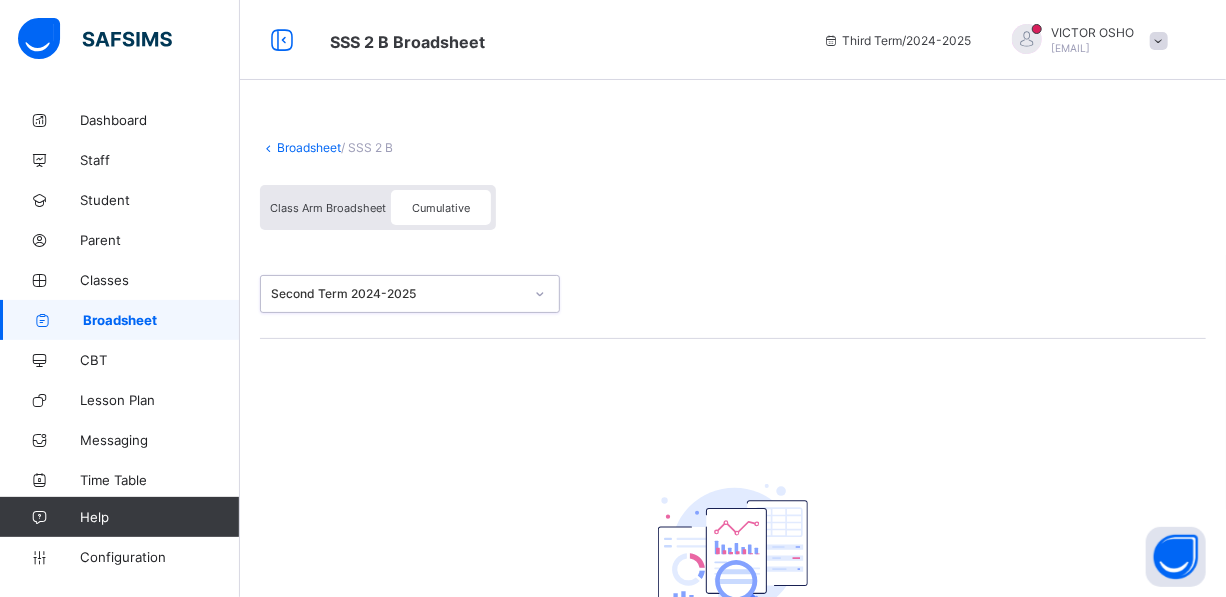 scroll, scrollTop: 178, scrollLeft: 0, axis: vertical 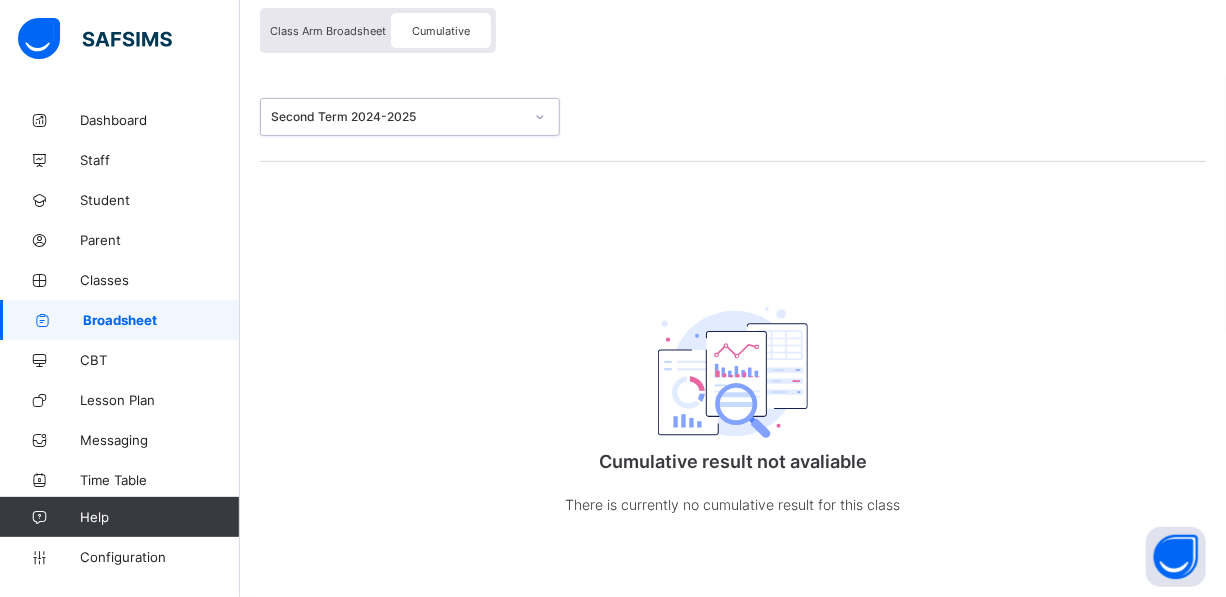 click on "Class Arm Broadsheet" at bounding box center (328, 31) 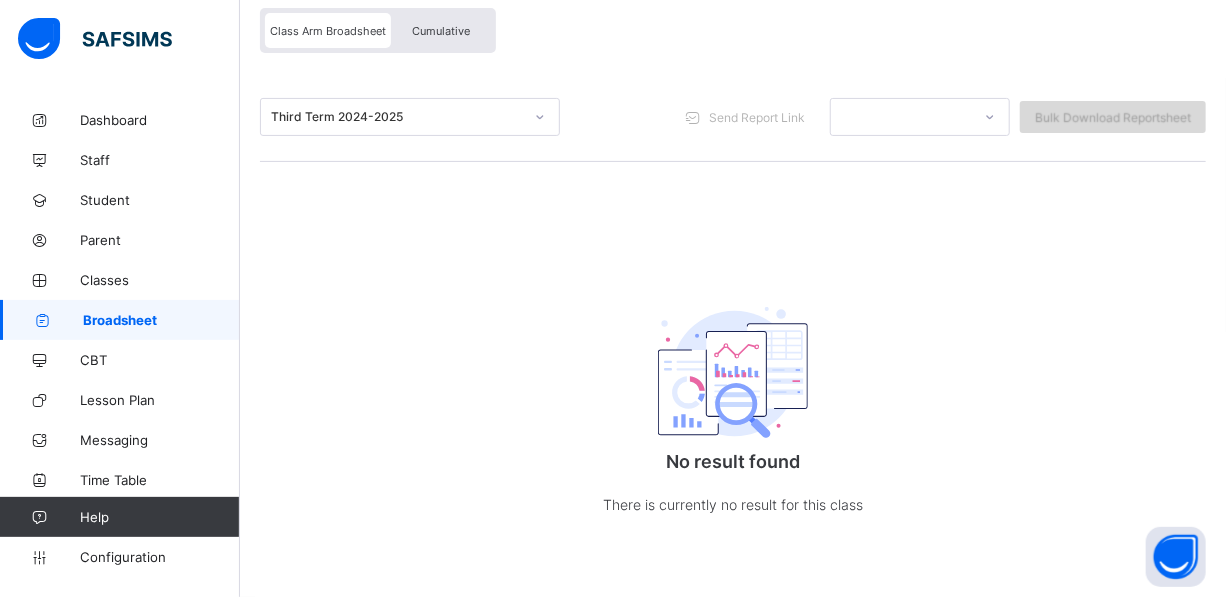 click on "Bulk Download Reportsheet" at bounding box center (1113, 117) 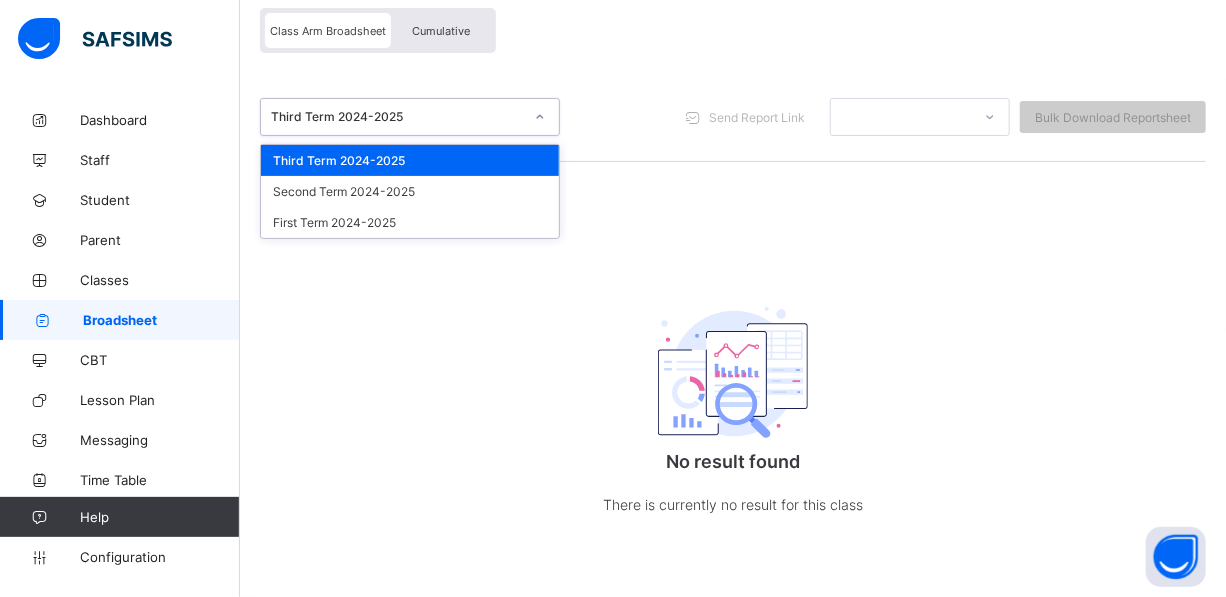 click 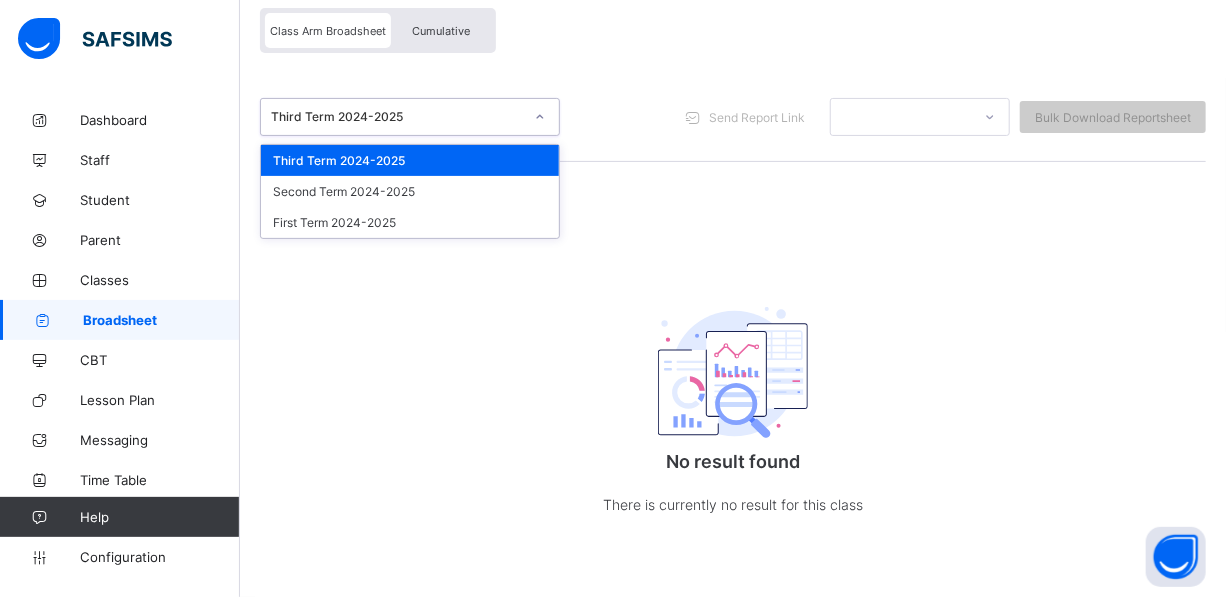 click on "Third Term 2024-2025" at bounding box center [410, 160] 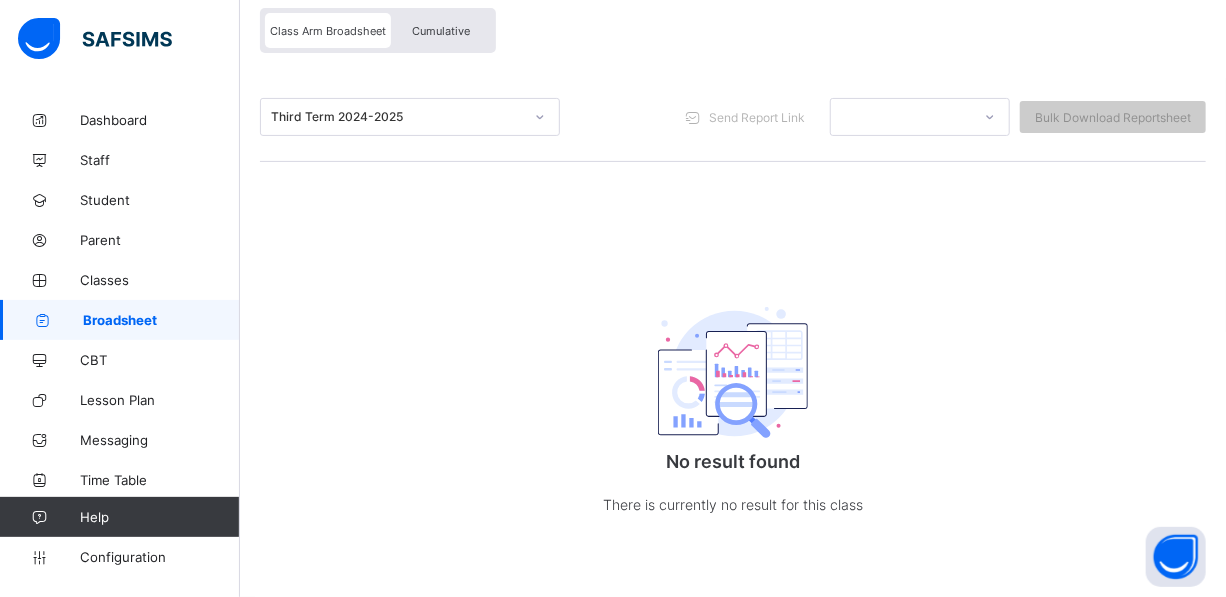 click on "Class Arm Broadsheet" at bounding box center (328, 31) 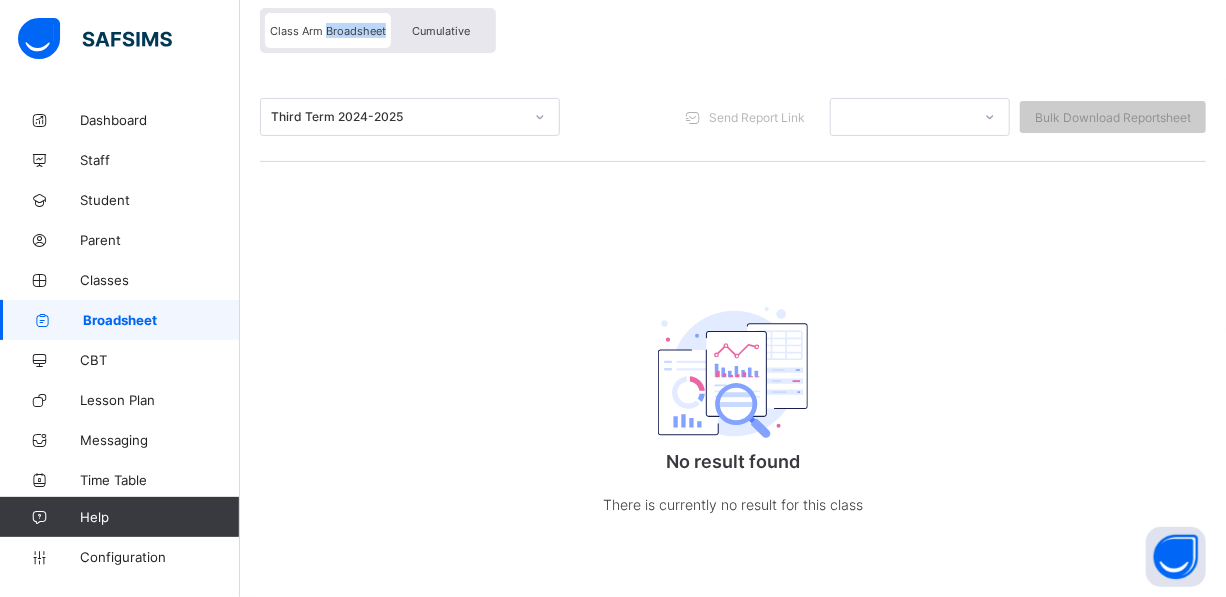 click on "Class Arm Broadsheet" at bounding box center [328, 31] 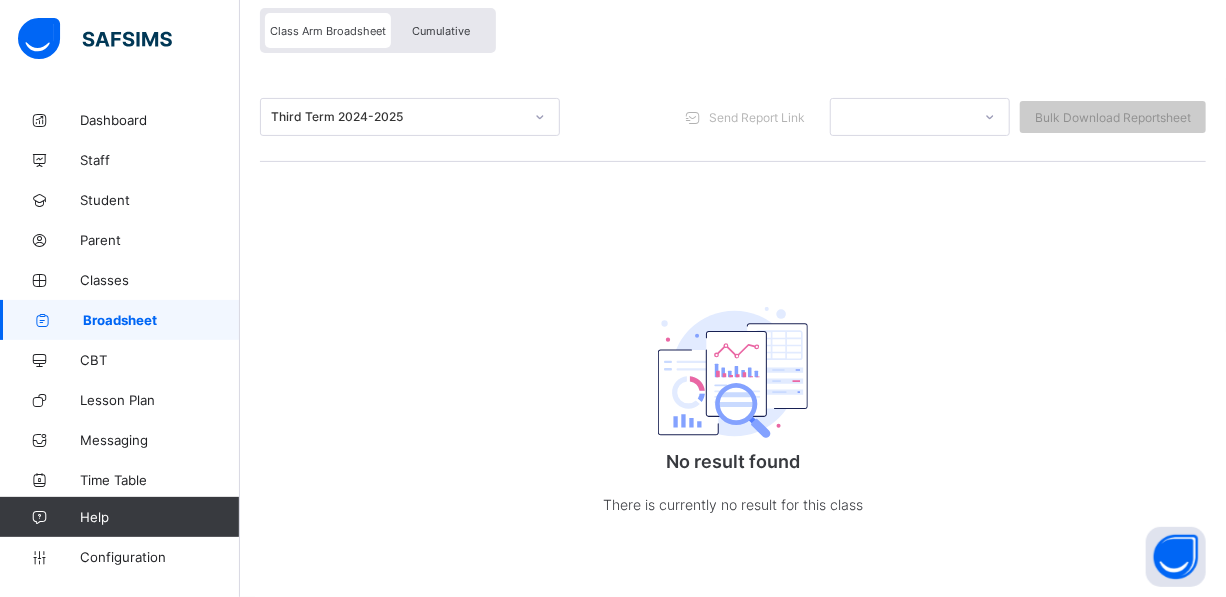 click on "Class Arm Broadsheet" at bounding box center [328, 31] 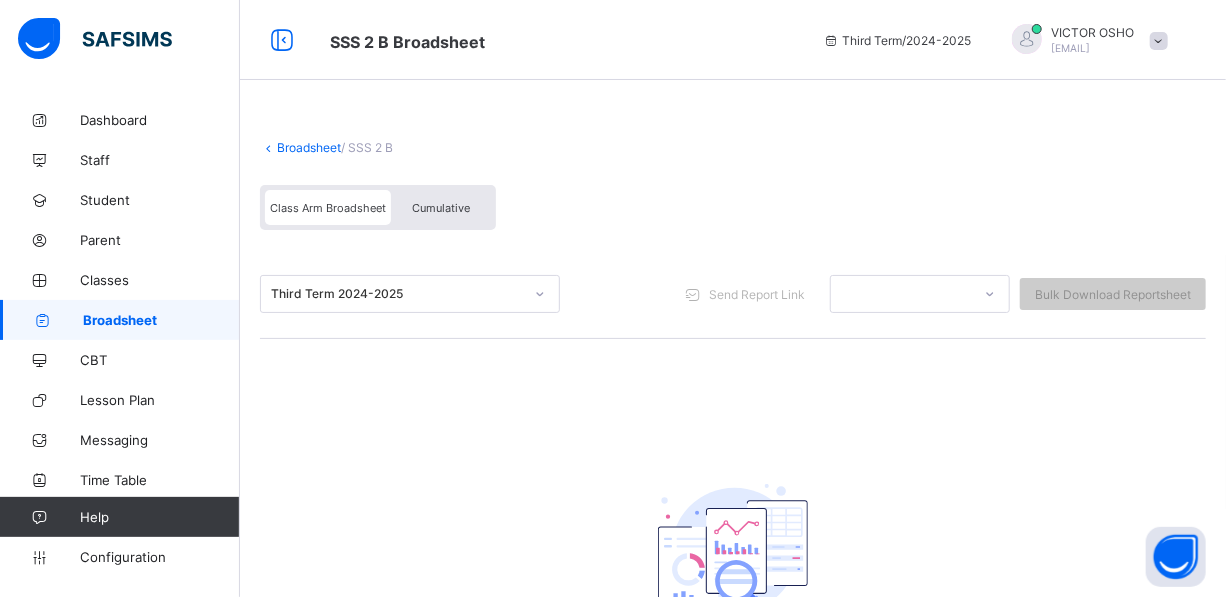 click on "Cumulative" at bounding box center (441, 208) 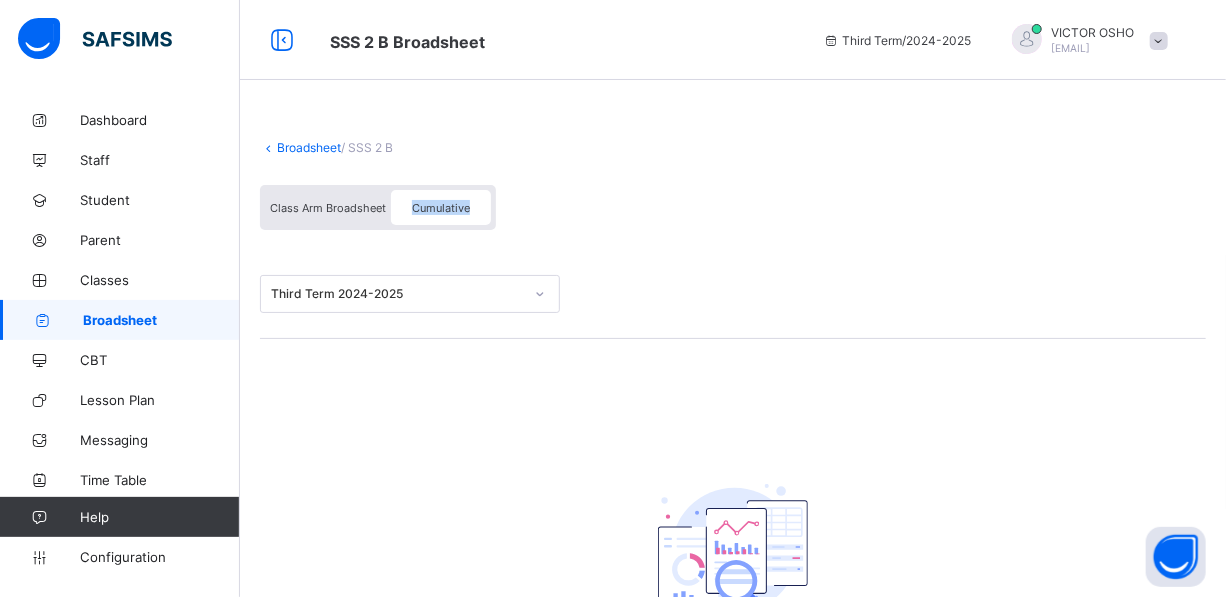 click on "Cumulative" at bounding box center (441, 208) 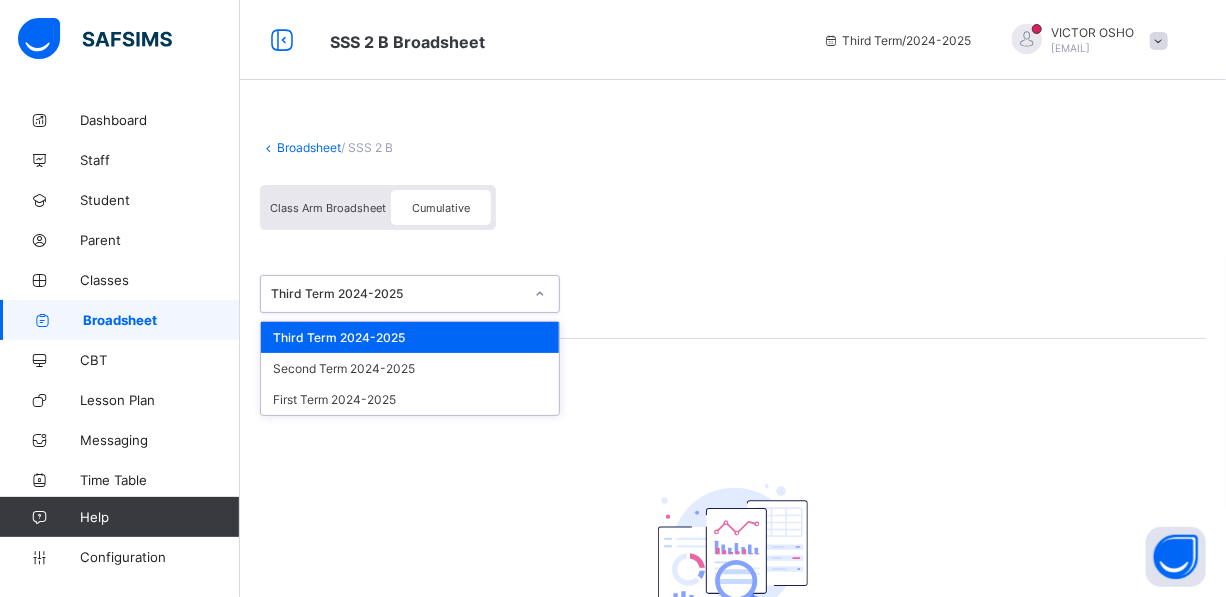 click 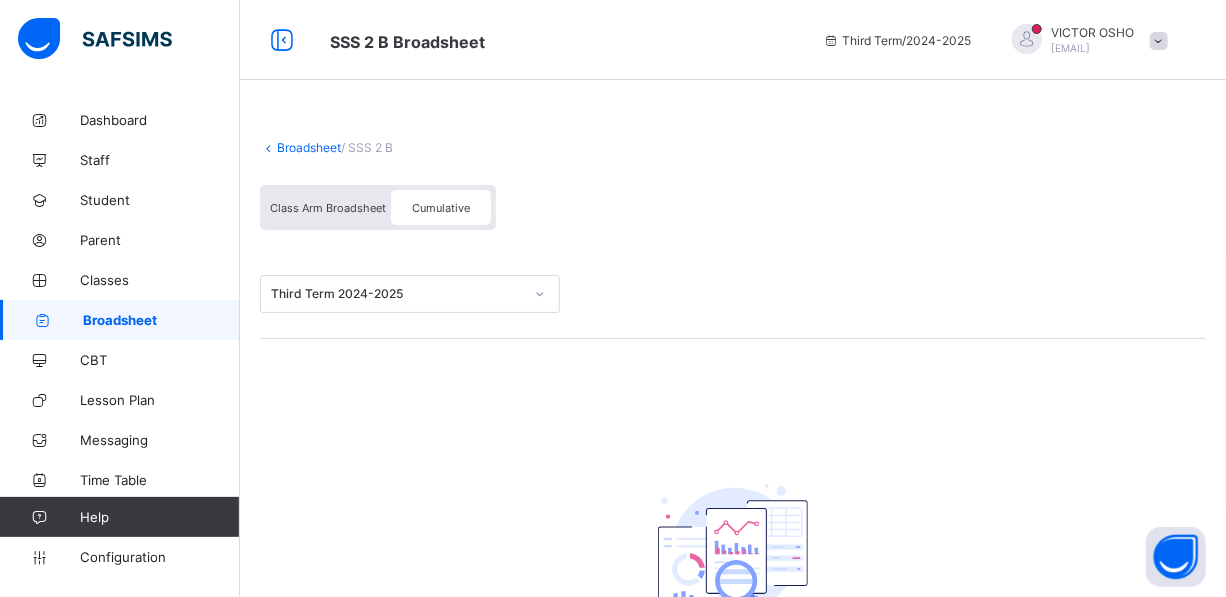 click on "Broadsheet" at bounding box center (309, 147) 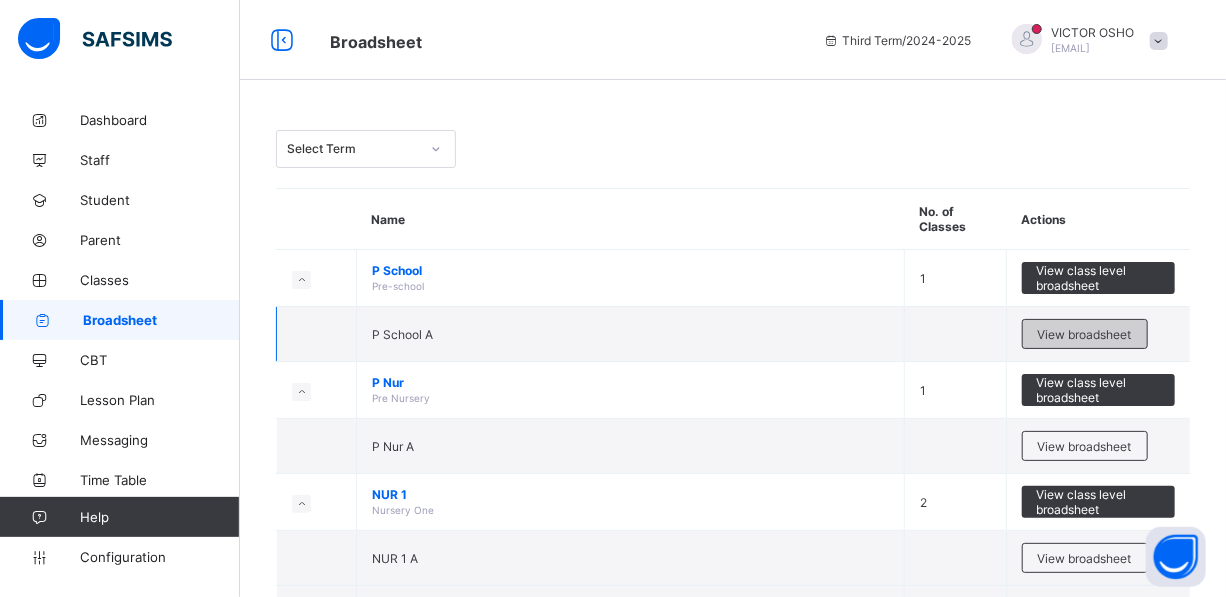 click on "View broadsheet" at bounding box center (1085, 334) 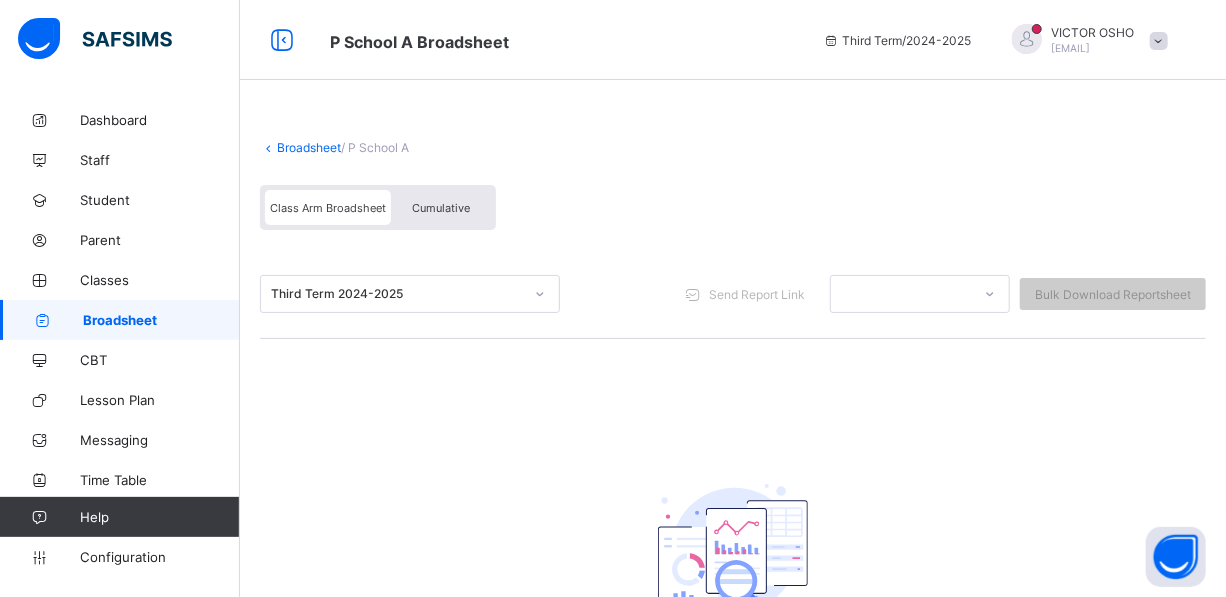click on "Cumulative" at bounding box center [441, 208] 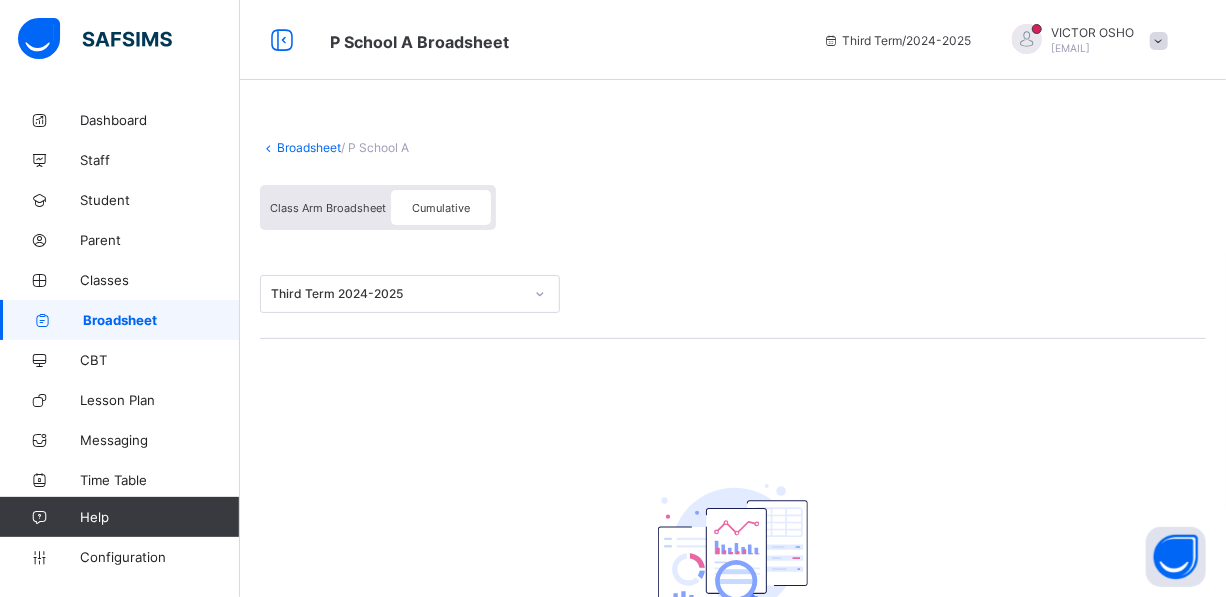 click 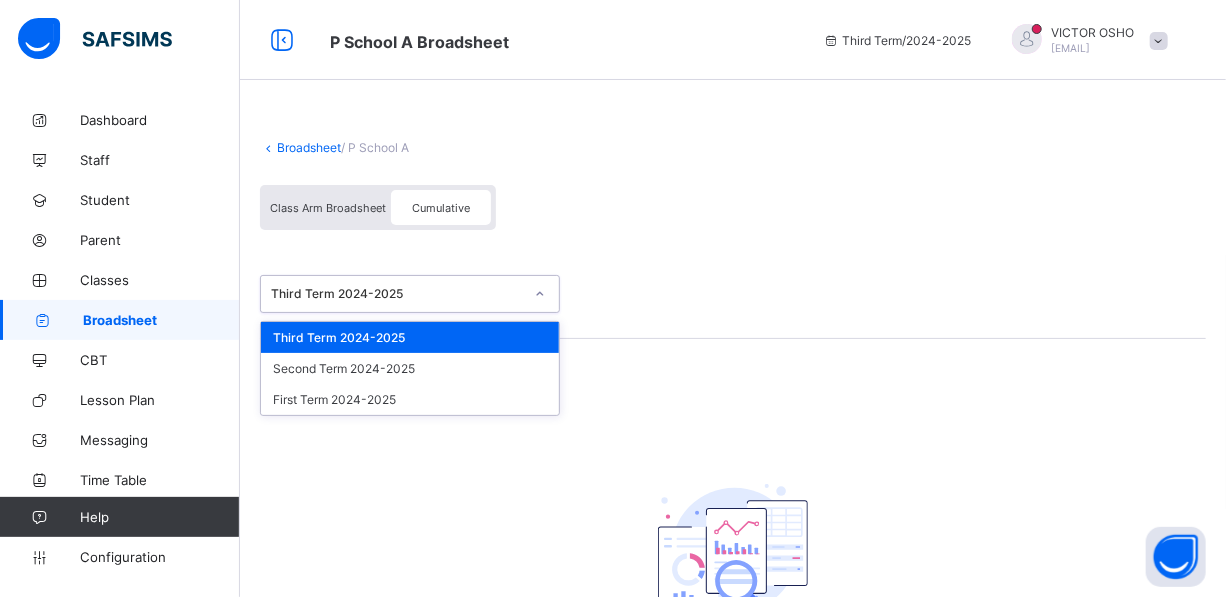 click on "Third Term 2024-2025" at bounding box center (410, 337) 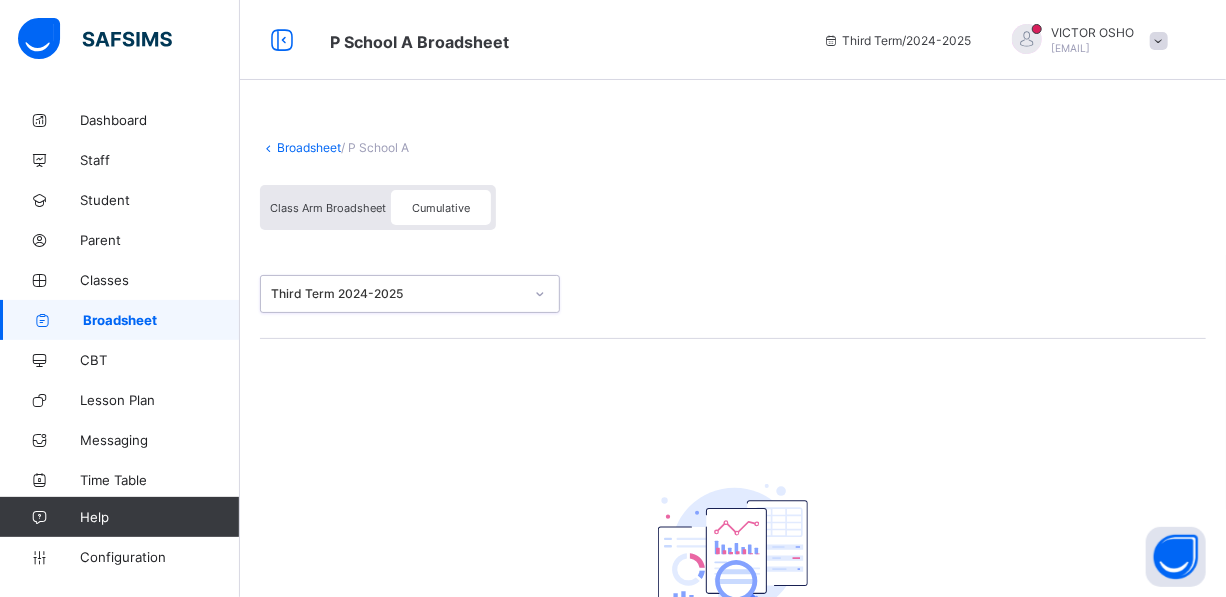 click on "option Third Term 2024-2025, selected.     0 results available. Select is focused ,type to refine list, press Down to open the menu,  Third Term 2024-2025" at bounding box center [733, 294] 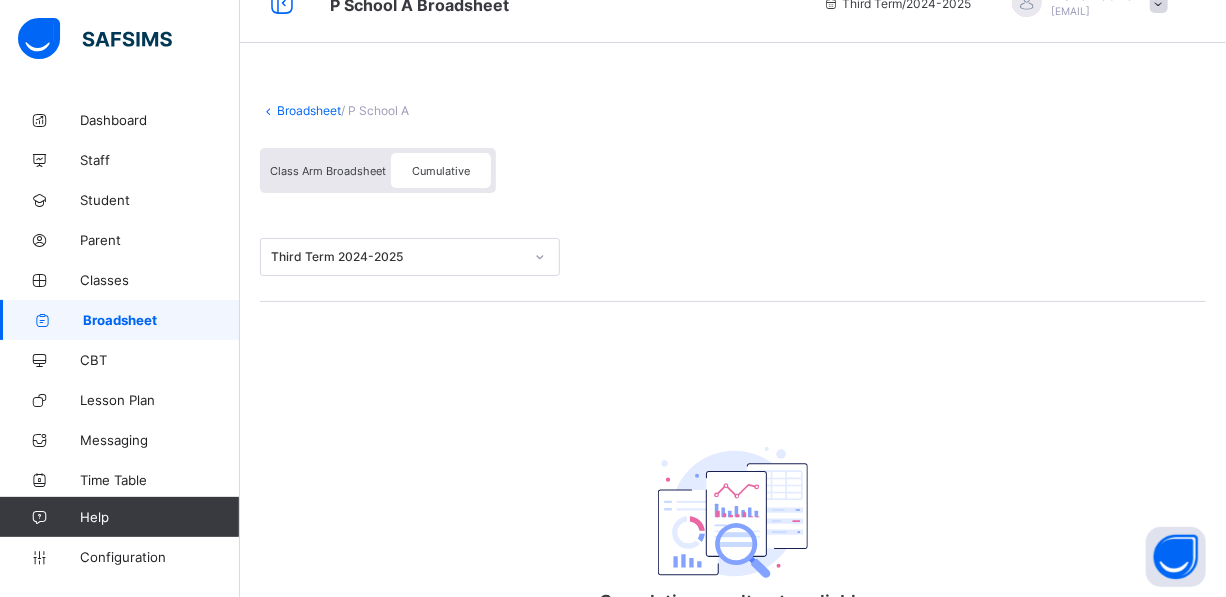 scroll, scrollTop: 0, scrollLeft: 0, axis: both 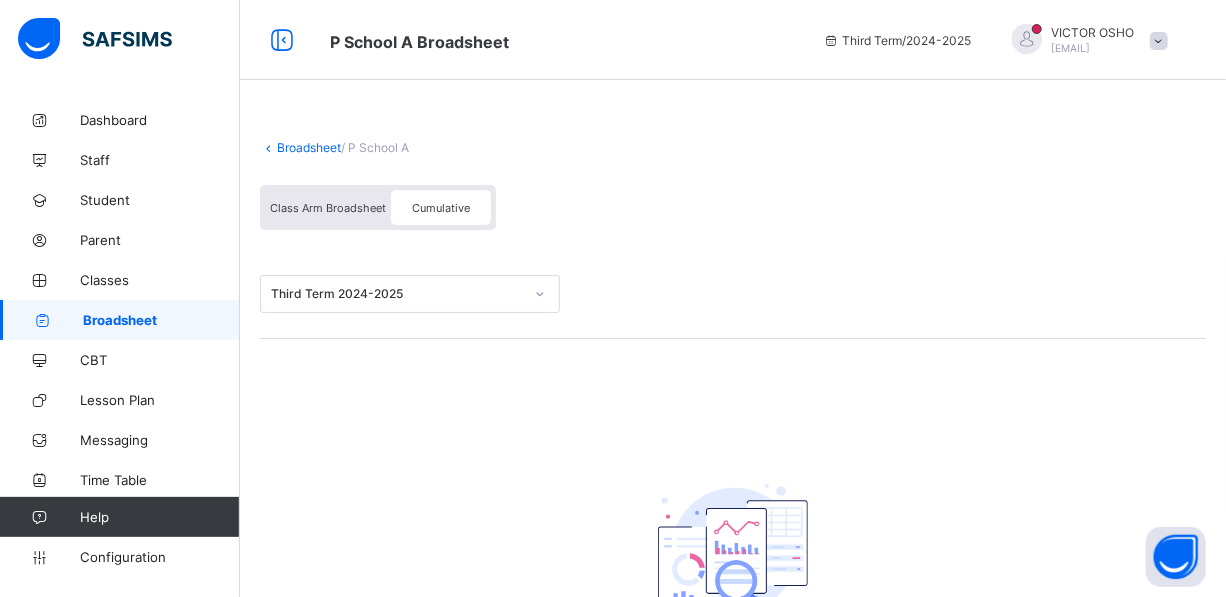 click on "Class Arm Broadsheet" at bounding box center [328, 208] 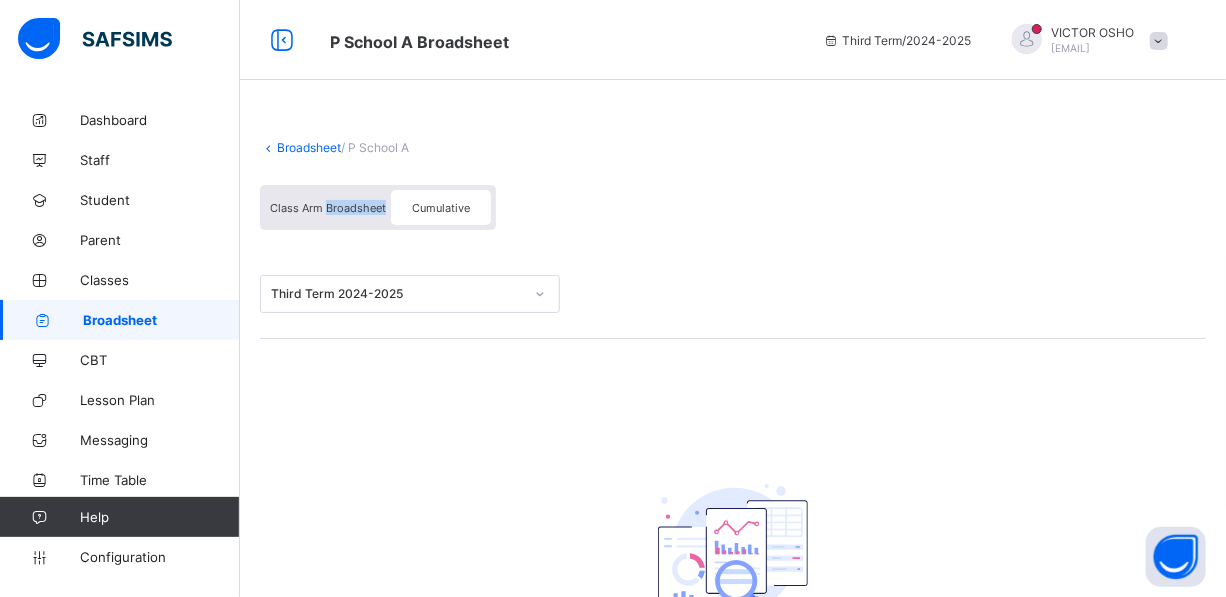 click on "Class Arm Broadsheet" at bounding box center [328, 208] 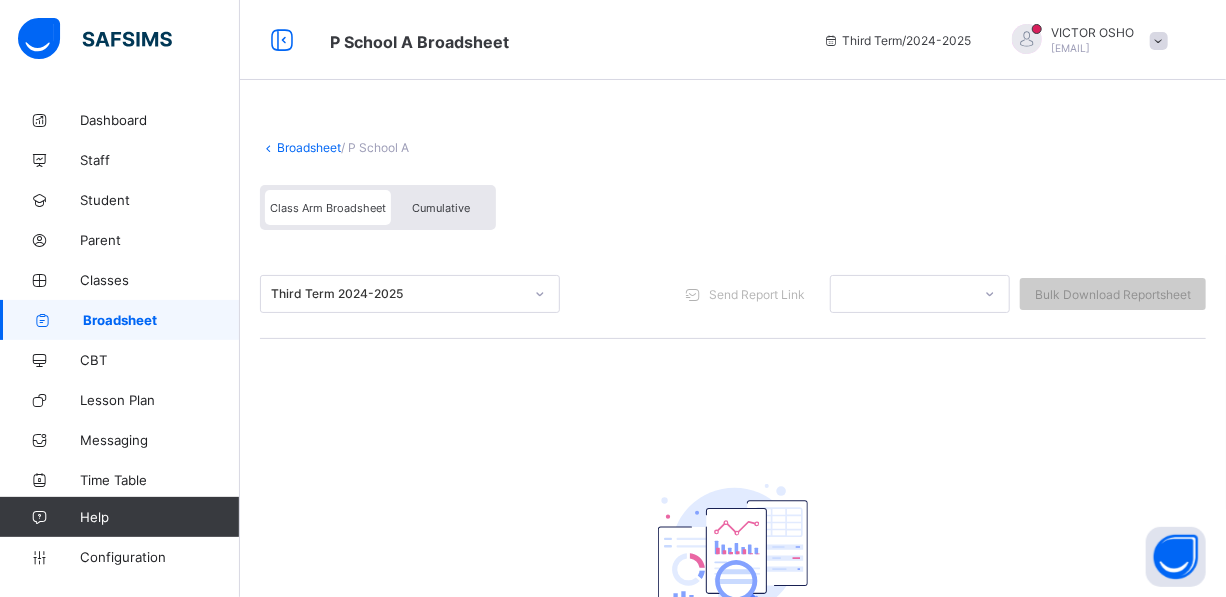 click on "Class Arm Broadsheet" at bounding box center [328, 208] 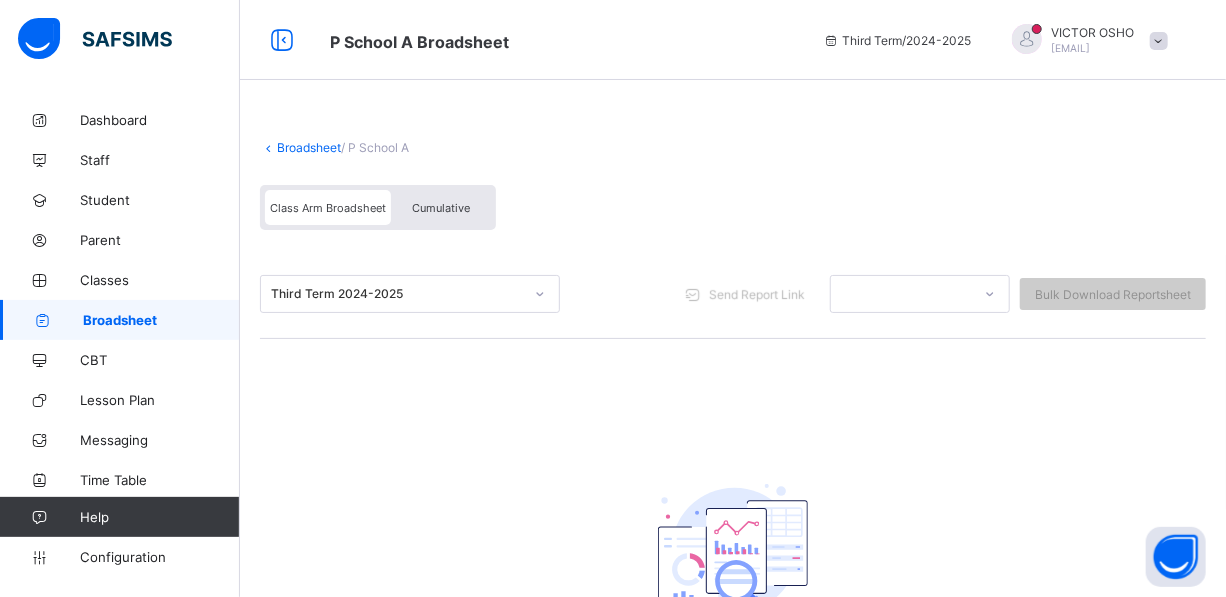 click on "Send Report Link" at bounding box center [757, 294] 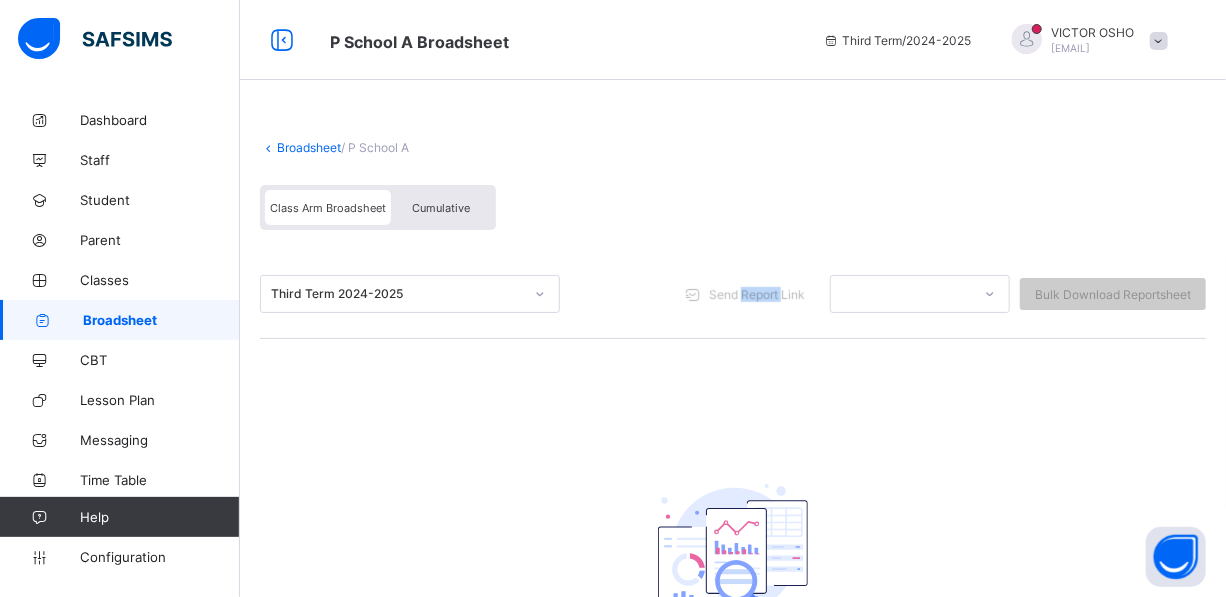 click on "Send Report Link" at bounding box center [757, 294] 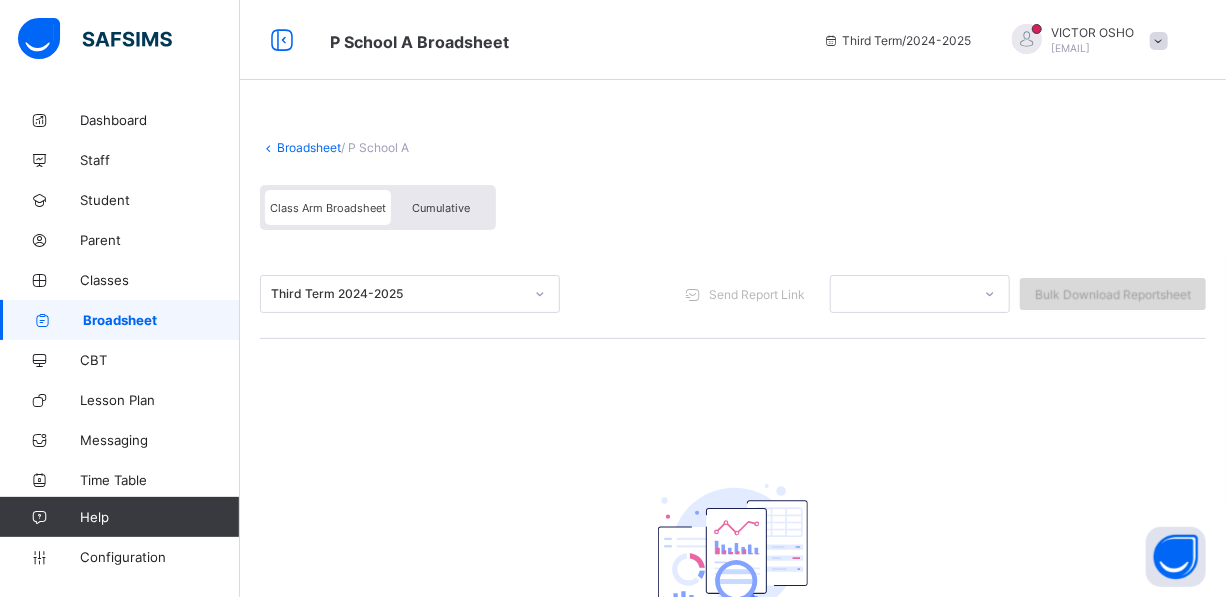 click on "Bulk Download Reportsheet" at bounding box center (1113, 294) 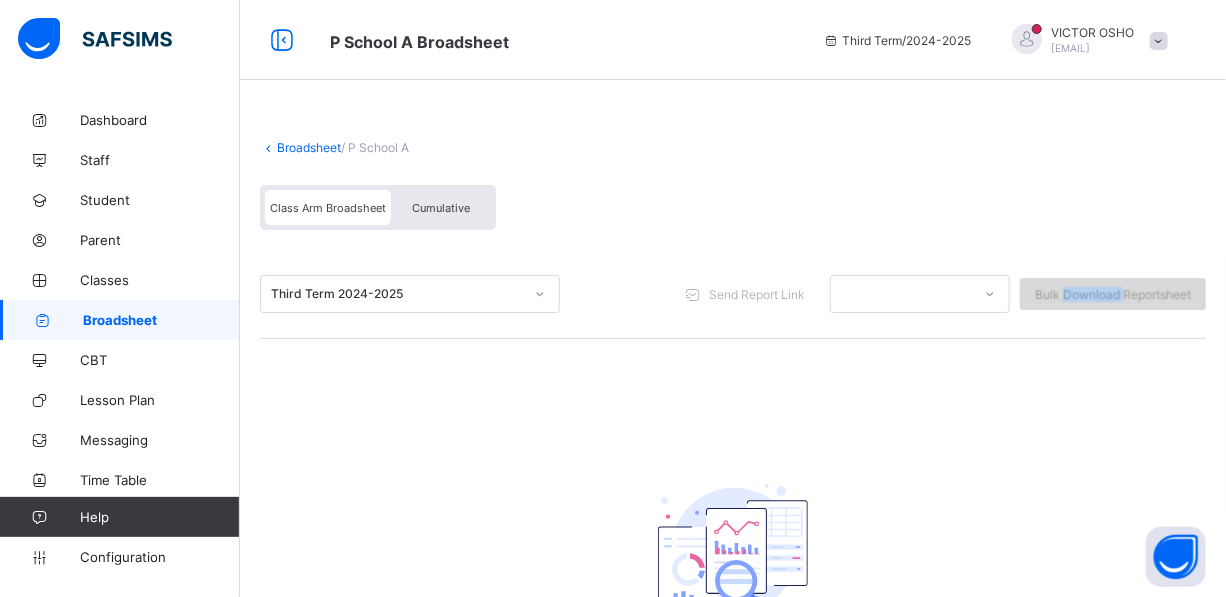 click on "Bulk Download Reportsheet" at bounding box center (1113, 294) 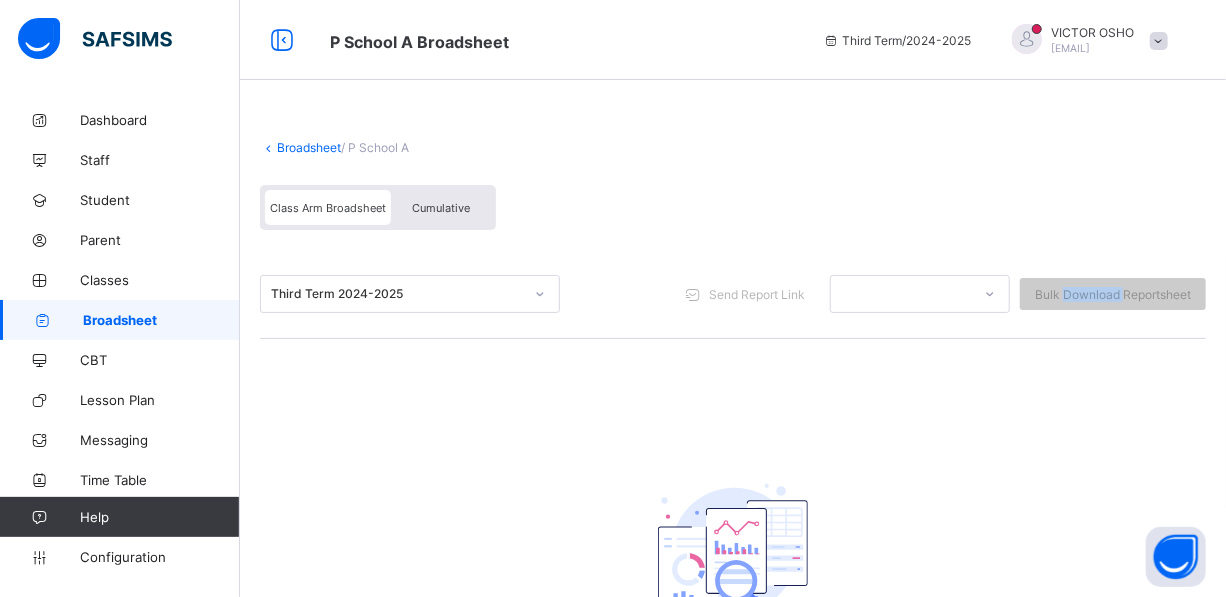 click on "Broadsheet" at bounding box center (309, 147) 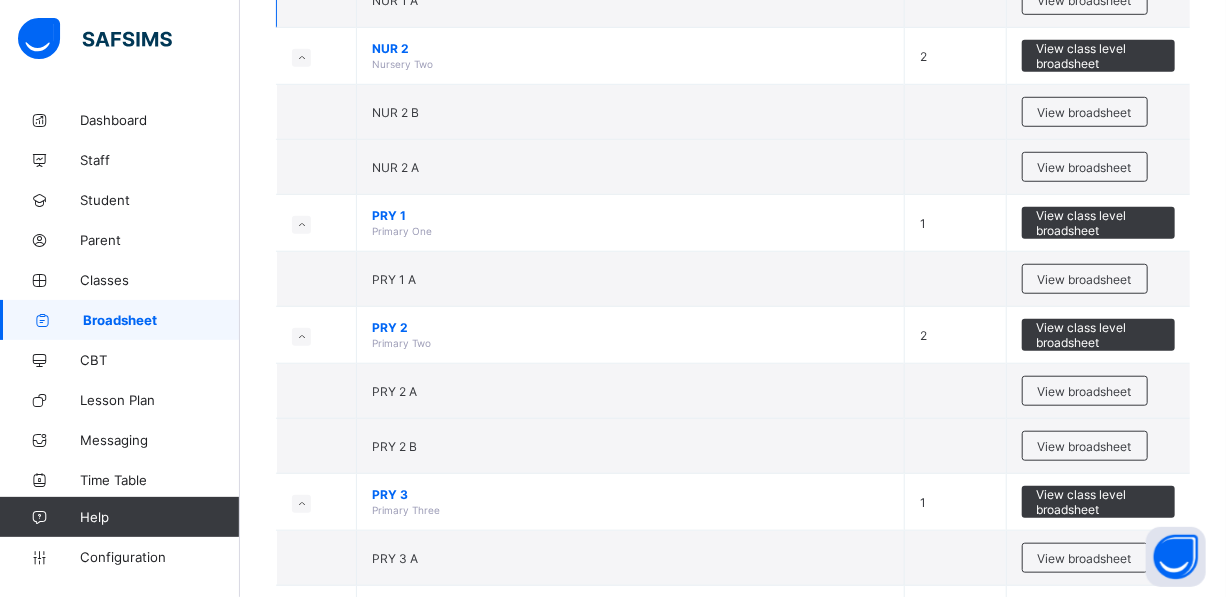 scroll, scrollTop: 618, scrollLeft: 0, axis: vertical 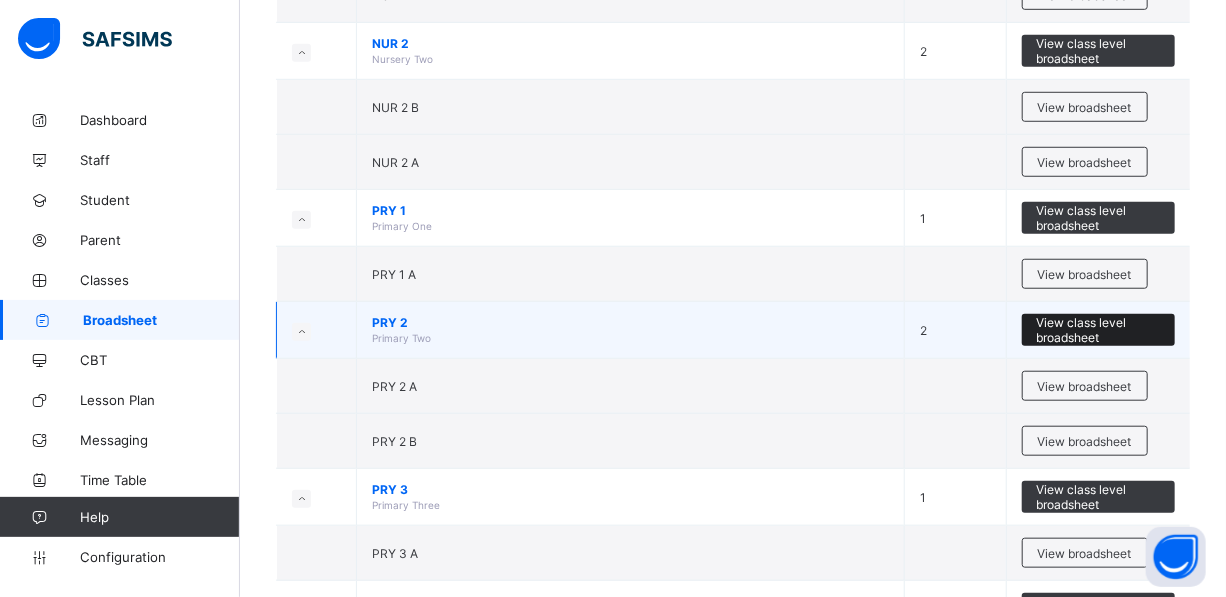 click on "View class level broadsheet" at bounding box center (1098, 330) 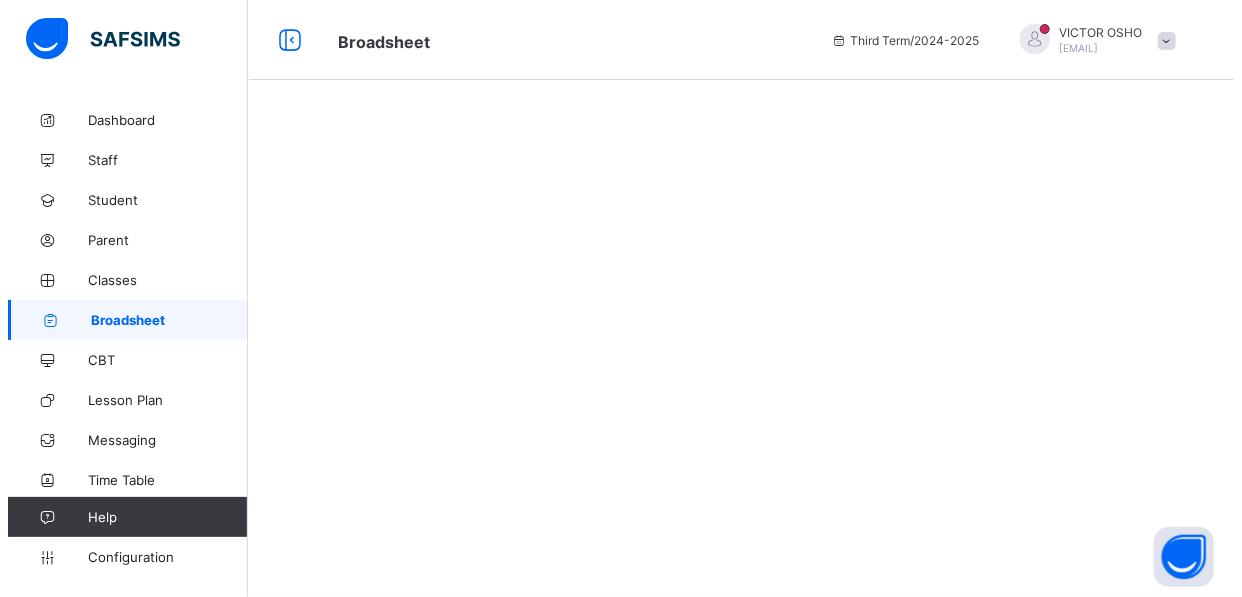 scroll, scrollTop: 0, scrollLeft: 0, axis: both 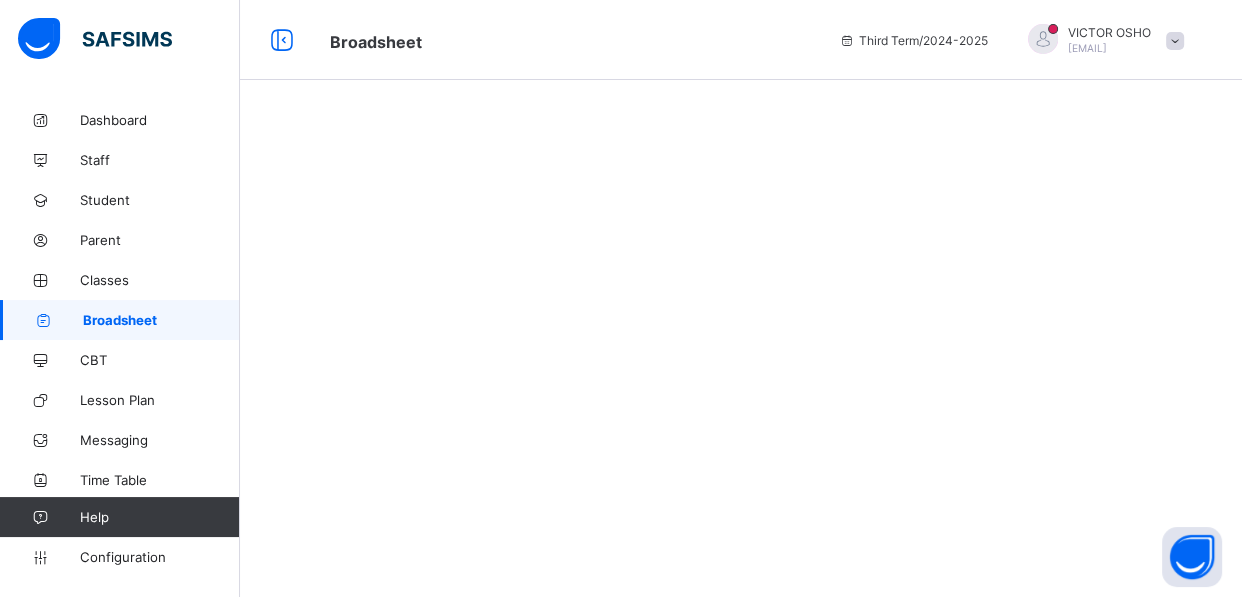 click at bounding box center [741, 298] 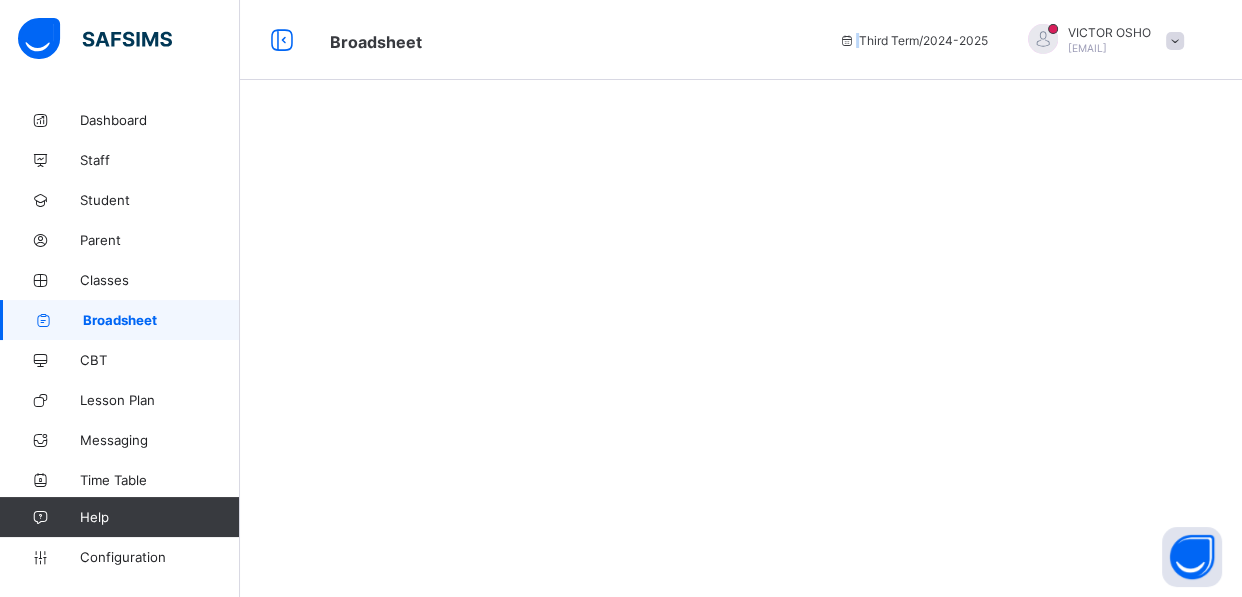 click at bounding box center (847, 40) 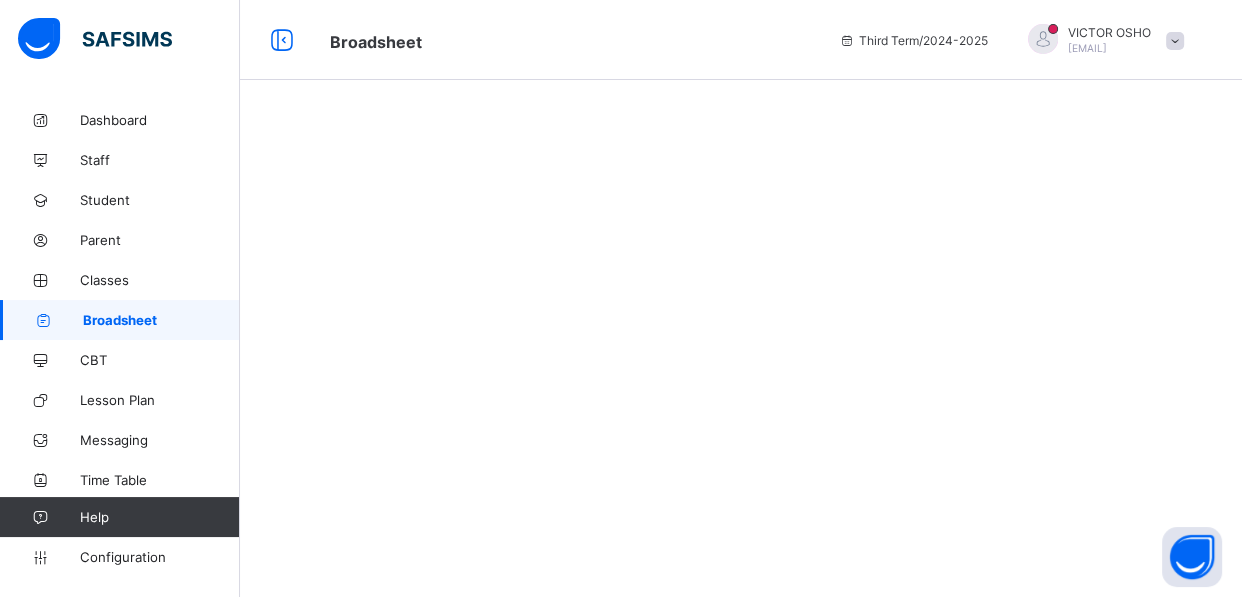 click on "Broadsheet" at bounding box center (569, 40) 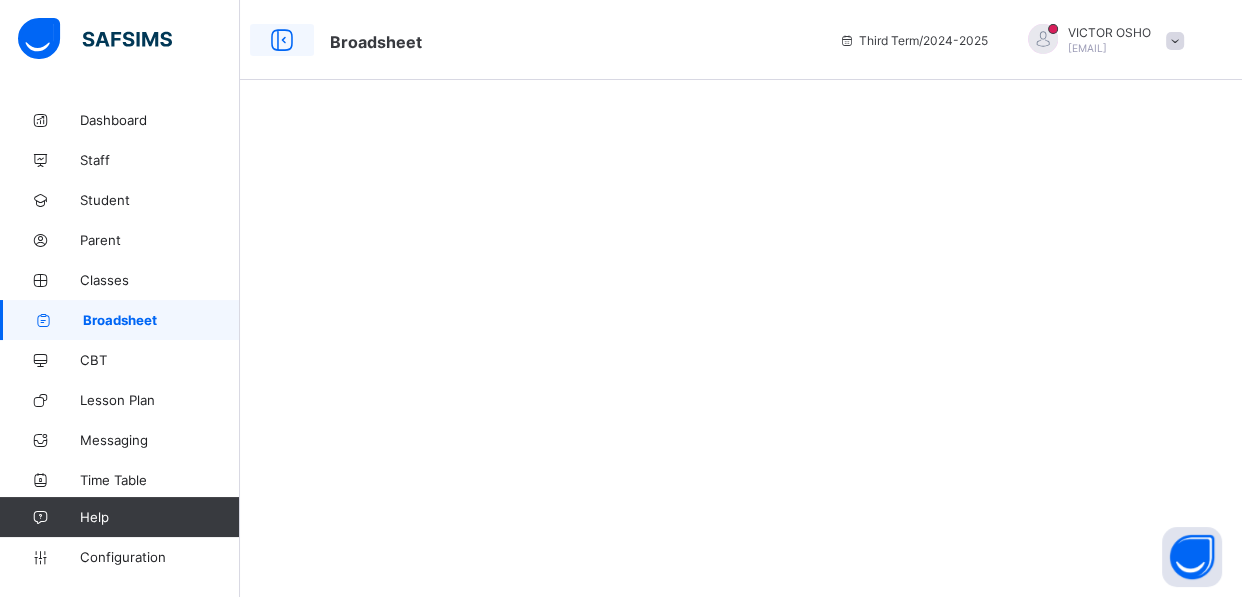 click at bounding box center (282, 40) 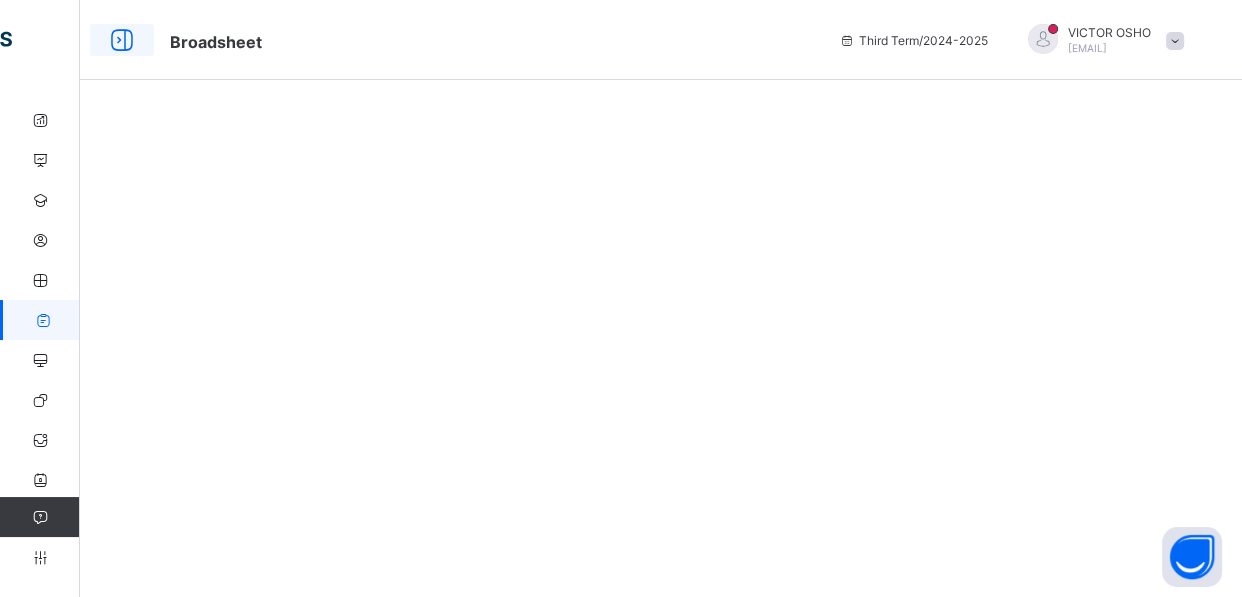 click at bounding box center [122, 40] 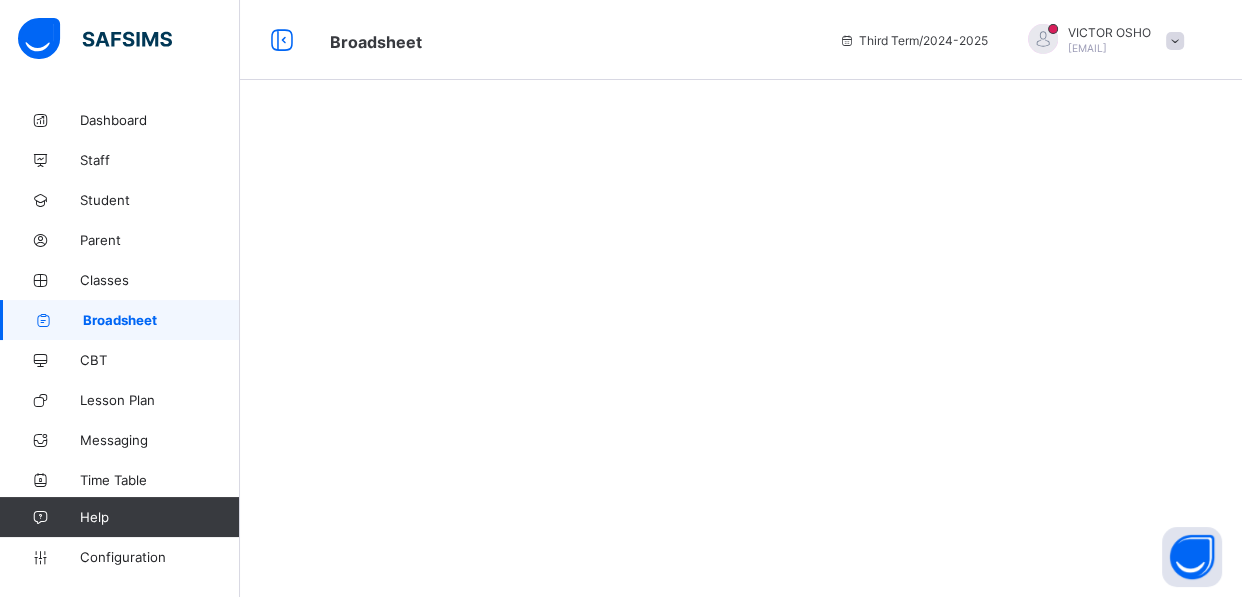 click at bounding box center (741, 298) 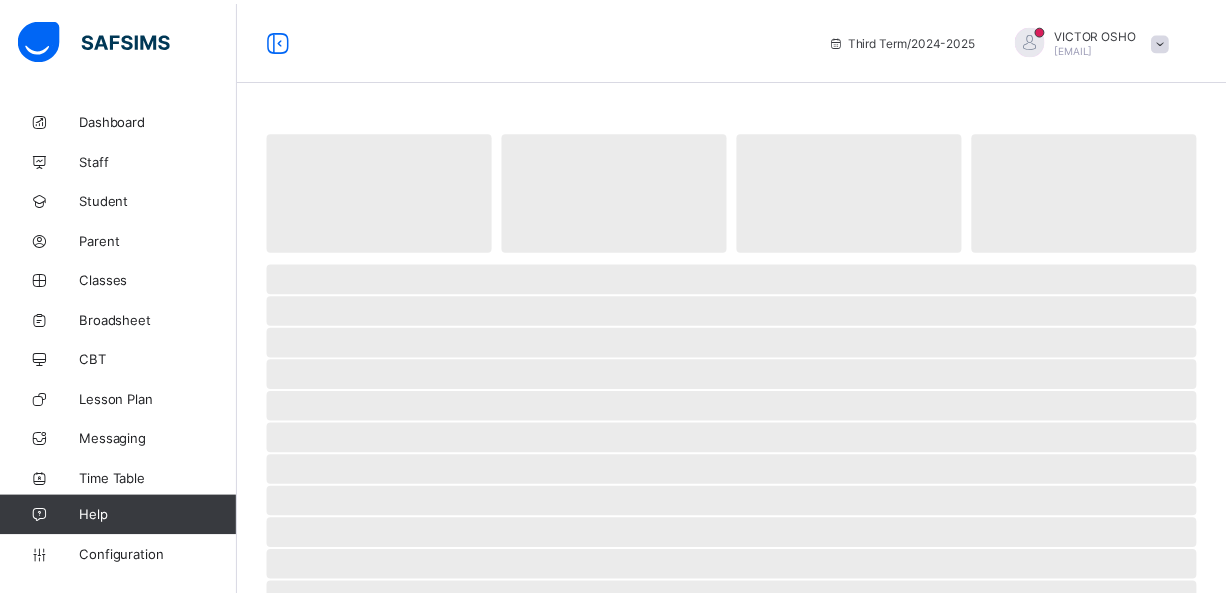 scroll, scrollTop: 0, scrollLeft: 0, axis: both 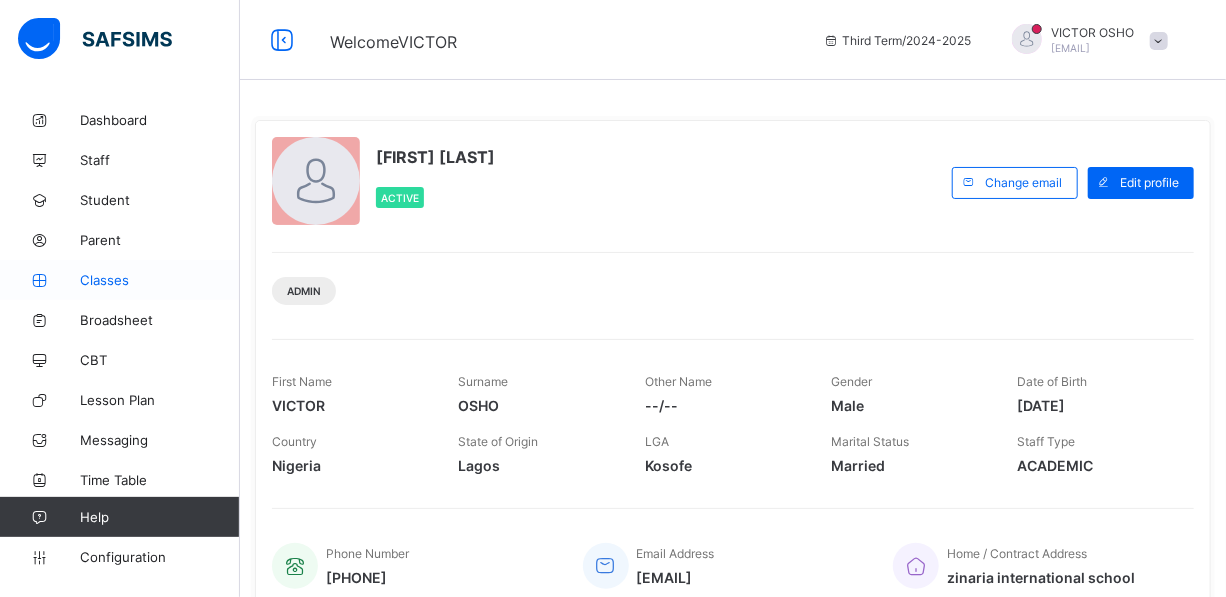 click on "Classes" at bounding box center [160, 280] 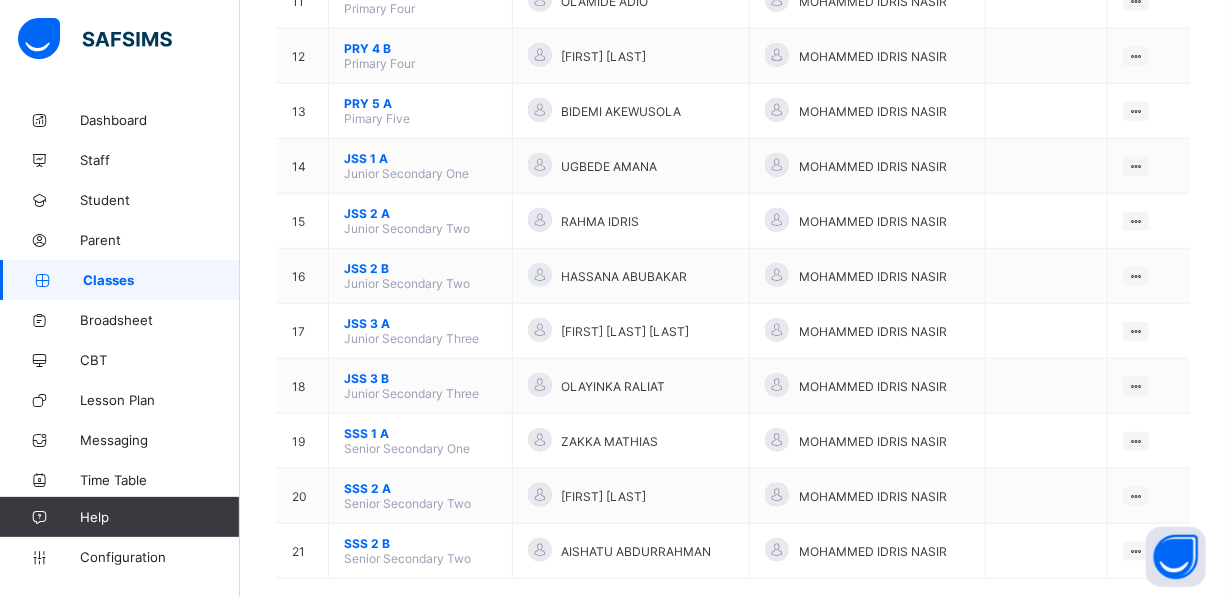 scroll, scrollTop: 822, scrollLeft: 0, axis: vertical 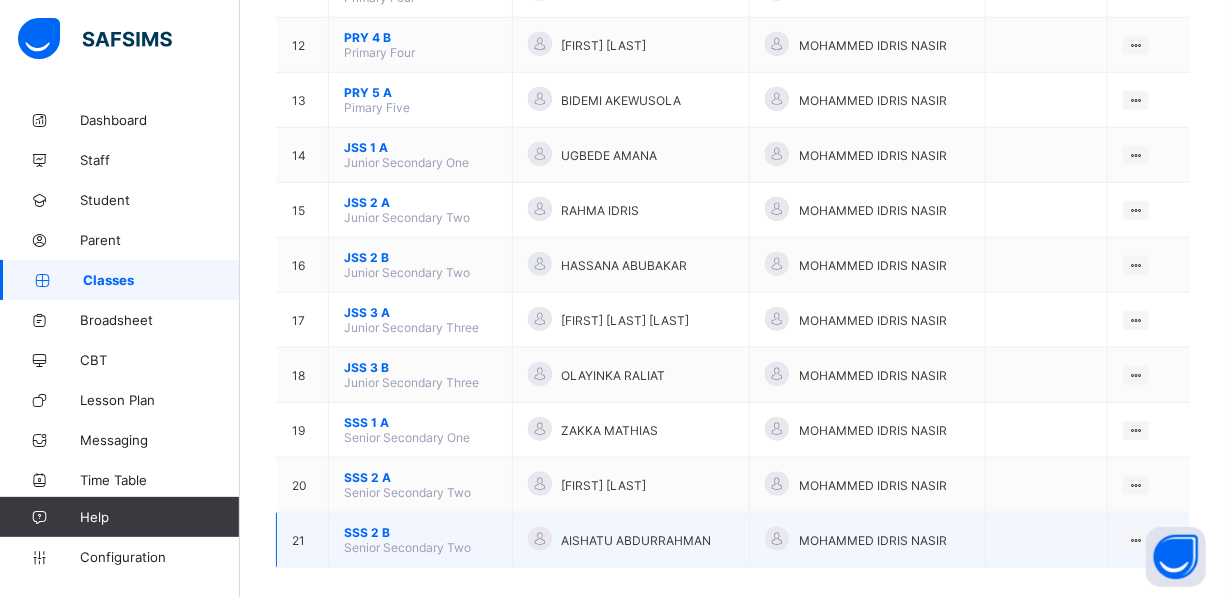 click on "SSS 2   B" at bounding box center (420, 532) 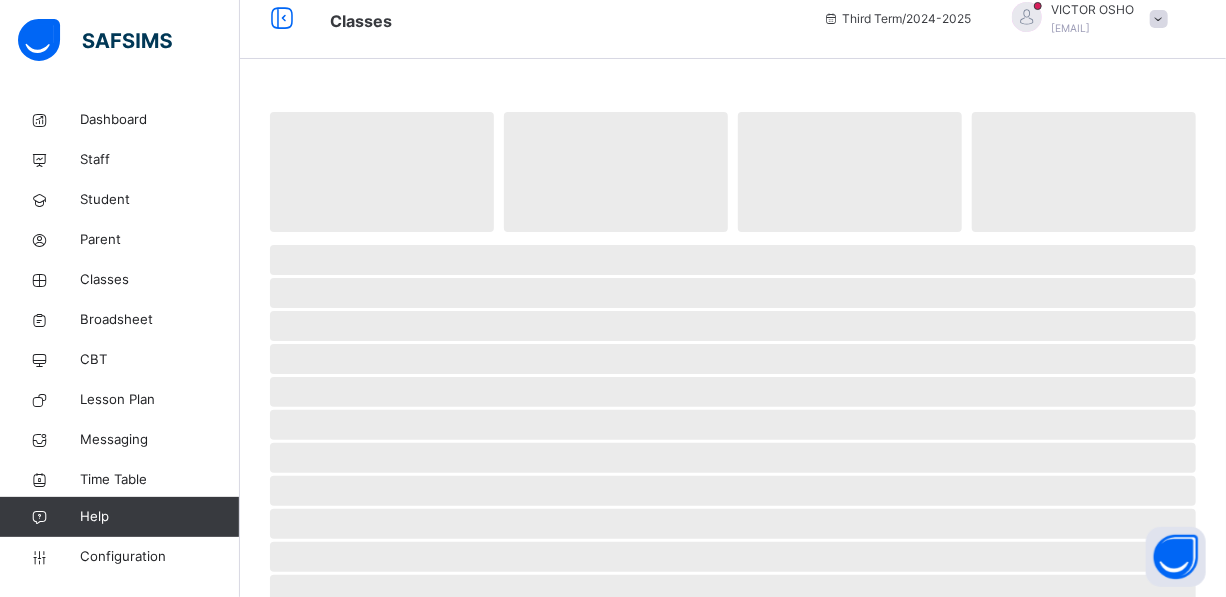 scroll, scrollTop: 0, scrollLeft: 0, axis: both 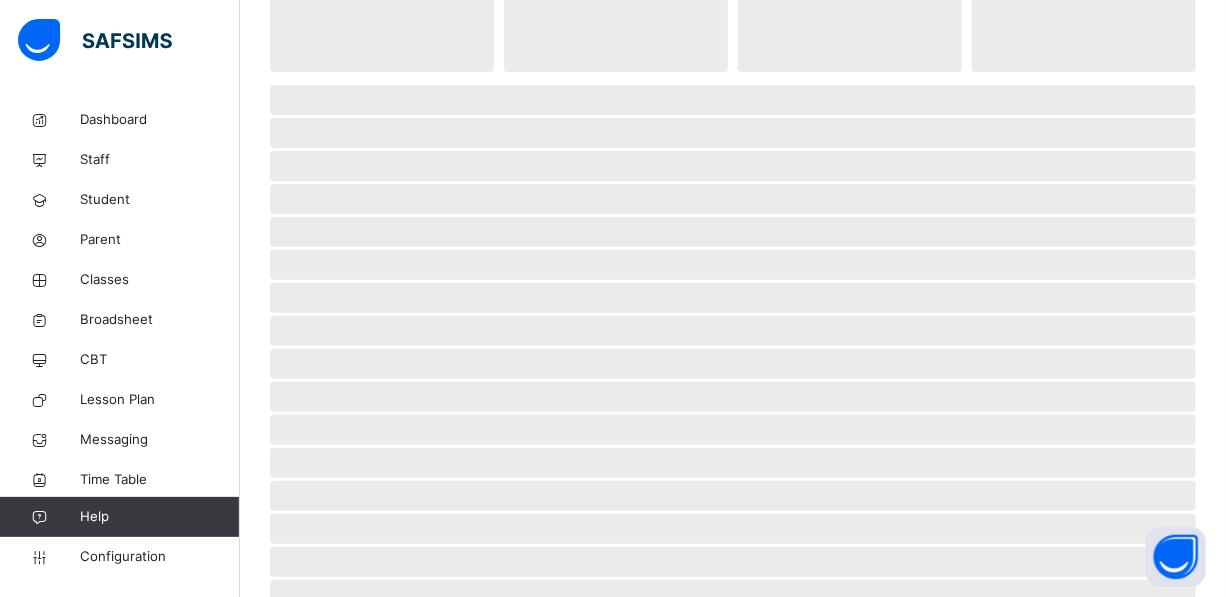 click on "‌" at bounding box center (733, 331) 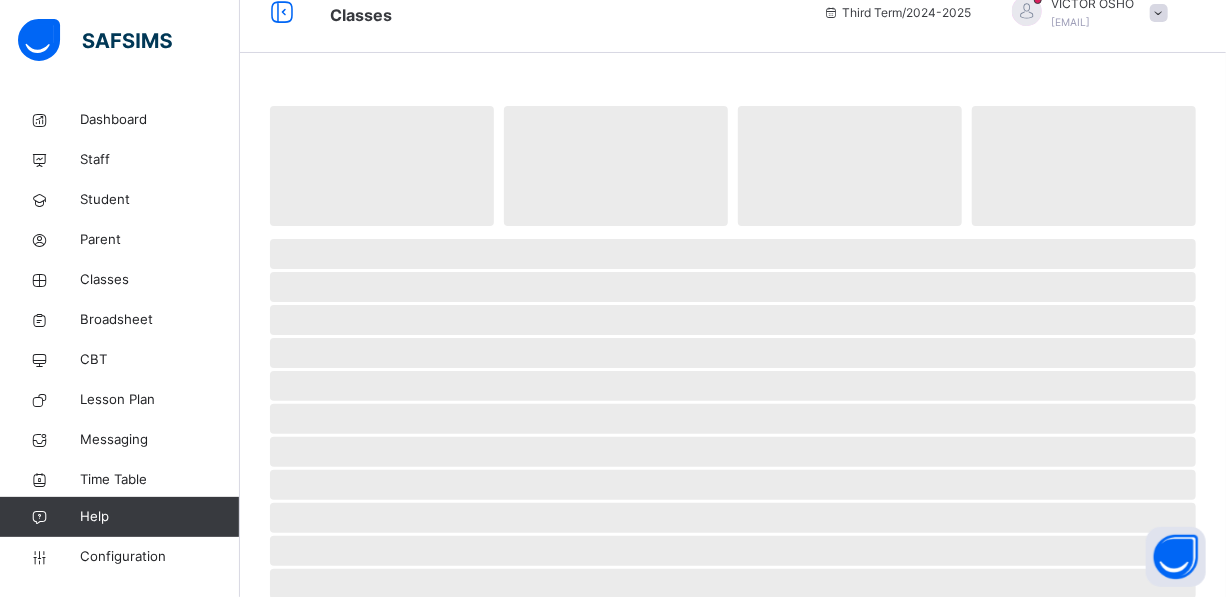 scroll, scrollTop: 0, scrollLeft: 0, axis: both 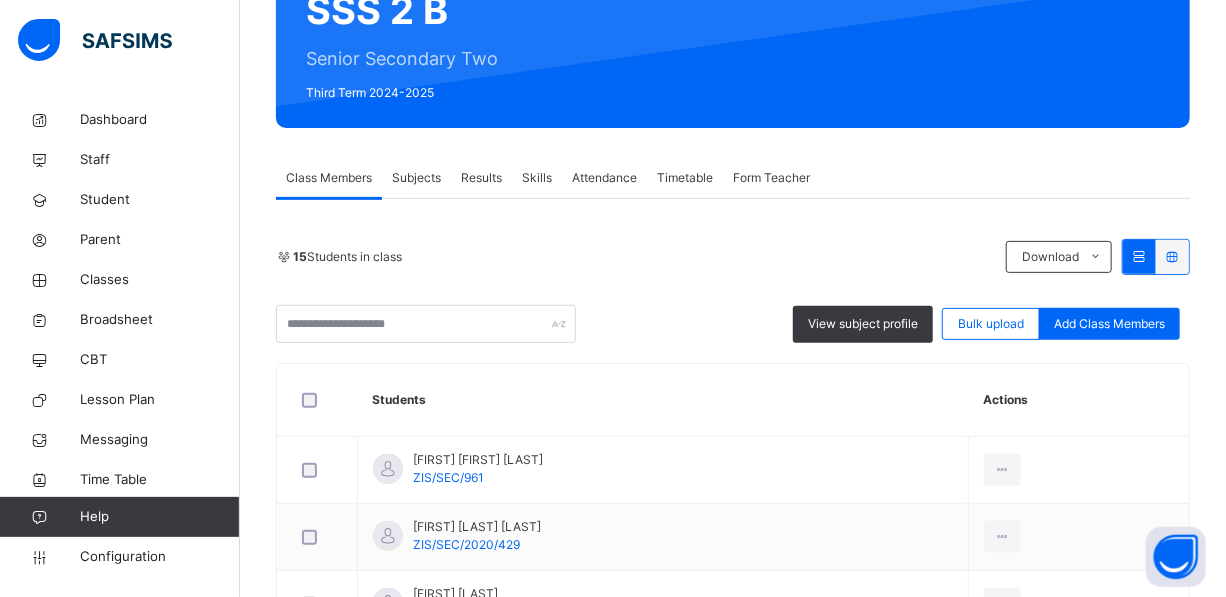 click on "Results" at bounding box center (481, 178) 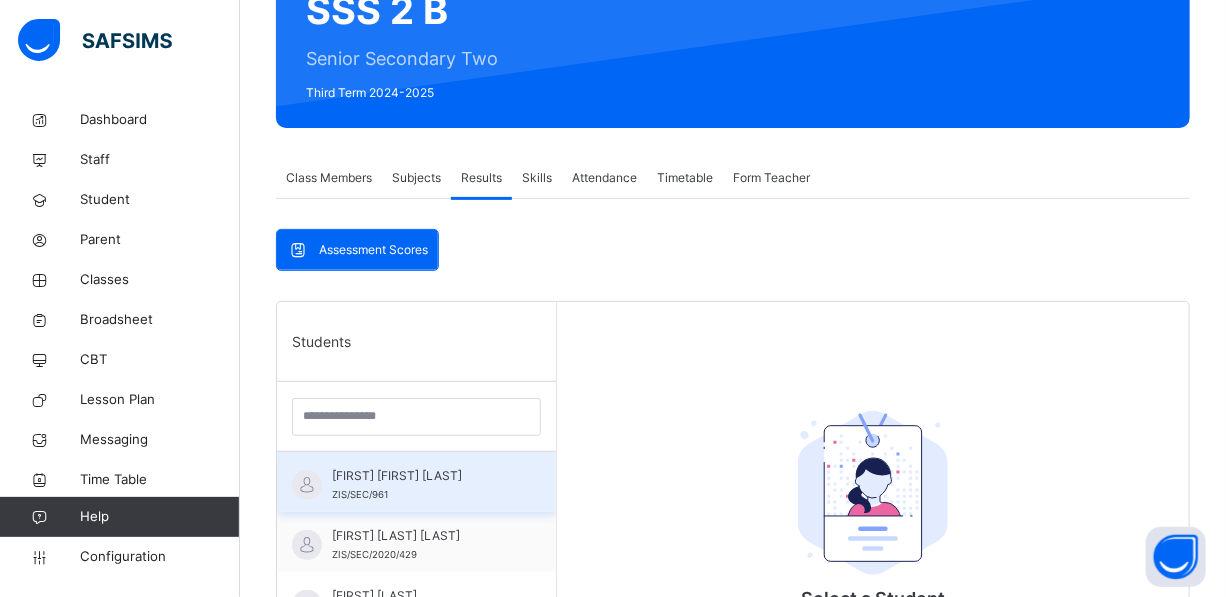 click on "[FIRST] [FIRST] [LAST]" at bounding box center (421, 476) 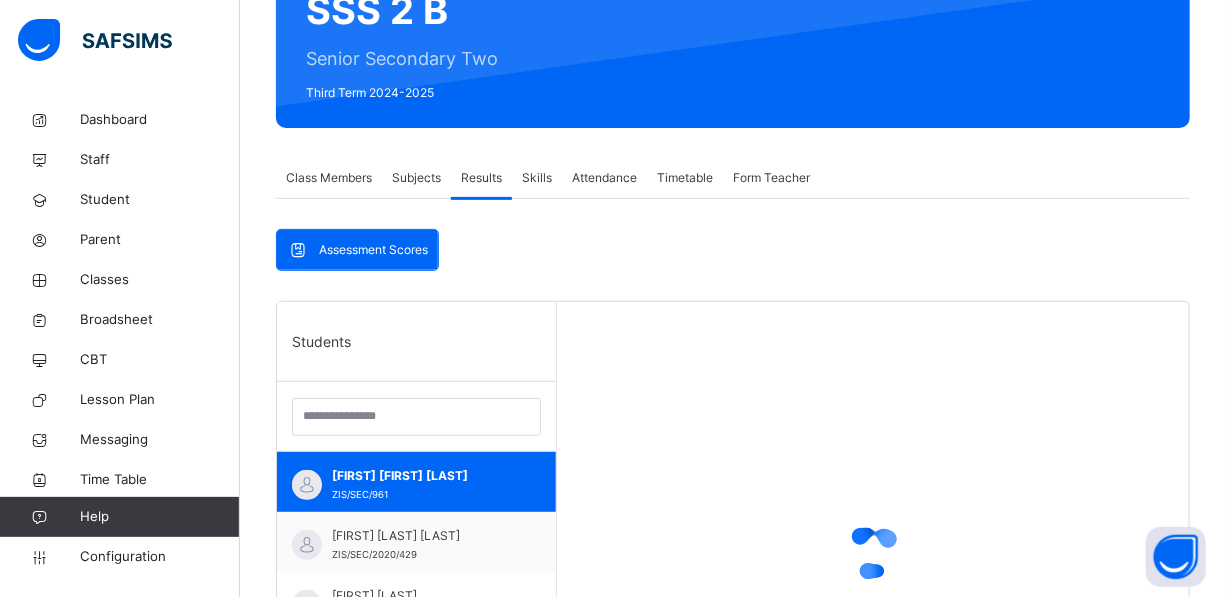 scroll, scrollTop: 580, scrollLeft: 0, axis: vertical 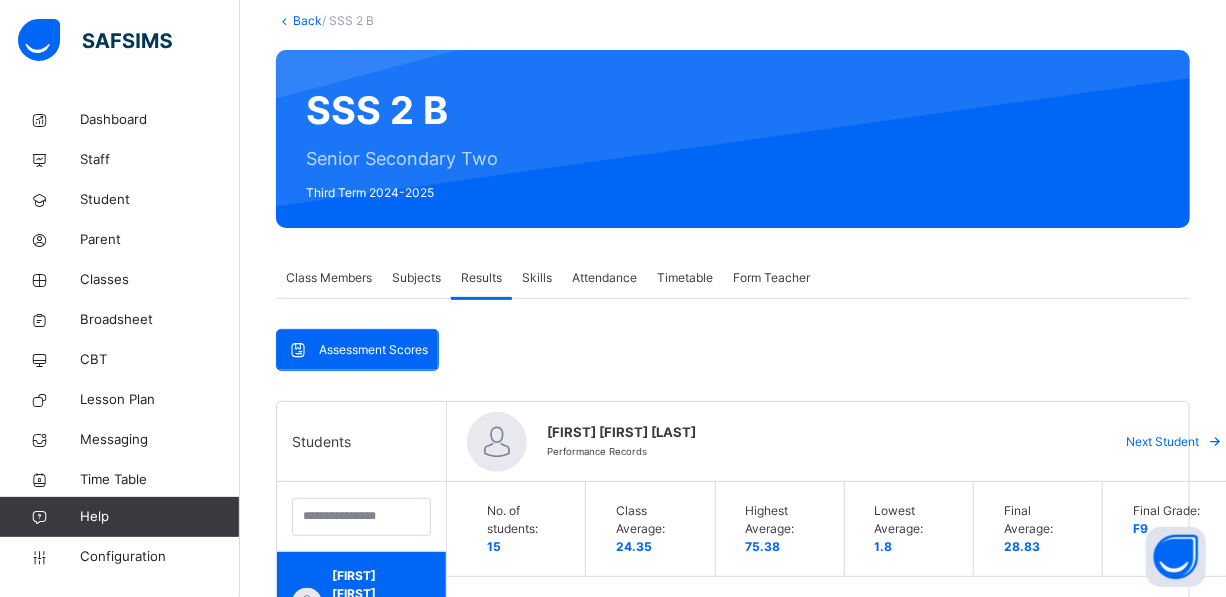 click at bounding box center (1215, 442) 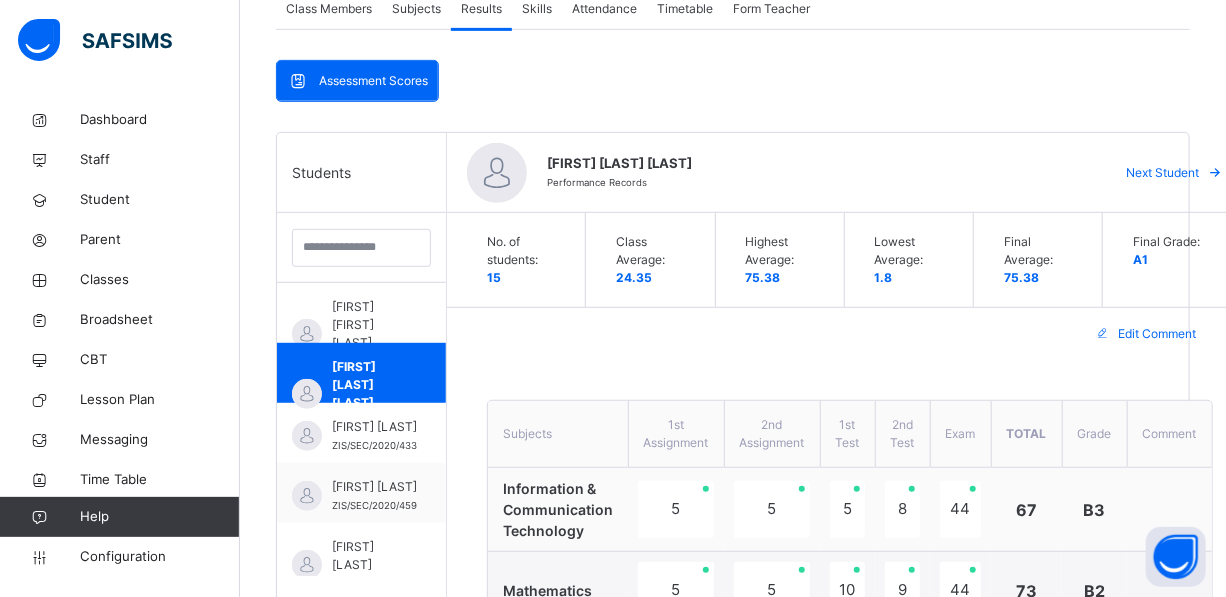 scroll, scrollTop: 409, scrollLeft: 0, axis: vertical 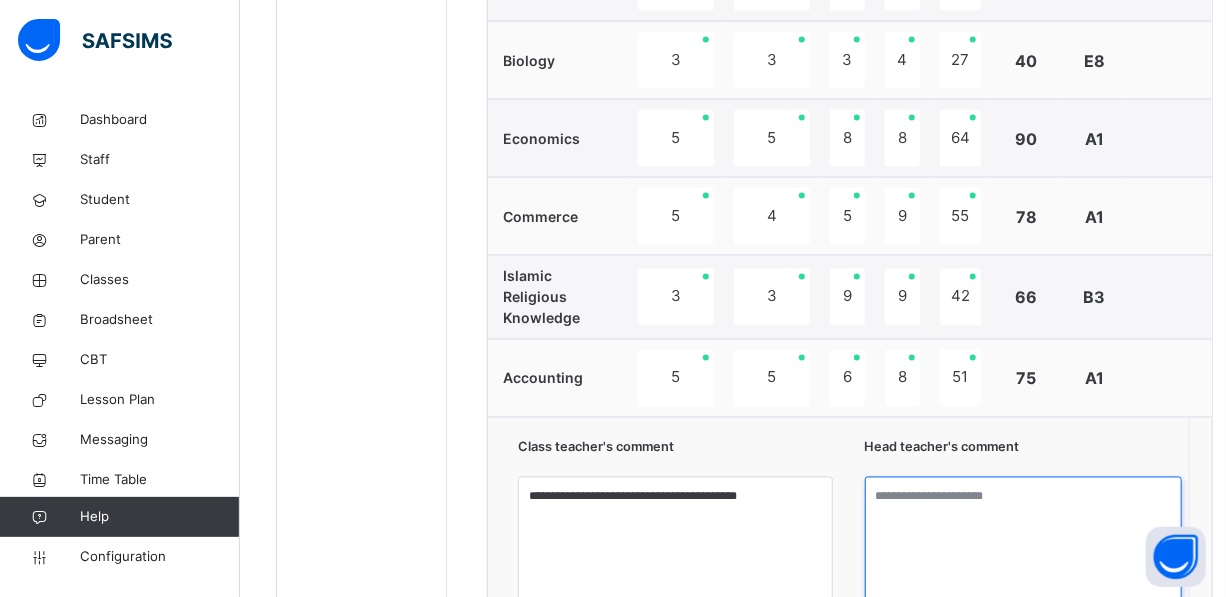 click at bounding box center (1023, 552) 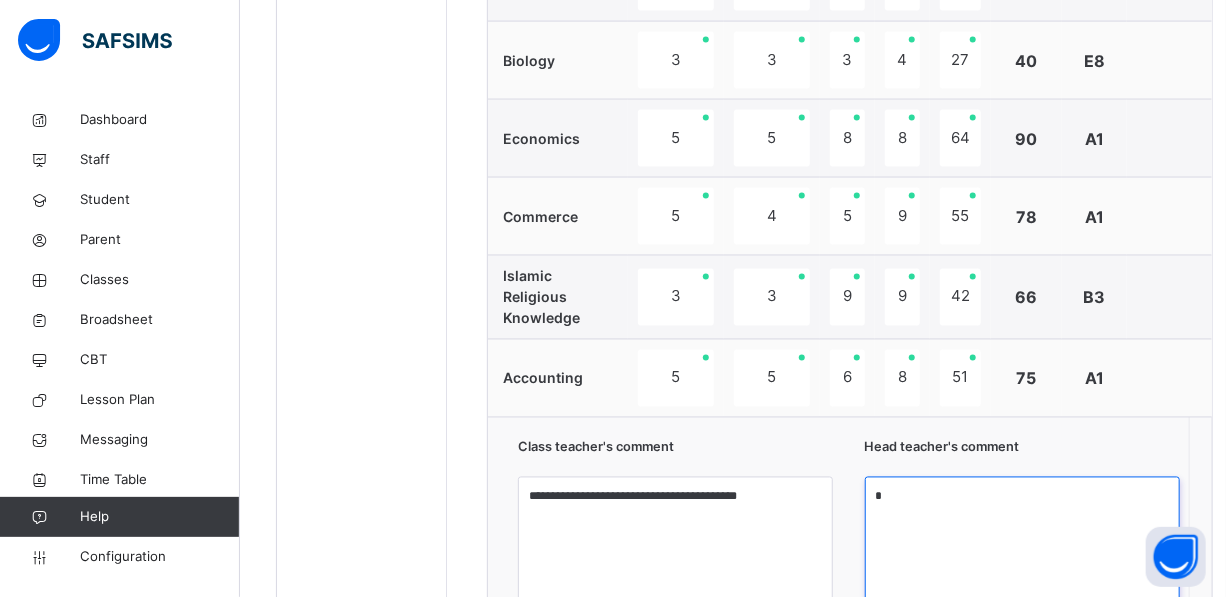 click on "*" at bounding box center [1022, 552] 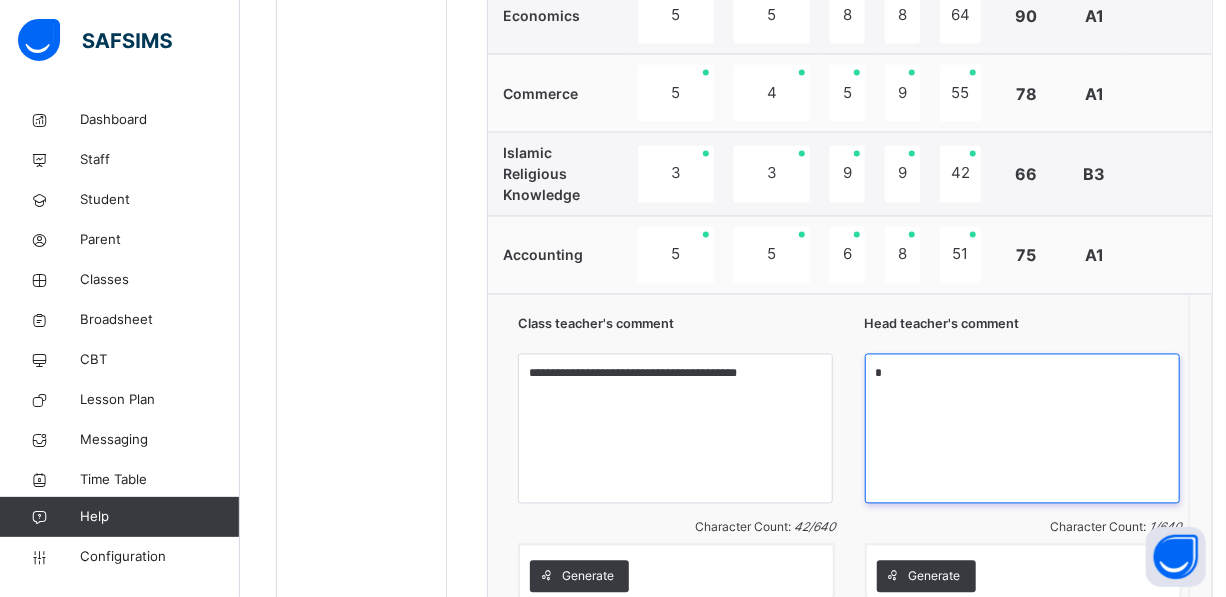 scroll, scrollTop: 1593, scrollLeft: 0, axis: vertical 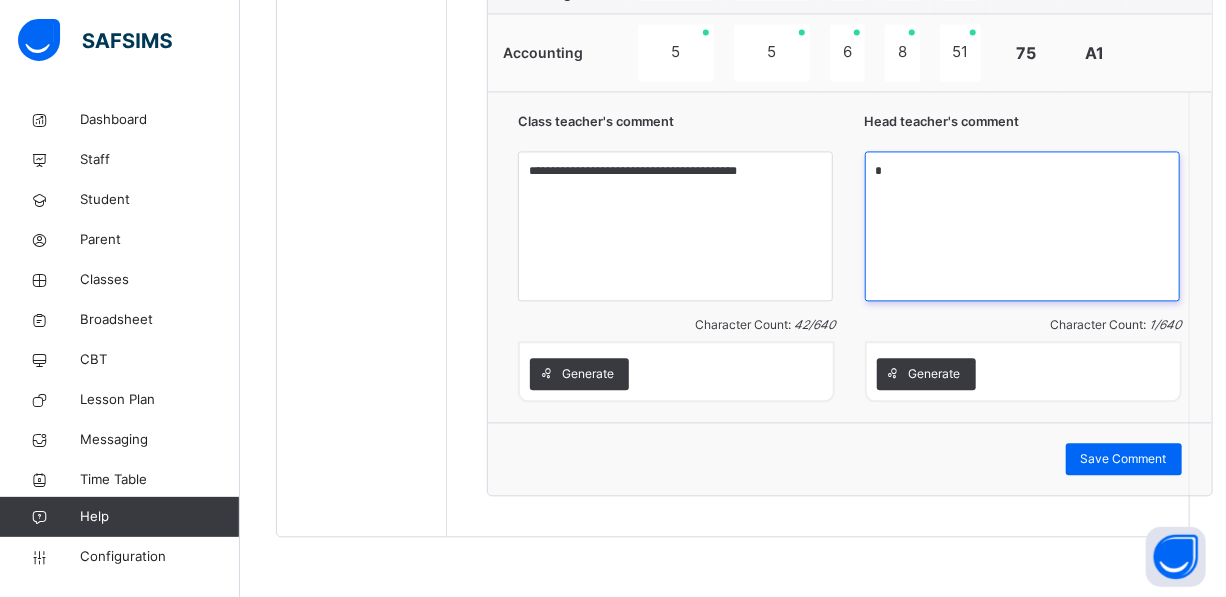 click on "*" at bounding box center [1022, 226] 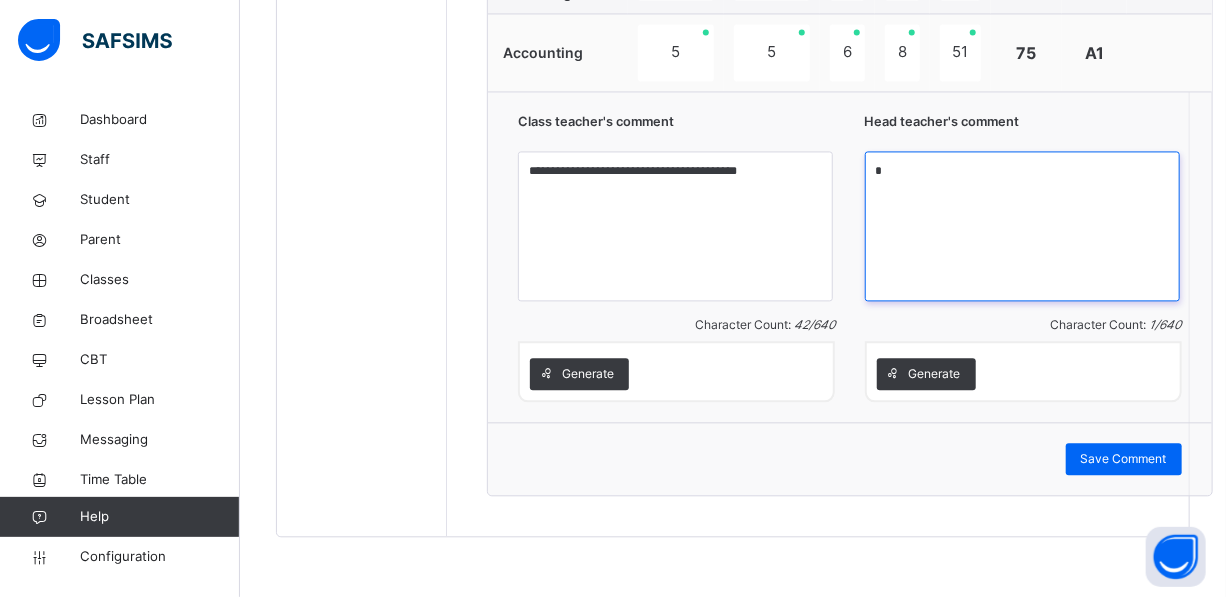 drag, startPoint x: 893, startPoint y: 171, endPoint x: 862, endPoint y: 175, distance: 31.257 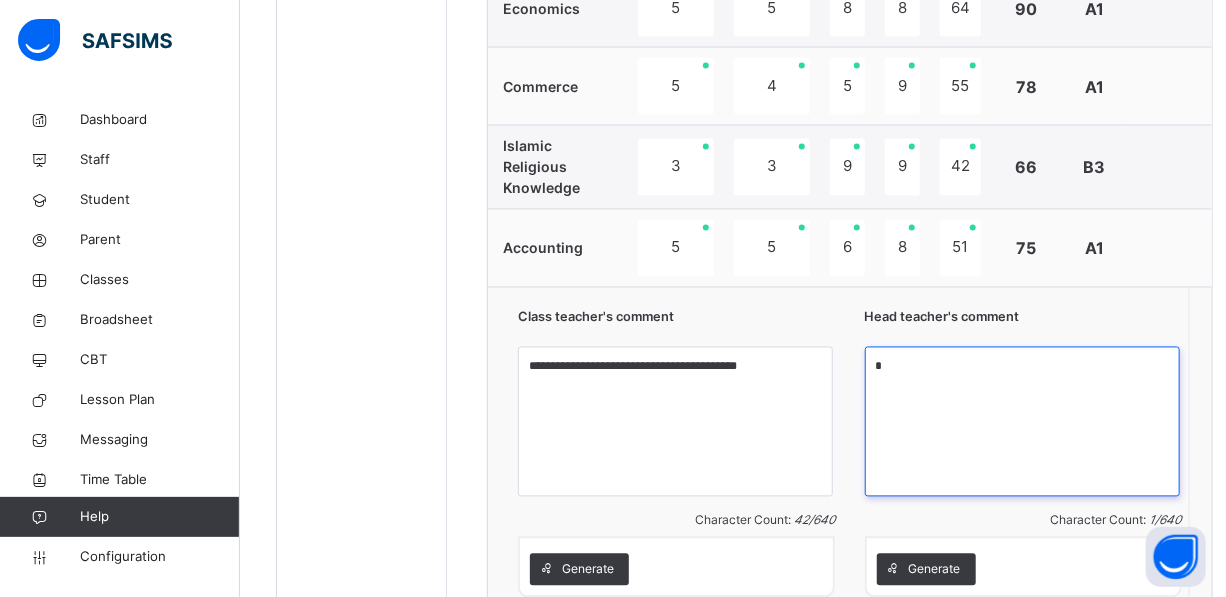 scroll, scrollTop: 1666, scrollLeft: 0, axis: vertical 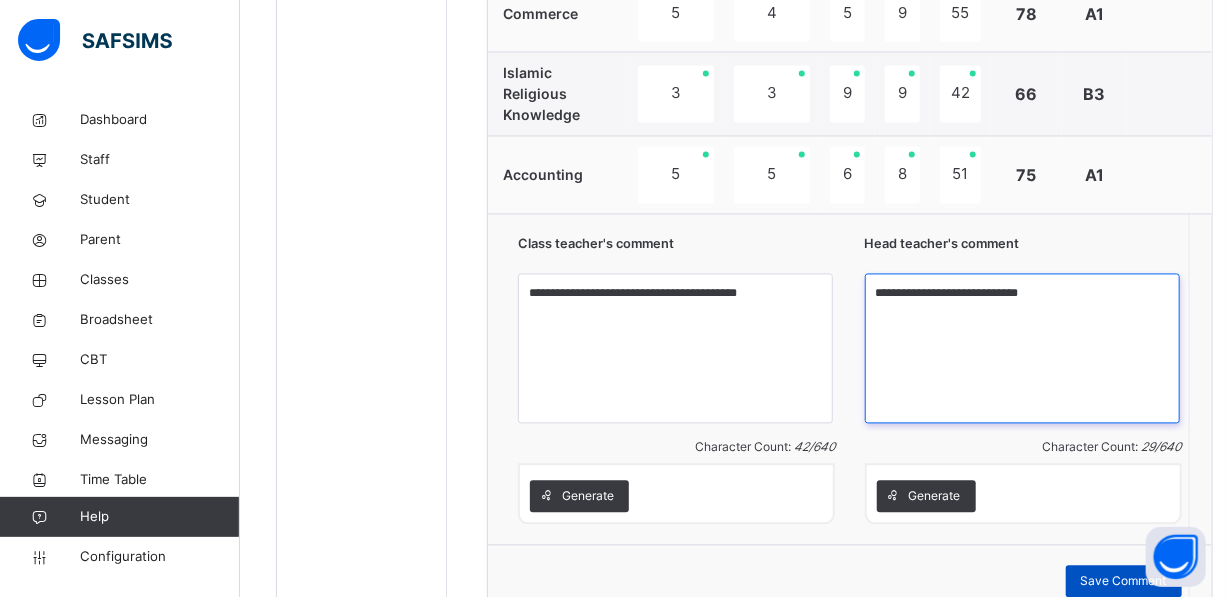 type on "**********" 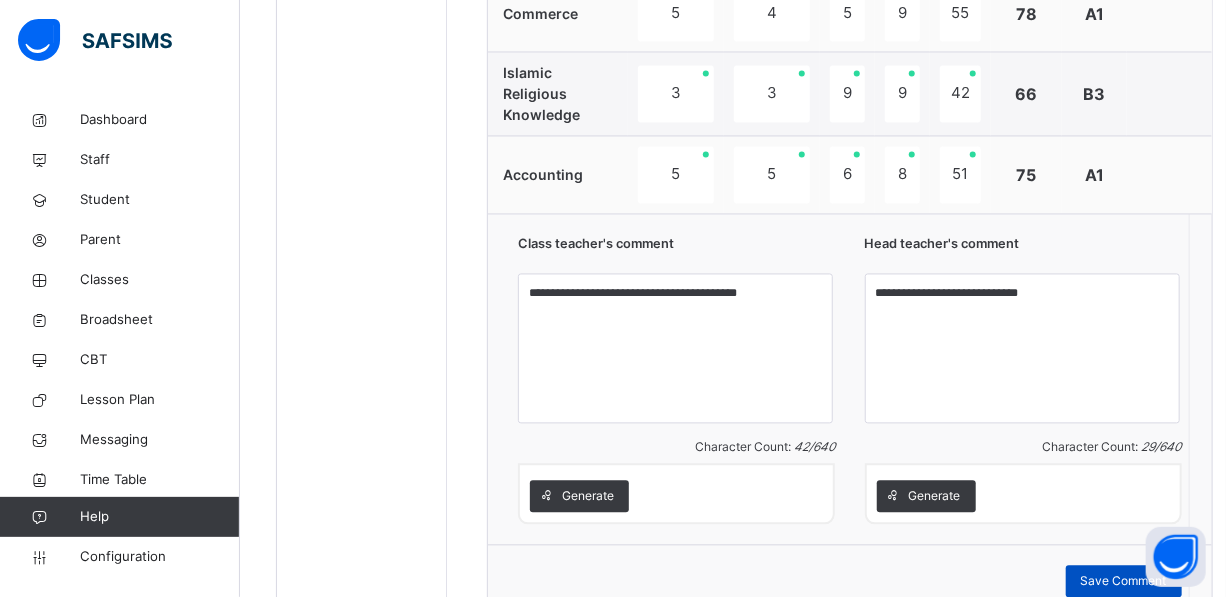 click on "Save Comment" at bounding box center [1124, 582] 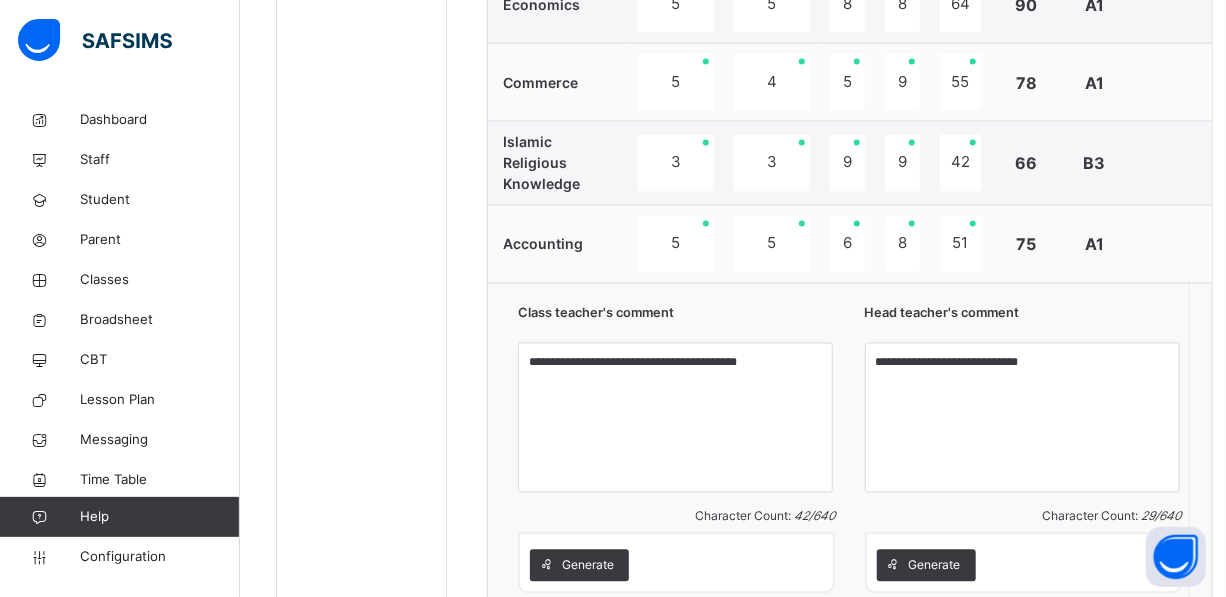 scroll, scrollTop: 1697, scrollLeft: 0, axis: vertical 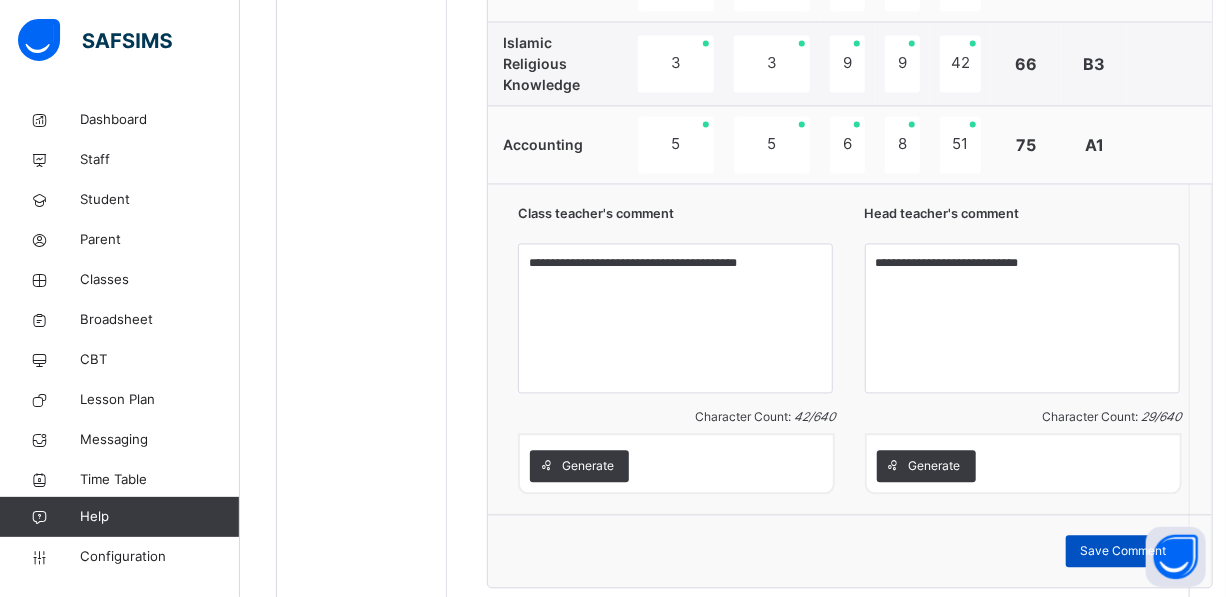 click on "Save Comment" at bounding box center (1124, 551) 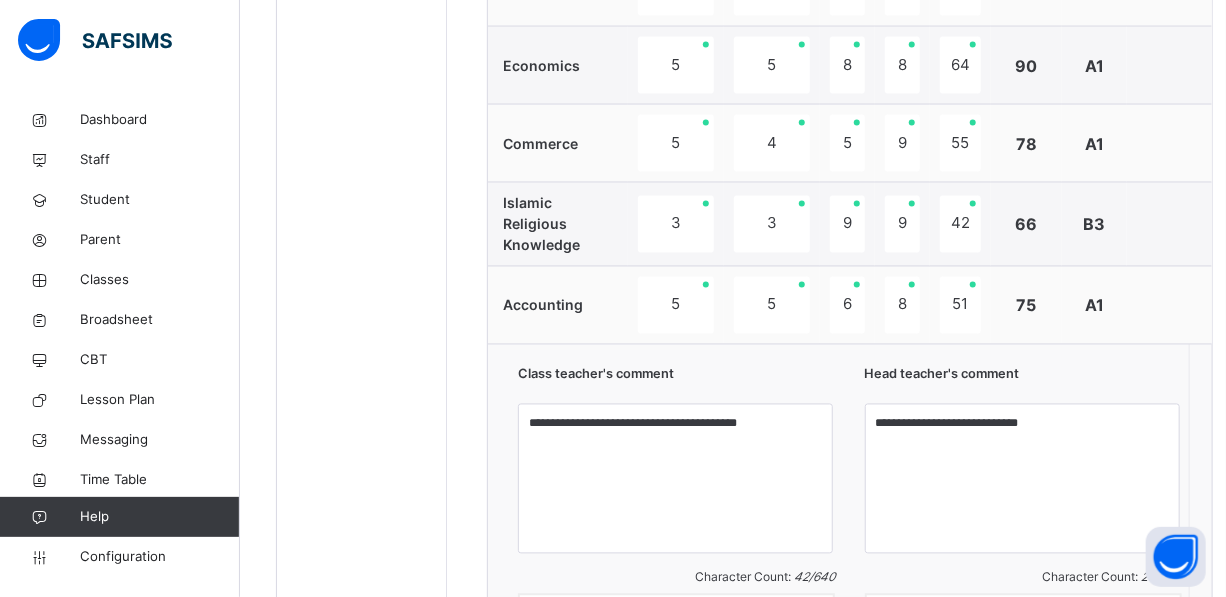 scroll, scrollTop: 1789, scrollLeft: 0, axis: vertical 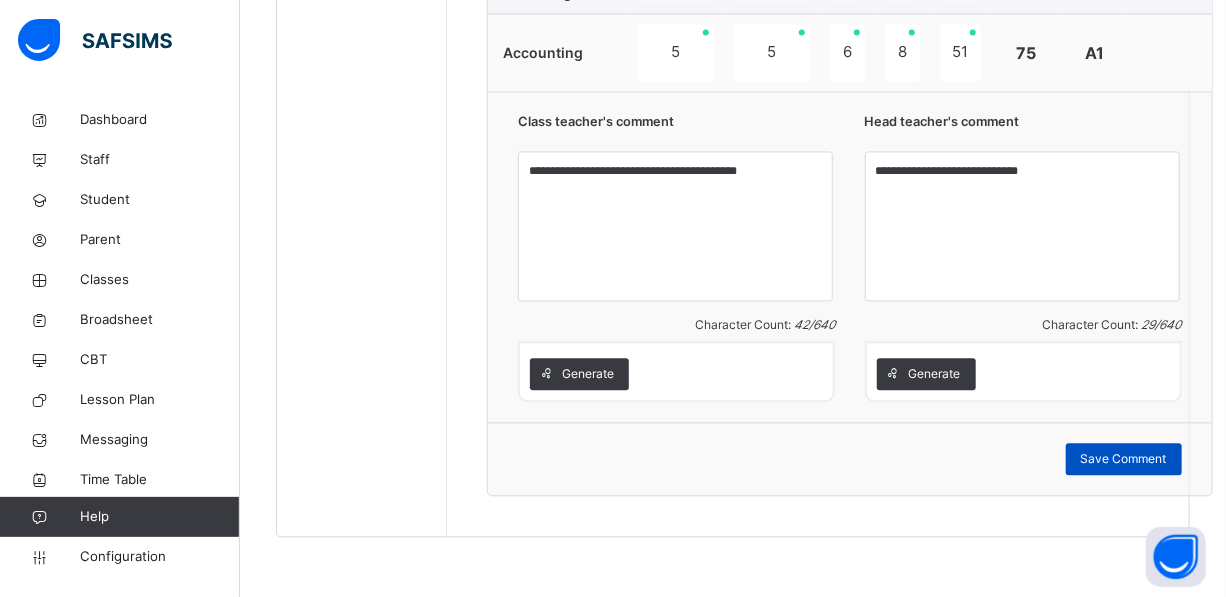 click on "Save Comment" at bounding box center (1124, 459) 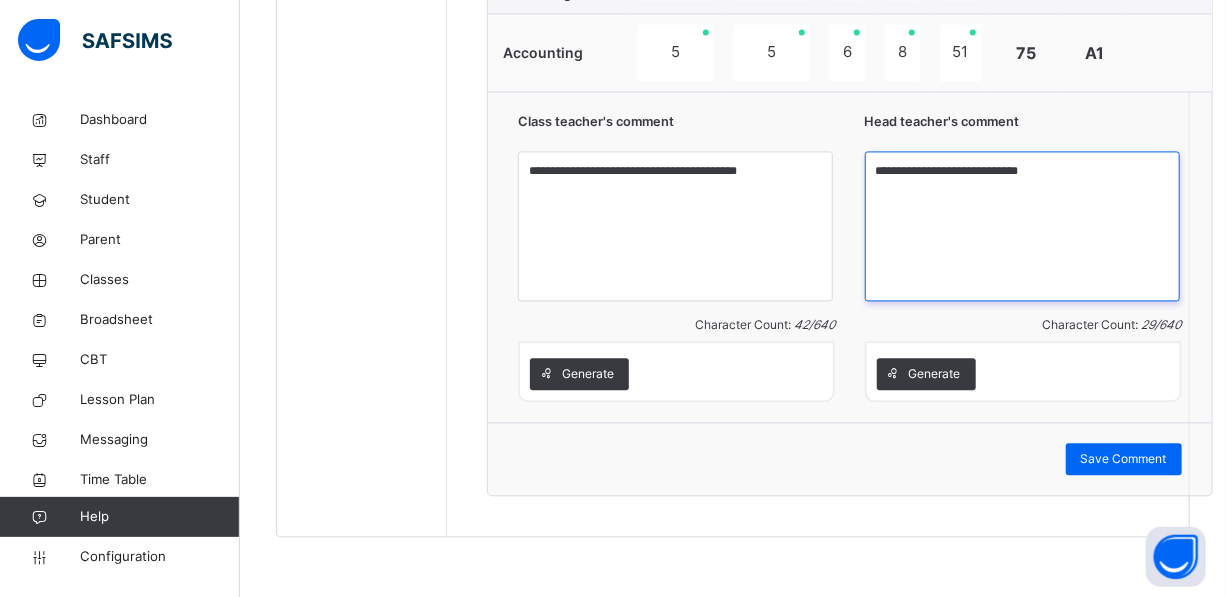 click on "**********" at bounding box center [1022, 226] 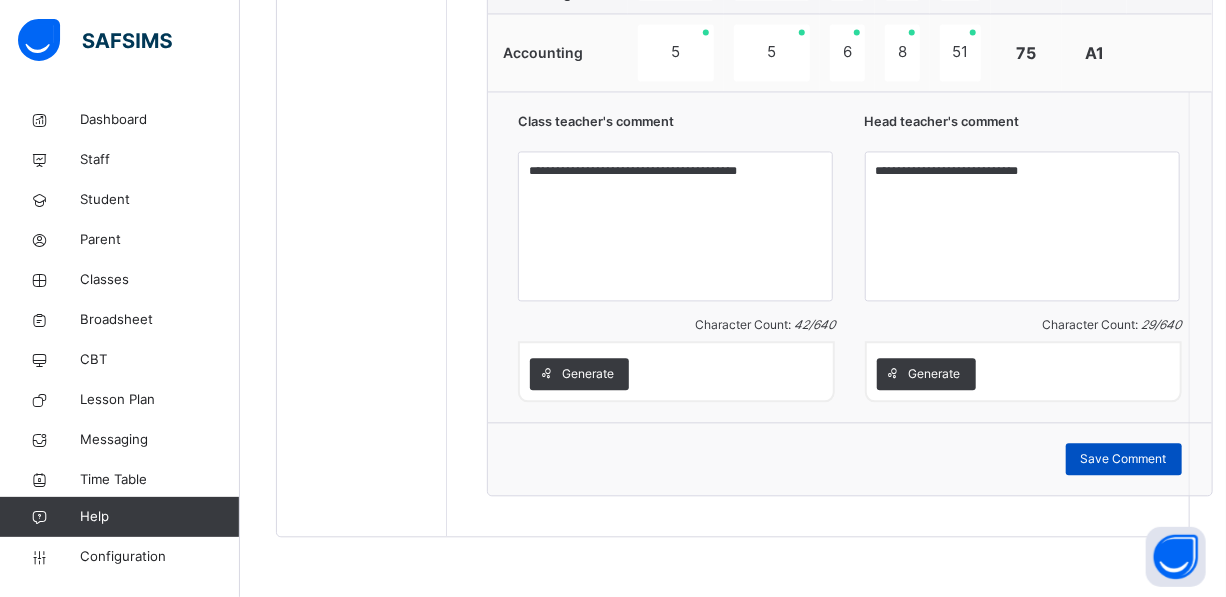 click on "Save Comment" at bounding box center [1124, 459] 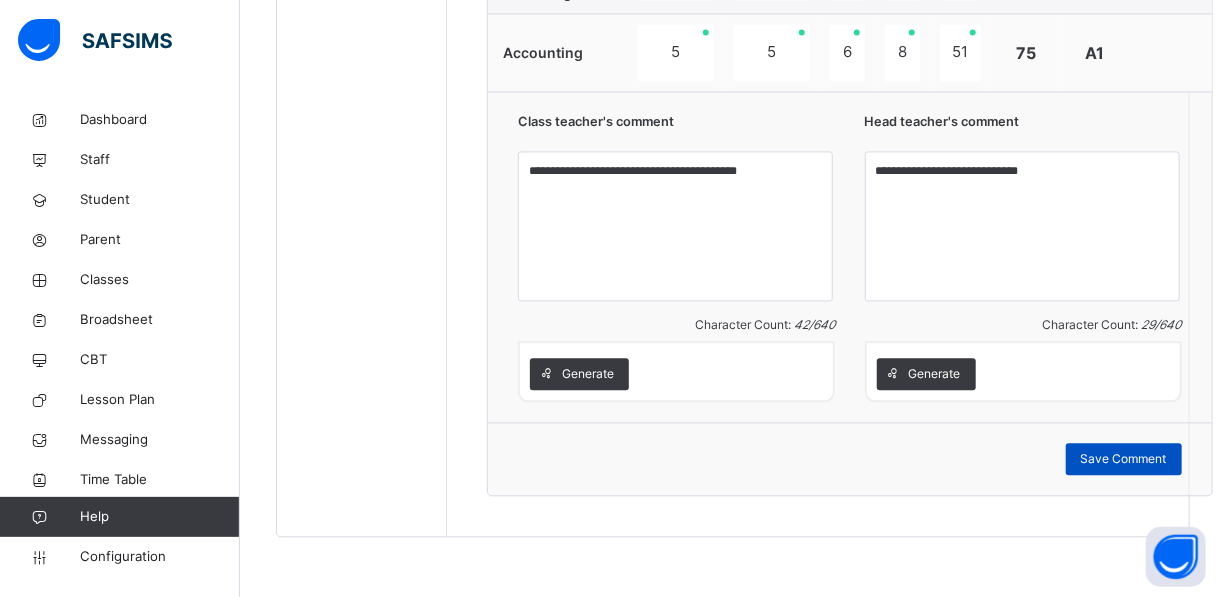 click on "Save Comment" at bounding box center (1124, 459) 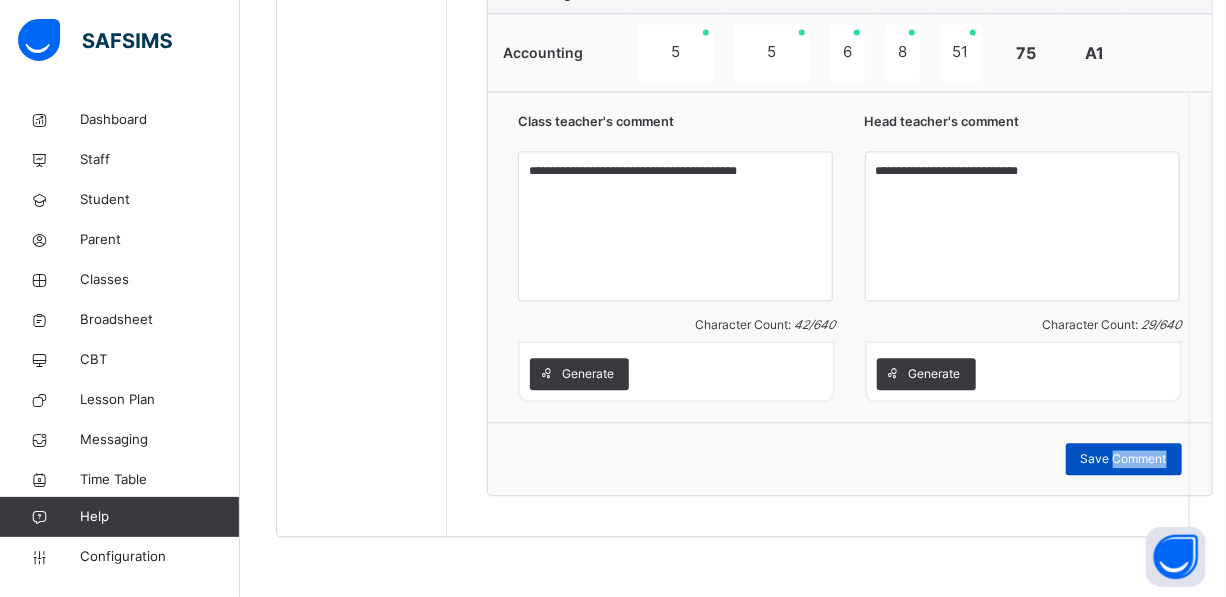 click on "Save Comment" at bounding box center (1124, 459) 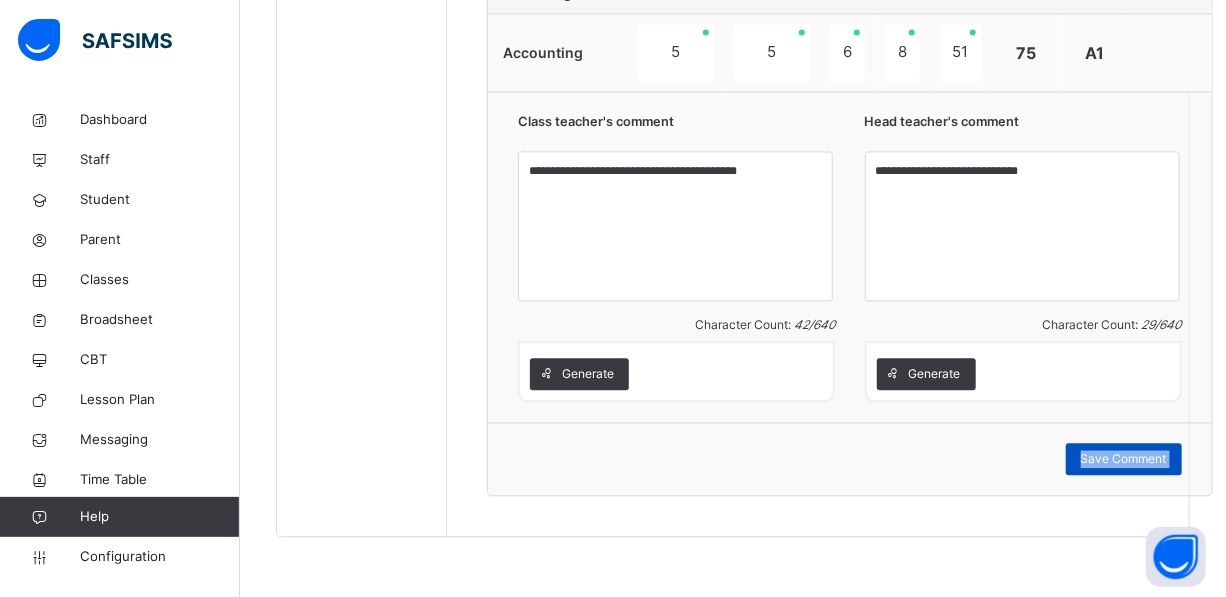 click on "Save Comment" at bounding box center (1124, 459) 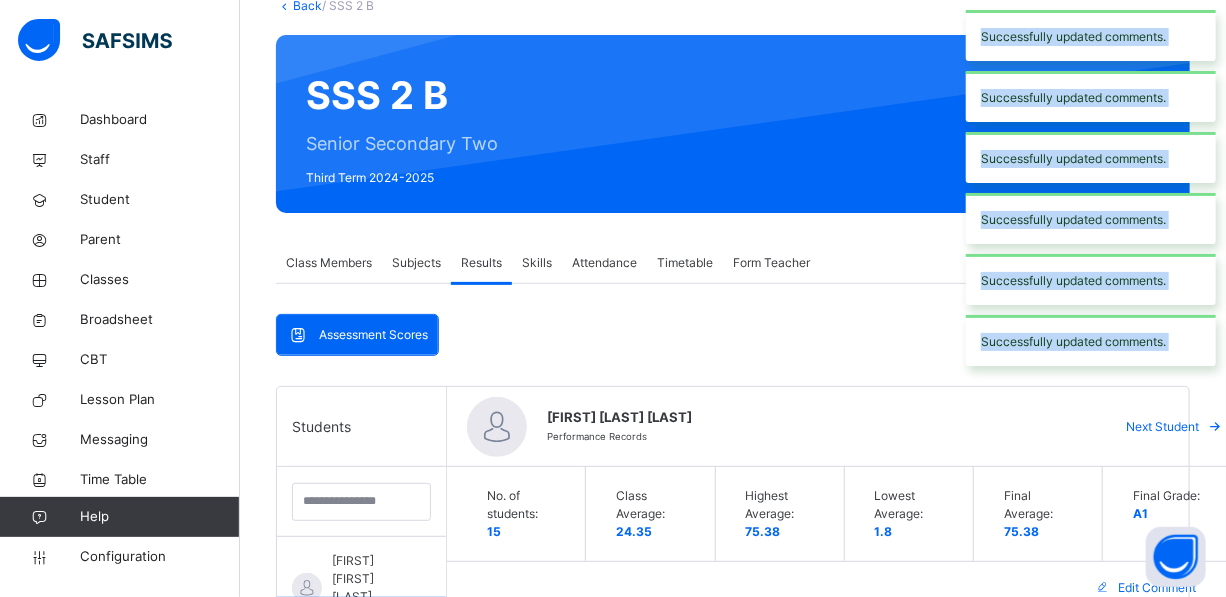 scroll, scrollTop: 126, scrollLeft: 0, axis: vertical 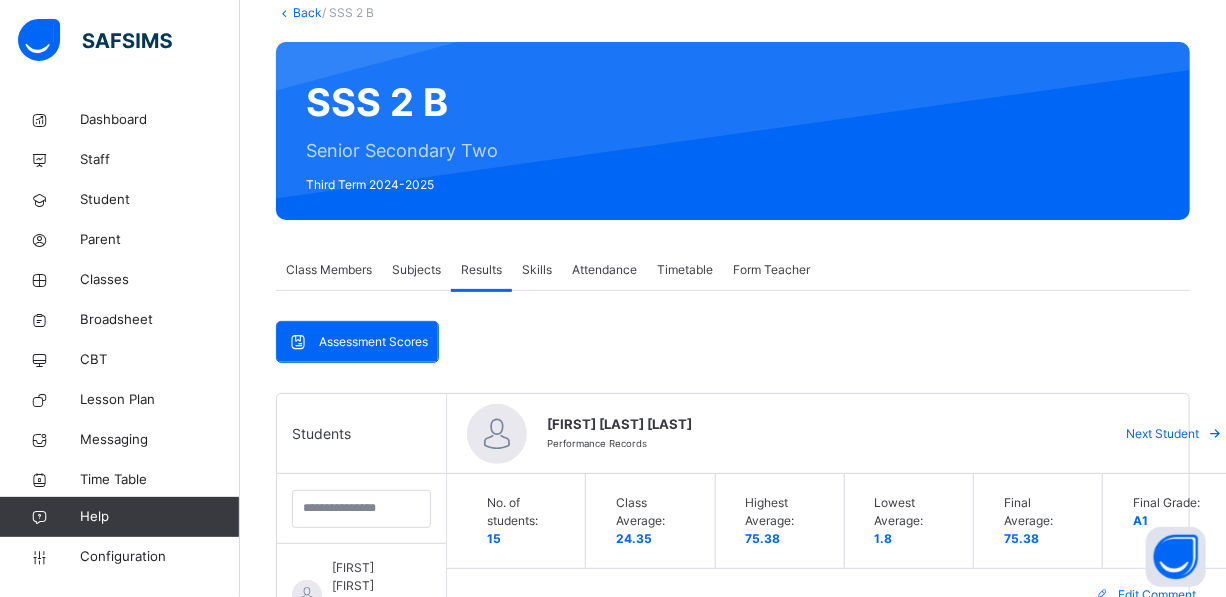 click on "Next Student" at bounding box center (1163, 434) 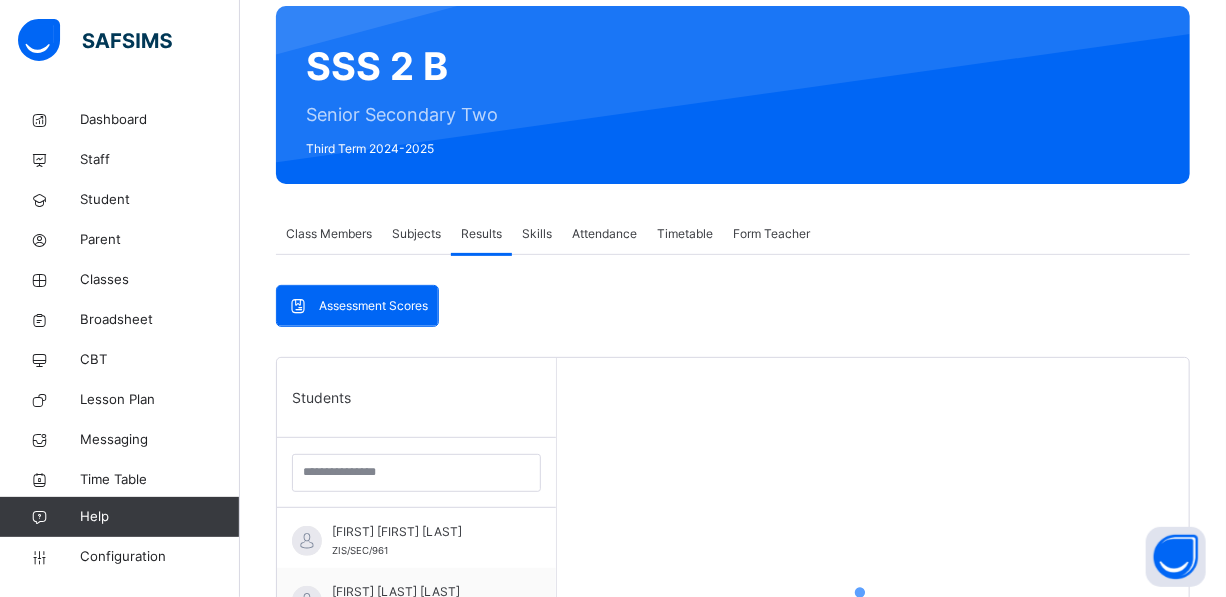 scroll, scrollTop: 393, scrollLeft: 0, axis: vertical 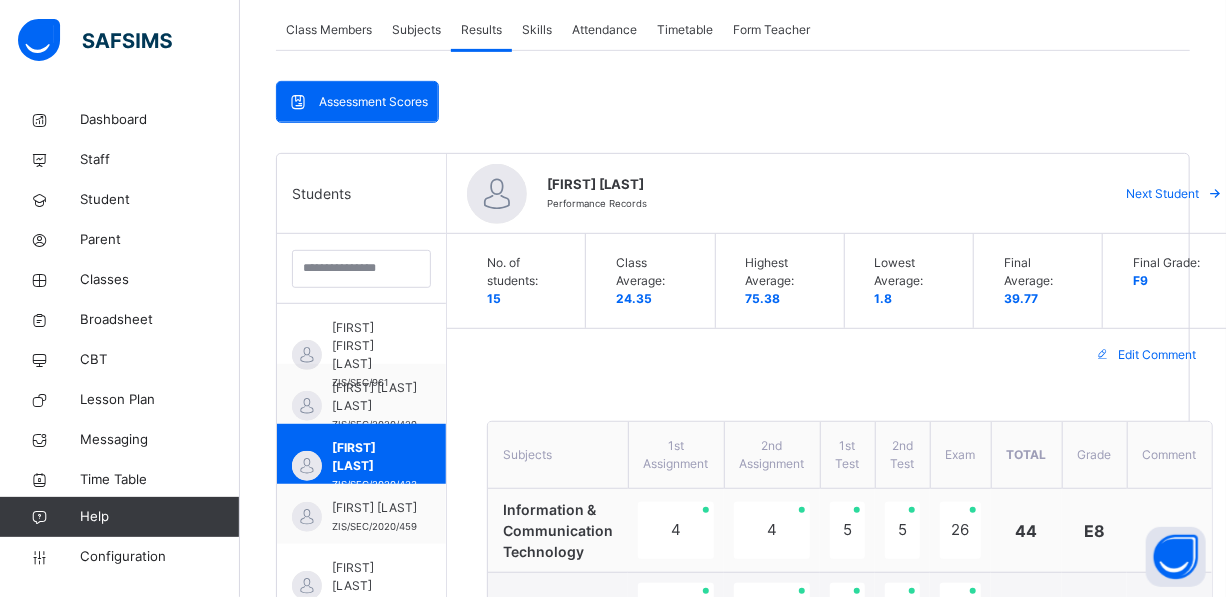 type on "**********" 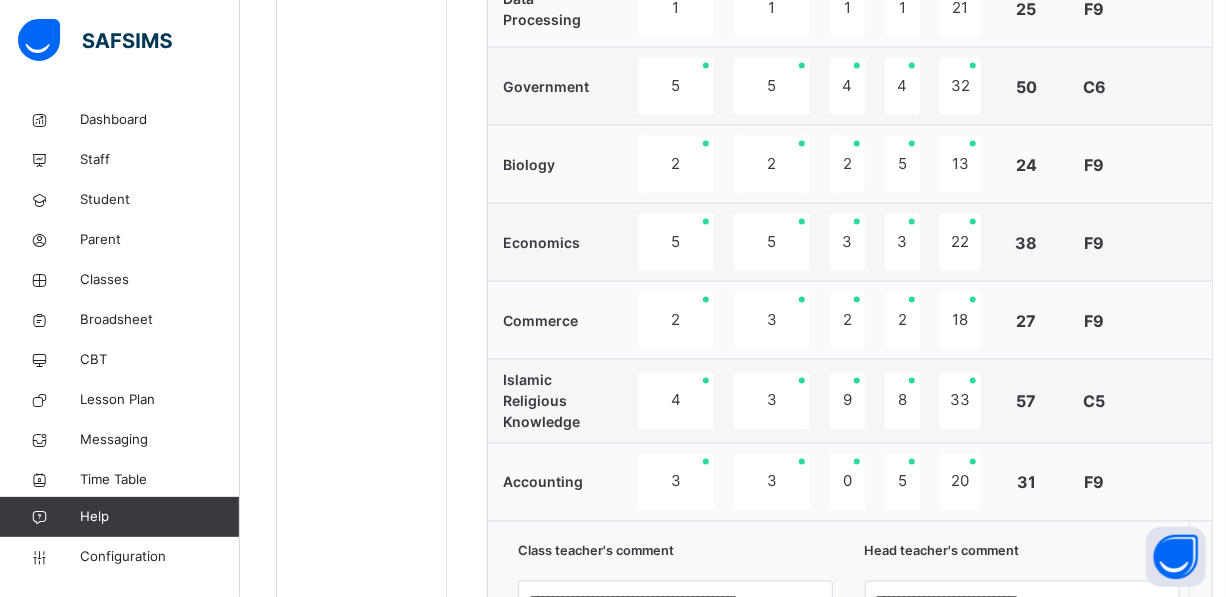 scroll, scrollTop: 1355, scrollLeft: 0, axis: vertical 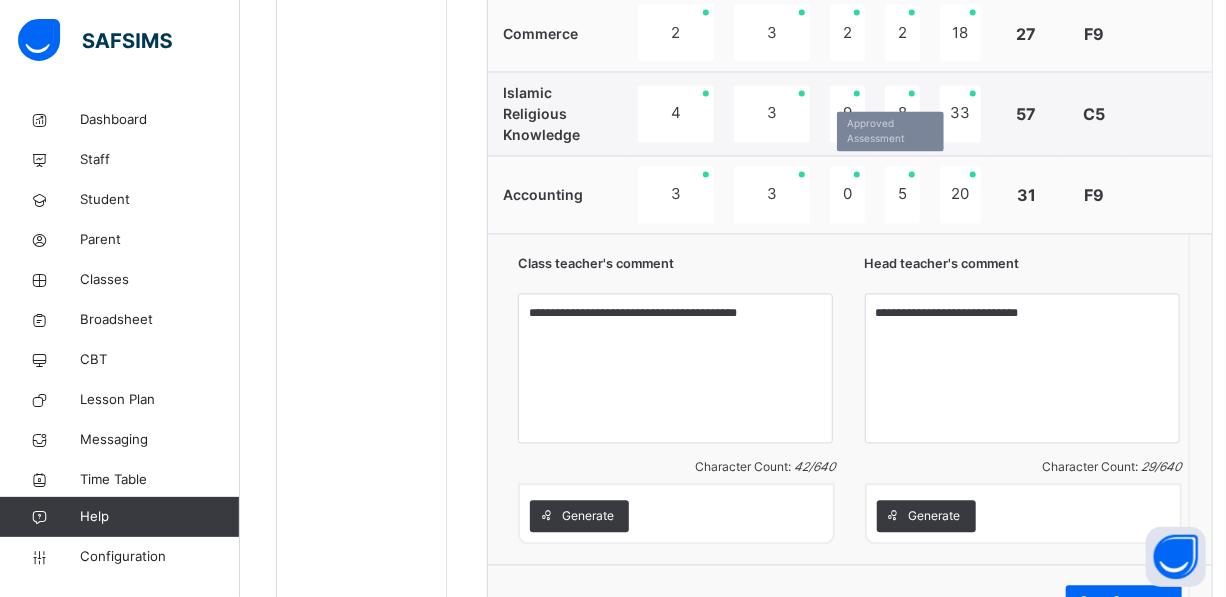 click on "0" at bounding box center (847, 195) 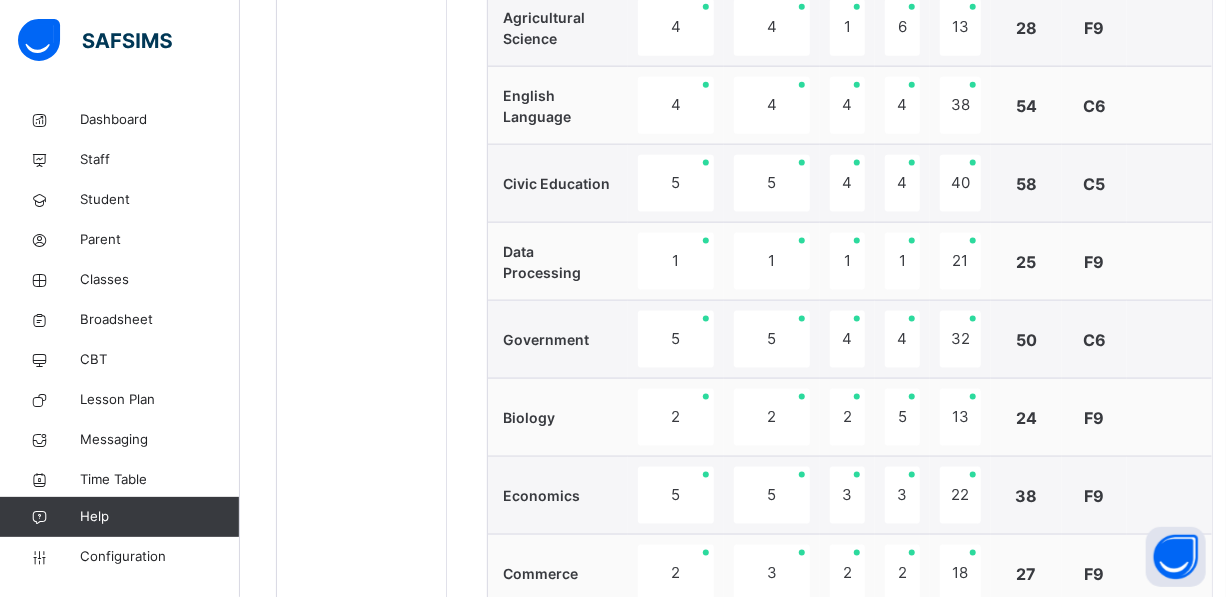scroll, scrollTop: 1789, scrollLeft: 0, axis: vertical 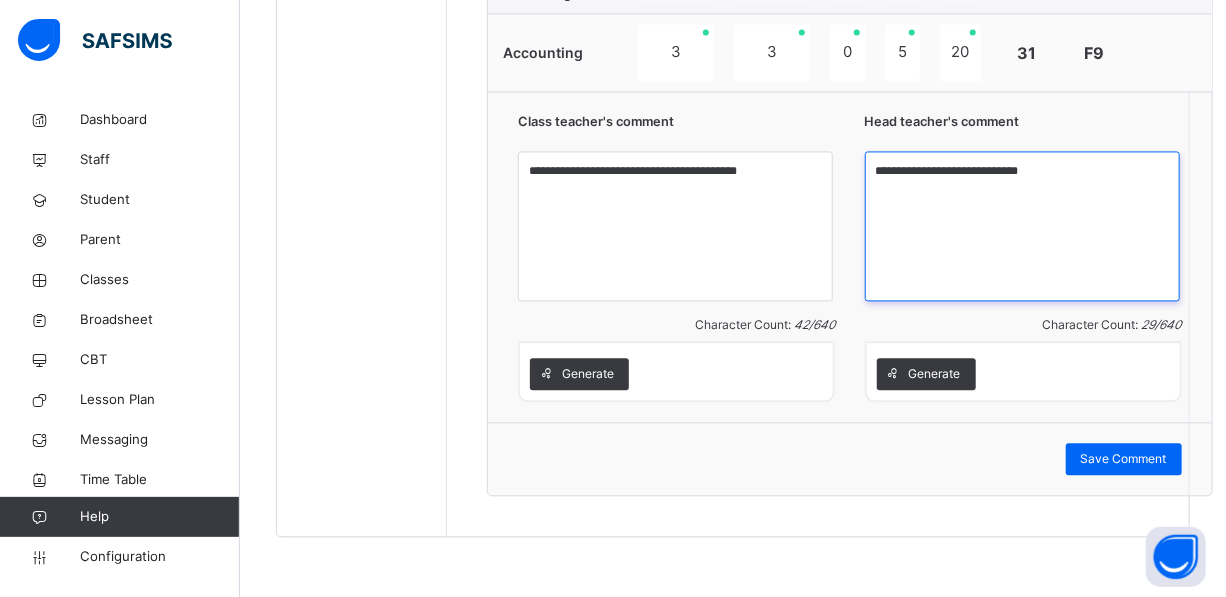 click on "**********" at bounding box center [1022, 226] 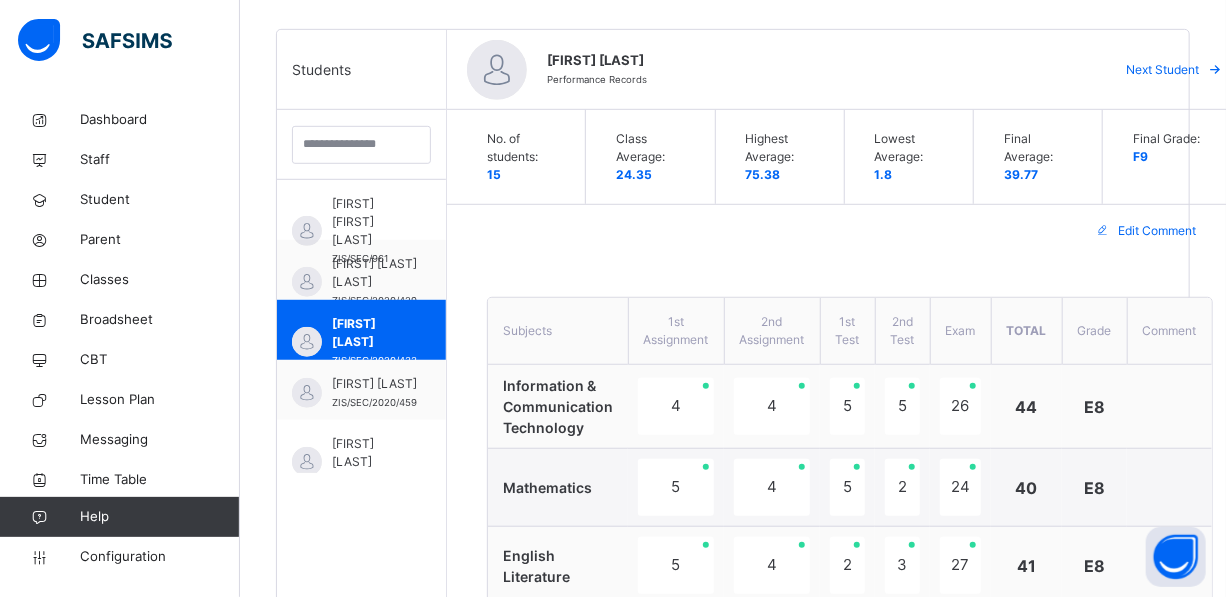 scroll, scrollTop: 513, scrollLeft: 0, axis: vertical 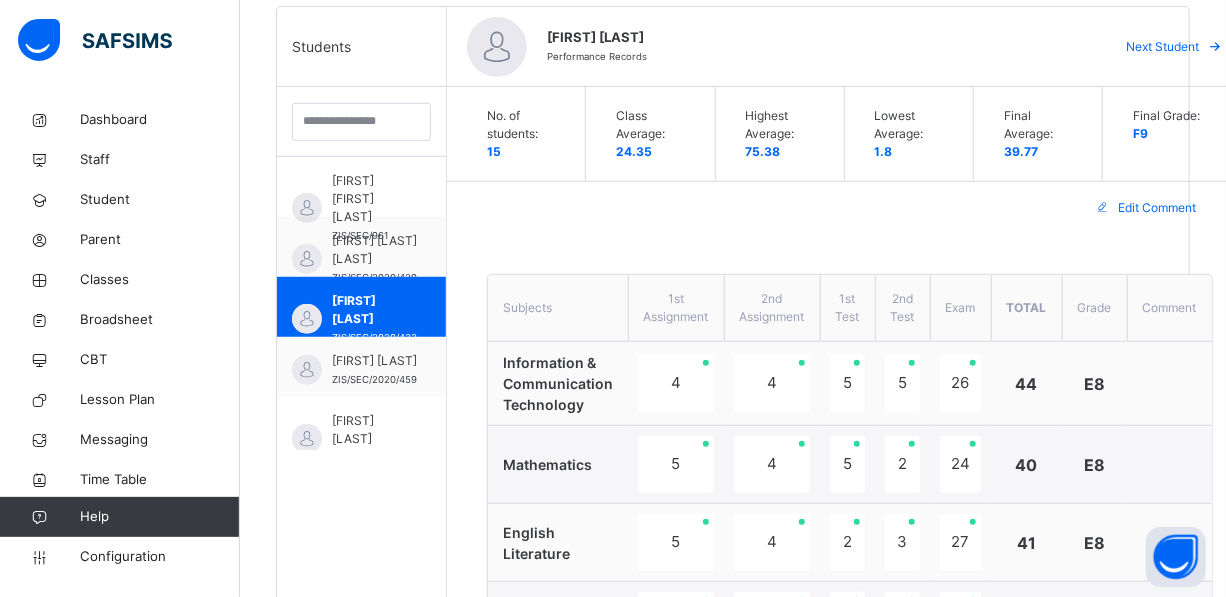 click on "Next Student" at bounding box center (1163, 47) 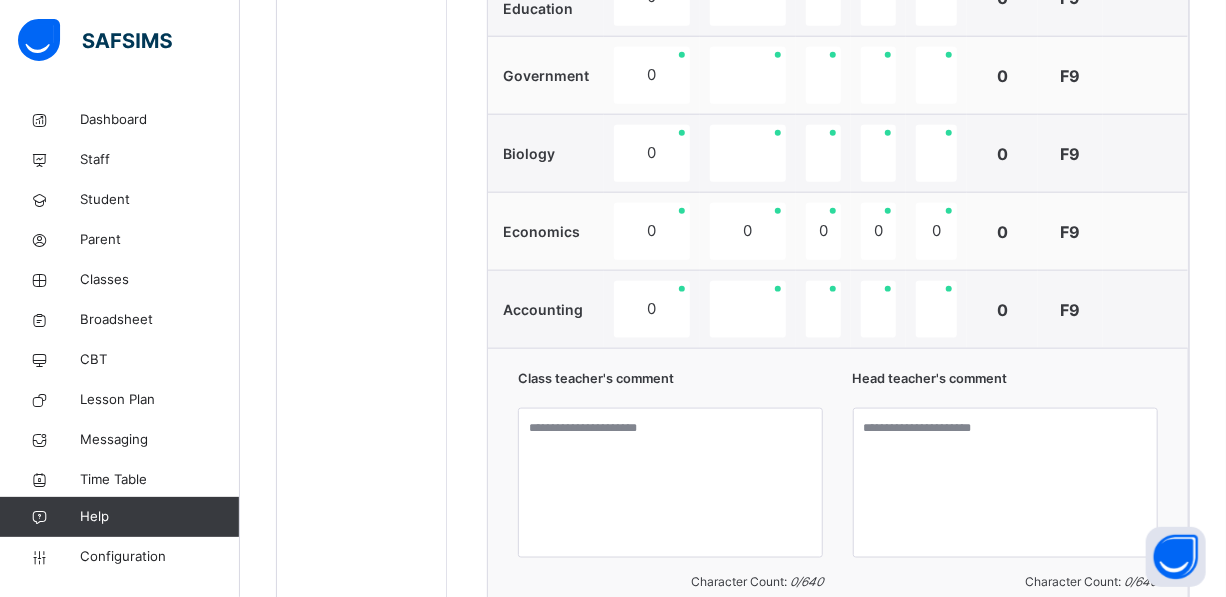 scroll, scrollTop: 980, scrollLeft: 0, axis: vertical 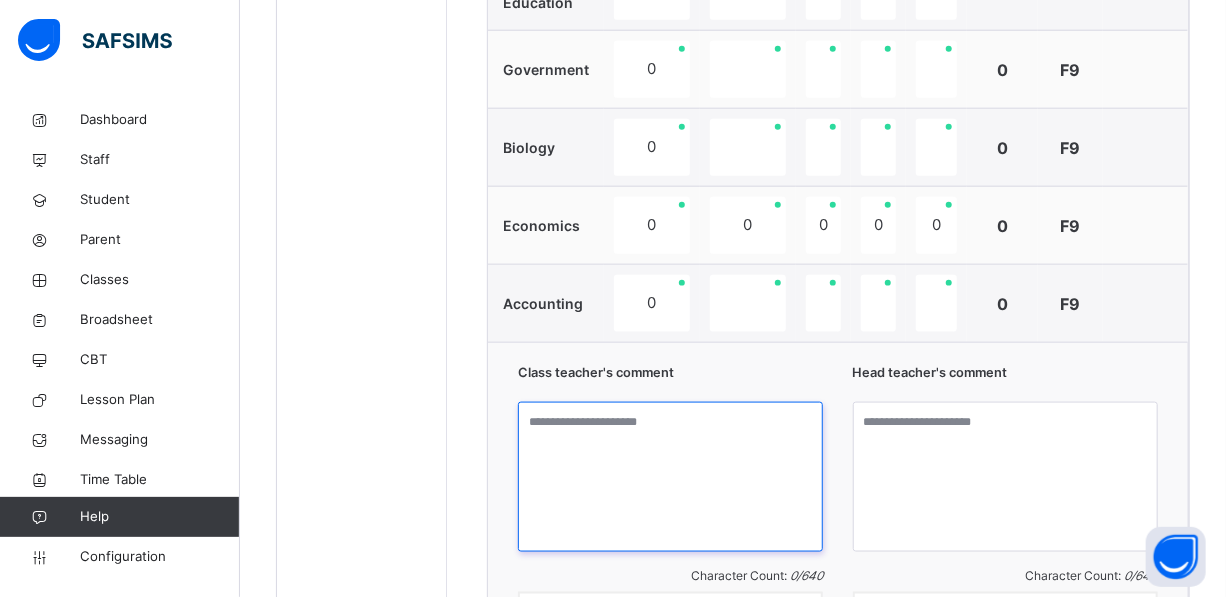 click at bounding box center (670, 477) 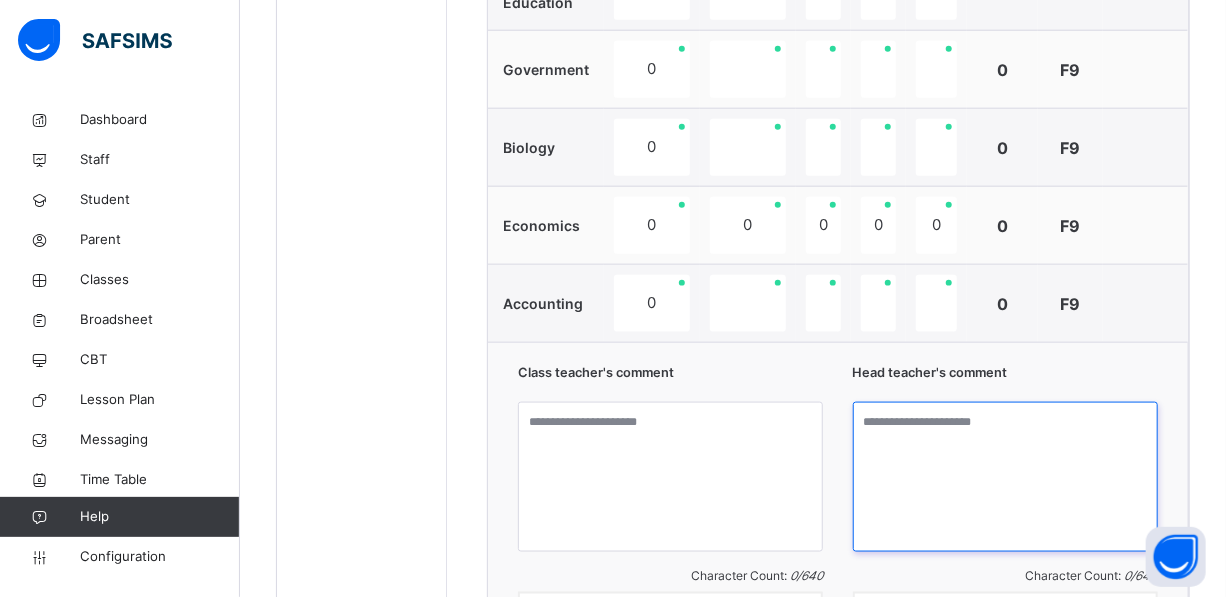 click at bounding box center [1005, 477] 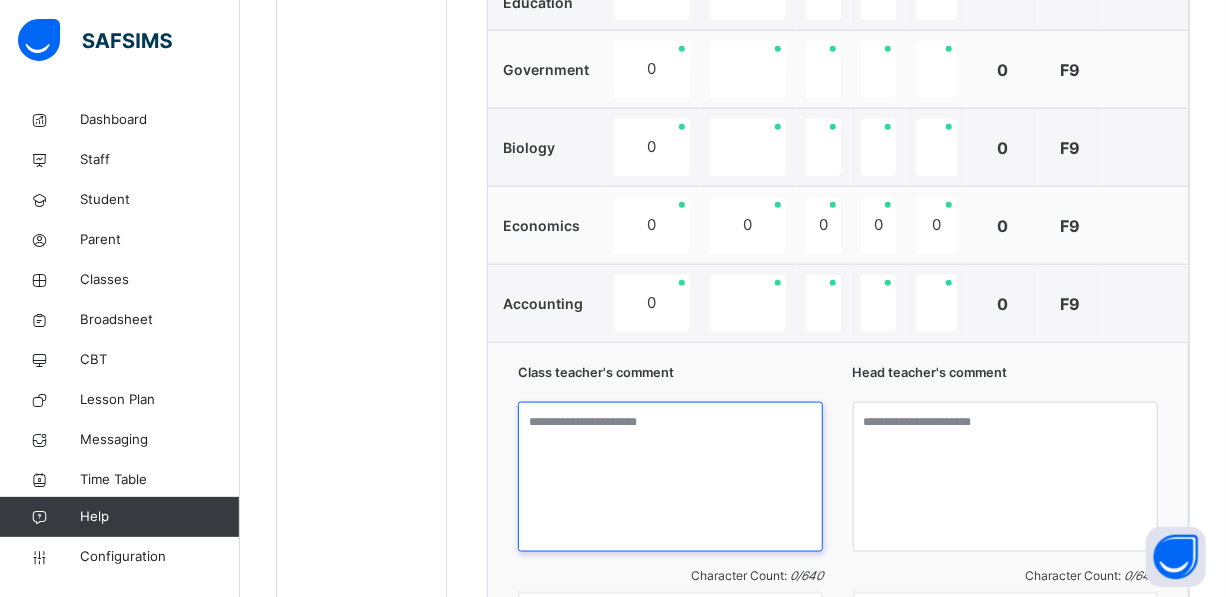 click at bounding box center [670, 477] 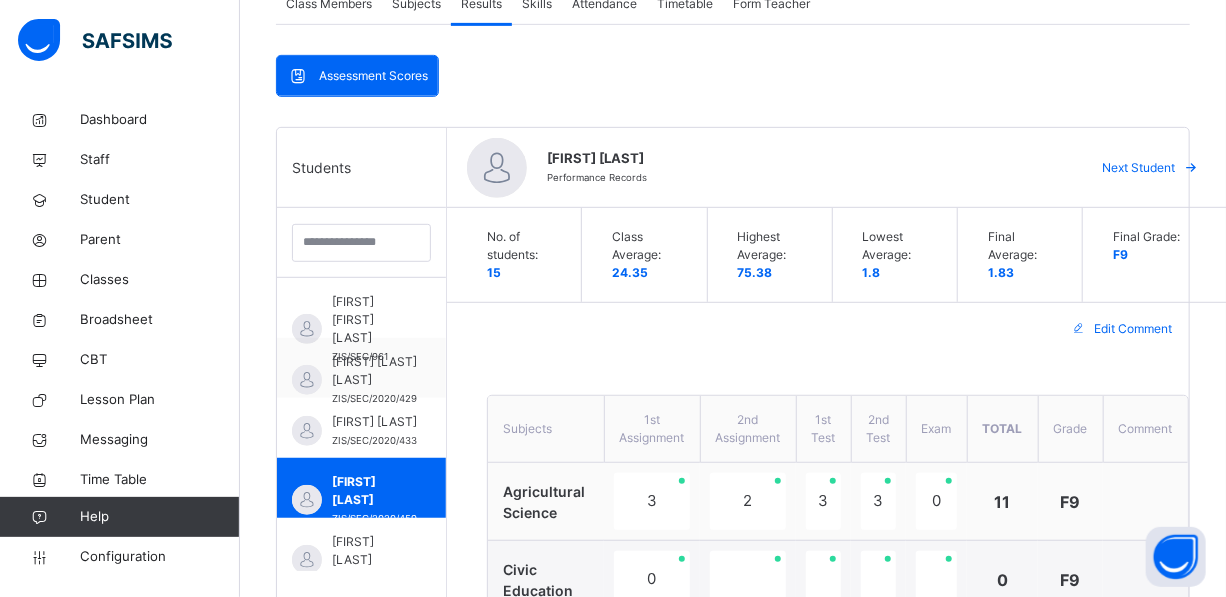 scroll, scrollTop: 328, scrollLeft: 0, axis: vertical 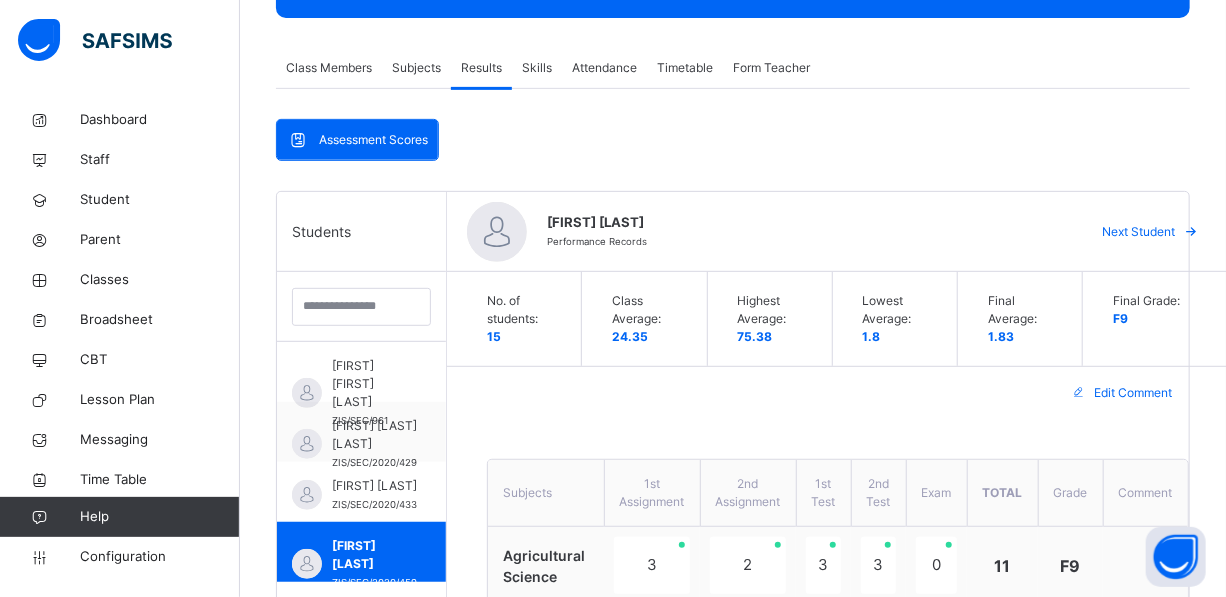 click at bounding box center [1192, 232] 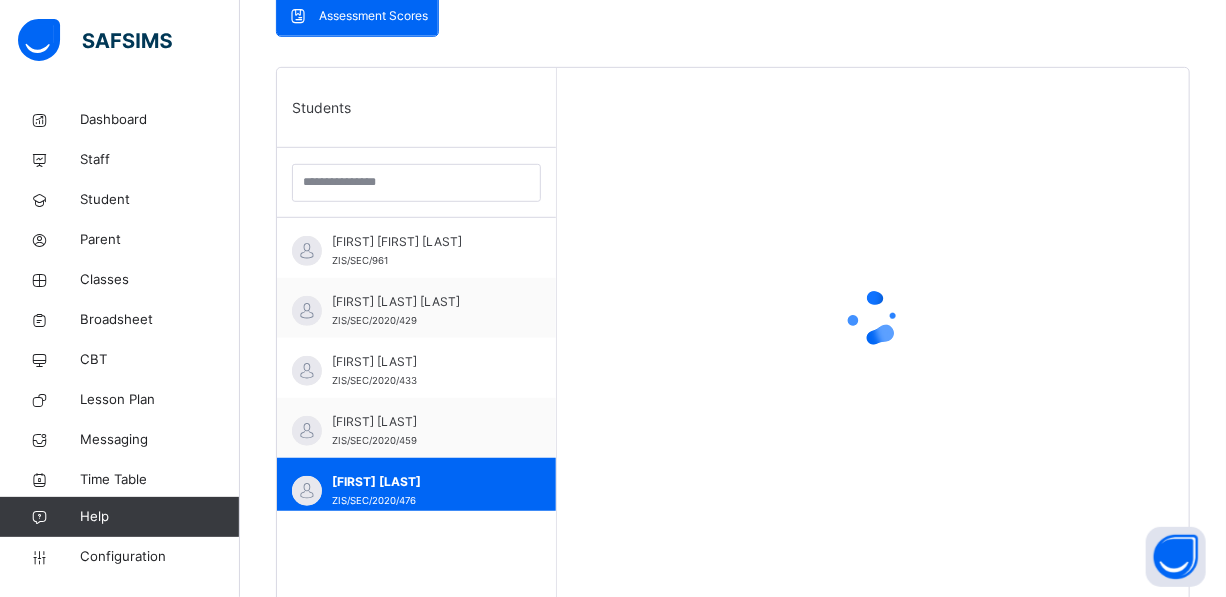 scroll, scrollTop: 513, scrollLeft: 0, axis: vertical 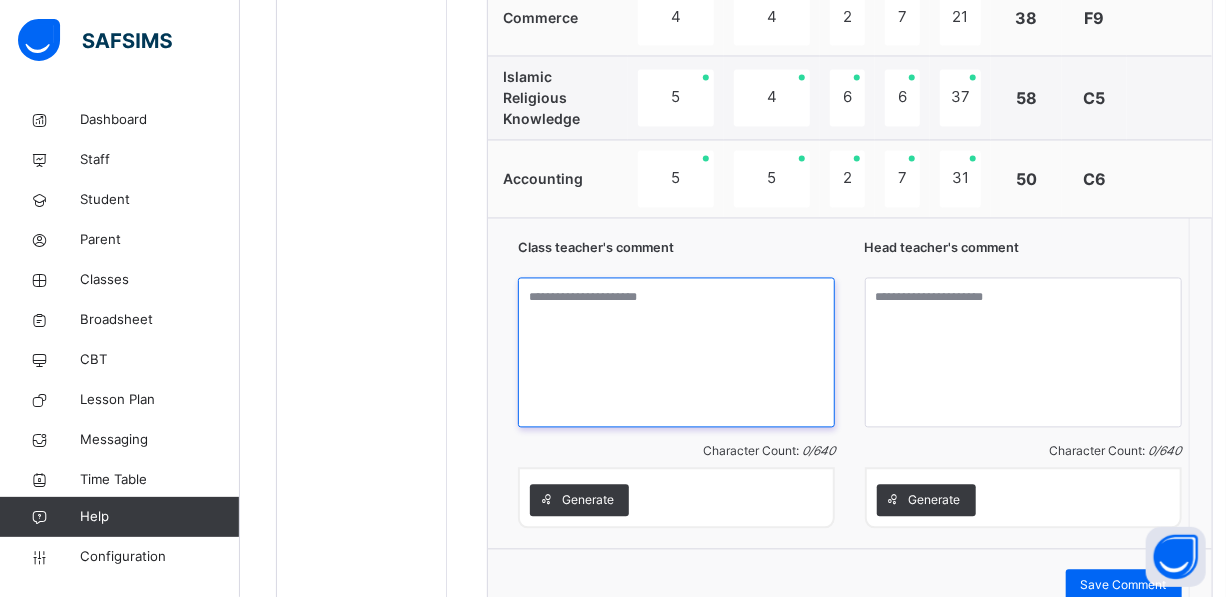 click at bounding box center [676, 353] 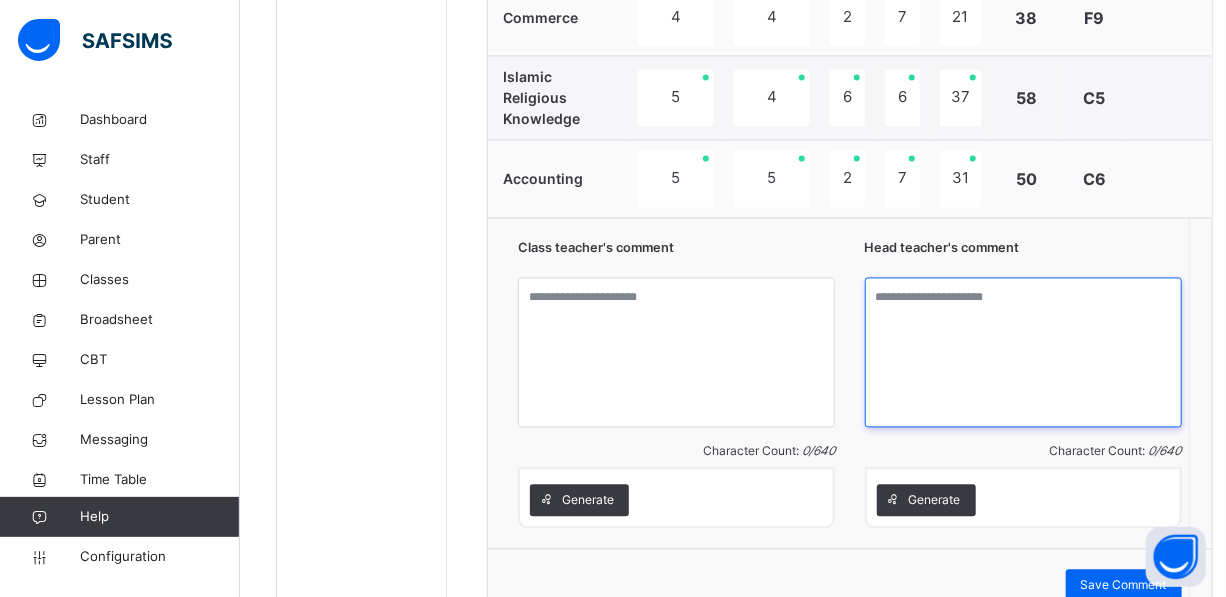 click at bounding box center (1023, 353) 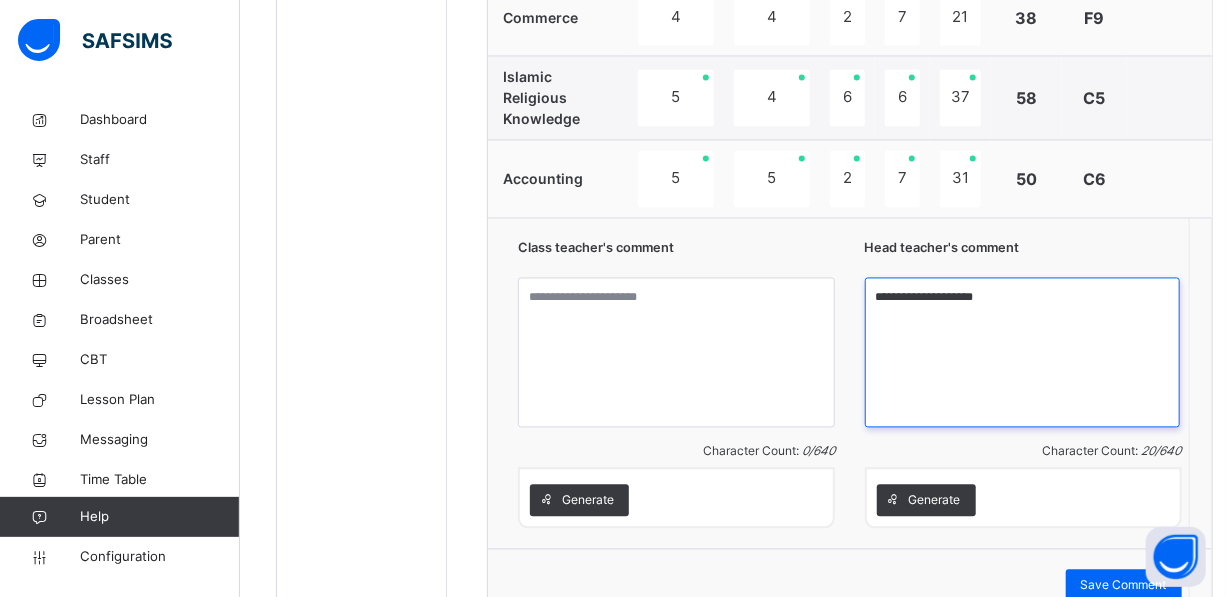 type on "**********" 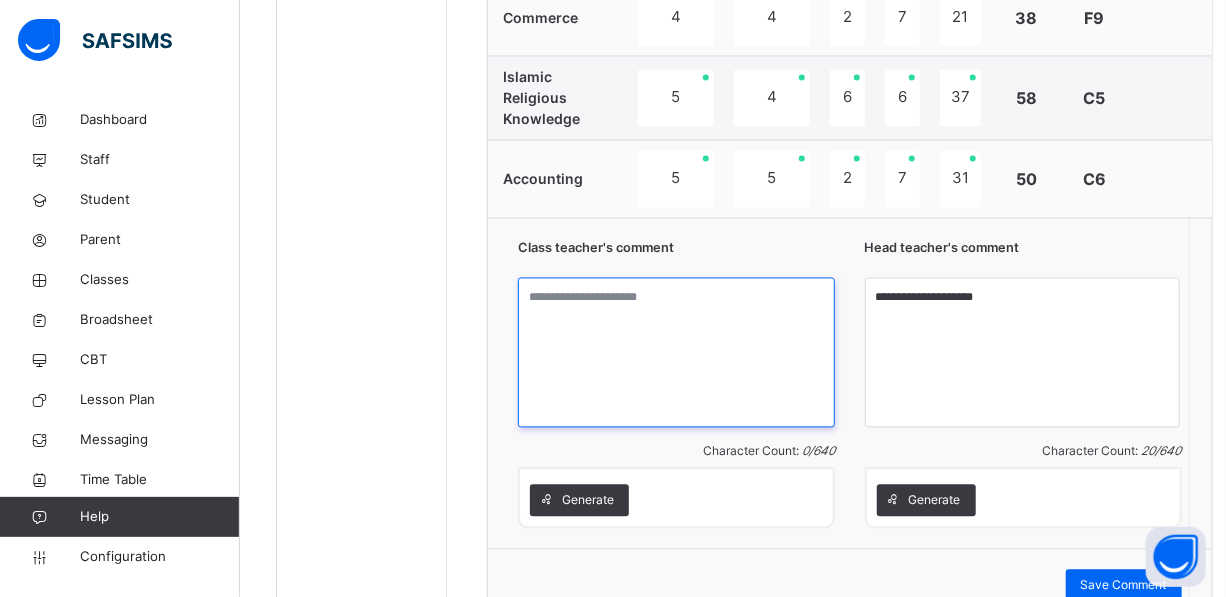 click at bounding box center (676, 353) 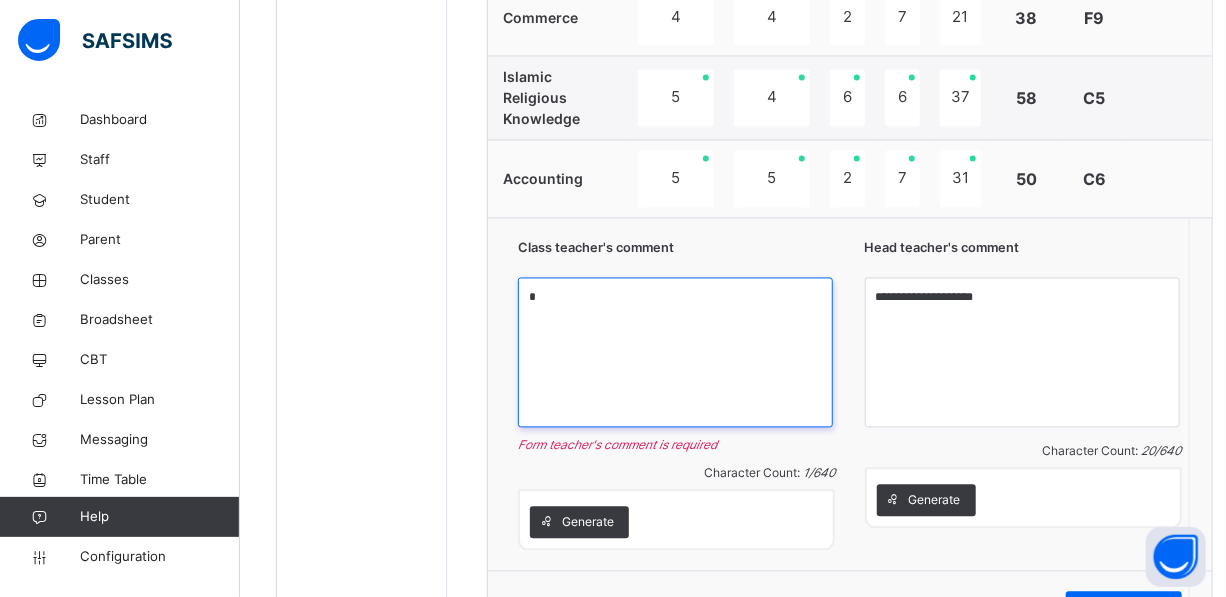 drag, startPoint x: 538, startPoint y: 296, endPoint x: 499, endPoint y: 297, distance: 39.012817 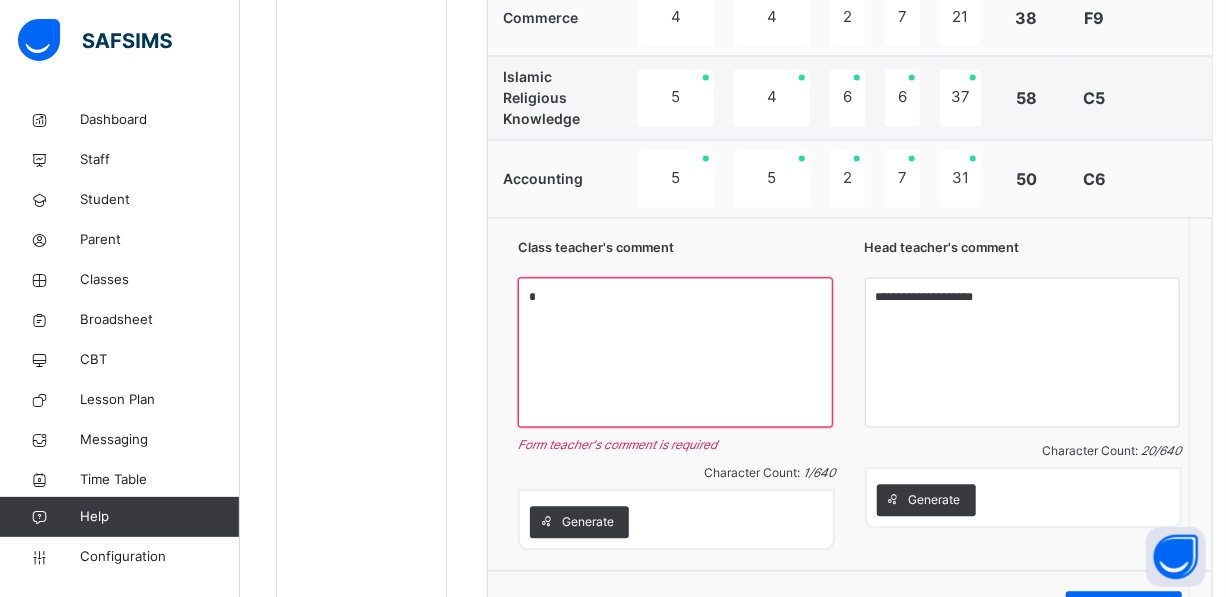 click on "**********" at bounding box center (850, 394) 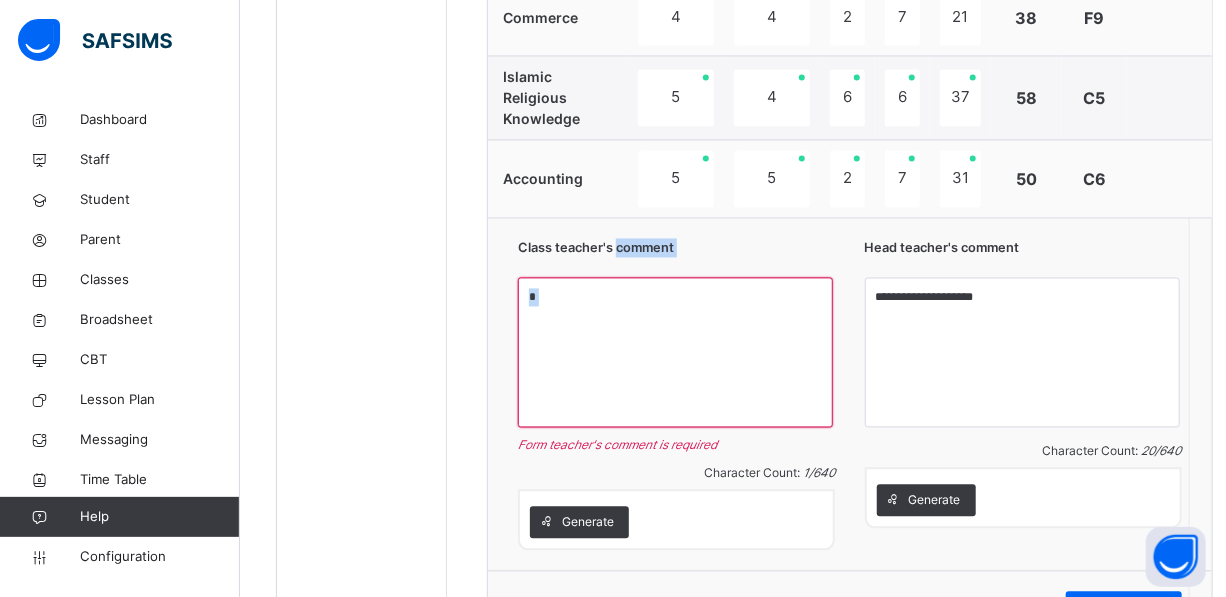 click on "**********" at bounding box center (850, 394) 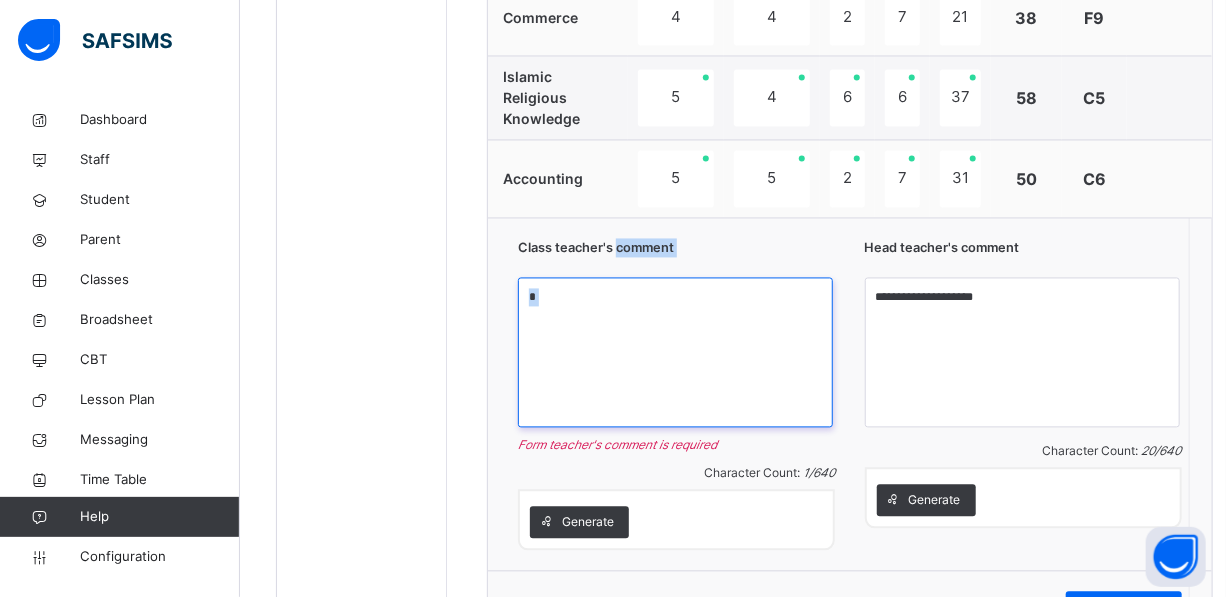 click on "*" at bounding box center (675, 353) 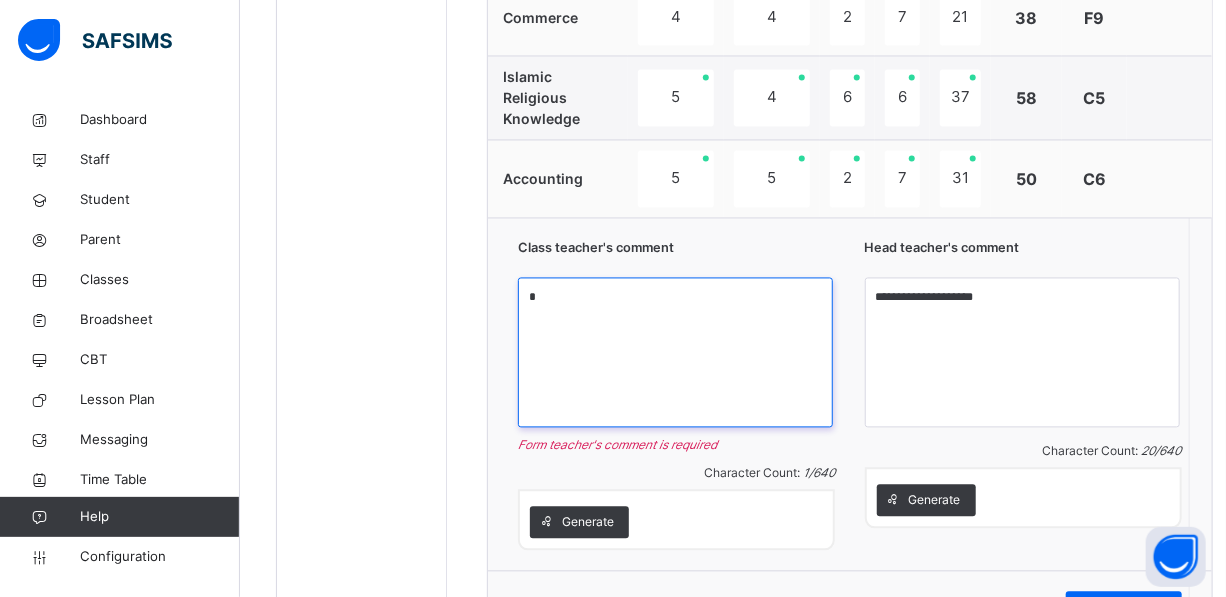 drag, startPoint x: 539, startPoint y: 317, endPoint x: 521, endPoint y: 310, distance: 19.313208 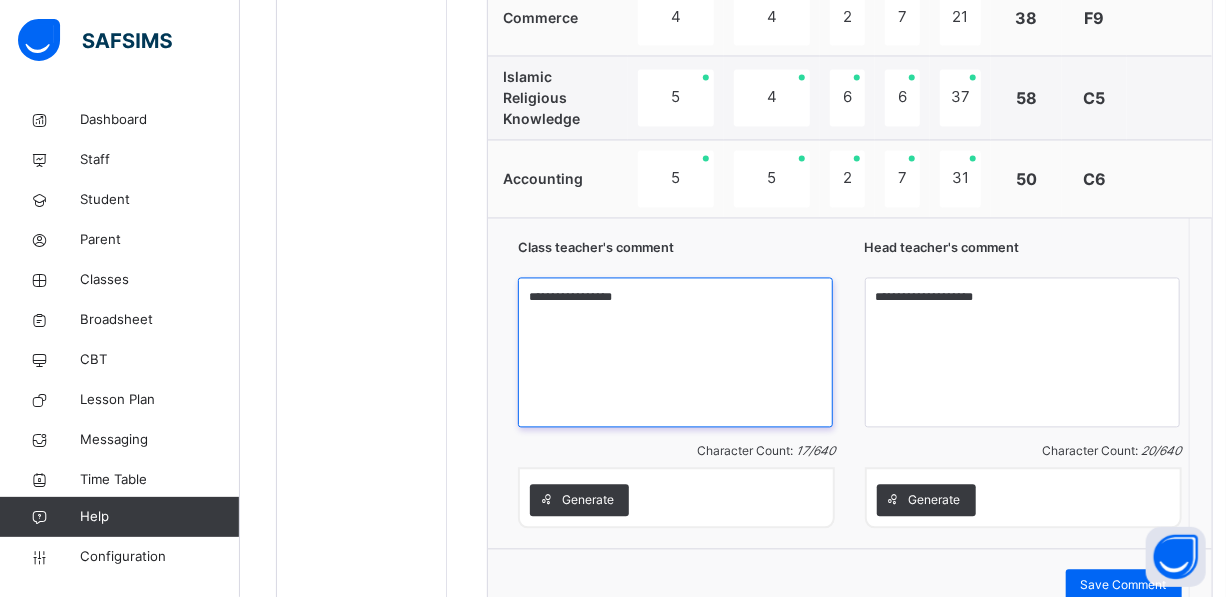 click on "**********" at bounding box center [675, 353] 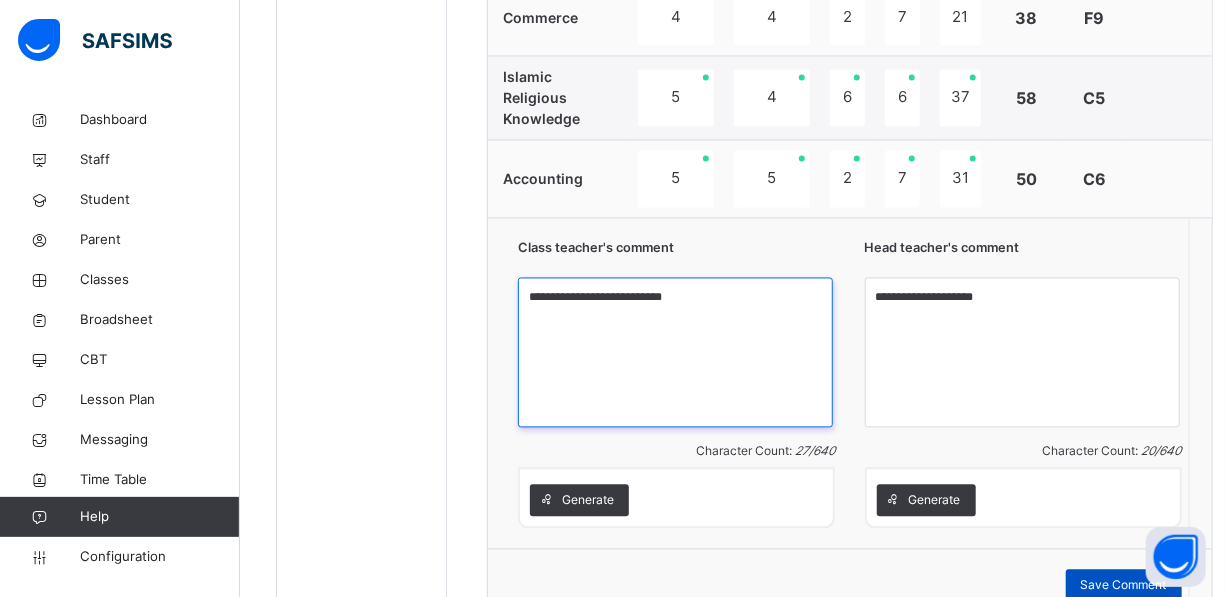 type on "**********" 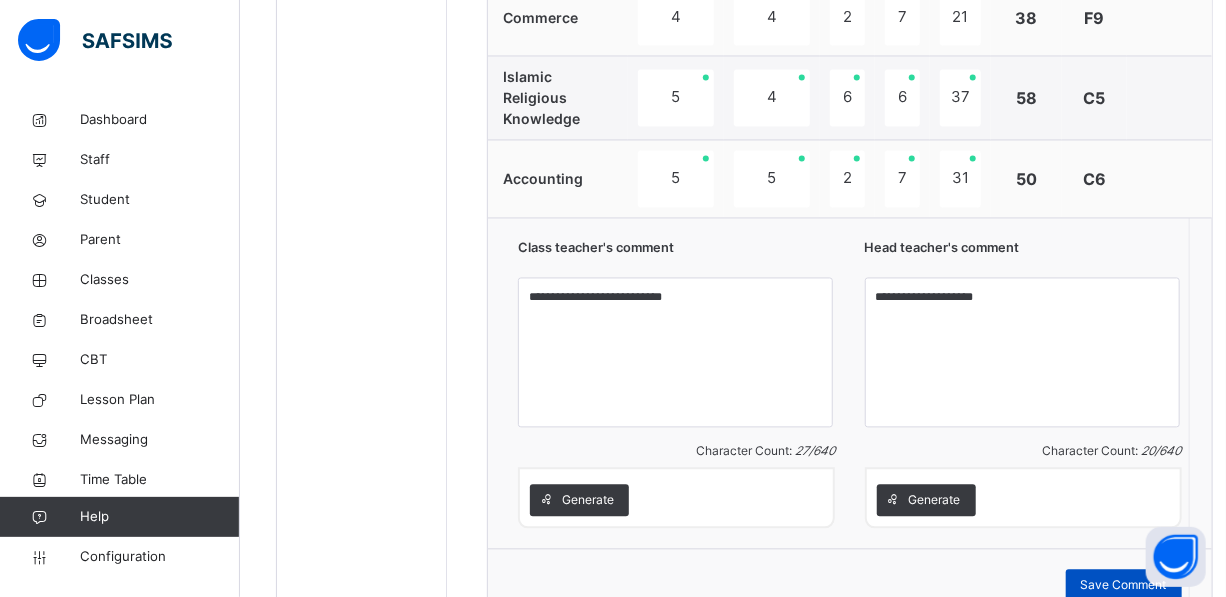 click on "Save Comment" at bounding box center (1124, 586) 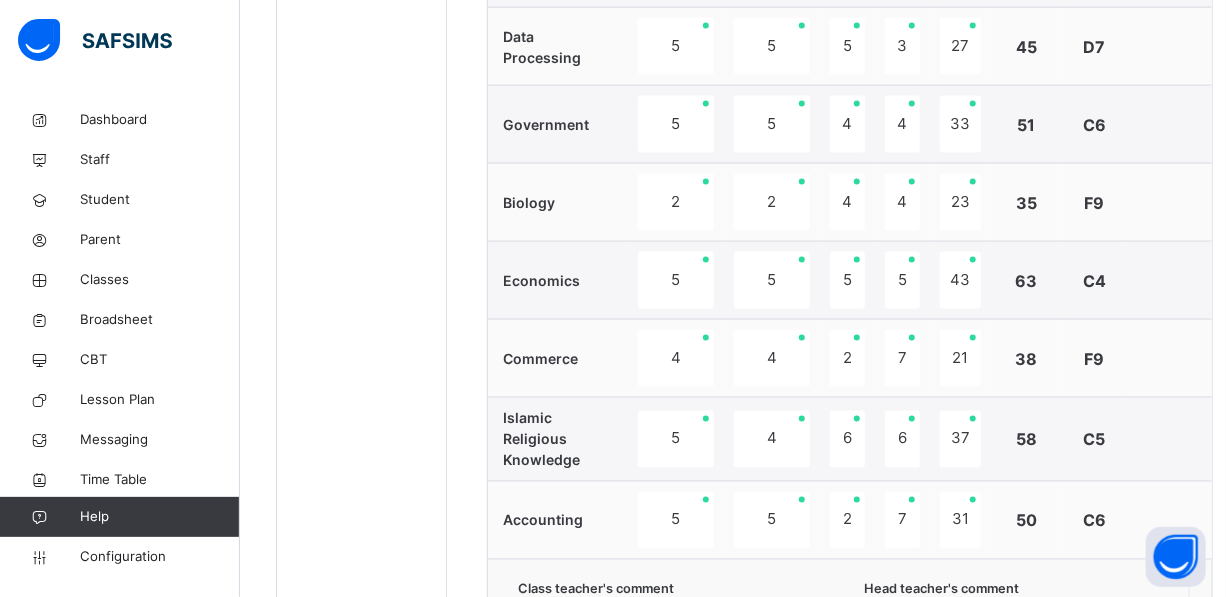 scroll, scrollTop: 1789, scrollLeft: 0, axis: vertical 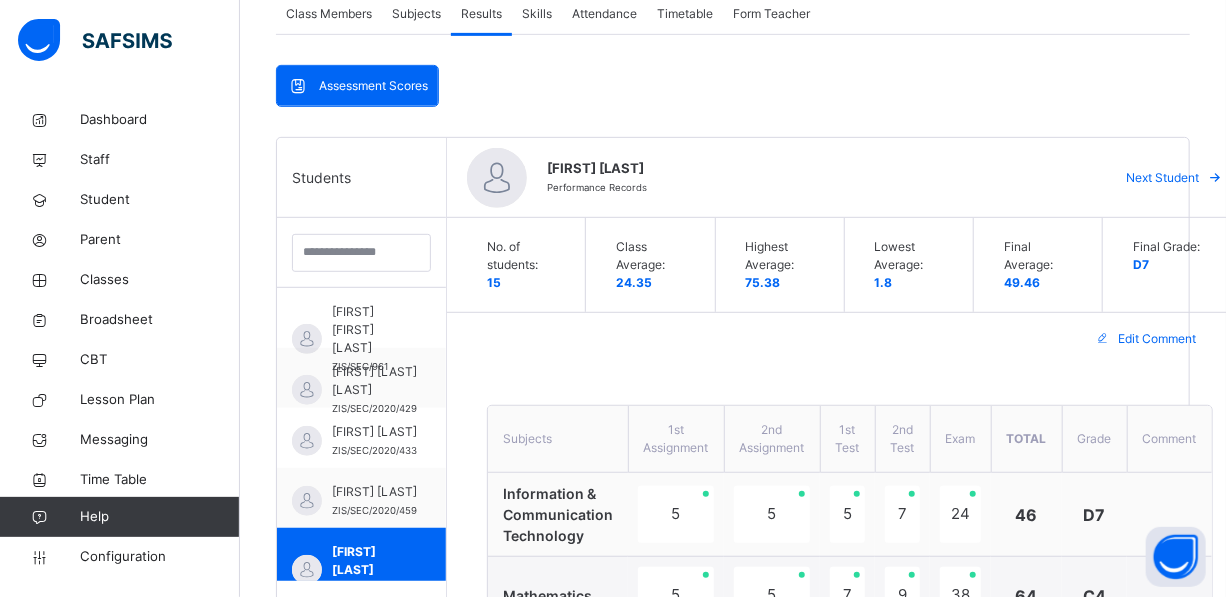 click on "Next Student" at bounding box center (1163, 178) 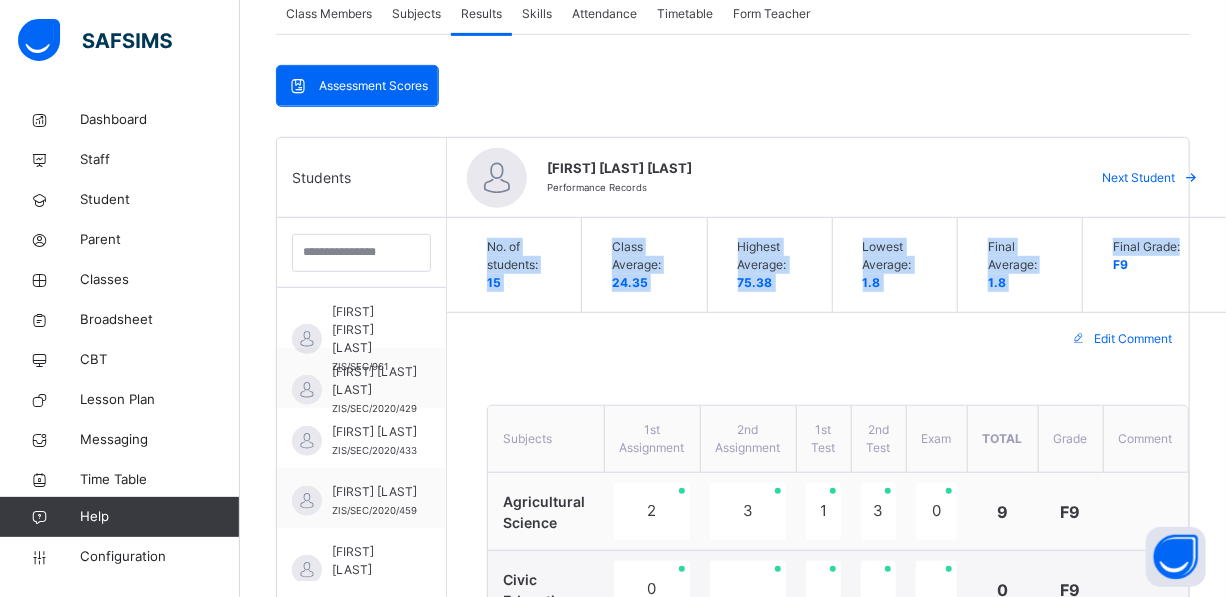 click on "[FIRST] [LAST] [FIRST] Performance Records Next Student   No. of students:   15   Class Average:   24.35   Highest Average:   75.38   Lowest Average:   1.8   Final Average:   1.8   Final Grade:   F9 Edit Comment Subjects 1st Assignment 2nd Assignment 1st Test 2nd Test Exam Total Grade Comment Agricultural Science 2 3 1 3 0 9 F9 Civic Education 0 0 F9 Government 0 0 F9 Biology 0 0 0 0 0 0 F9 Economics 0 0 F9 Class teacher's comment Character Count:   0 / 640   Generate   Head teacher's comment Character Count:   0 / 640   Generate   Save Comment × How satisfied were you with your experience using SAFSIMS today? 😞 🙁 😐 🙂 😄 Very Dissatisfied Very Satisfied Submit Close   ×   ’s Comment Generate and see in full the comment developed by the AI with an option to regenerate the comment GJ [FIRST] [LAST] [FIRST]   ZIS/2012/PRI/196 Final Average 1.8 Final Grade F9 Sims Bot   Regenerate     Use this comment" at bounding box center [838, 722] 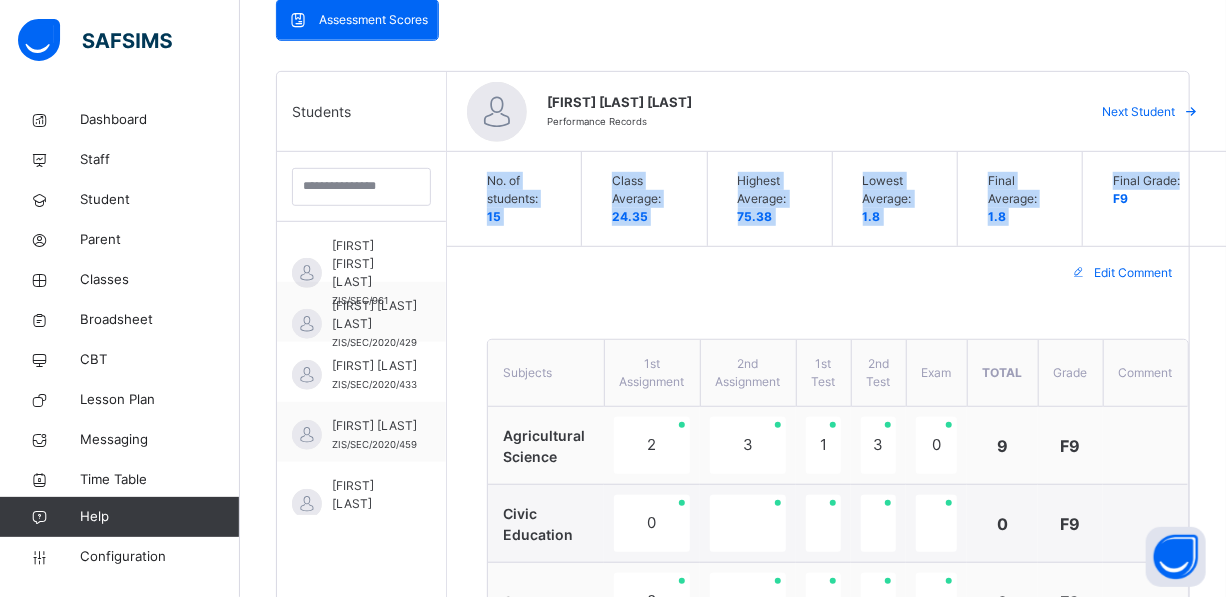 scroll, scrollTop: 436, scrollLeft: 0, axis: vertical 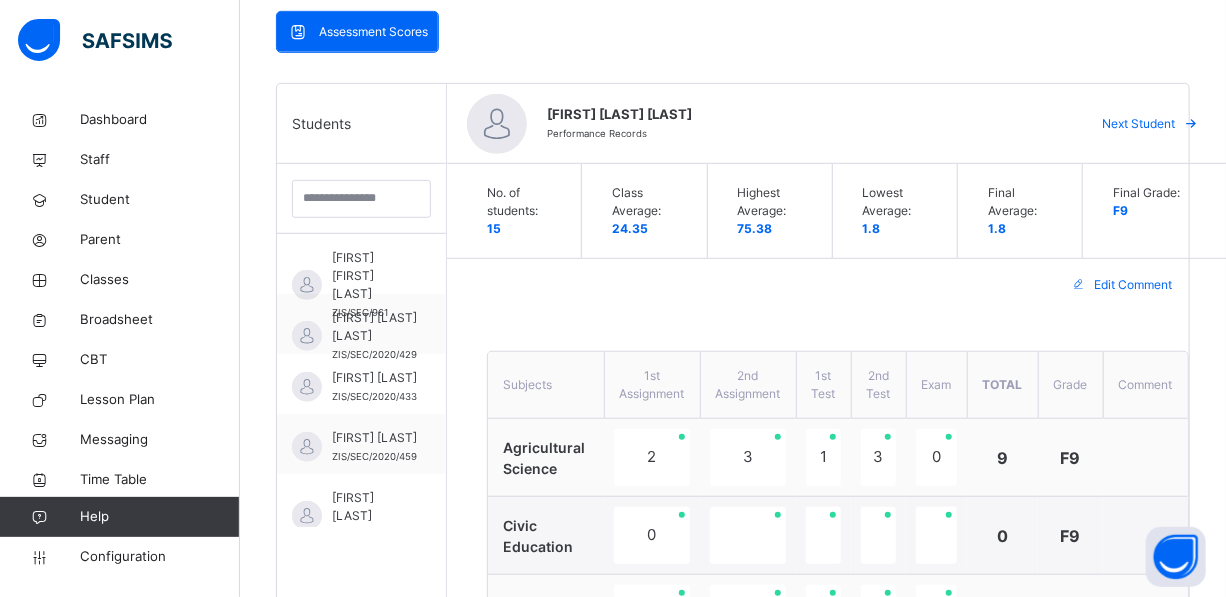 click on "Next Student" at bounding box center (1139, 124) 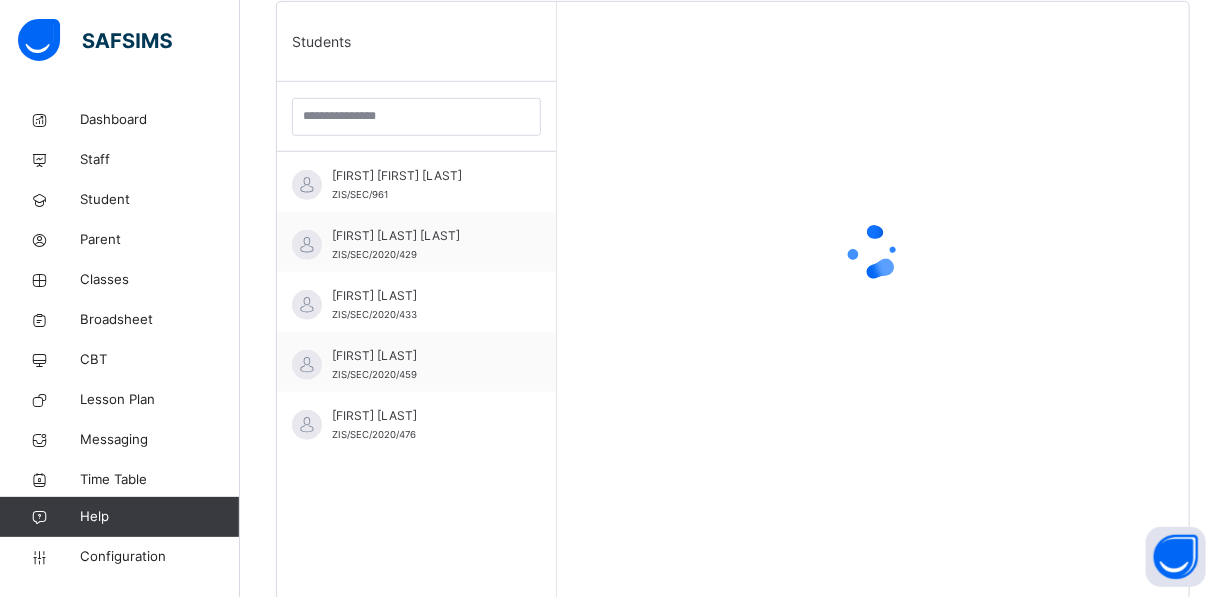 scroll, scrollTop: 580, scrollLeft: 0, axis: vertical 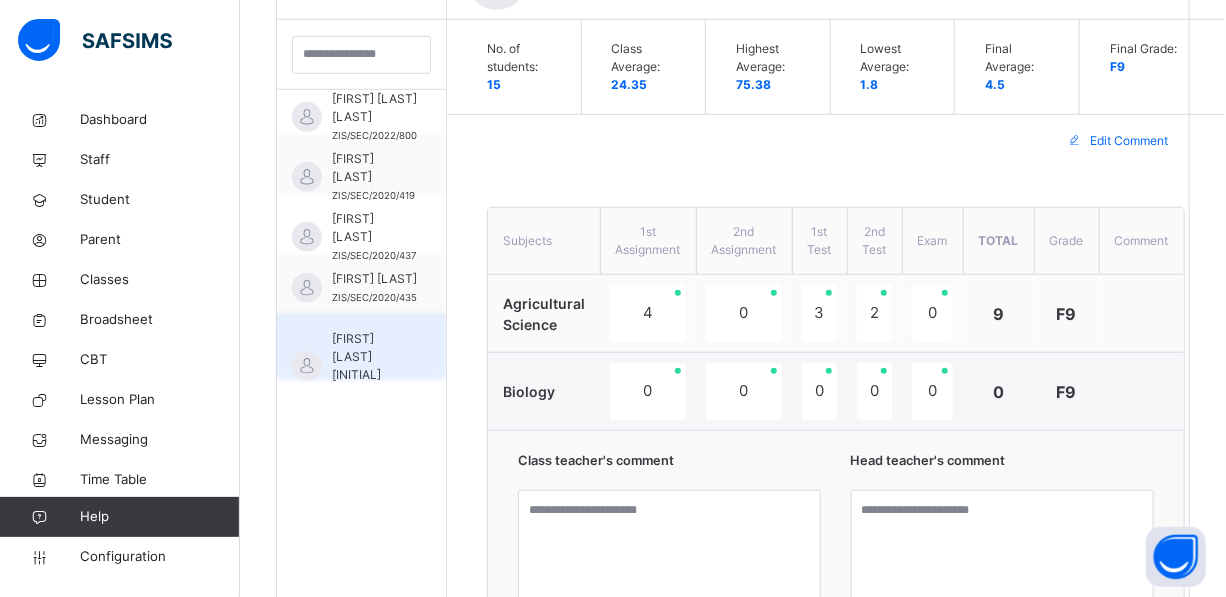 click on "[FIRST] [LAST] [INITIAL]" at bounding box center [373, 357] 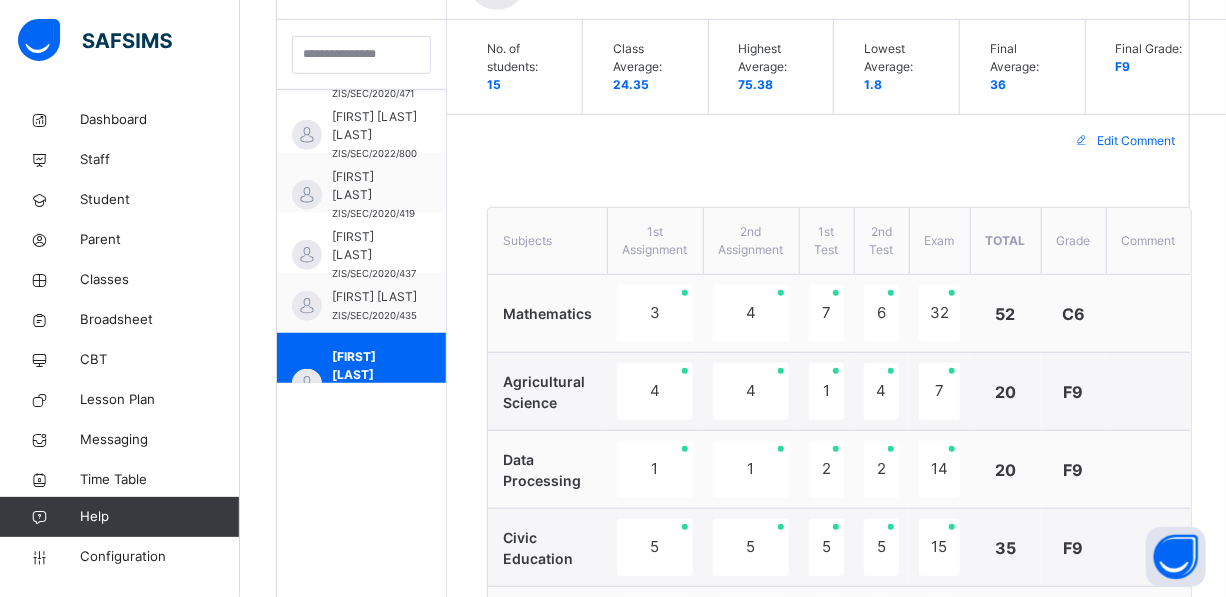 scroll, scrollTop: 615, scrollLeft: 0, axis: vertical 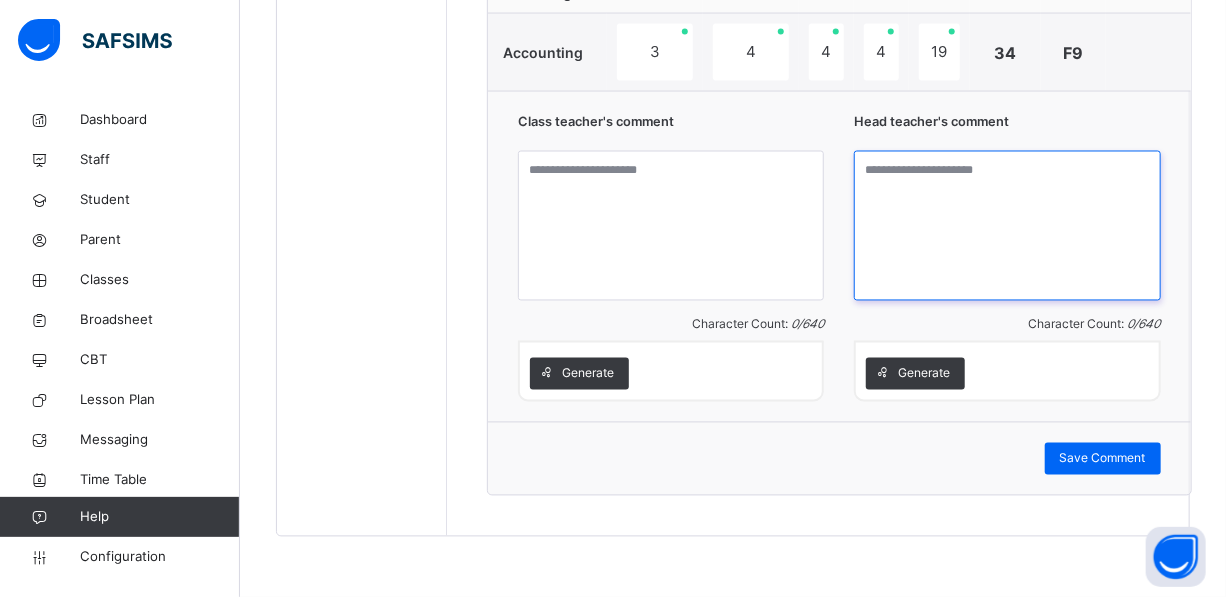 click at bounding box center [1007, 226] 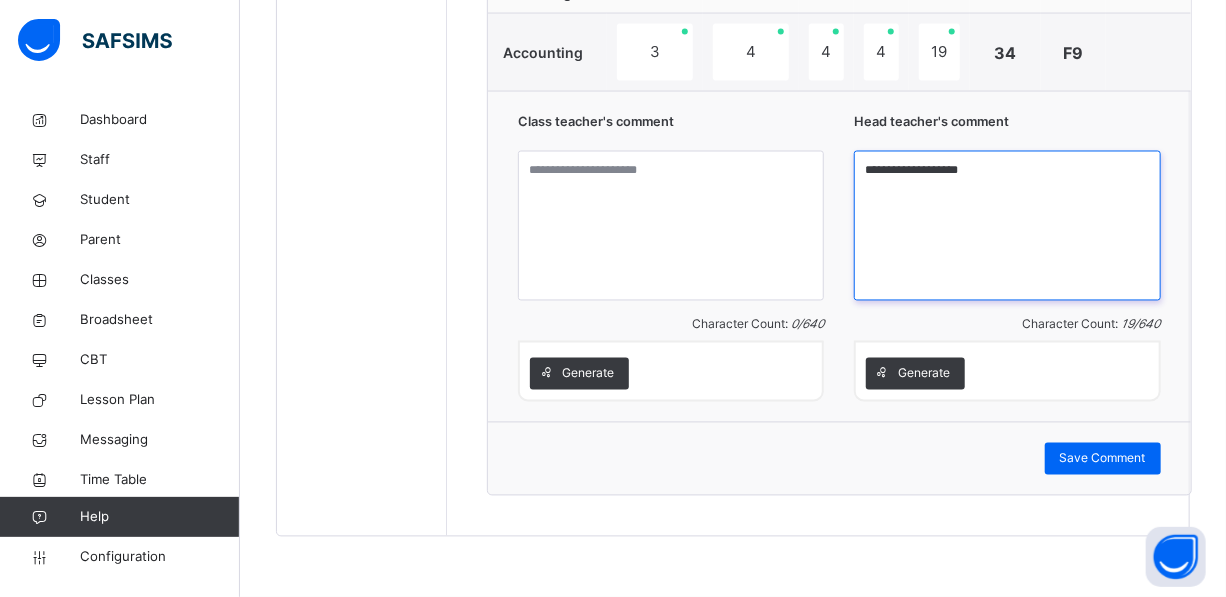 type on "**********" 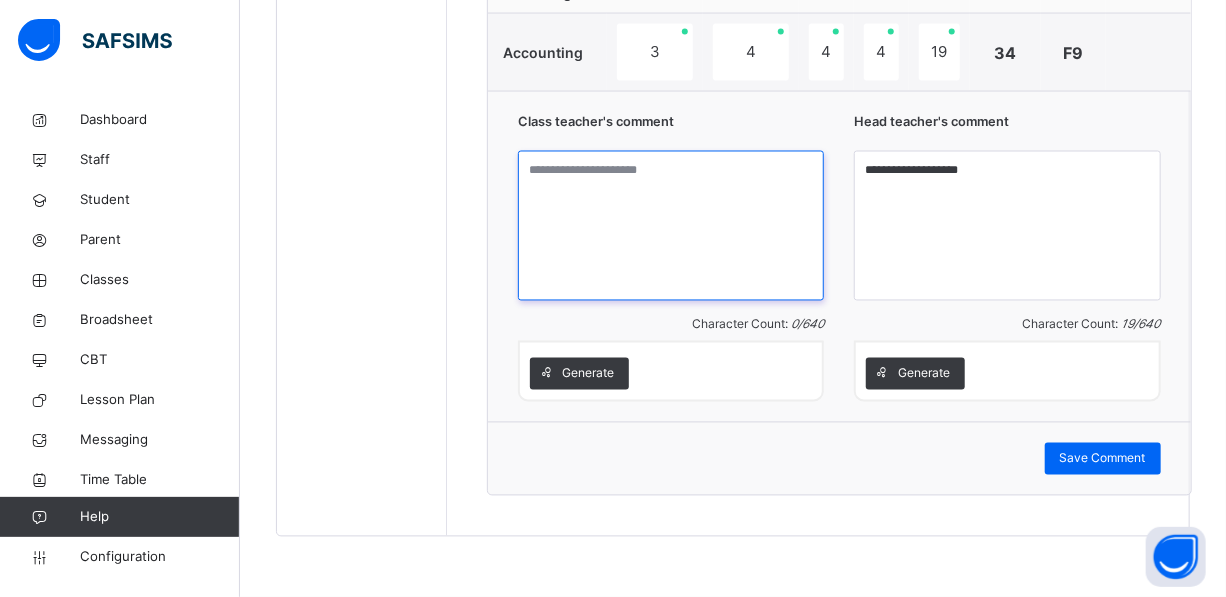 click at bounding box center [671, 226] 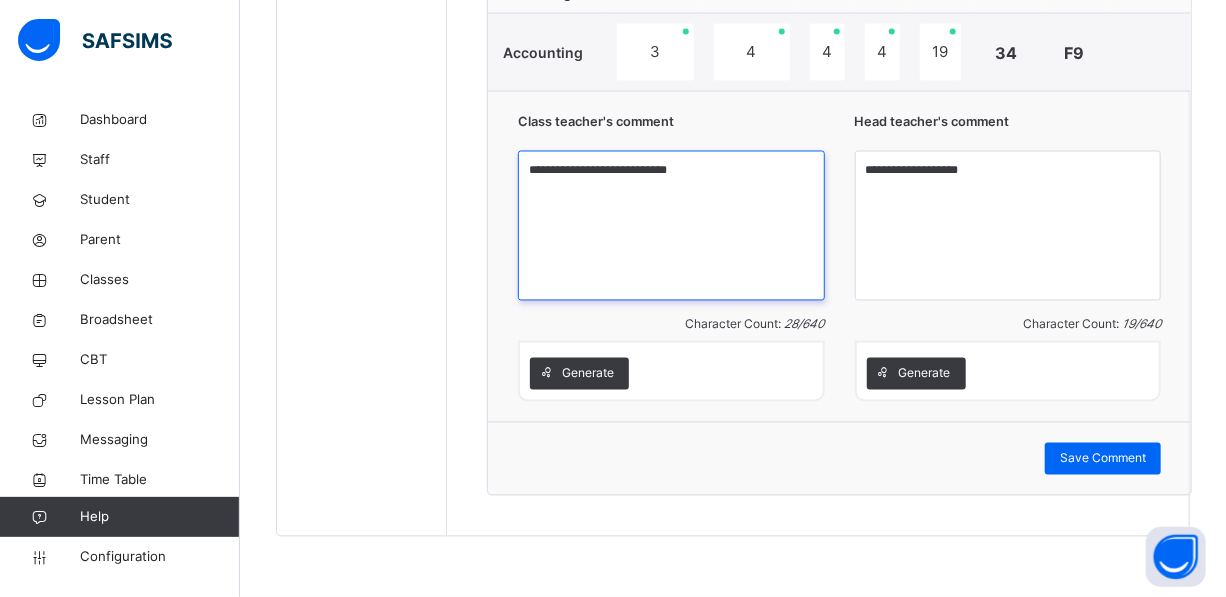 click on "**********" at bounding box center [671, 226] 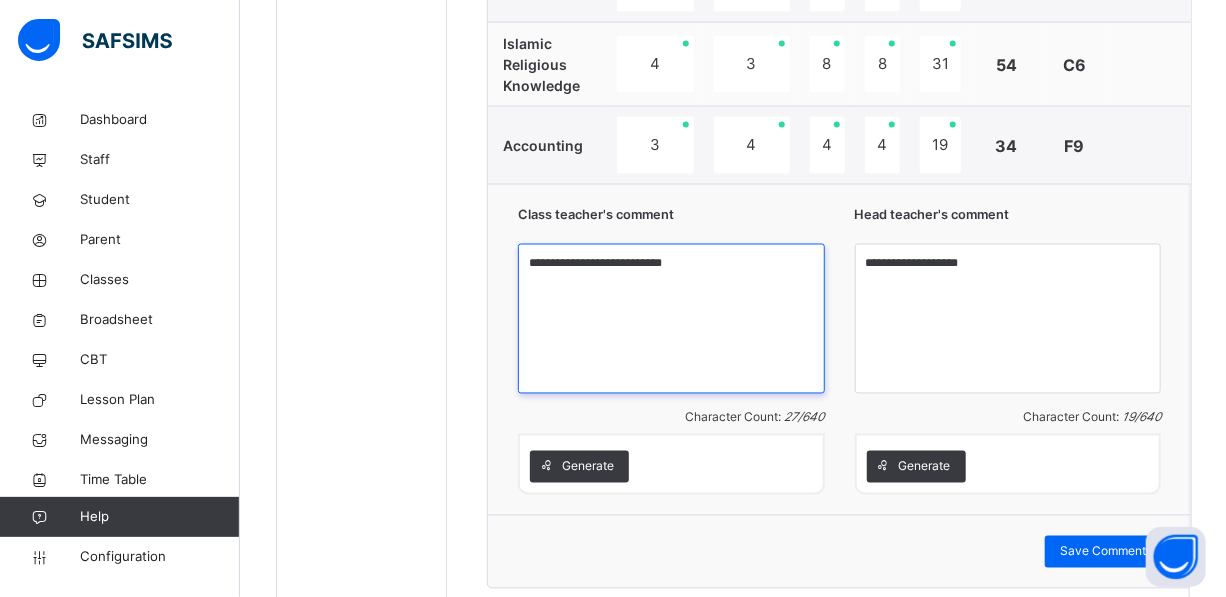 scroll, scrollTop: 1490, scrollLeft: 0, axis: vertical 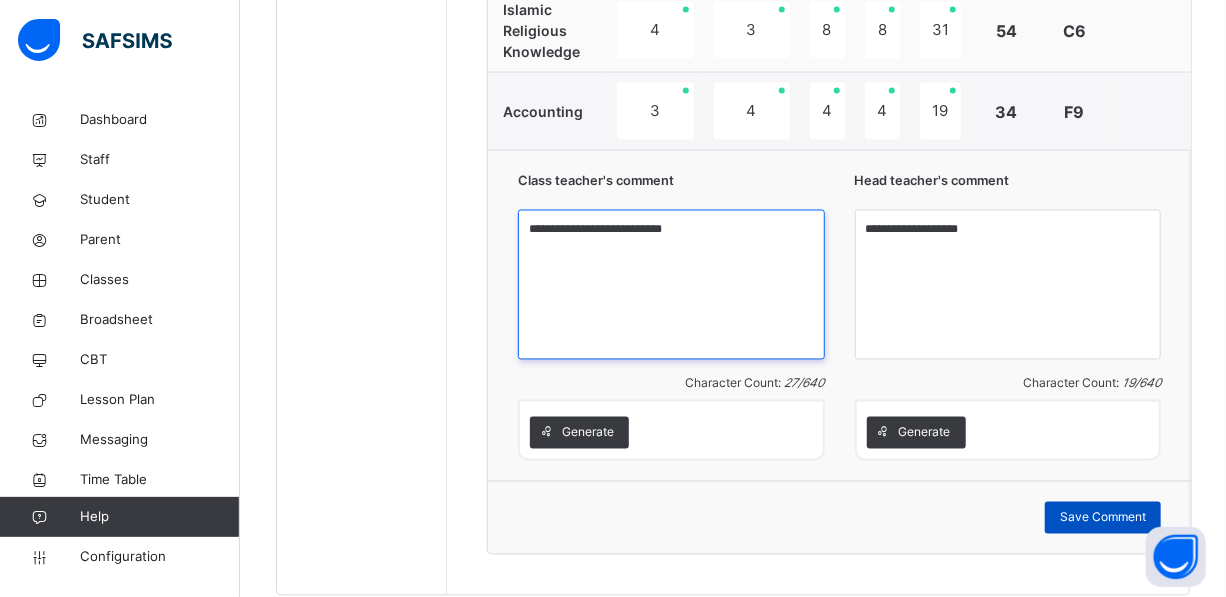 type on "**********" 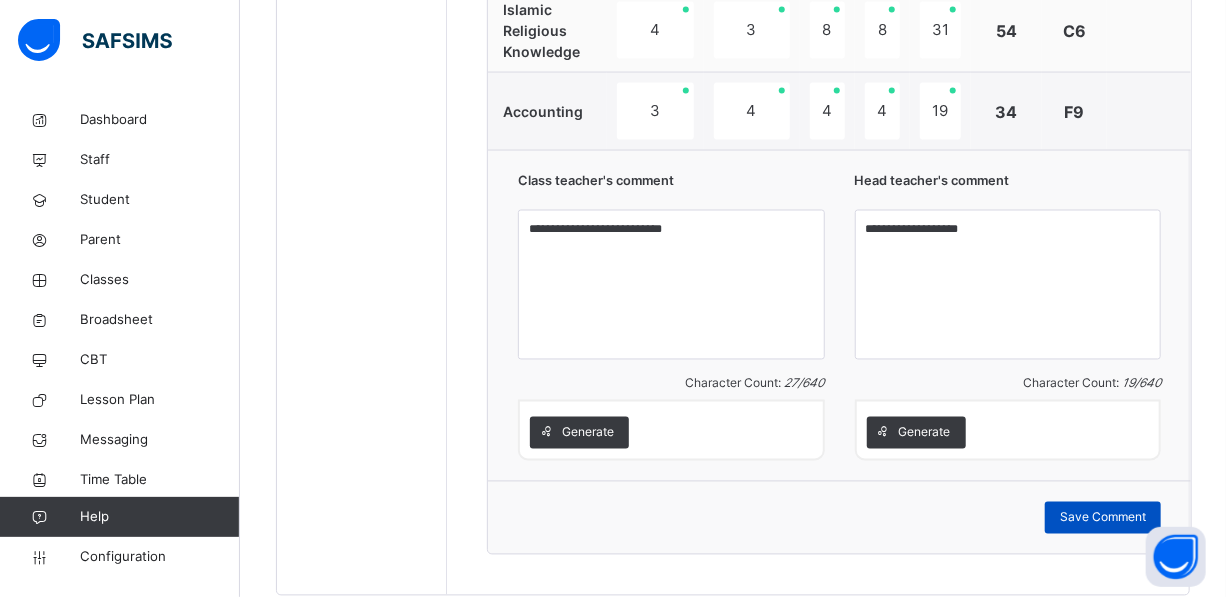 click on "Save Comment" at bounding box center (1103, 518) 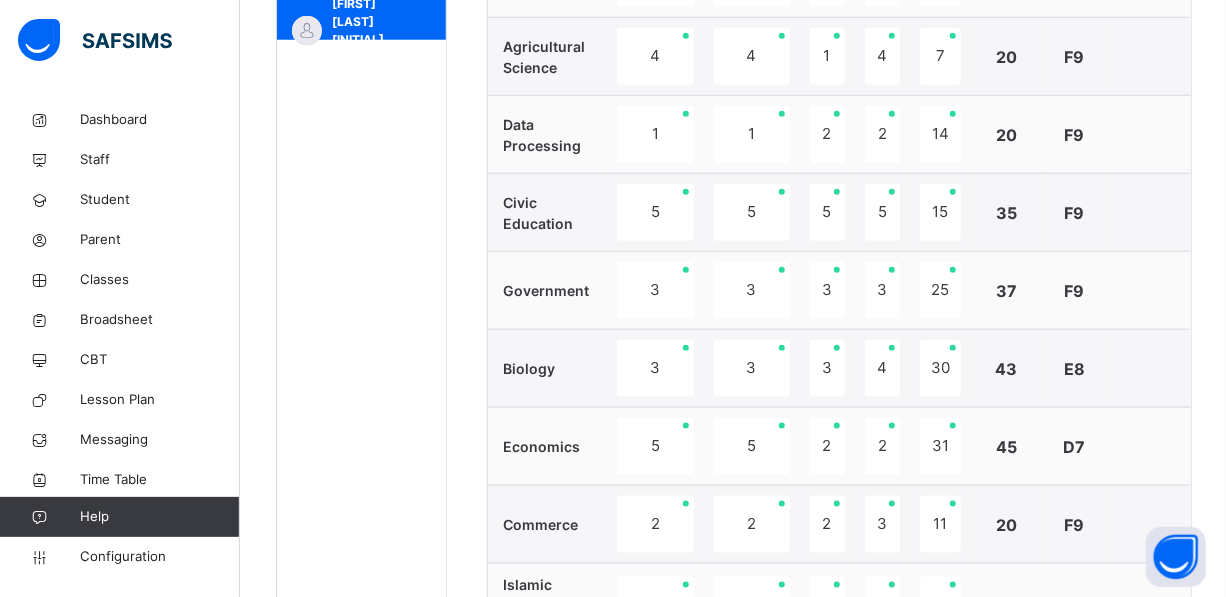 scroll, scrollTop: 1163, scrollLeft: 0, axis: vertical 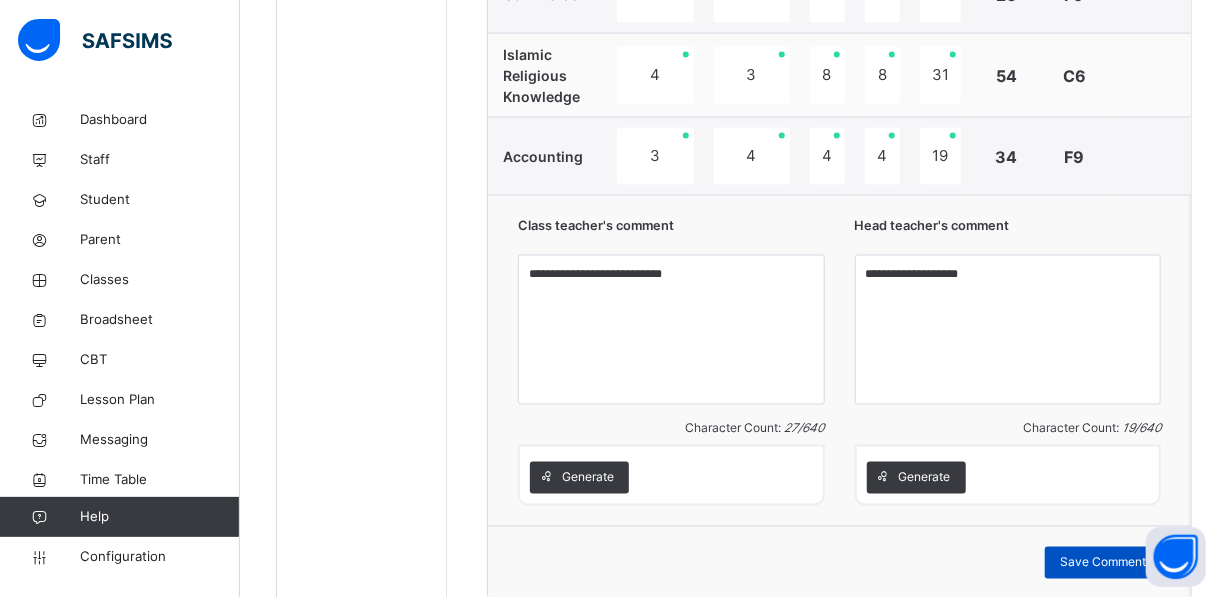 click on "Save Comment" at bounding box center (1103, 563) 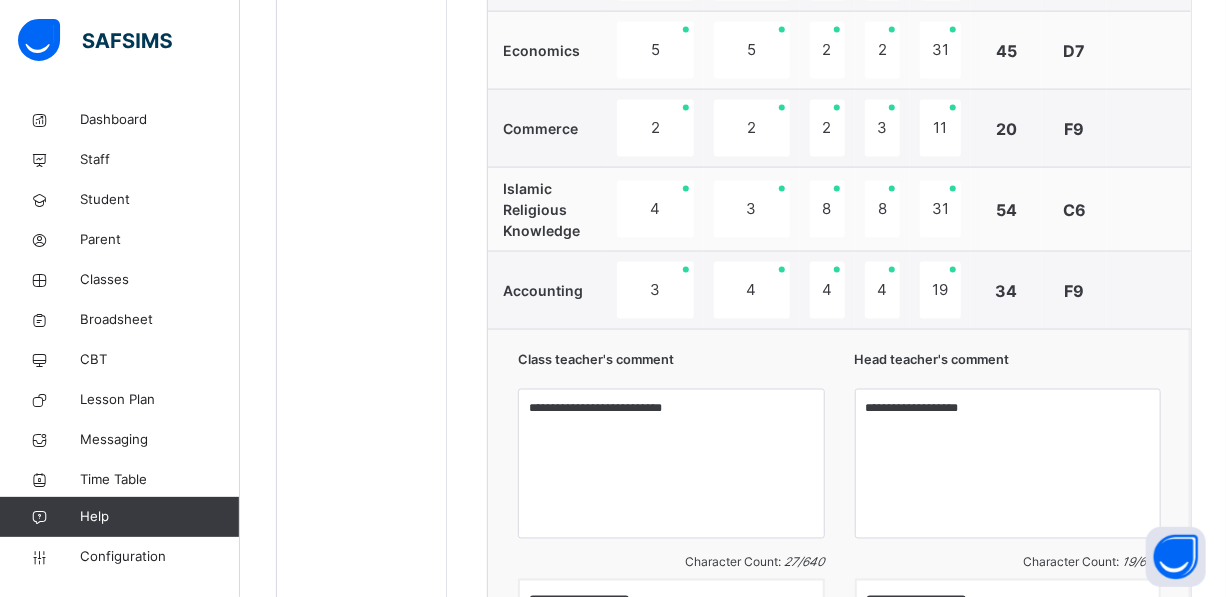 scroll, scrollTop: 1442, scrollLeft: 0, axis: vertical 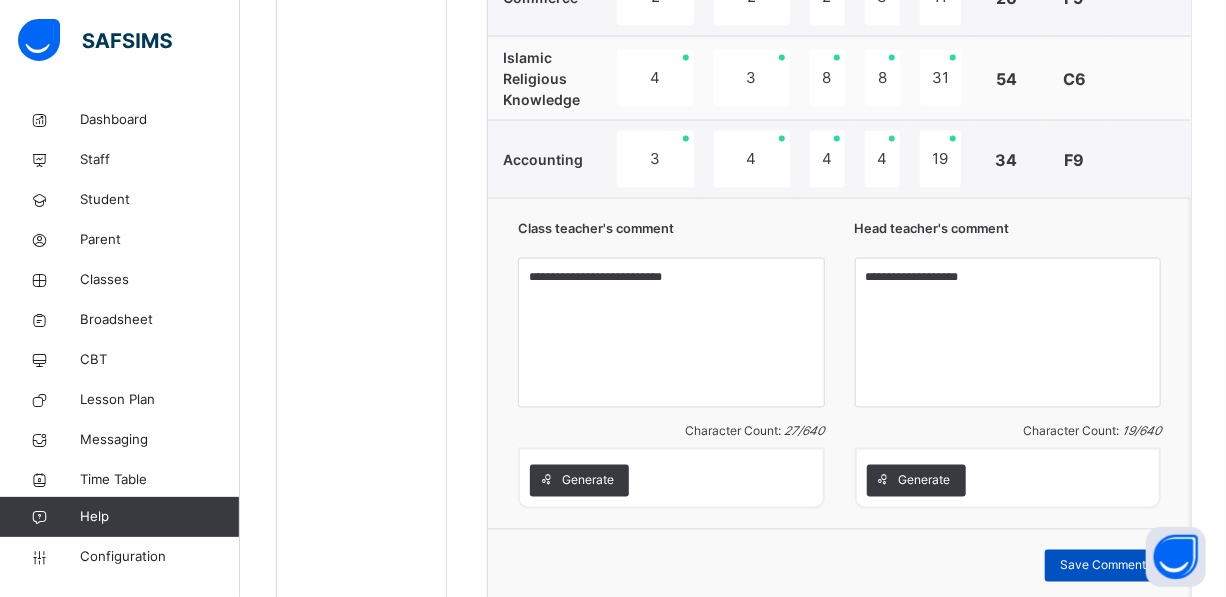 click on "Save Comment" at bounding box center (1103, 566) 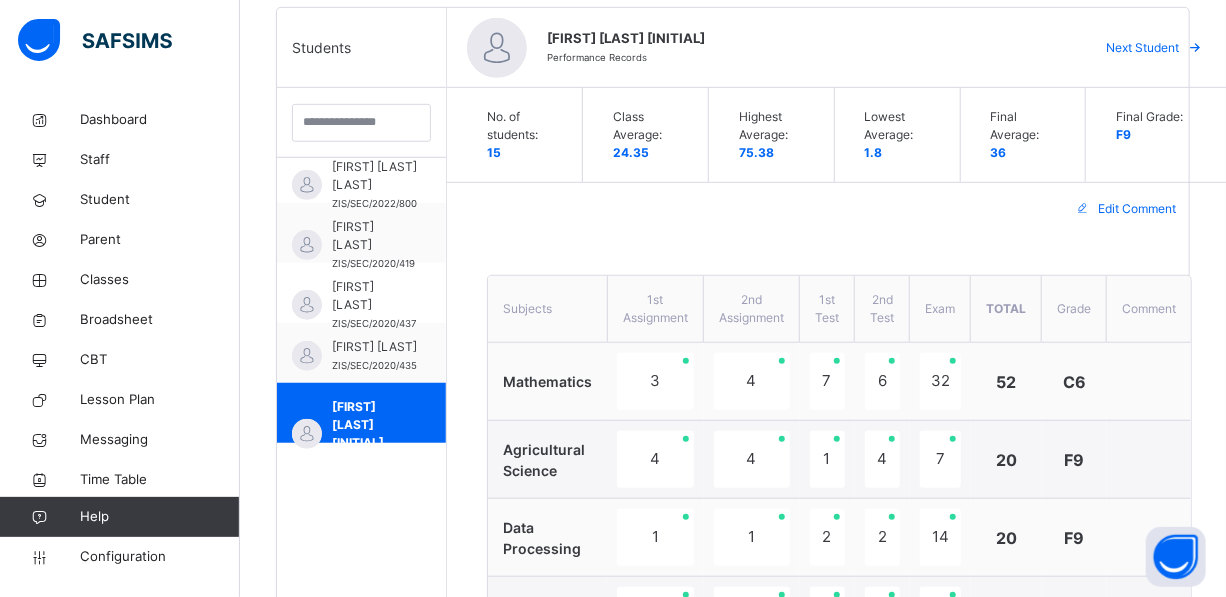 scroll, scrollTop: 537, scrollLeft: 0, axis: vertical 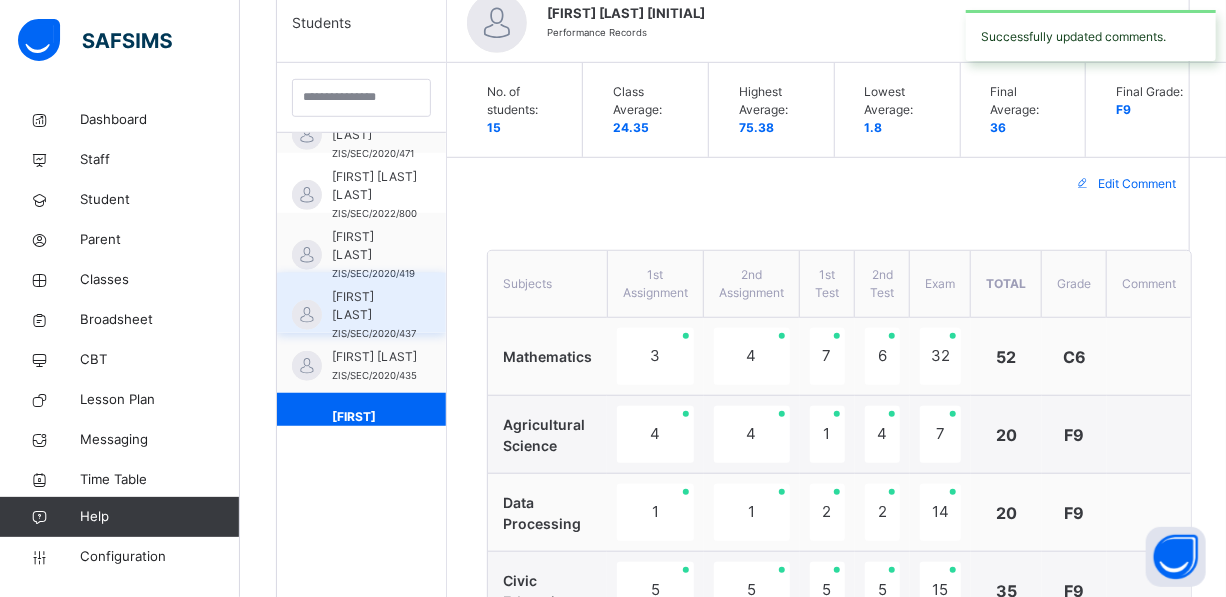 click on "[FIRST] [LAST]" at bounding box center (374, 306) 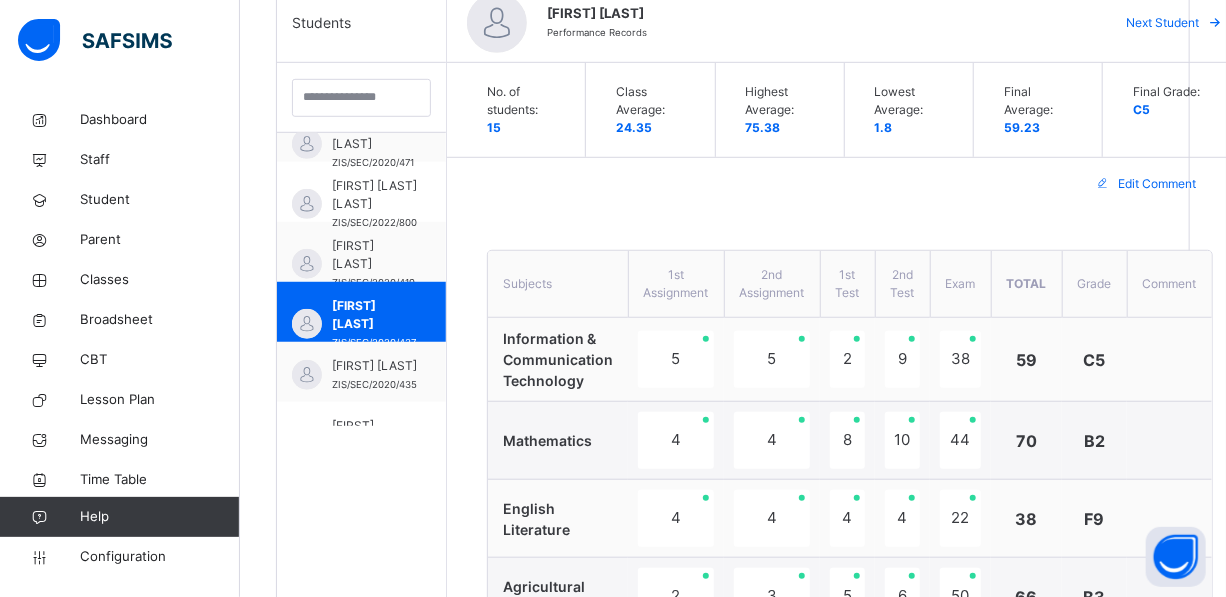 scroll, scrollTop: 580, scrollLeft: 0, axis: vertical 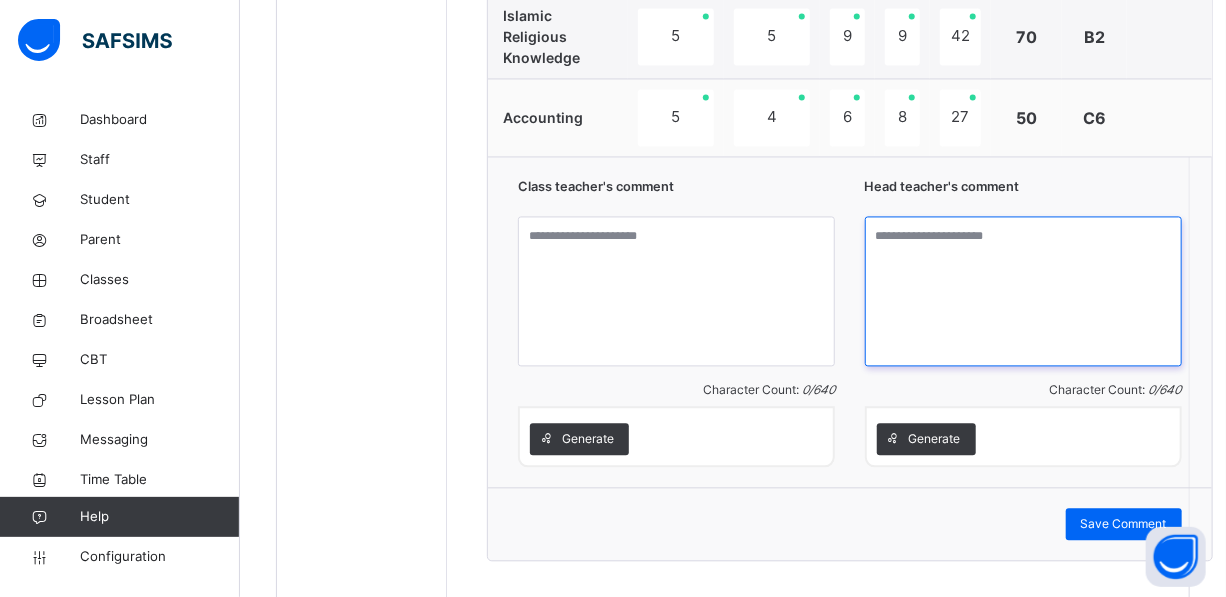 click at bounding box center (1023, 291) 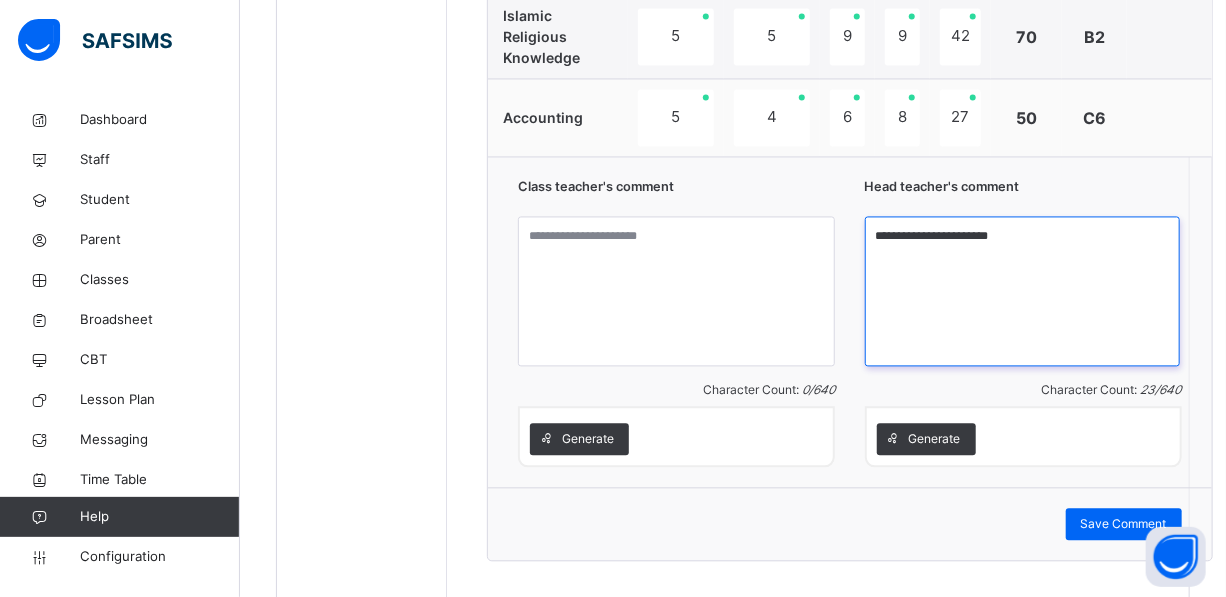 type on "**********" 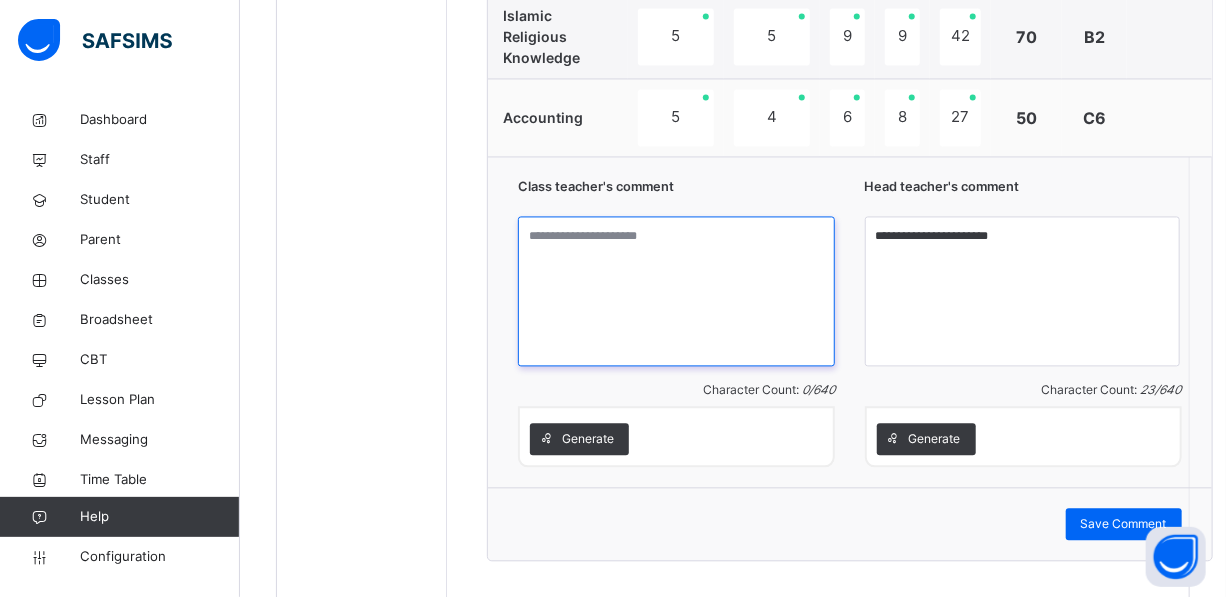 click at bounding box center (676, 291) 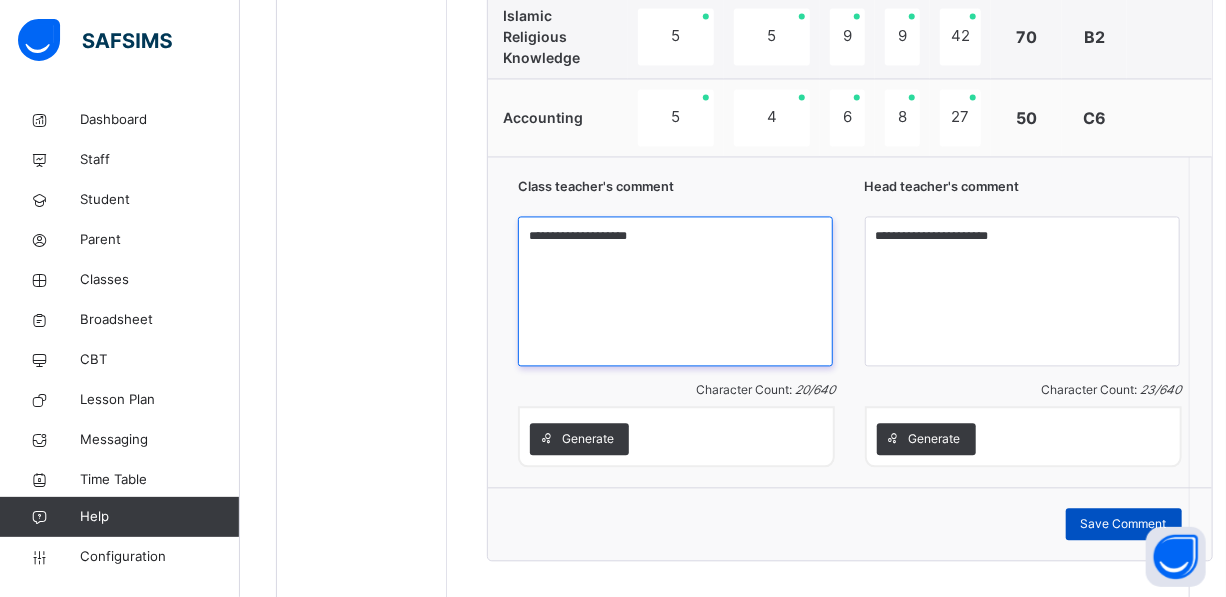 type on "**********" 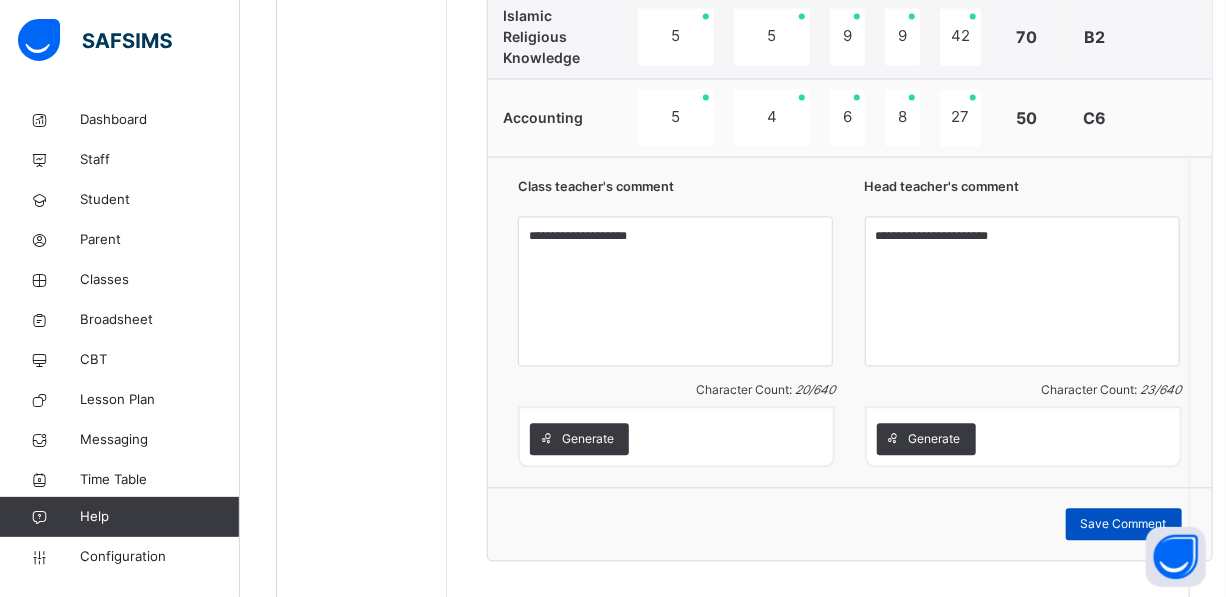 click on "Save Comment" at bounding box center (1124, 524) 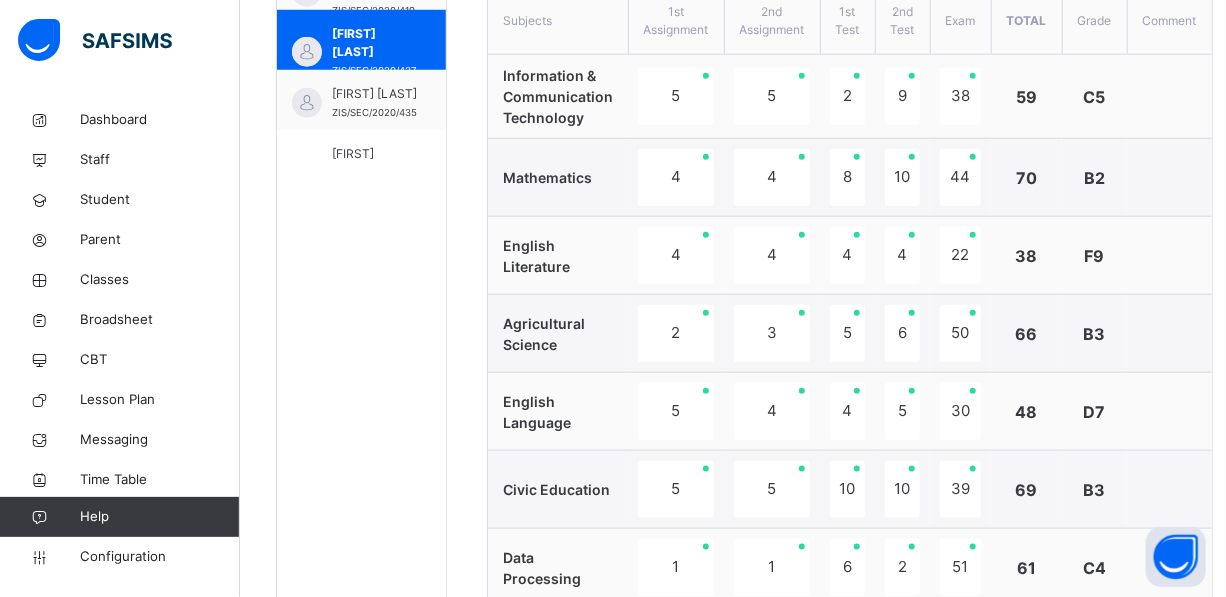 scroll, scrollTop: 751, scrollLeft: 0, axis: vertical 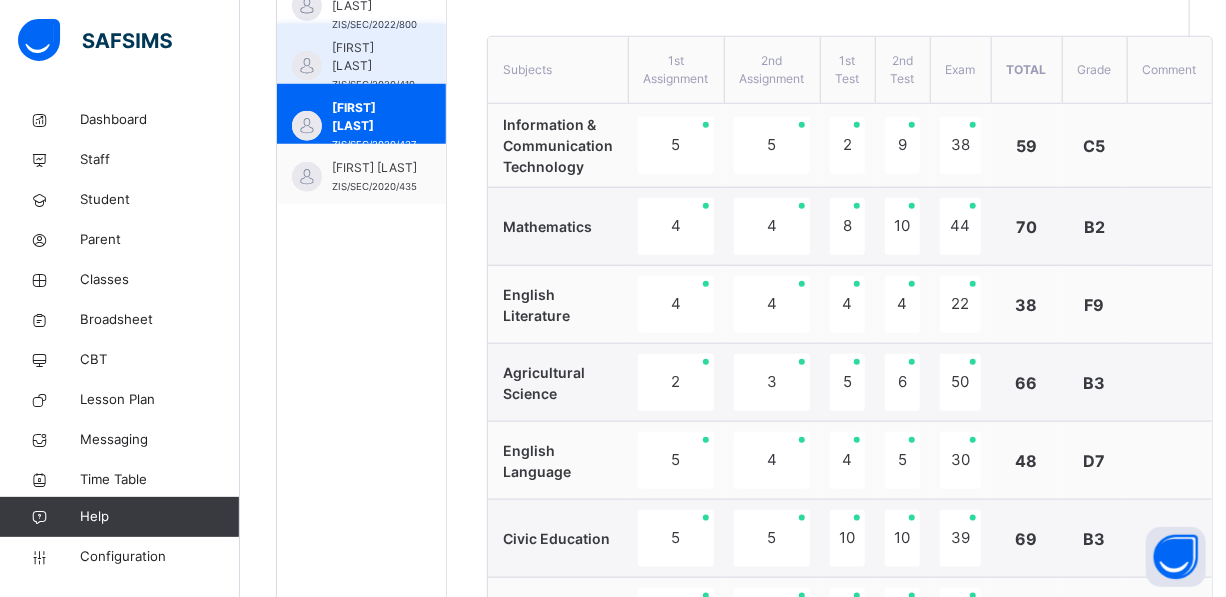 click on "[FIRST] [LAST]" at bounding box center [373, 57] 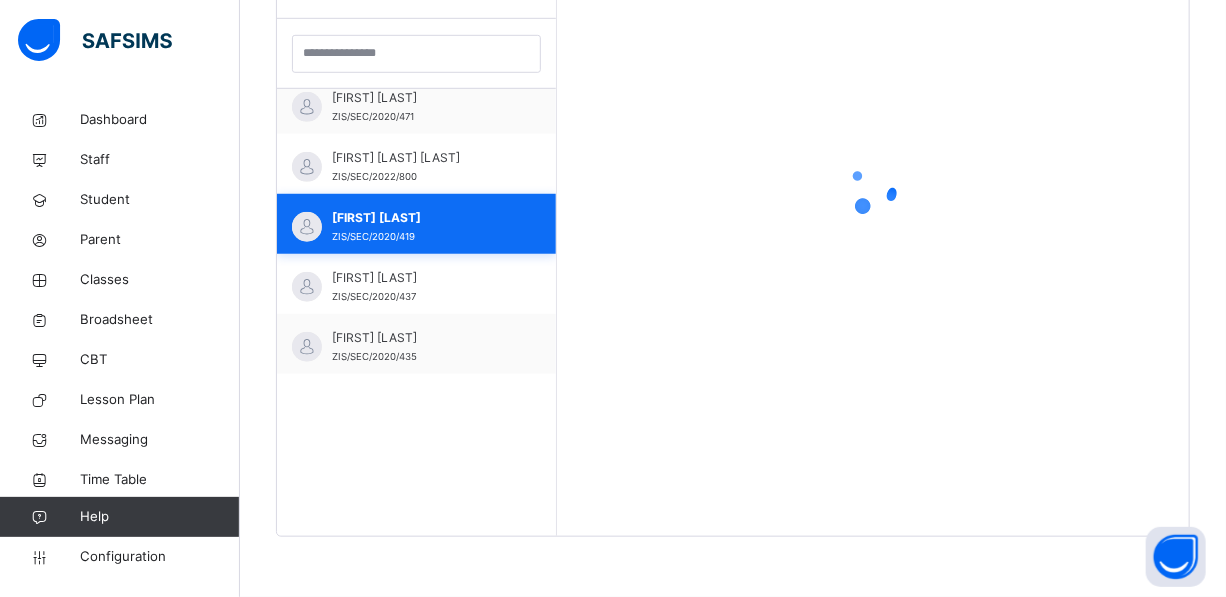 scroll, scrollTop: 580, scrollLeft: 0, axis: vertical 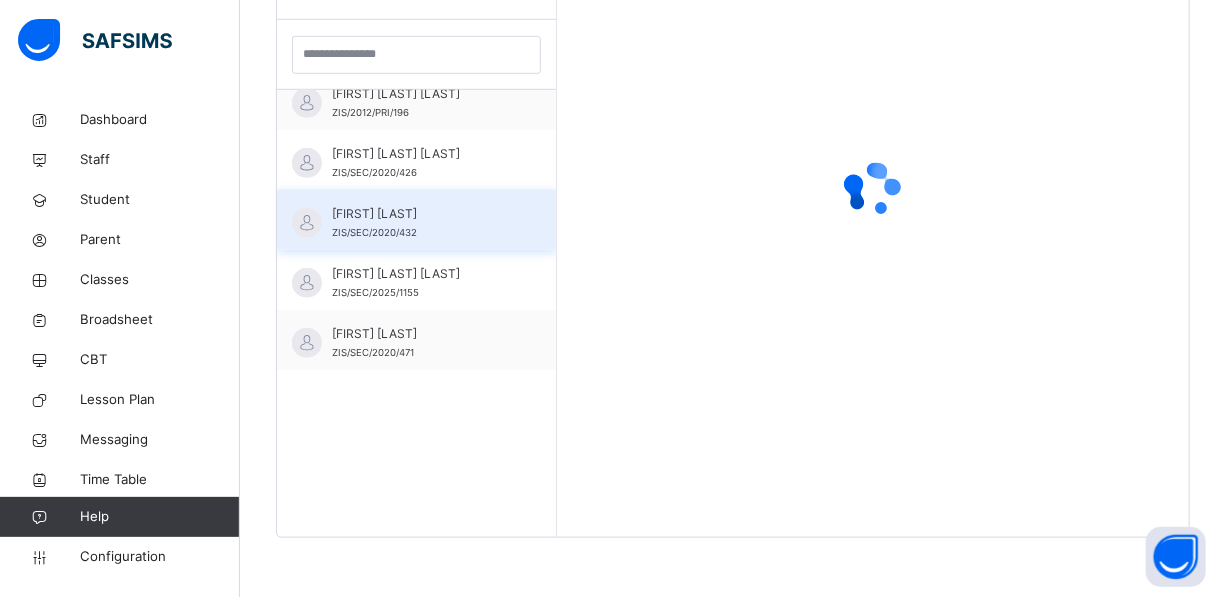 click on "[FIRST] [LAST]" at bounding box center (421, 214) 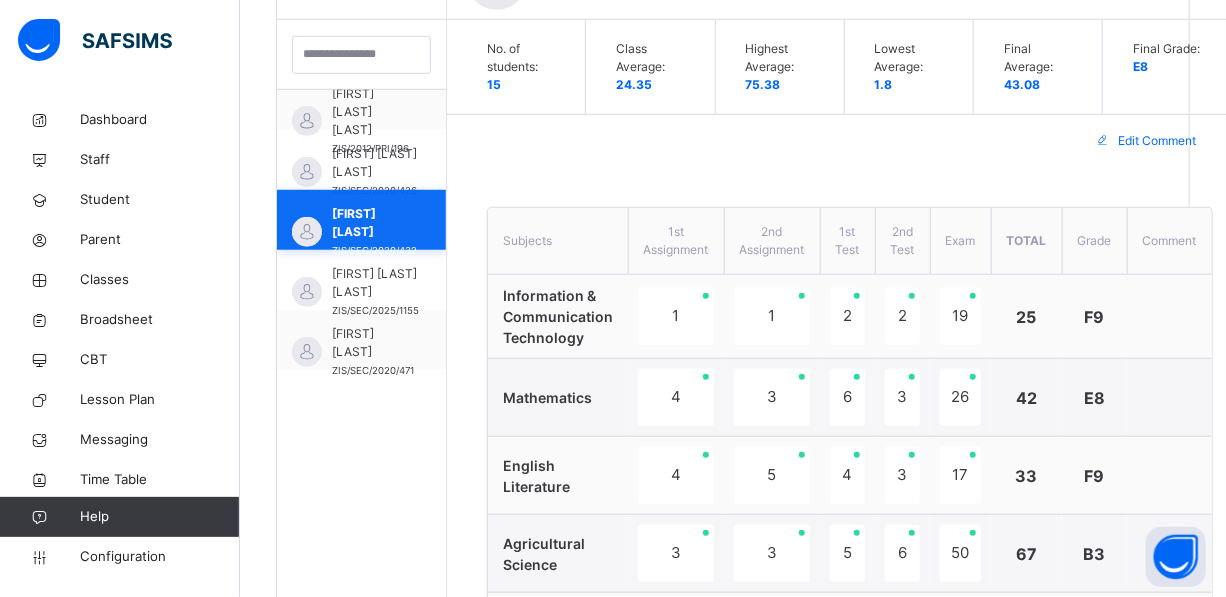 scroll, scrollTop: 338, scrollLeft: 0, axis: vertical 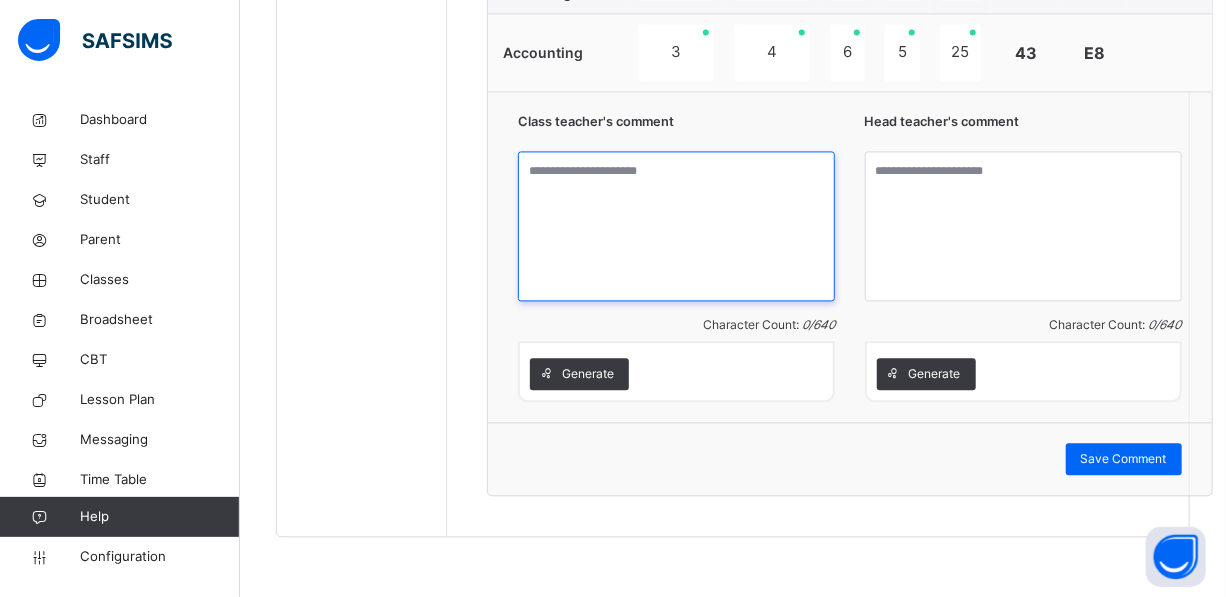 click at bounding box center (676, 226) 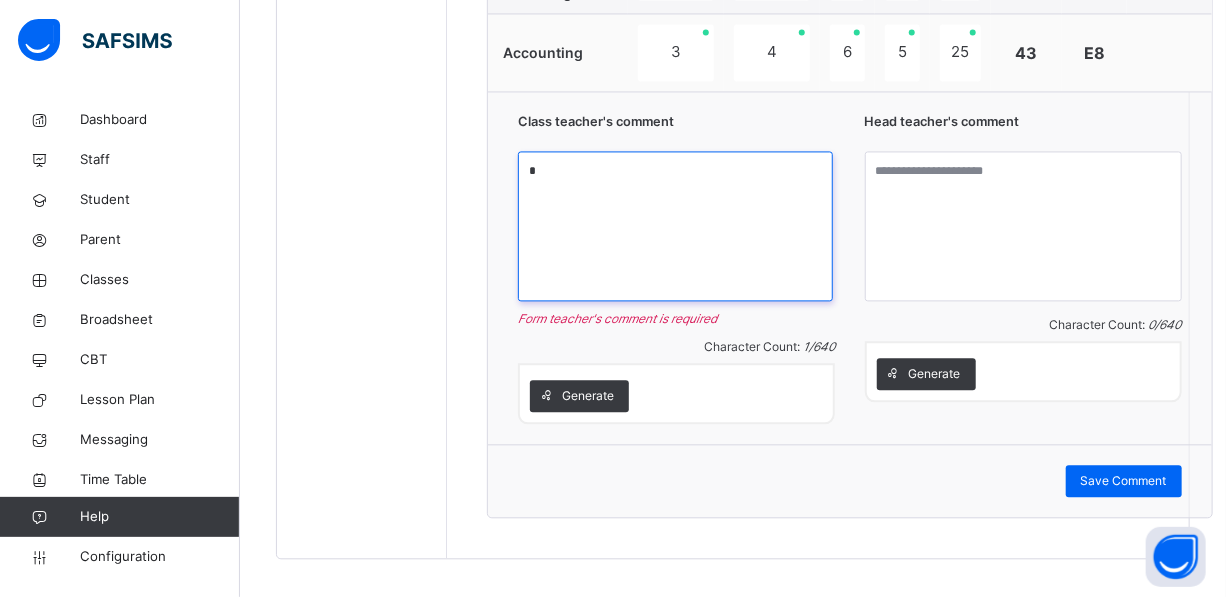 drag, startPoint x: 560, startPoint y: 180, endPoint x: 482, endPoint y: 189, distance: 78.51752 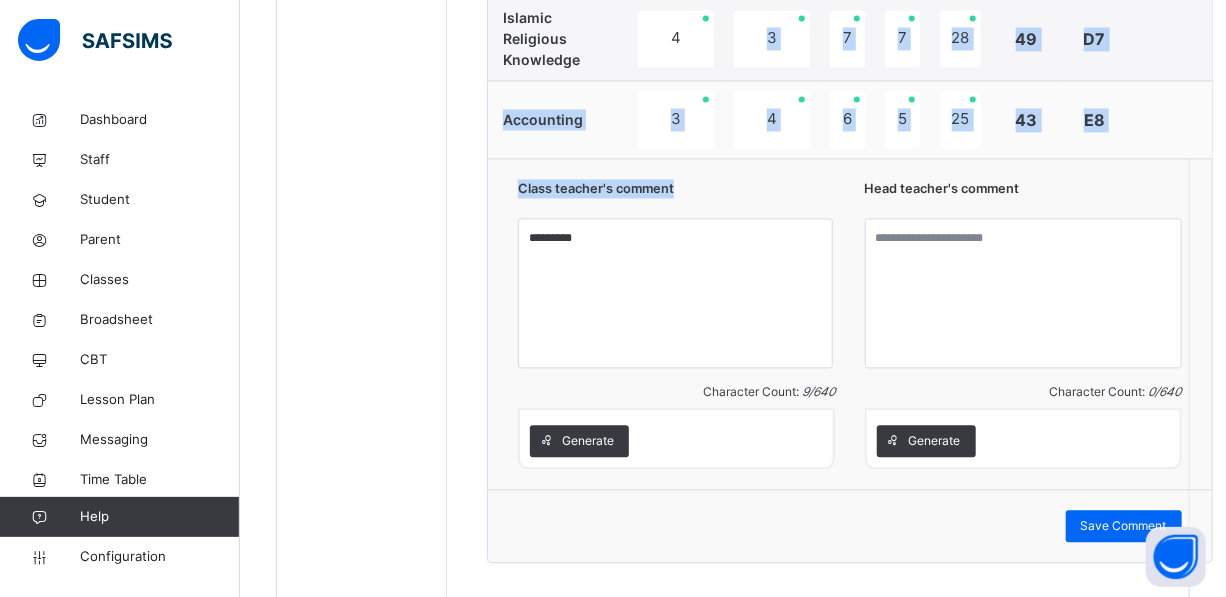 scroll, scrollTop: 1589, scrollLeft: 0, axis: vertical 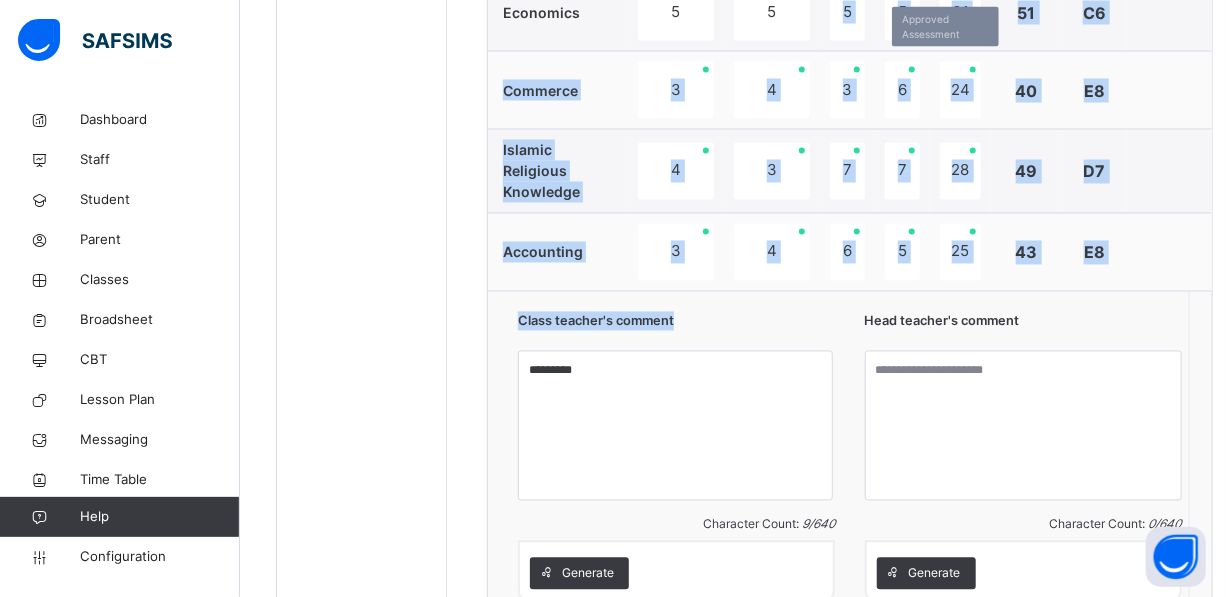 drag, startPoint x: 482, startPoint y: 189, endPoint x: 905, endPoint y: 114, distance: 429.59747 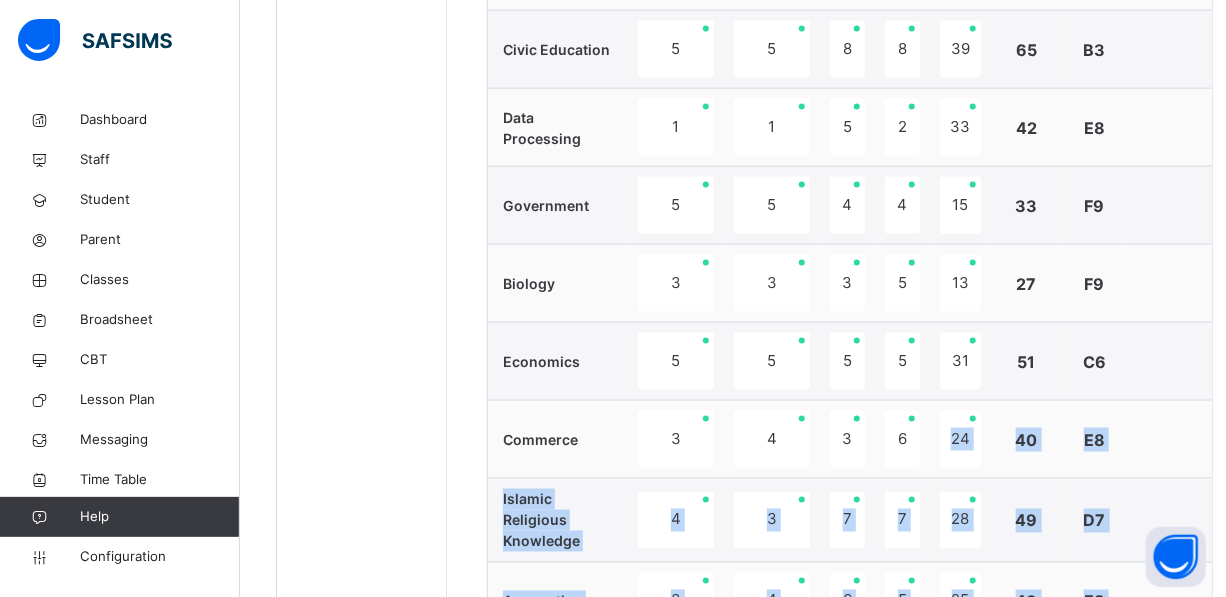 scroll, scrollTop: 1788, scrollLeft: 0, axis: vertical 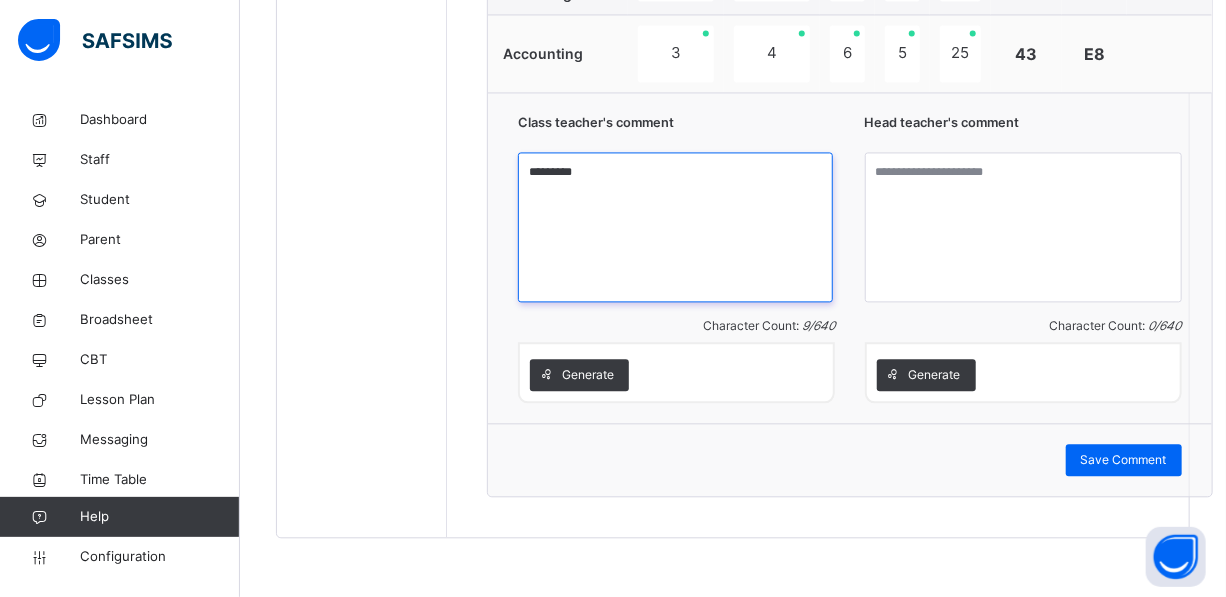 click on "********" at bounding box center (675, 227) 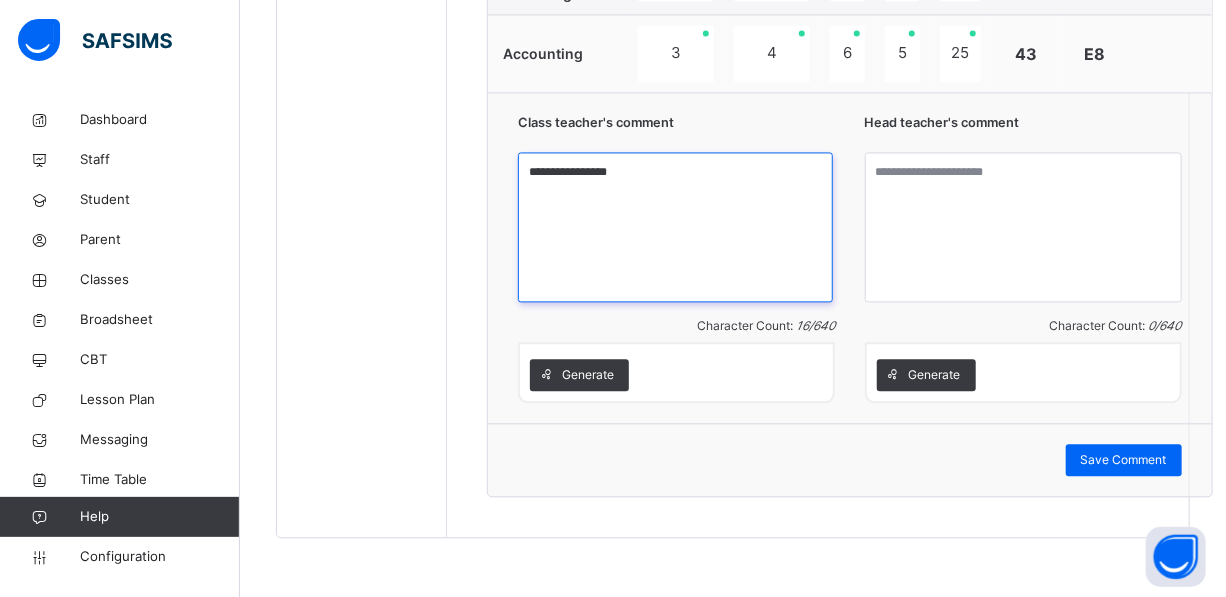 click on "**********" at bounding box center (675, 227) 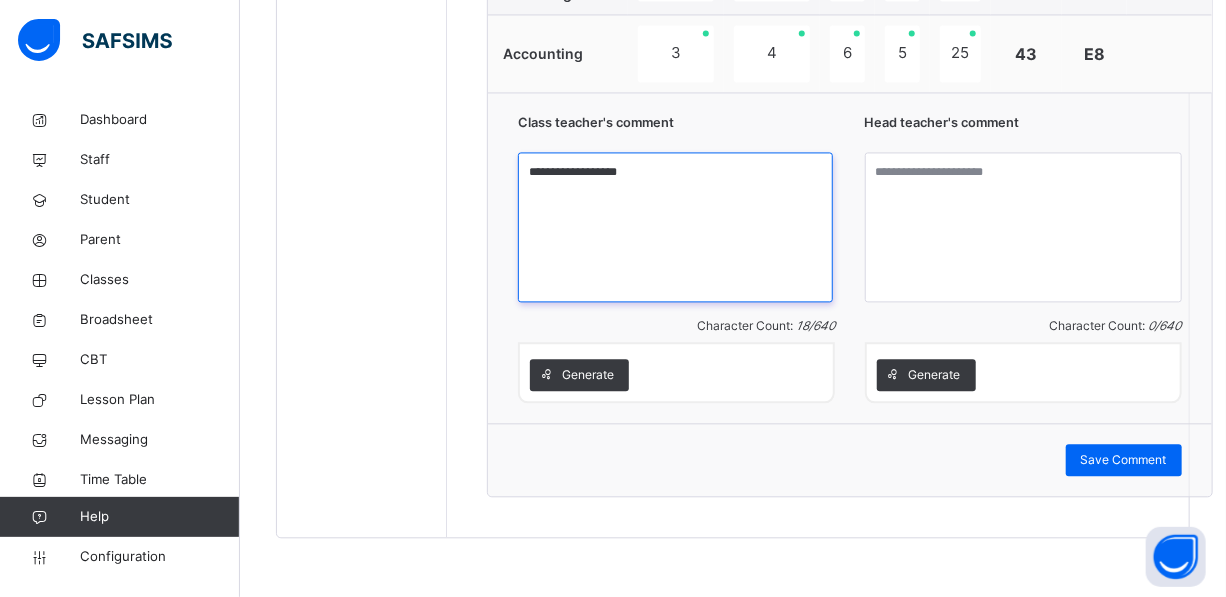 click on "**********" at bounding box center [675, 227] 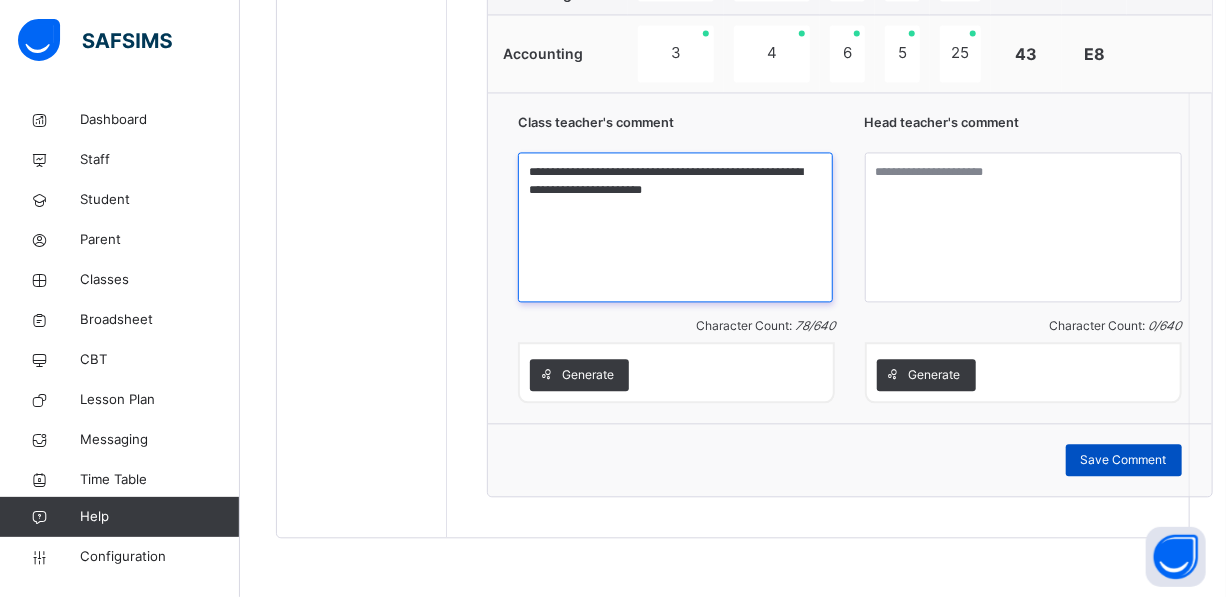 type on "**********" 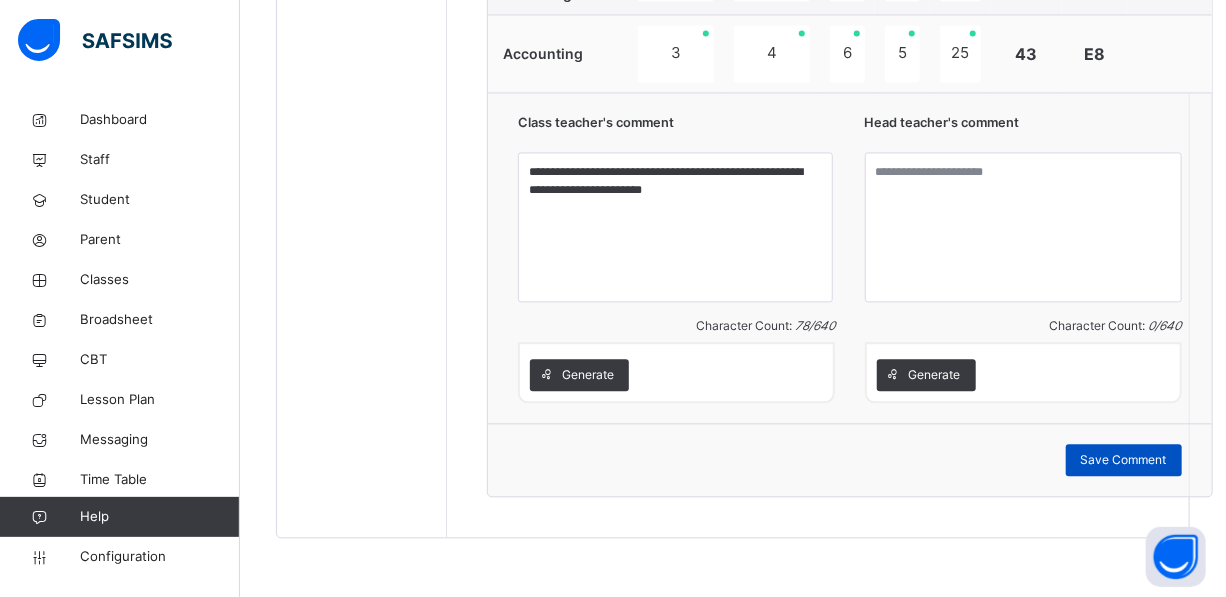click on "Save Comment" at bounding box center [1124, 460] 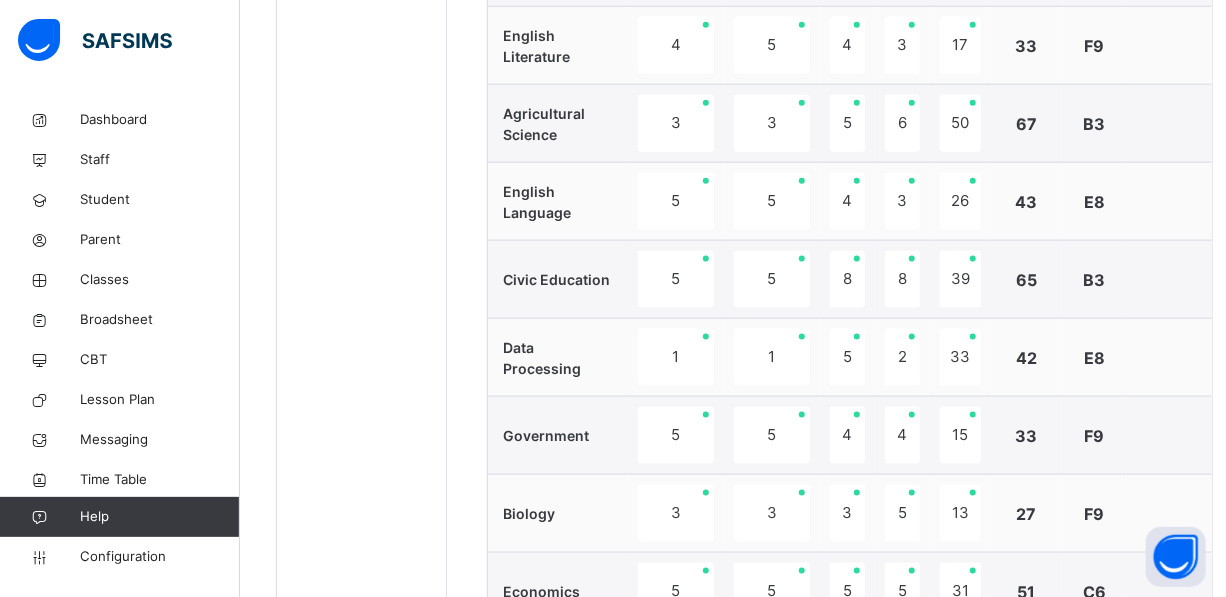 scroll, scrollTop: 504, scrollLeft: 0, axis: vertical 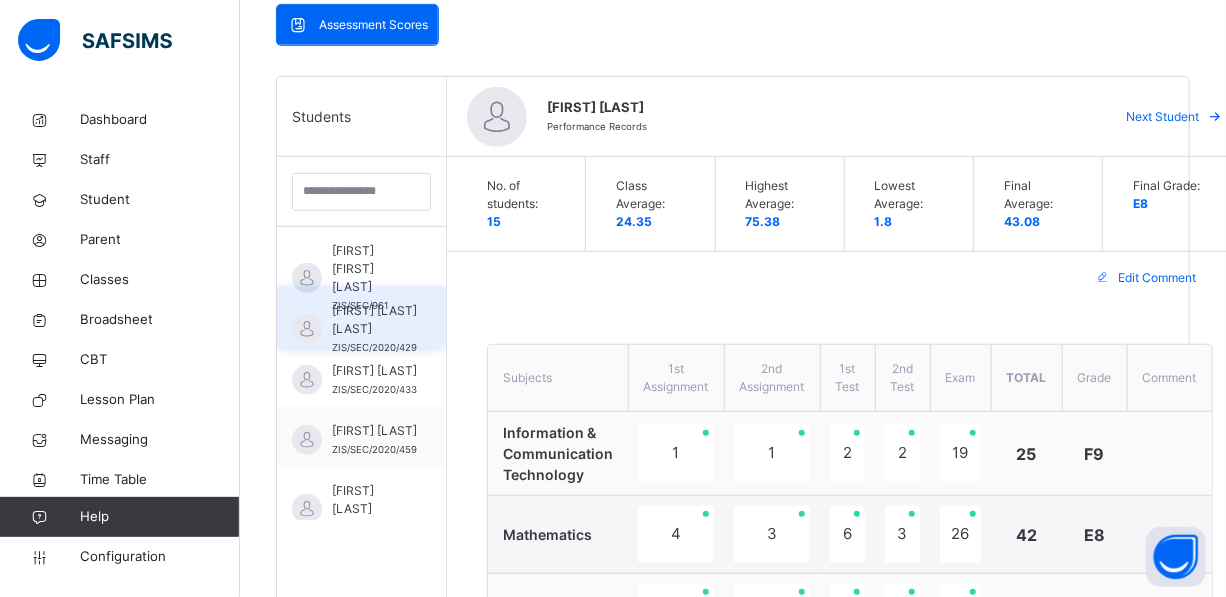 click on "[FIRST] [LAST] [LAST]" at bounding box center (374, 320) 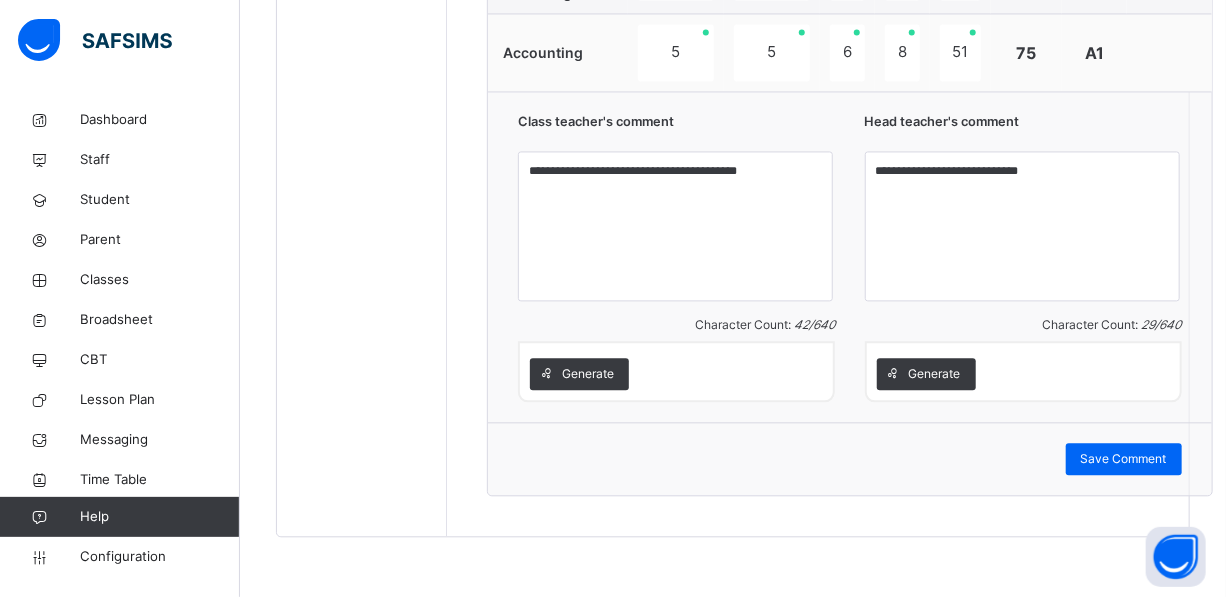 scroll, scrollTop: 160, scrollLeft: 0, axis: vertical 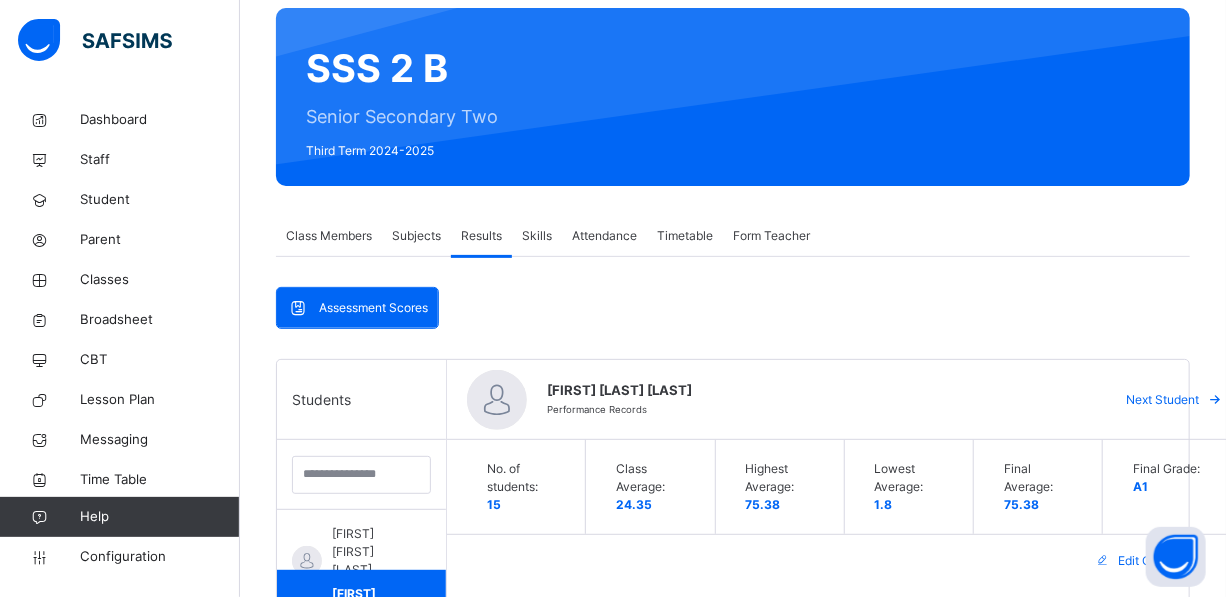 click on "No. of students:   15" at bounding box center (526, 487) 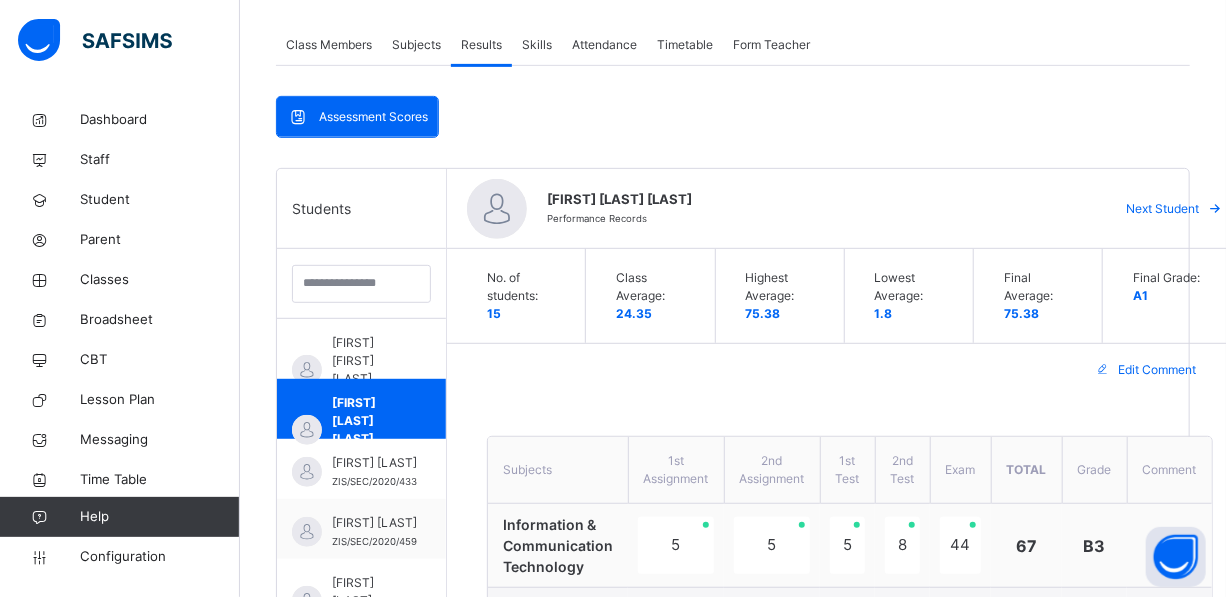 scroll, scrollTop: 355, scrollLeft: 0, axis: vertical 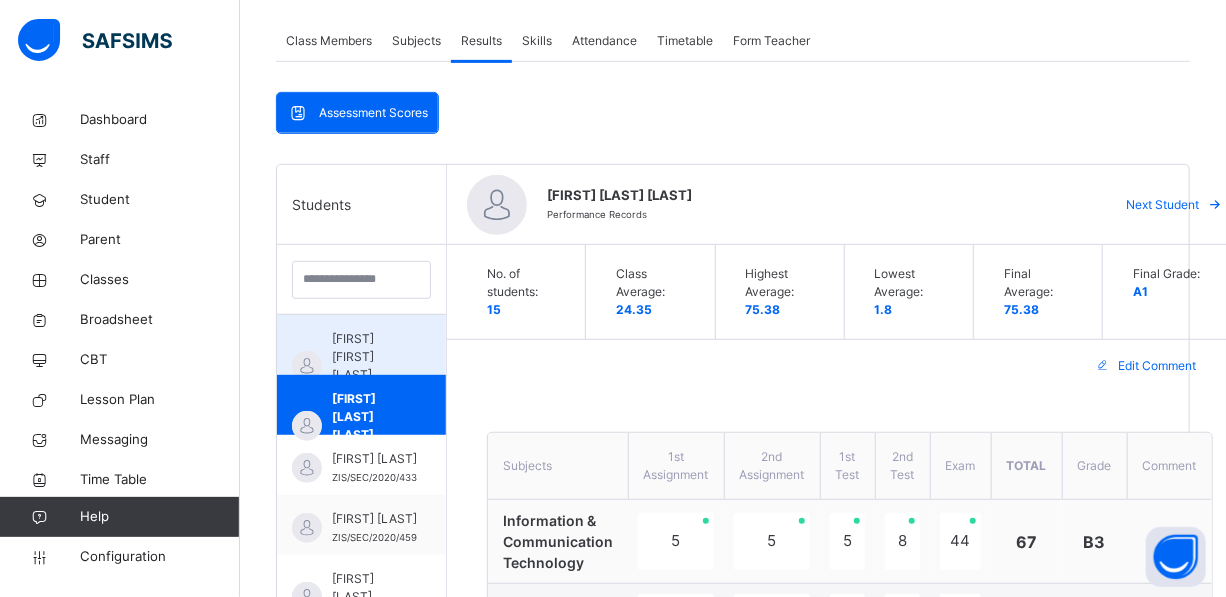 click on "[FIRST] [FIRST] [LAST]" at bounding box center [366, 357] 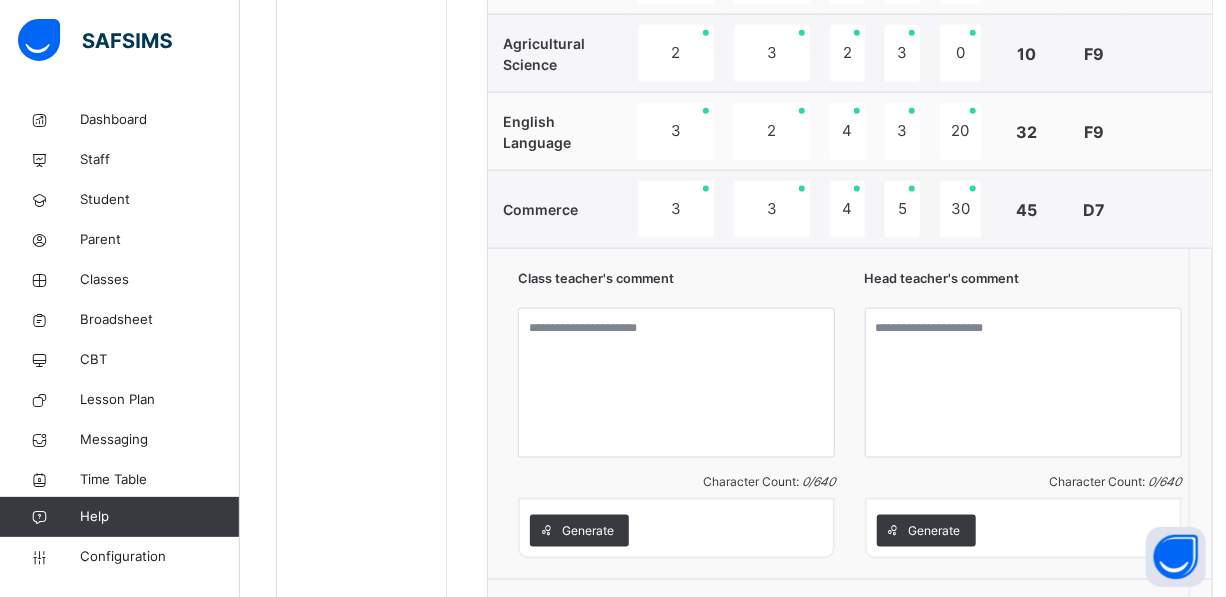 scroll, scrollTop: 1150, scrollLeft: 0, axis: vertical 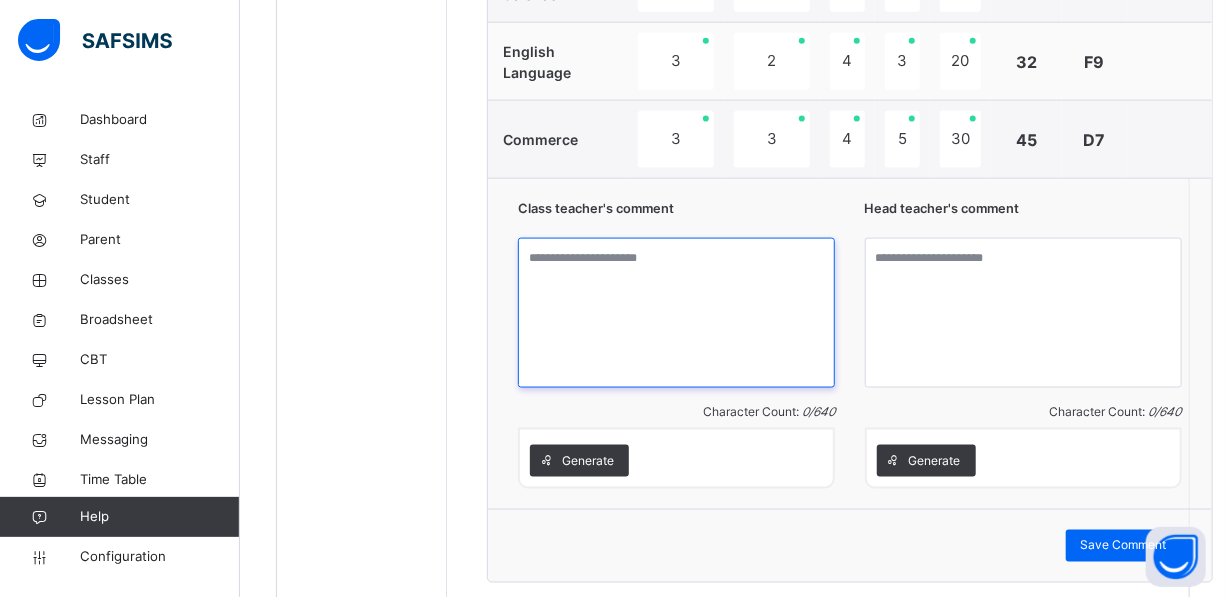click at bounding box center [676, 313] 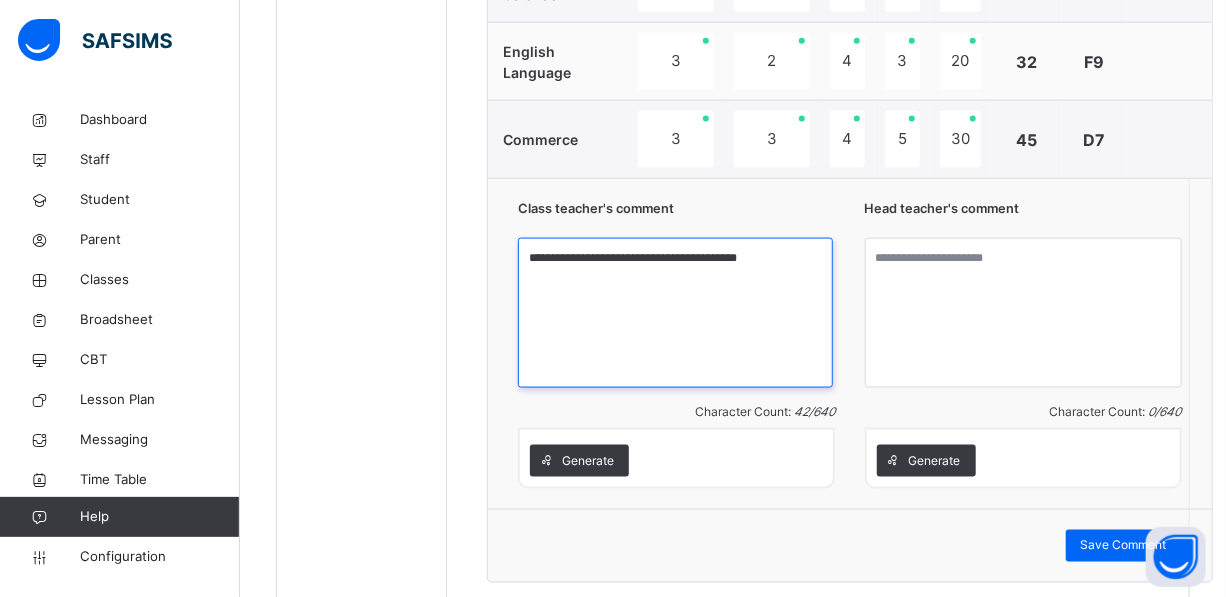 type on "**********" 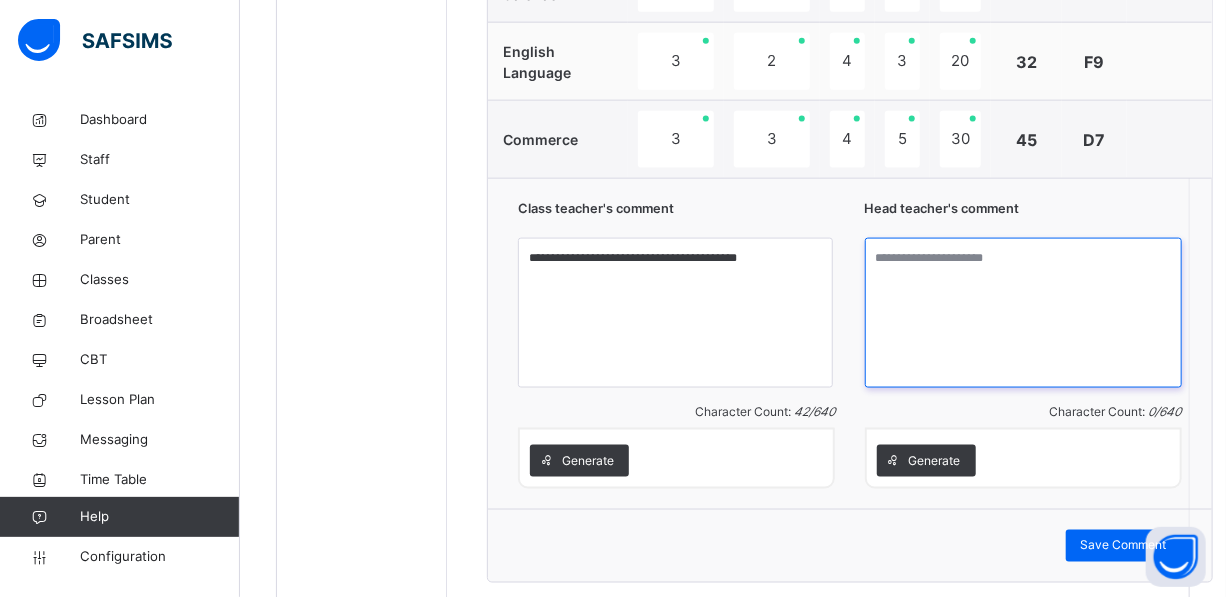 click at bounding box center [1023, 313] 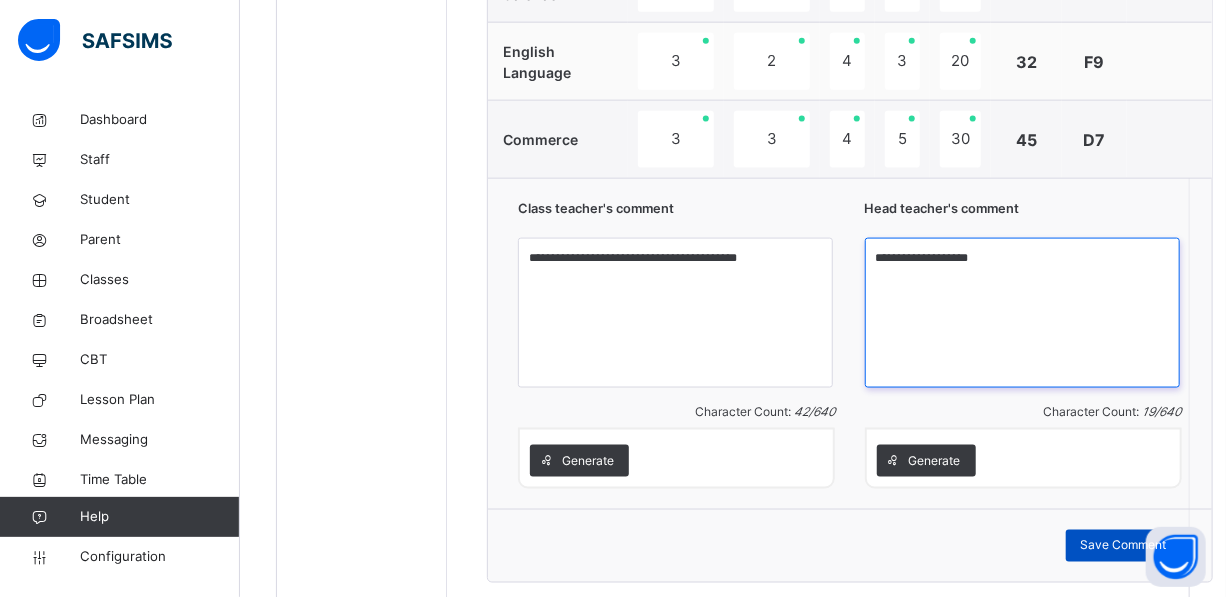 type on "**********" 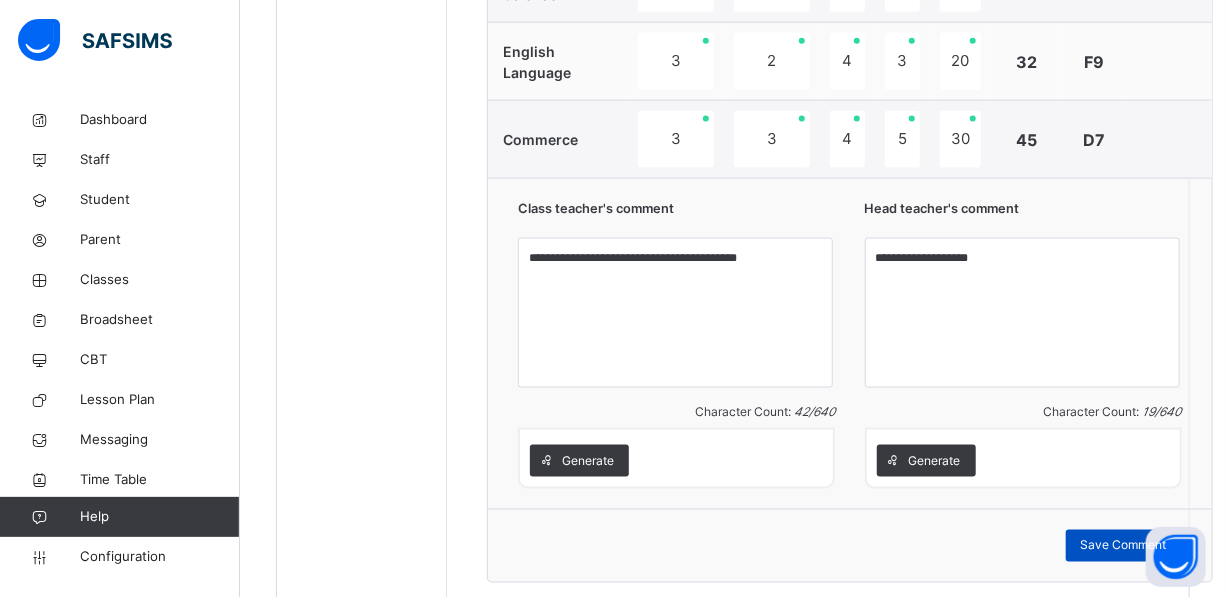 click on "Save Comment" at bounding box center [1124, 546] 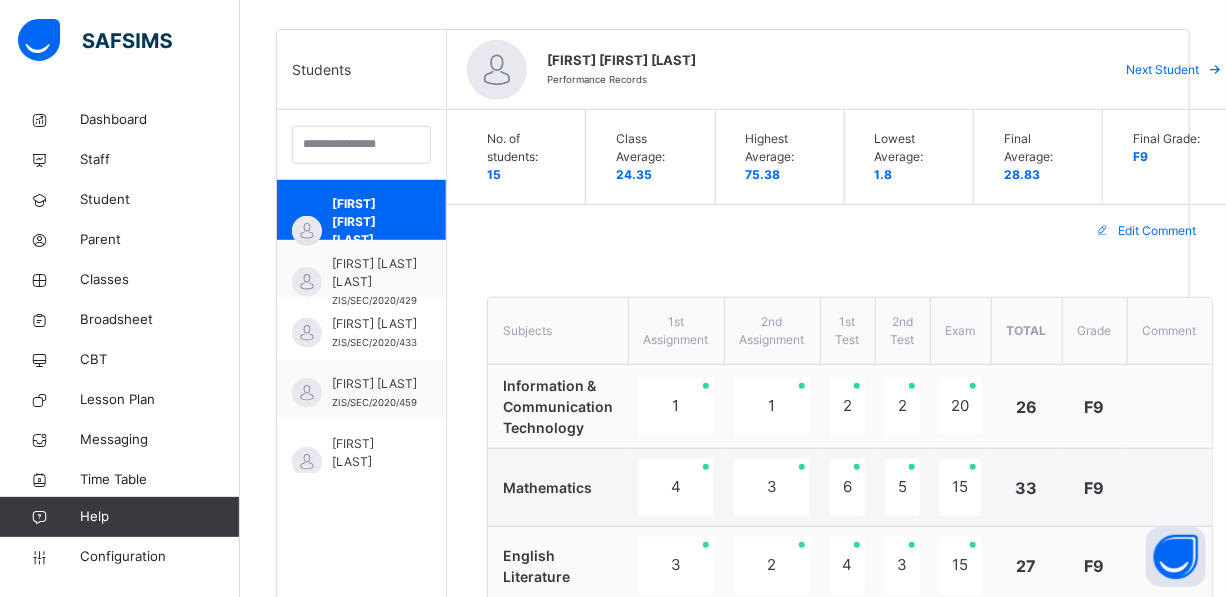 scroll, scrollTop: 535, scrollLeft: 0, axis: vertical 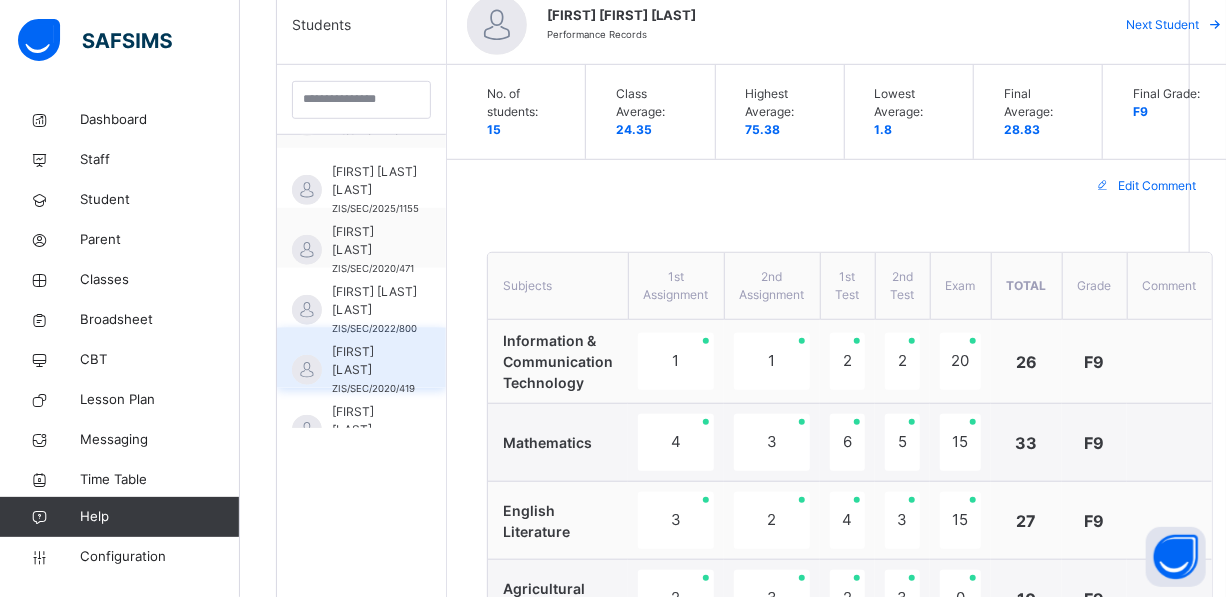 drag, startPoint x: 418, startPoint y: 333, endPoint x: 418, endPoint y: 354, distance: 21 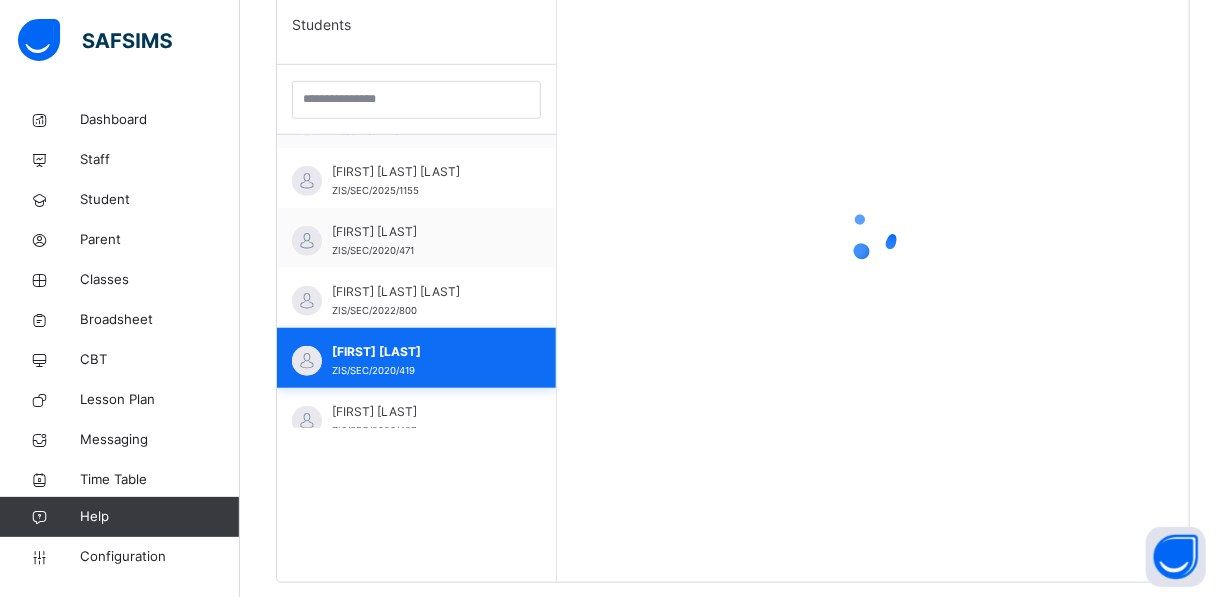 scroll, scrollTop: 458, scrollLeft: 0, axis: vertical 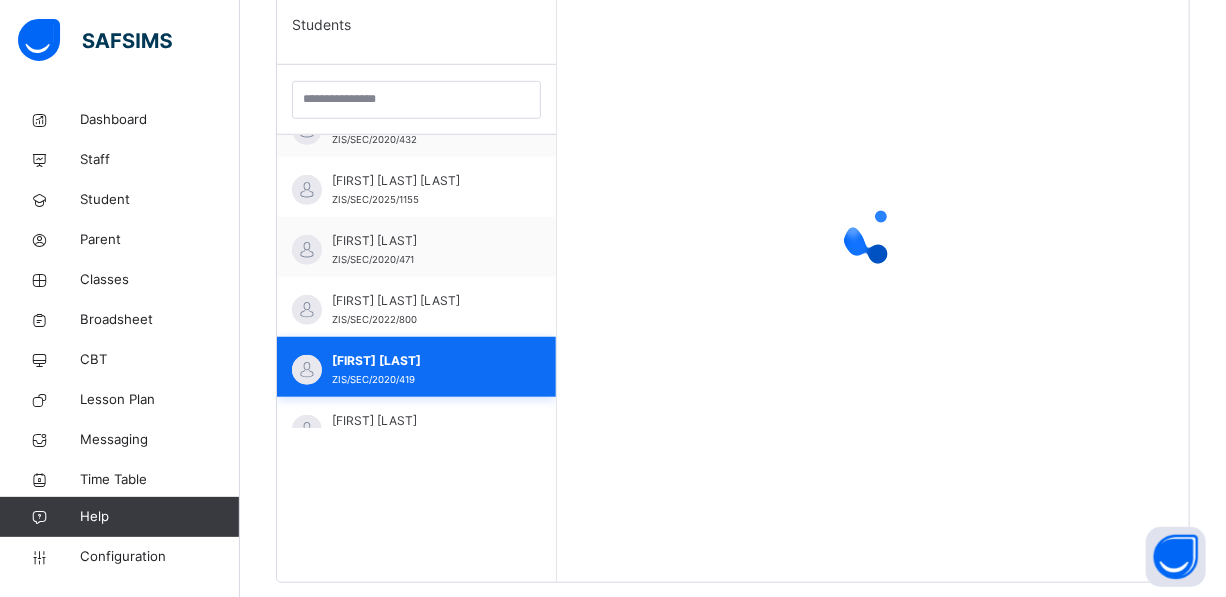 drag, startPoint x: 439, startPoint y: 339, endPoint x: 449, endPoint y: 352, distance: 16.40122 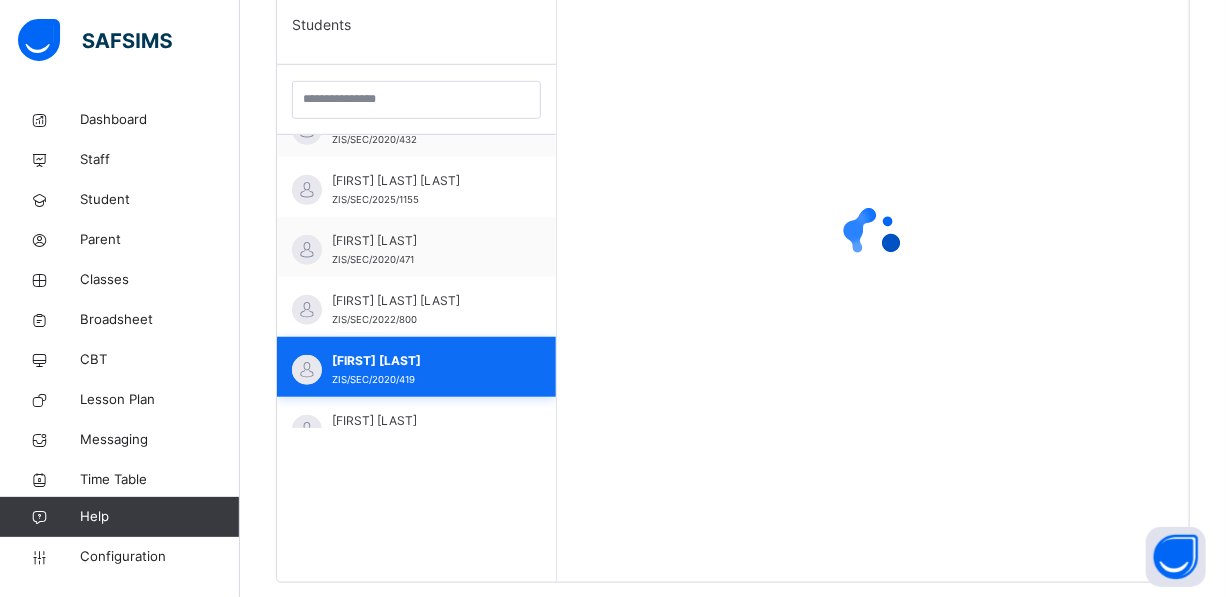 click on "[FIRST] [LAST] ZIS/SEC/2020/419" at bounding box center [416, 367] 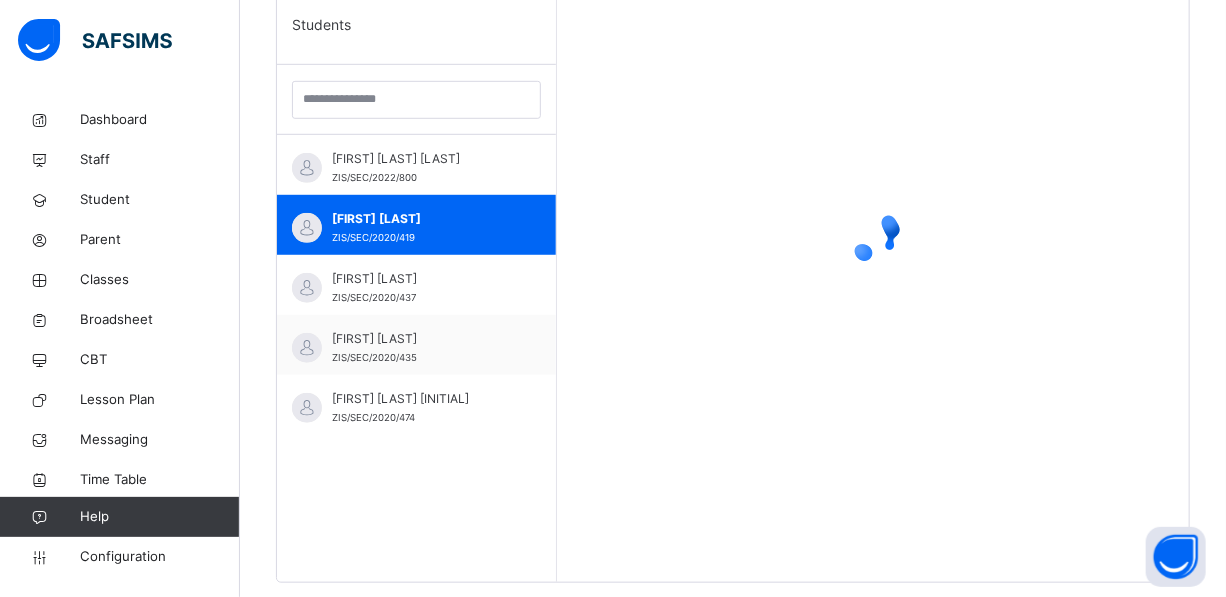 scroll, scrollTop: 606, scrollLeft: 0, axis: vertical 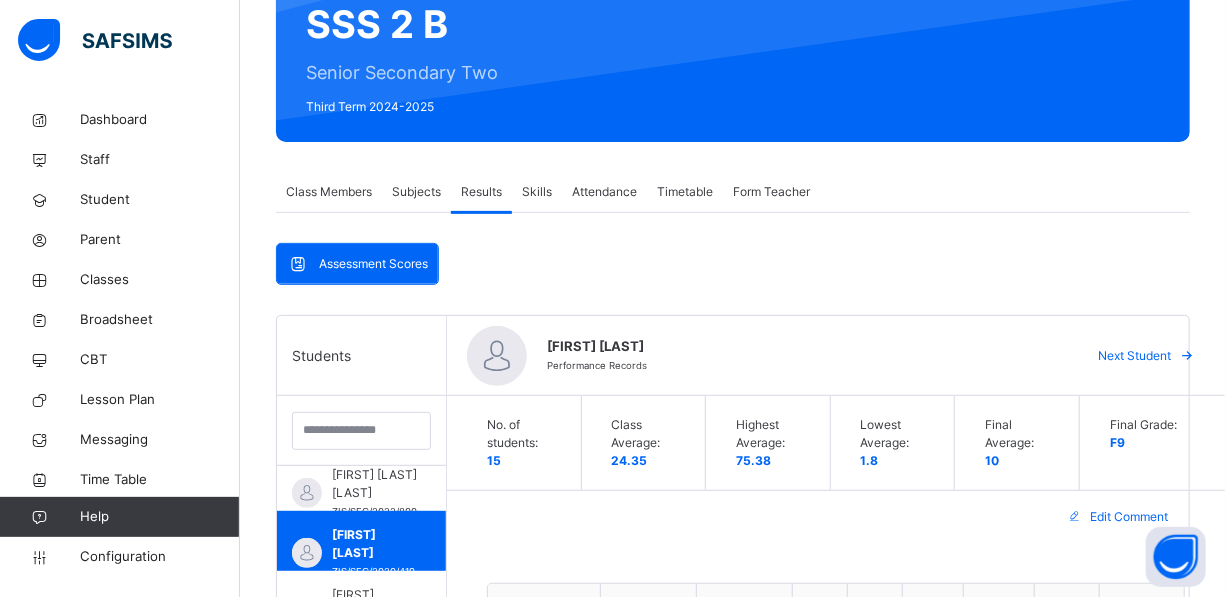 click on "Subjects" at bounding box center (416, 192) 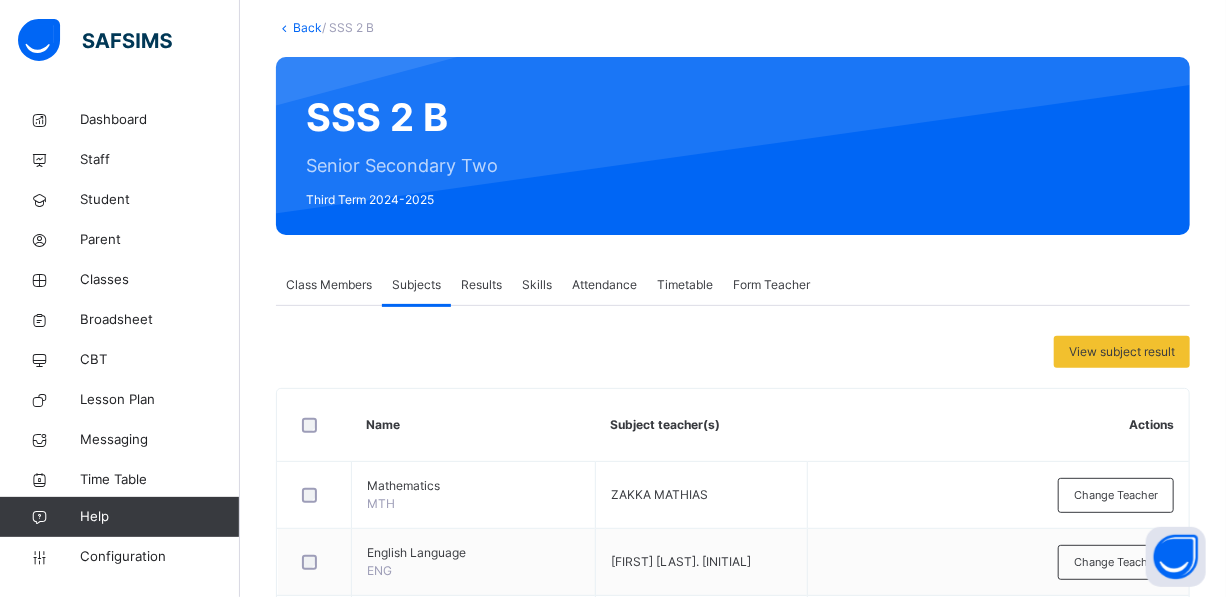 scroll, scrollTop: 86, scrollLeft: 0, axis: vertical 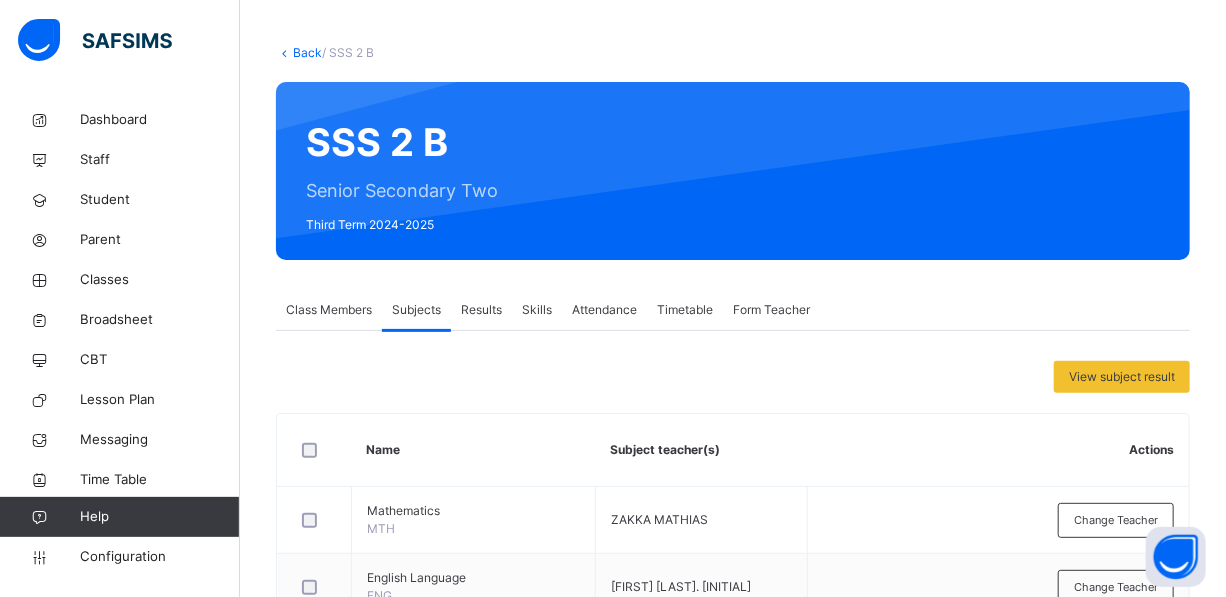 click on "Back" at bounding box center (307, 52) 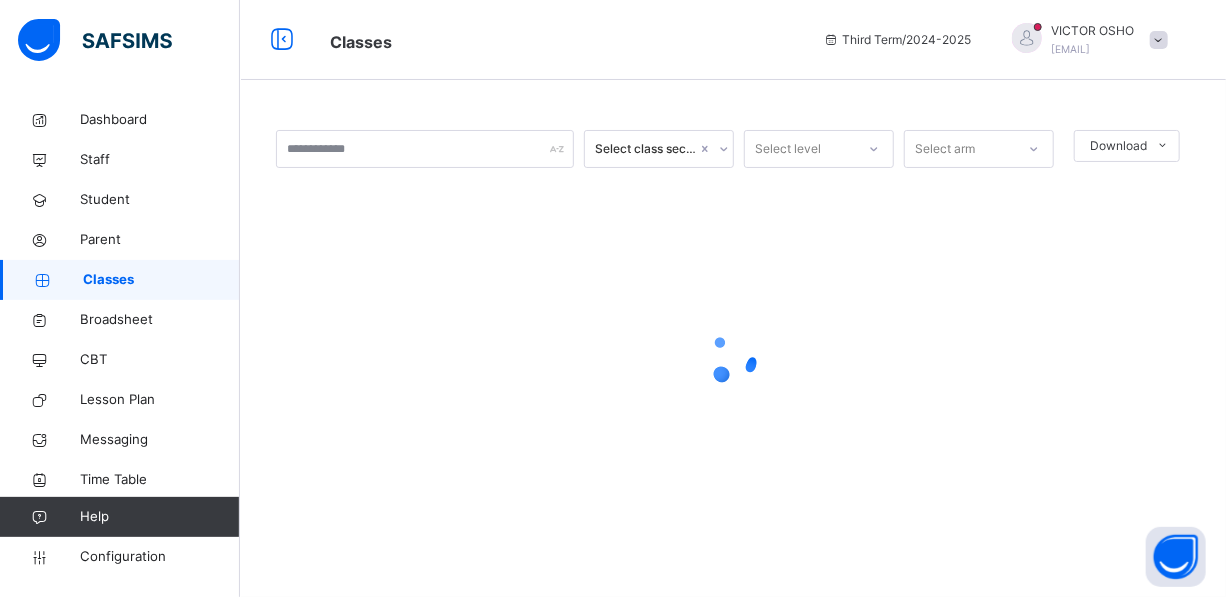 scroll, scrollTop: 0, scrollLeft: 0, axis: both 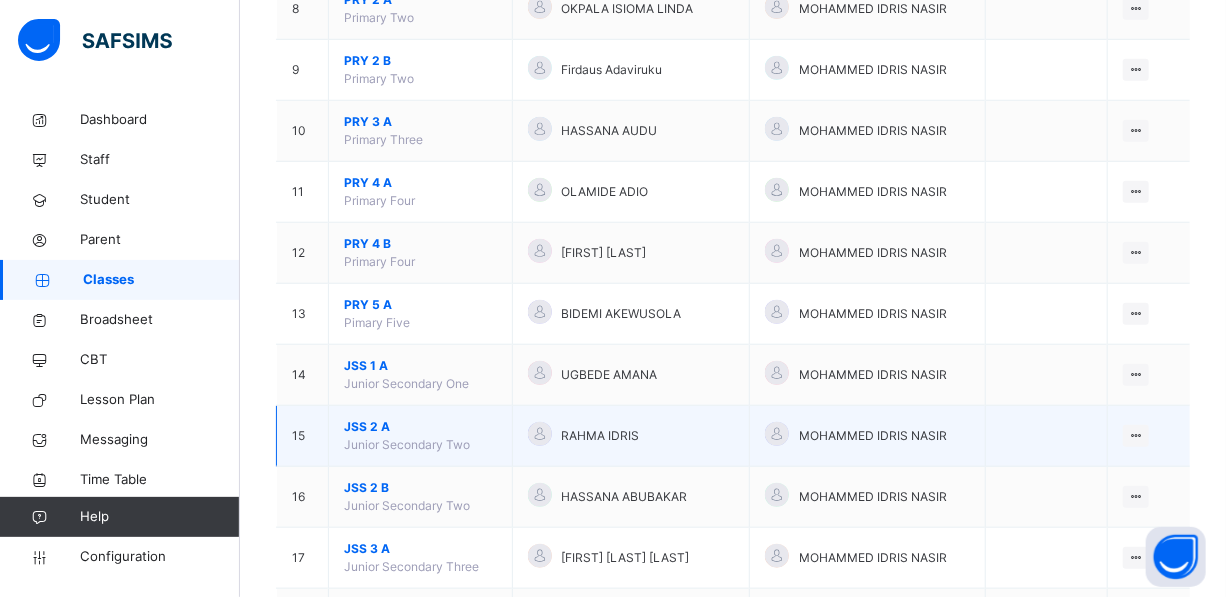 click on "JSS 2   A" at bounding box center [420, 427] 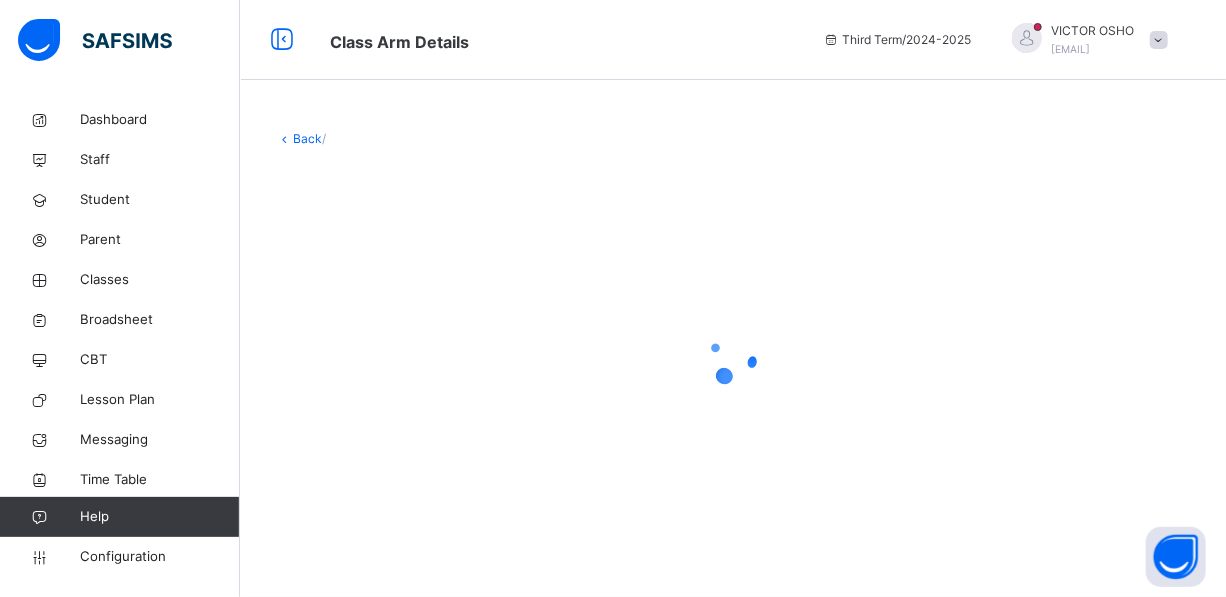 scroll, scrollTop: 0, scrollLeft: 0, axis: both 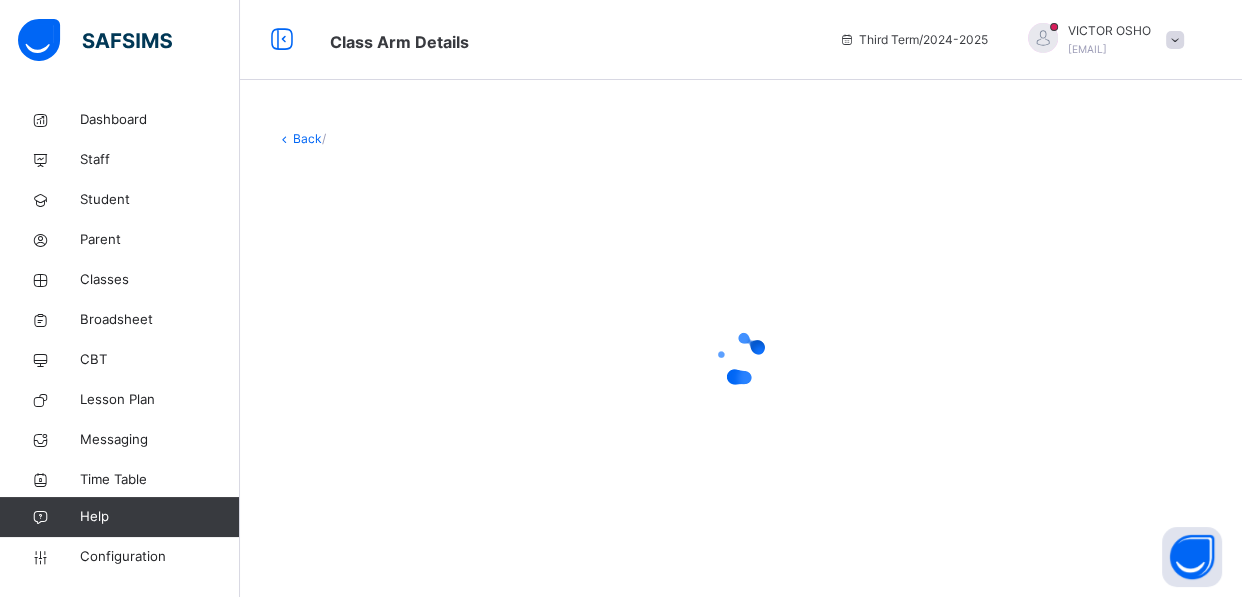 click on "Back" at bounding box center (307, 138) 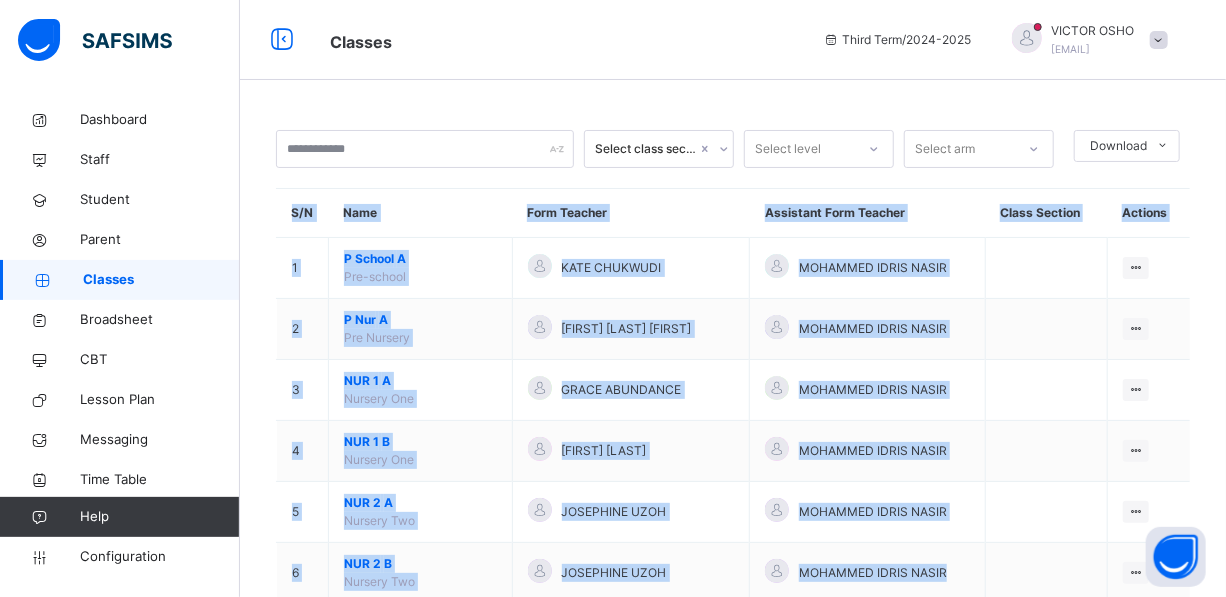 drag, startPoint x: 1044, startPoint y: 548, endPoint x: 1235, endPoint y: 323, distance: 295.13727 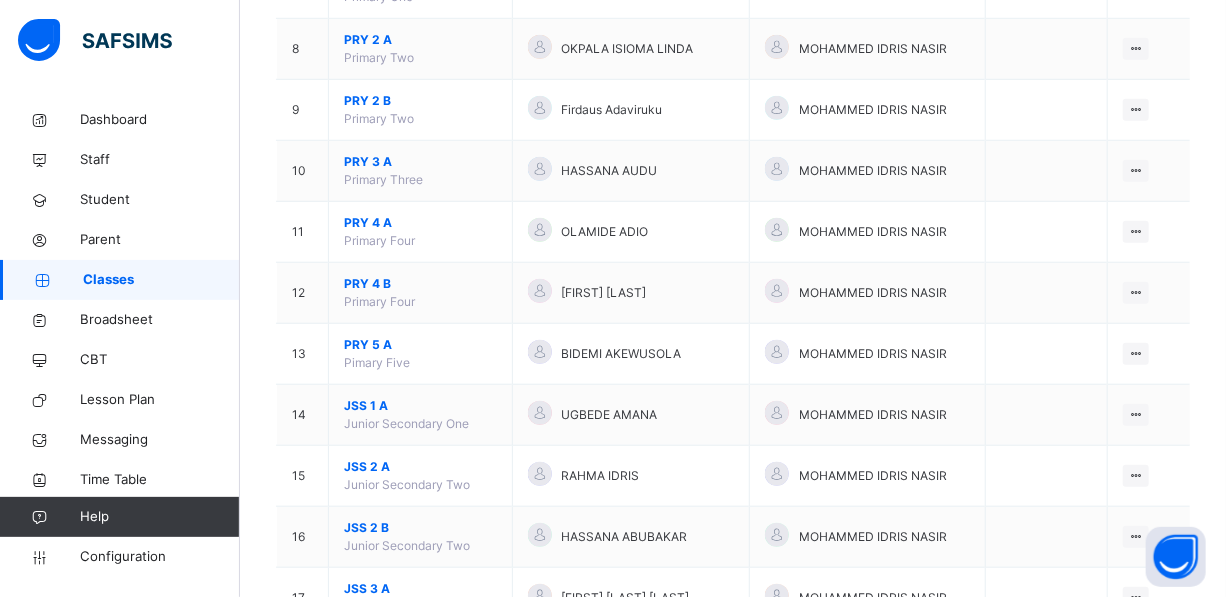 scroll, scrollTop: 679, scrollLeft: 0, axis: vertical 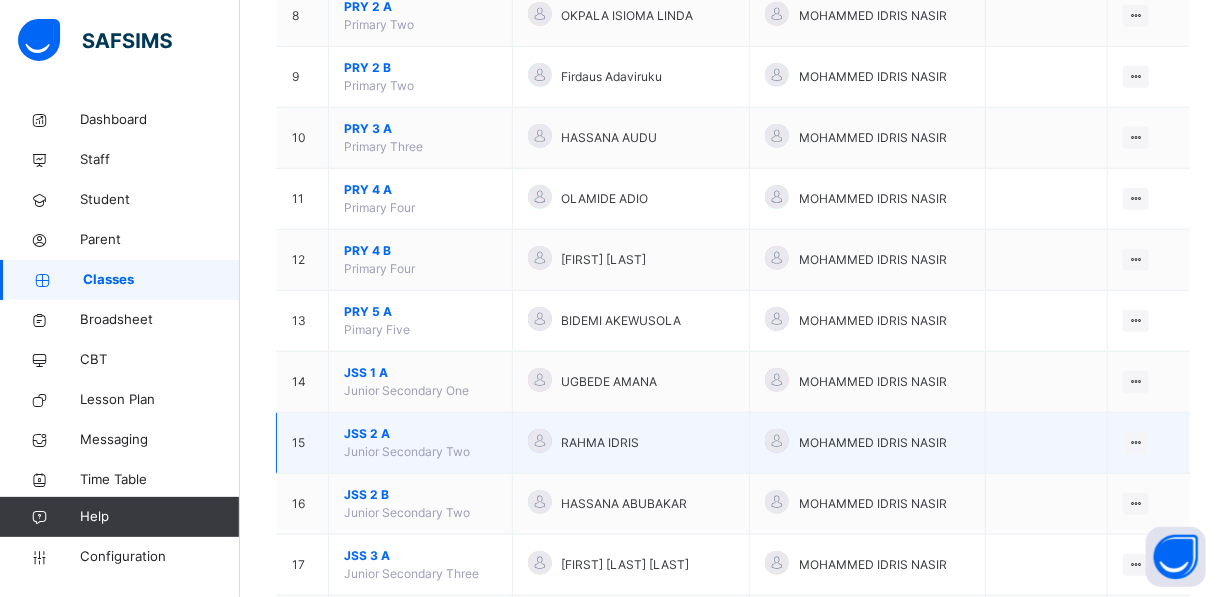 click on "JSS 2   A" at bounding box center (420, 434) 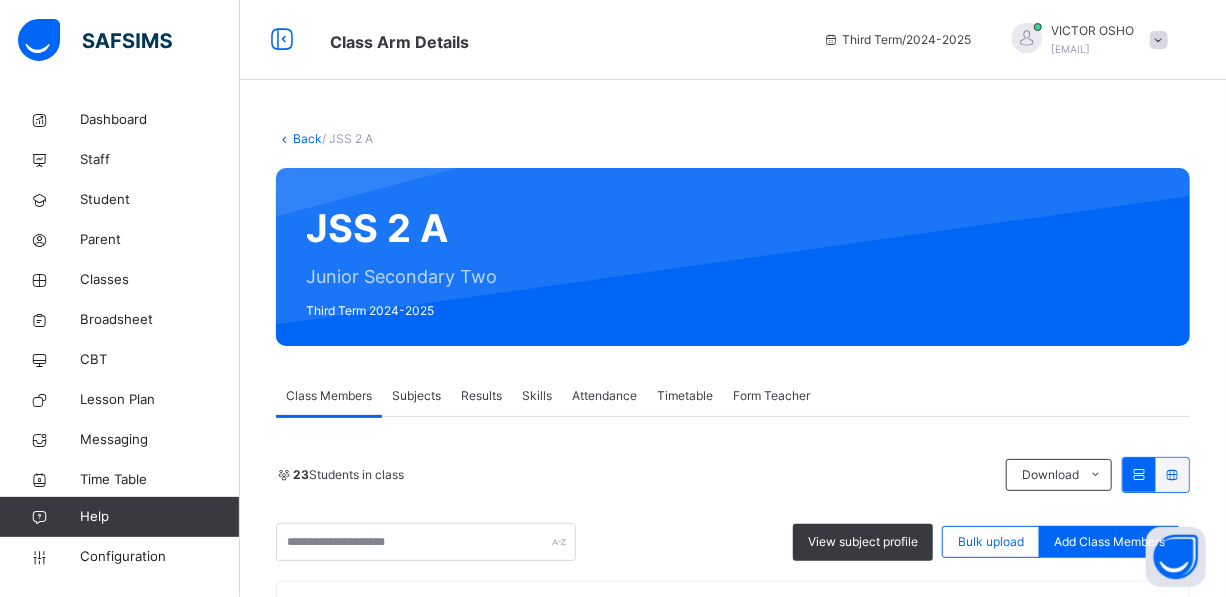 scroll, scrollTop: 0, scrollLeft: 0, axis: both 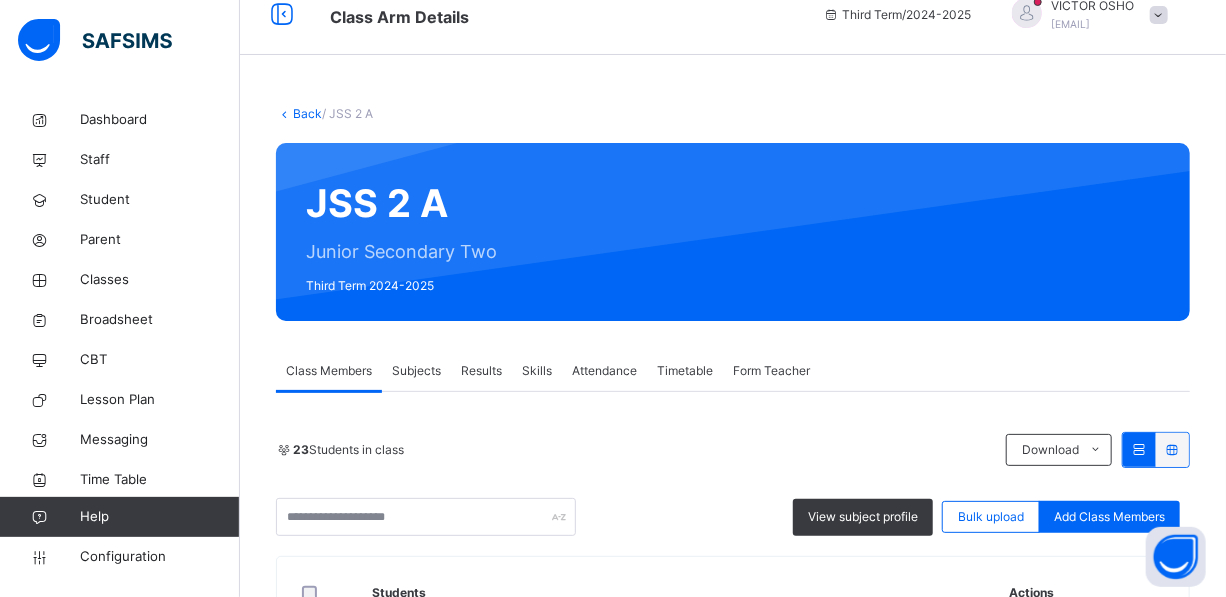 click on "Subjects" at bounding box center (416, 371) 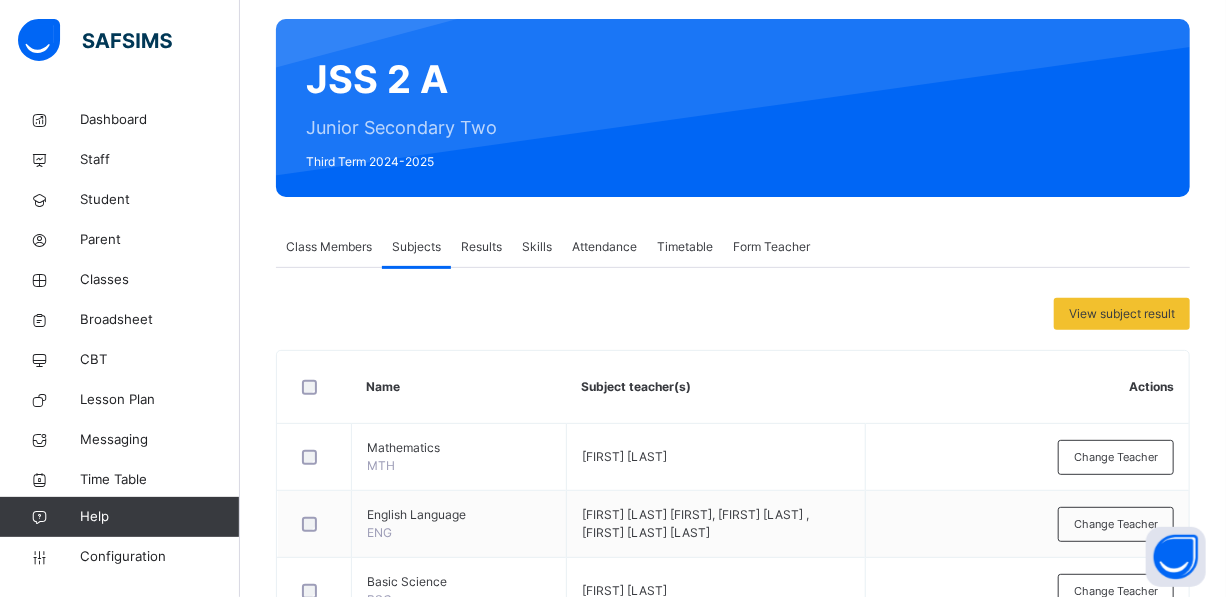 scroll, scrollTop: 990, scrollLeft: 0, axis: vertical 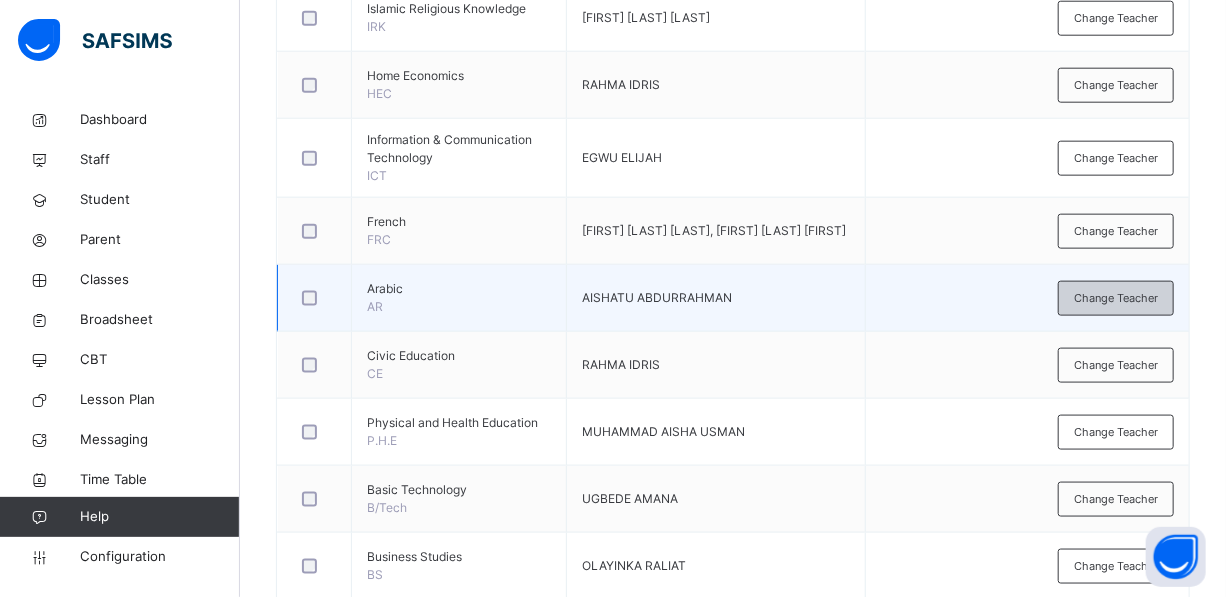 click on "Change Teacher" at bounding box center [1116, 298] 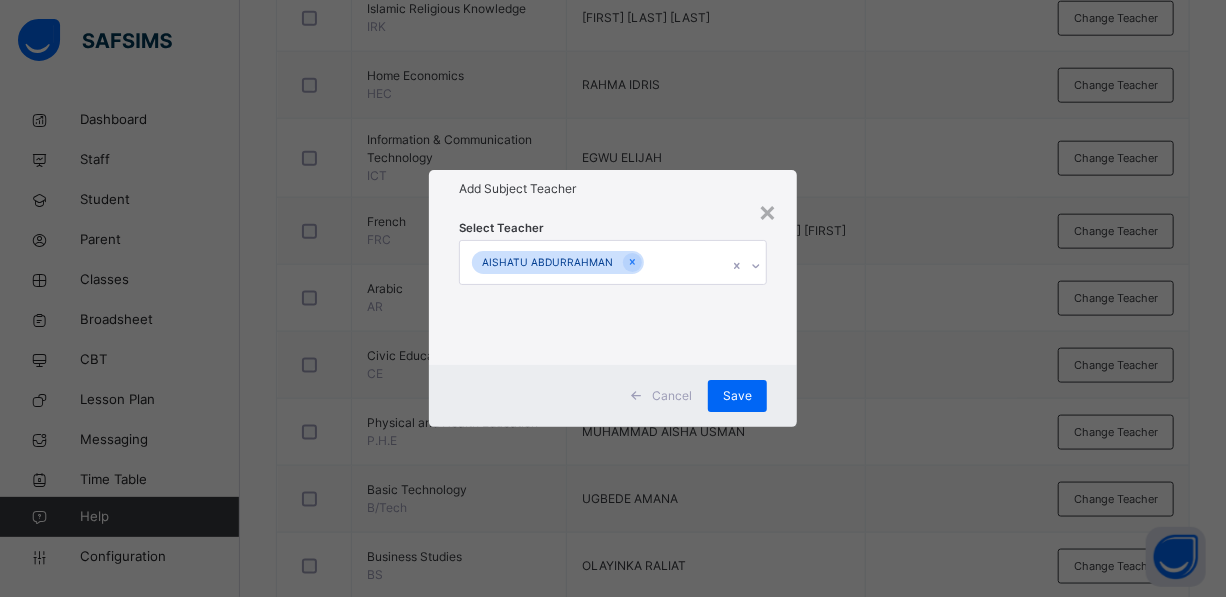 click on "AISHATU ABDURRAHMAN" at bounding box center [594, 262] 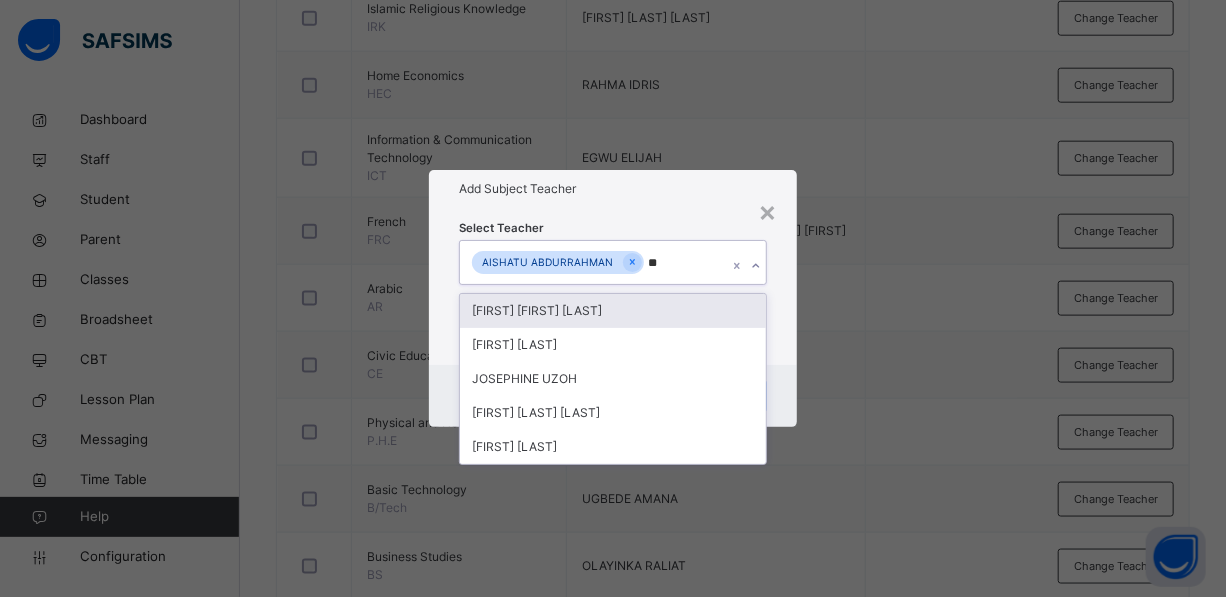 type on "***" 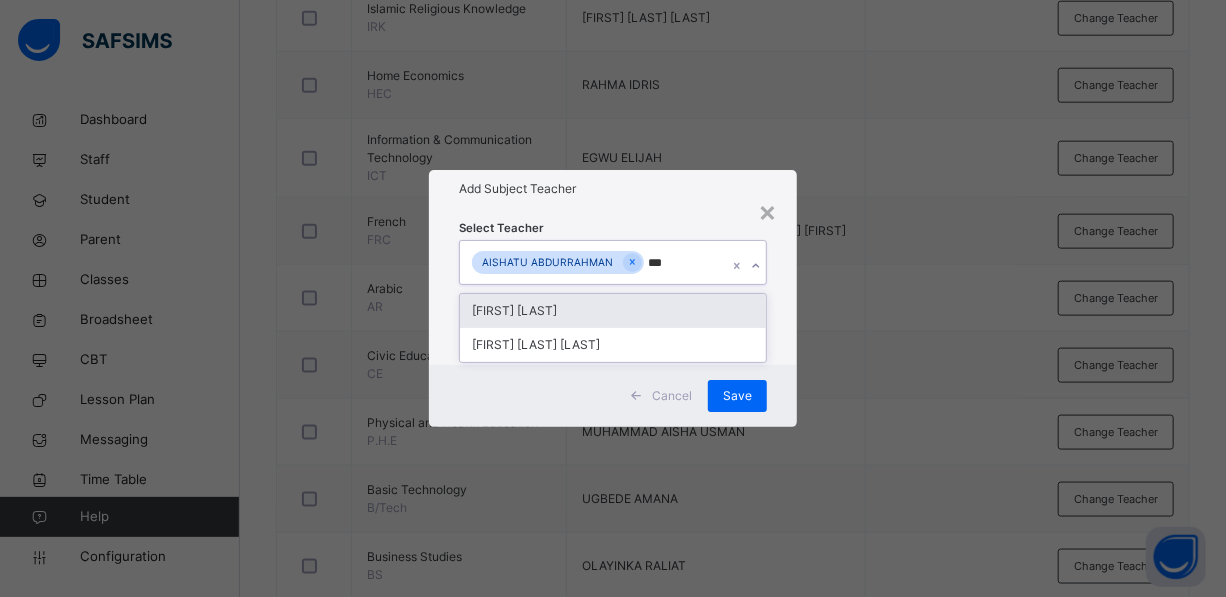 click on "[FIRST] [LAST]" at bounding box center [613, 311] 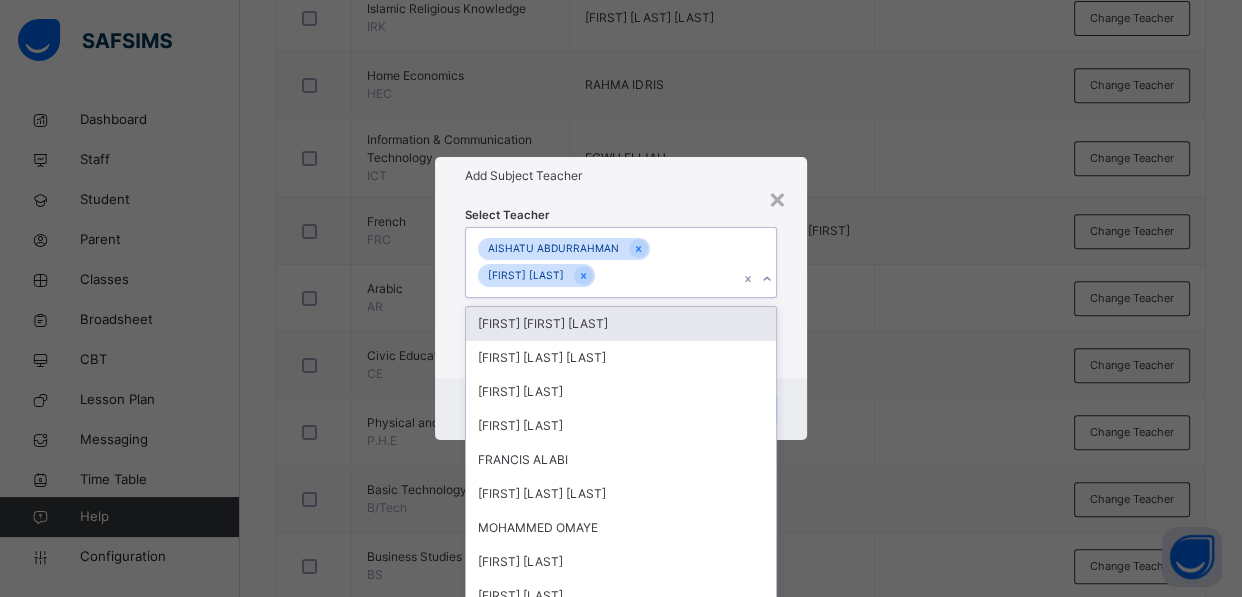 click on "Cancel Save" at bounding box center [621, 409] 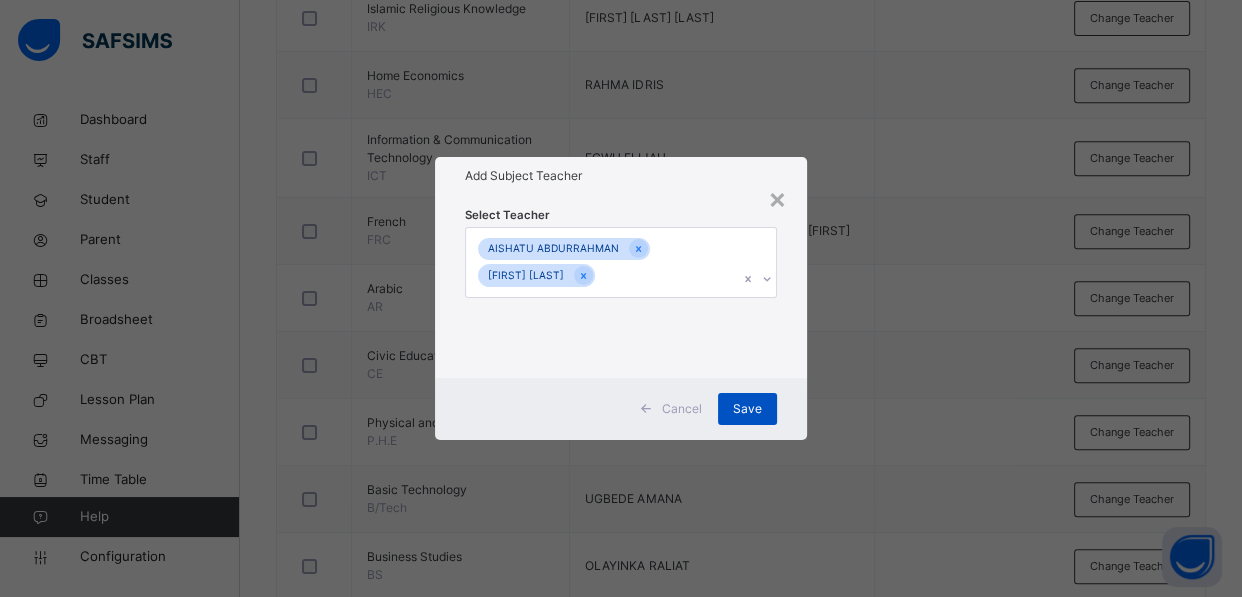 click on "Save" at bounding box center [747, 409] 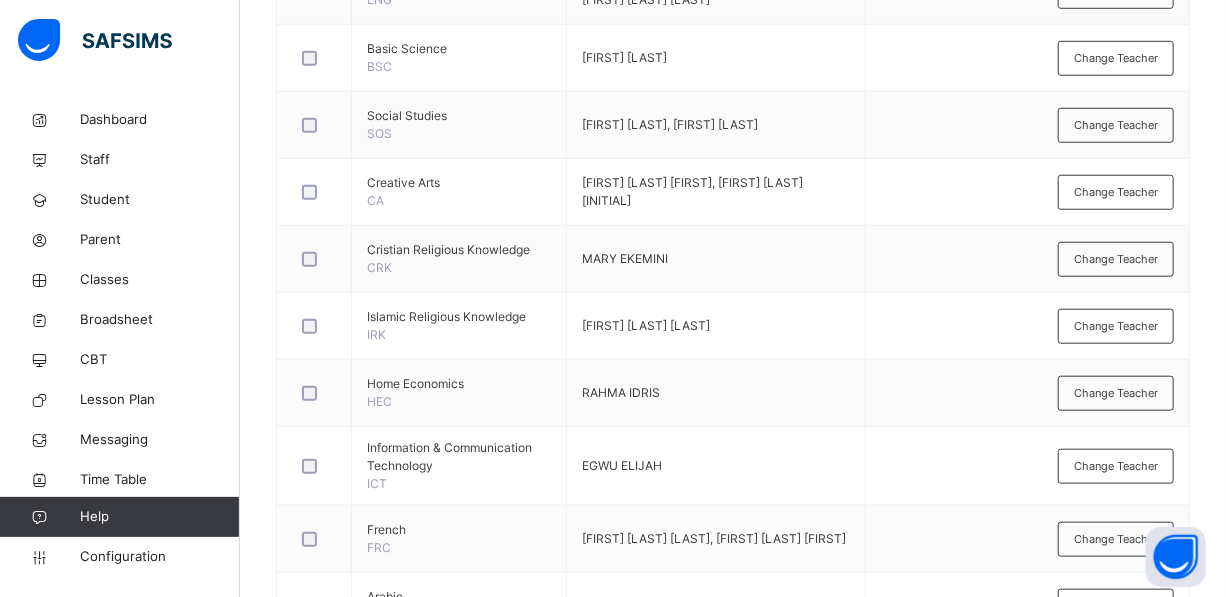 scroll, scrollTop: 160, scrollLeft: 0, axis: vertical 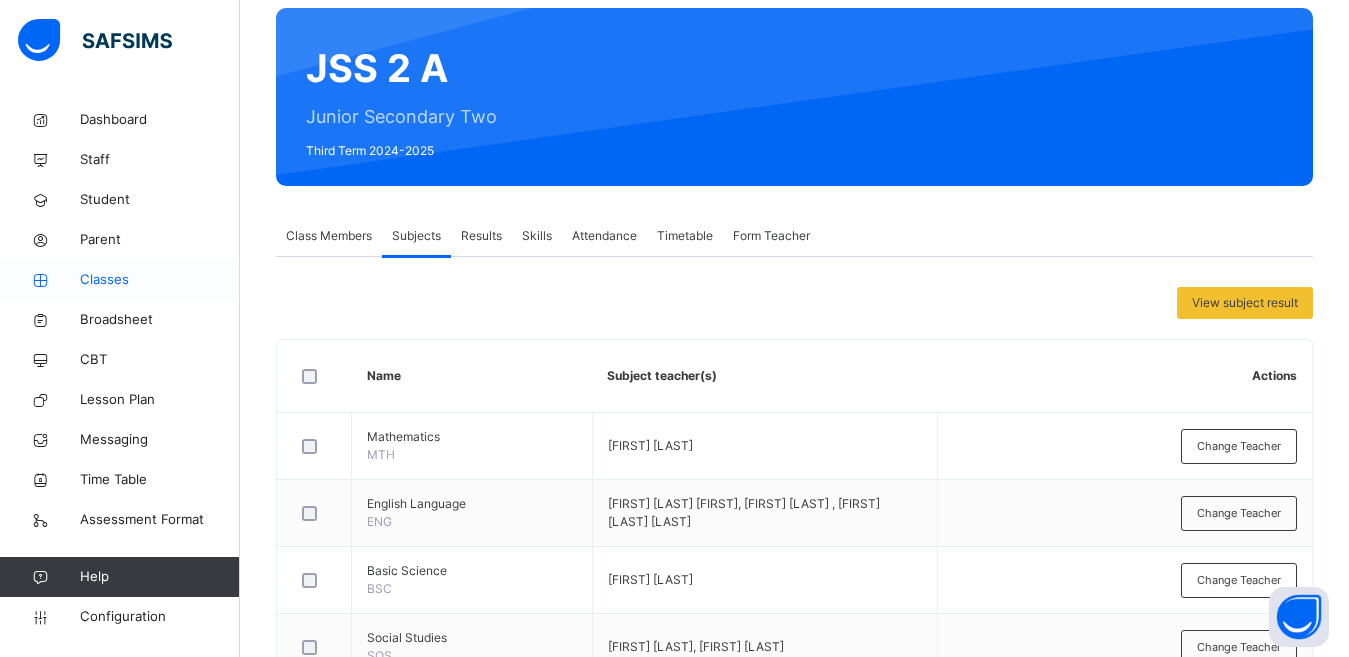 click on "Classes" at bounding box center [160, 280] 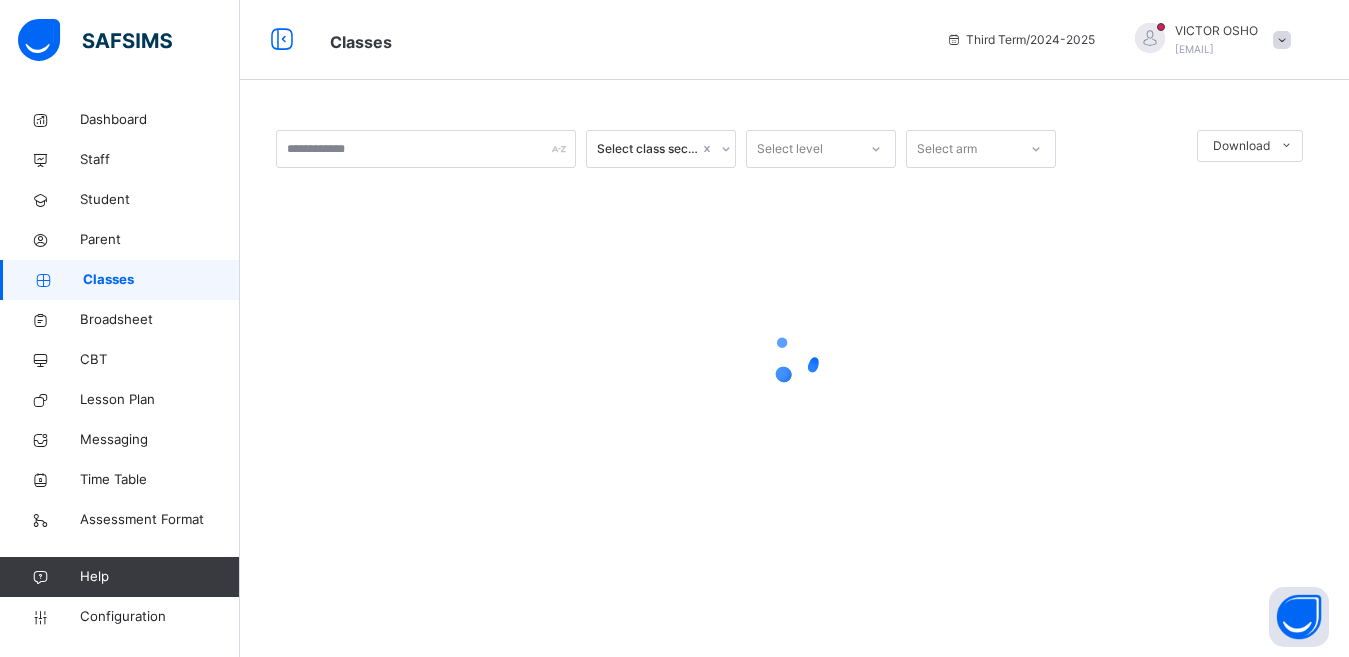 scroll, scrollTop: 0, scrollLeft: 0, axis: both 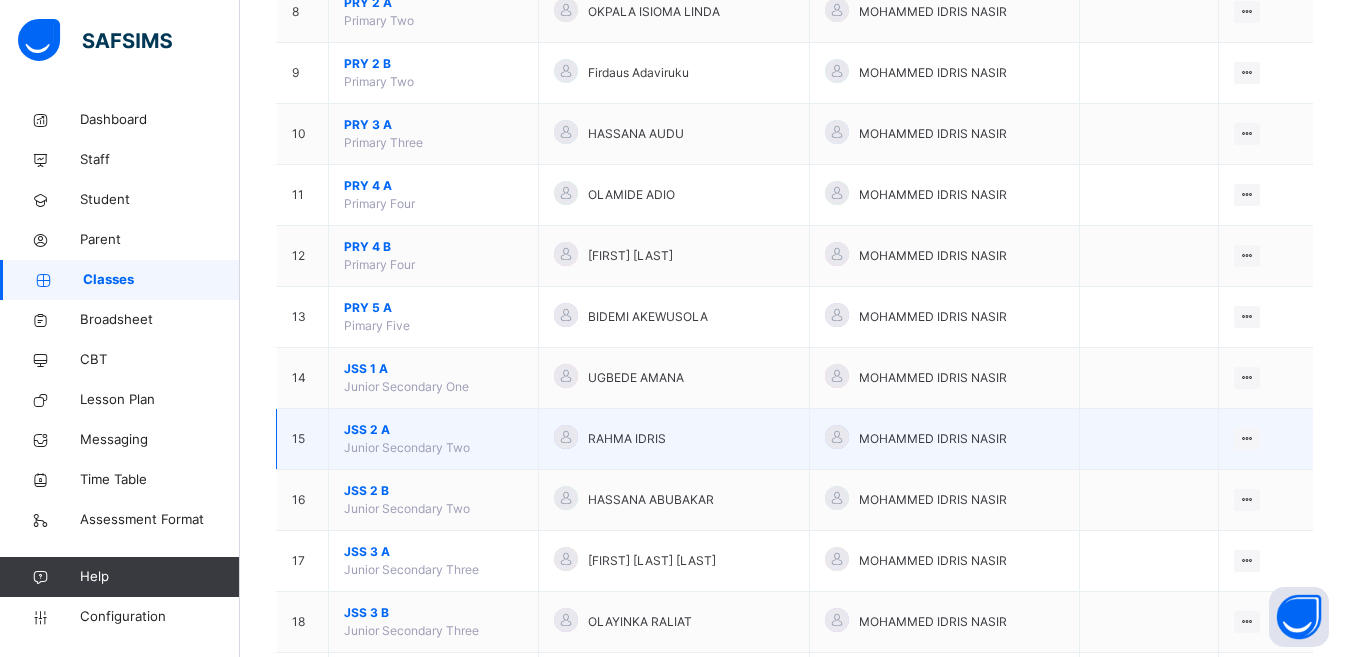 click on "JSS 2   A" at bounding box center [433, 430] 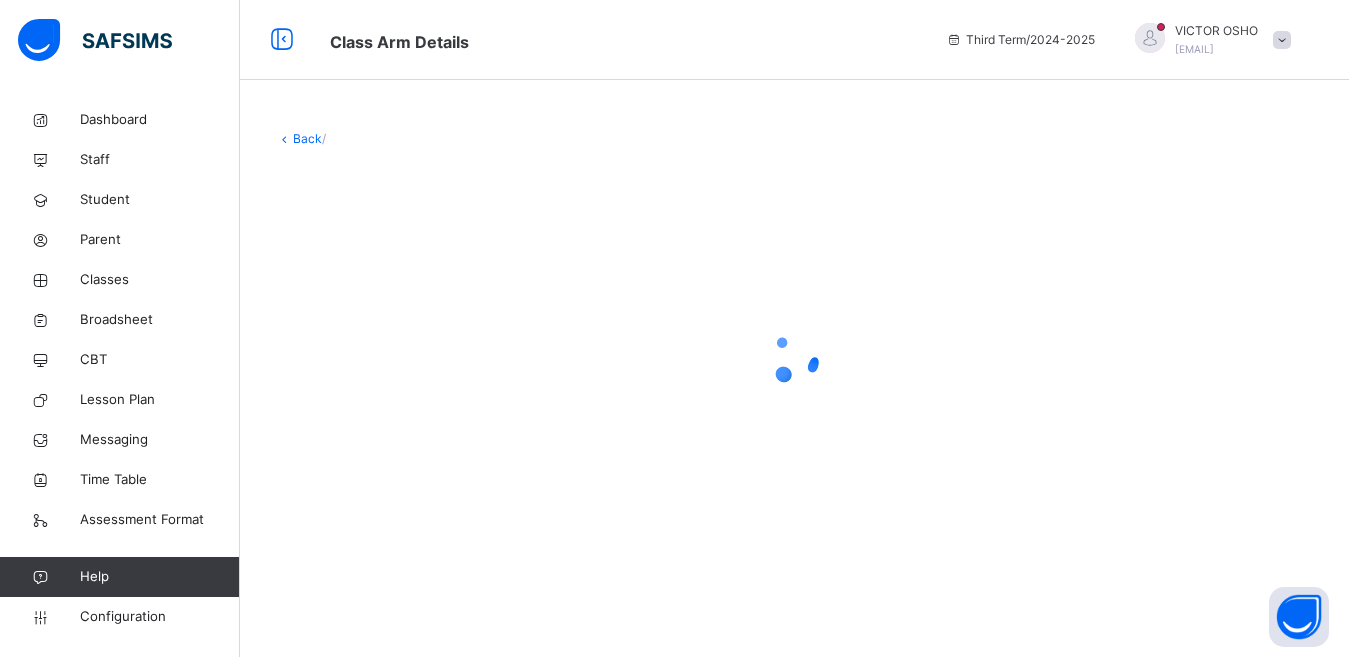 scroll, scrollTop: 0, scrollLeft: 0, axis: both 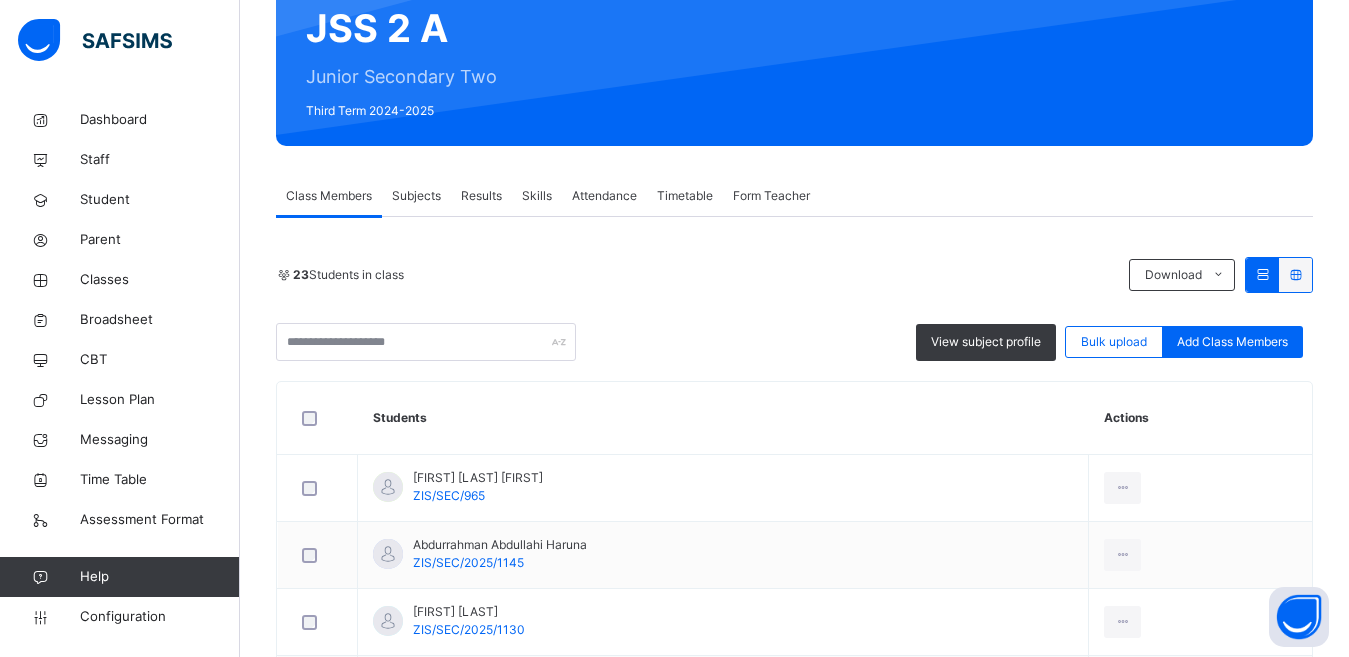 click on "Subjects" at bounding box center (416, 196) 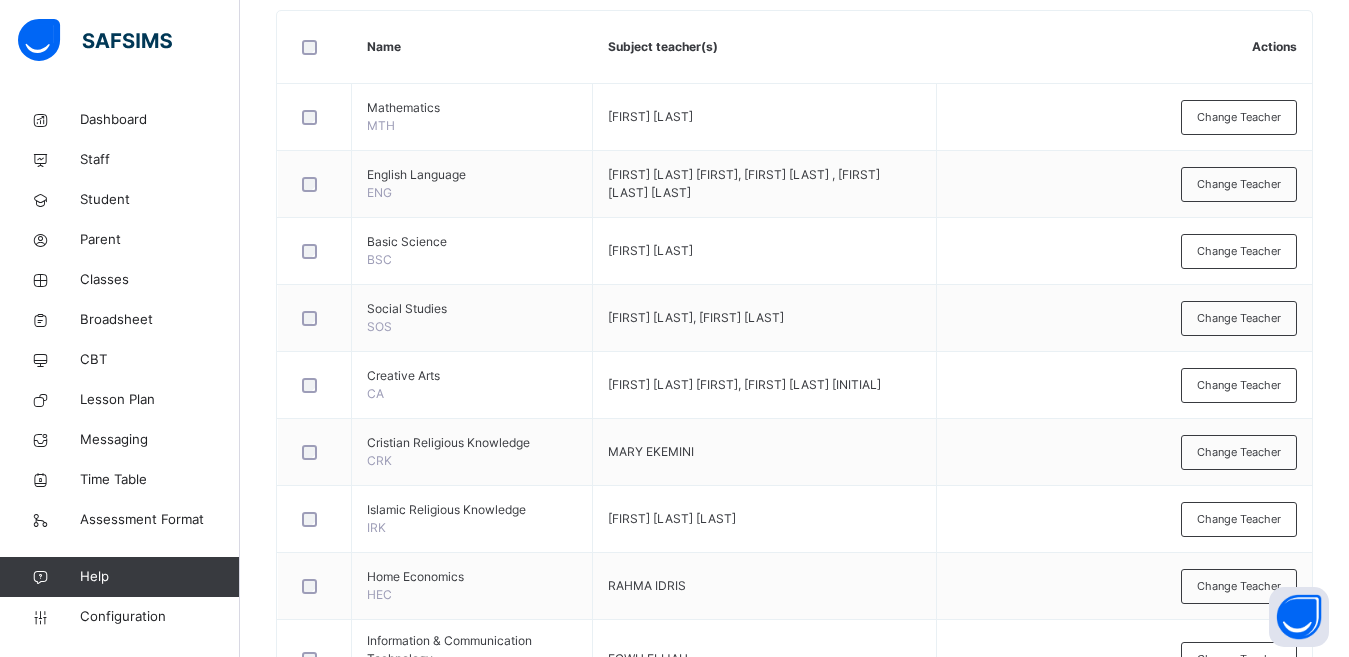 scroll, scrollTop: 498, scrollLeft: 0, axis: vertical 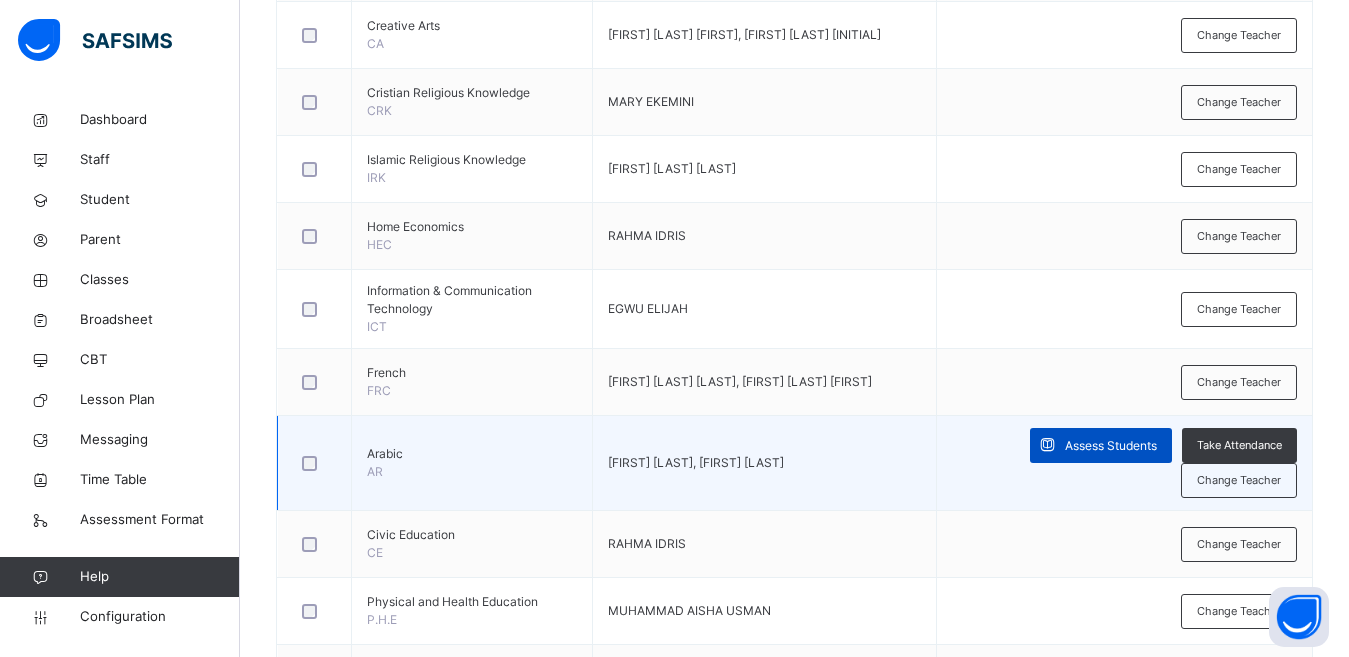 click on "Assess Students" at bounding box center (1111, 446) 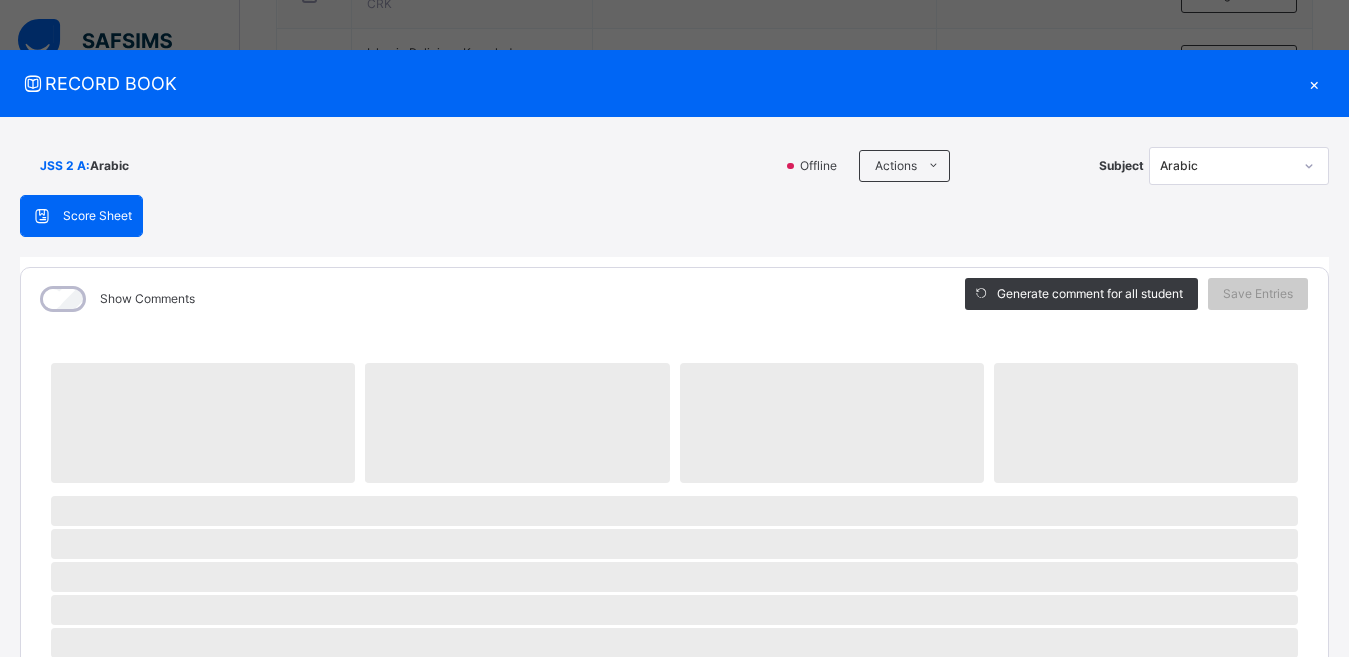scroll, scrollTop: 891, scrollLeft: 0, axis: vertical 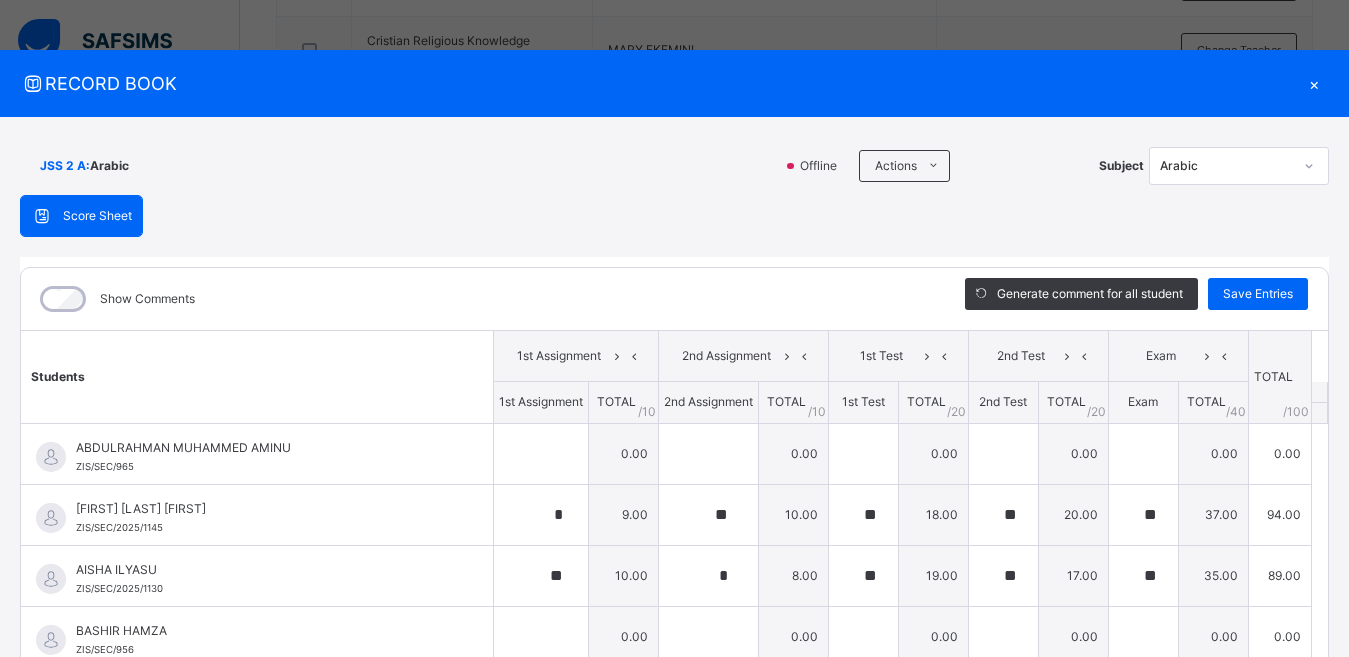 type on "*" 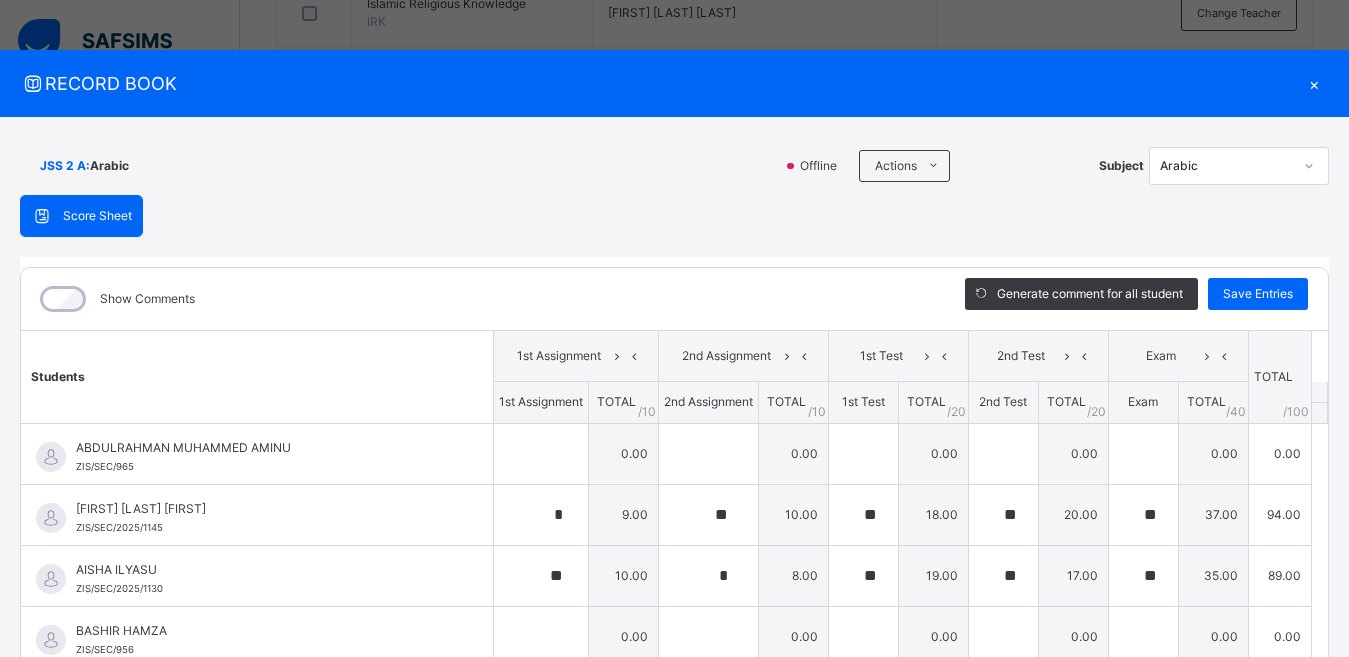 scroll, scrollTop: 983, scrollLeft: 0, axis: vertical 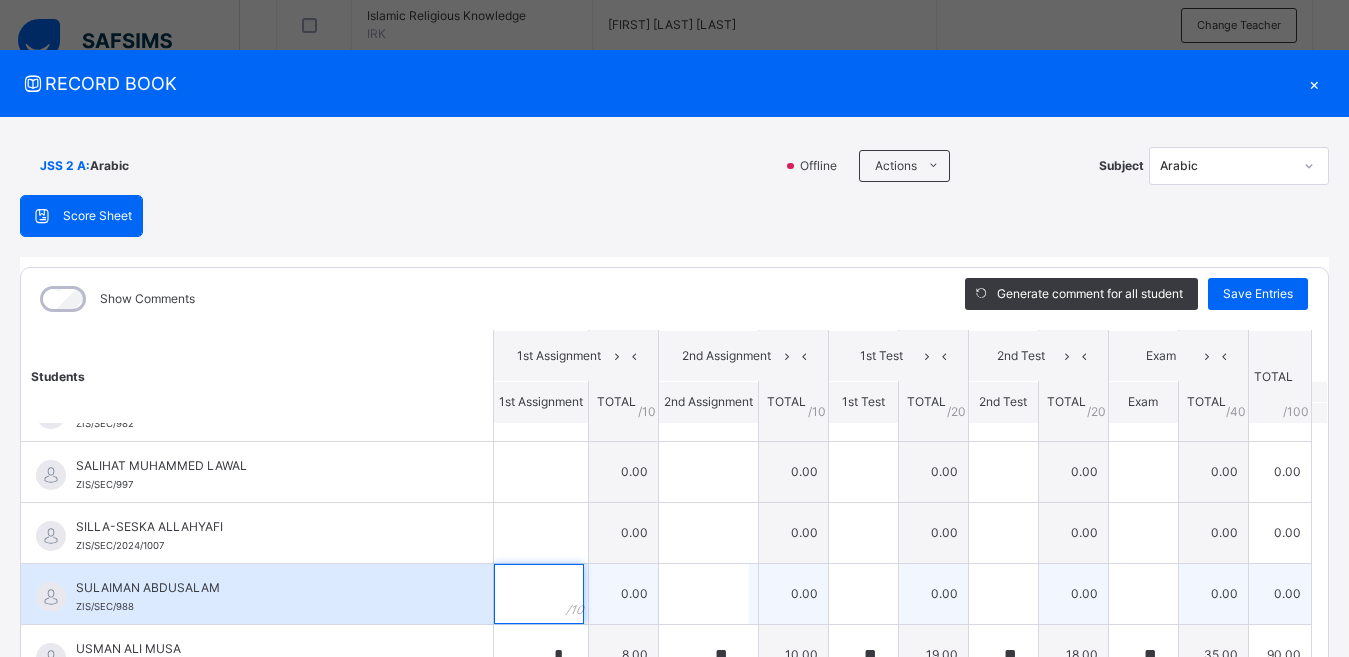 click at bounding box center (539, 594) 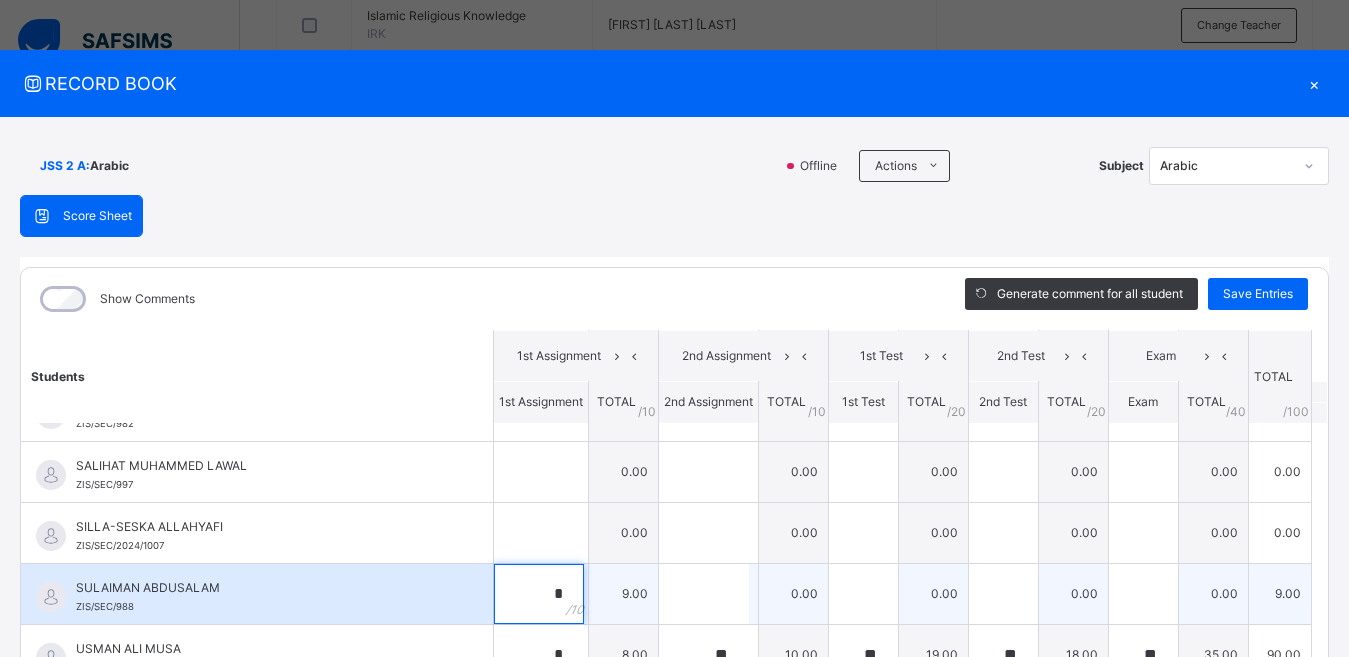 type on "*" 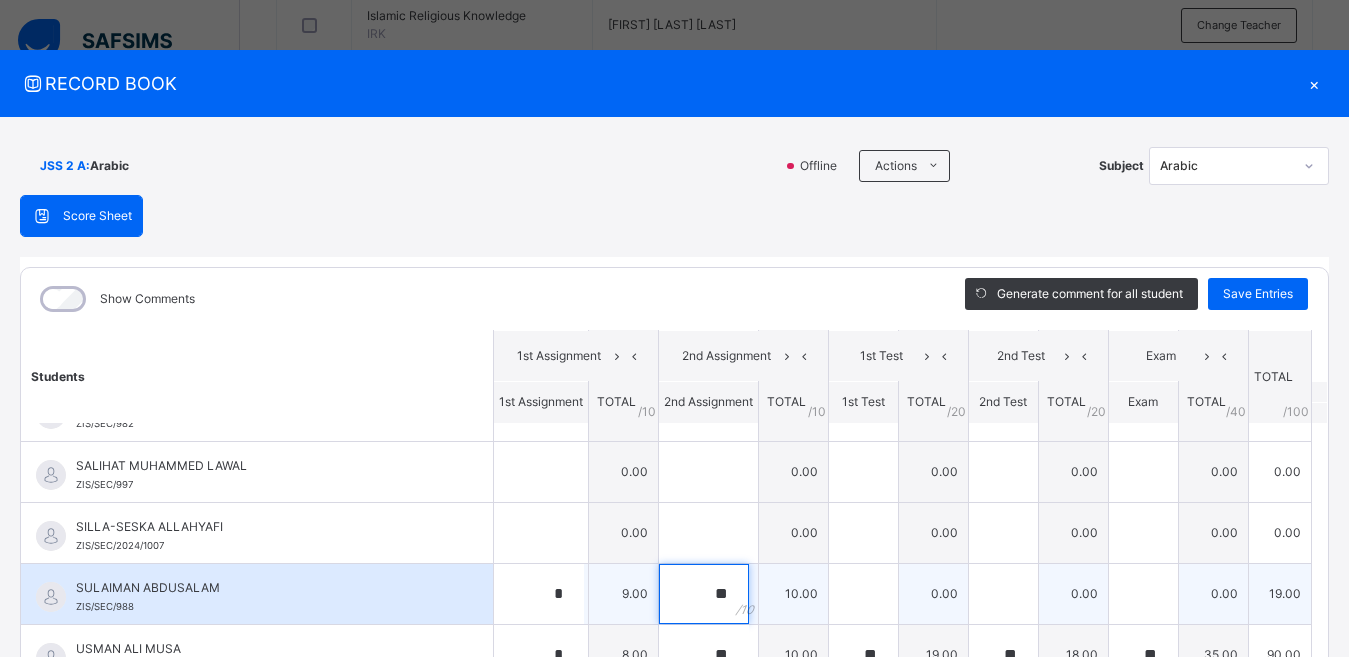 type on "**" 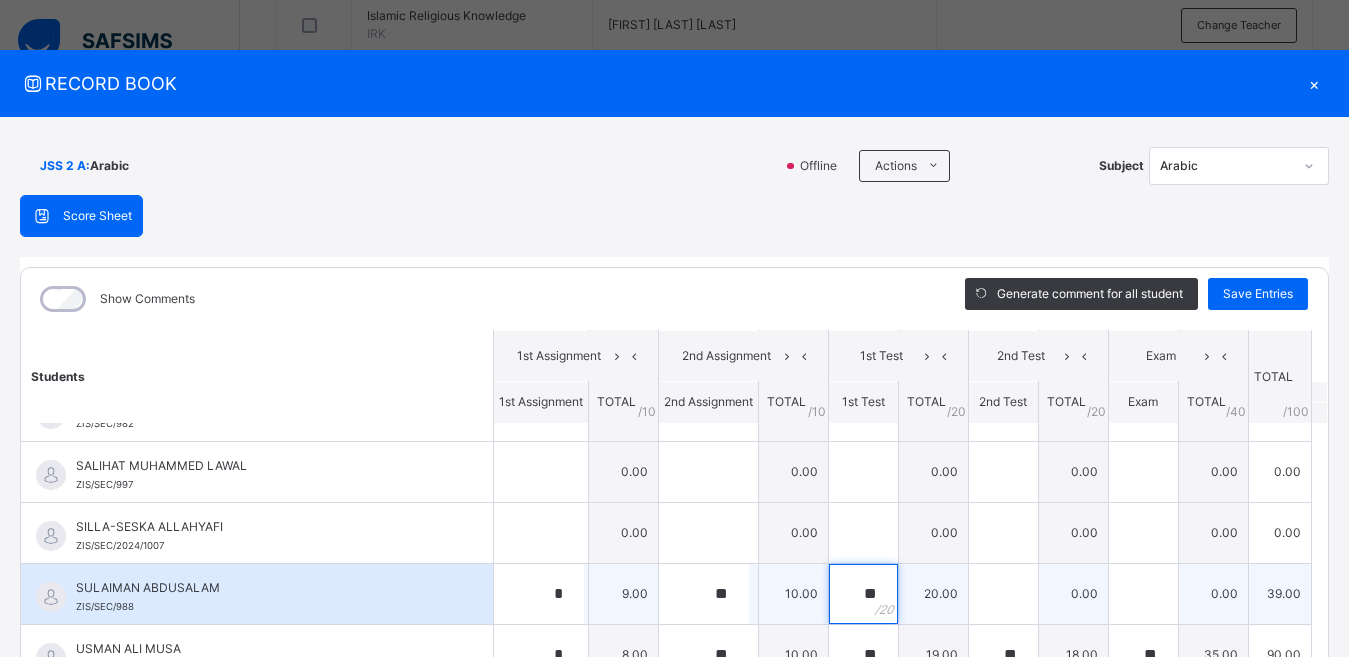 type on "**" 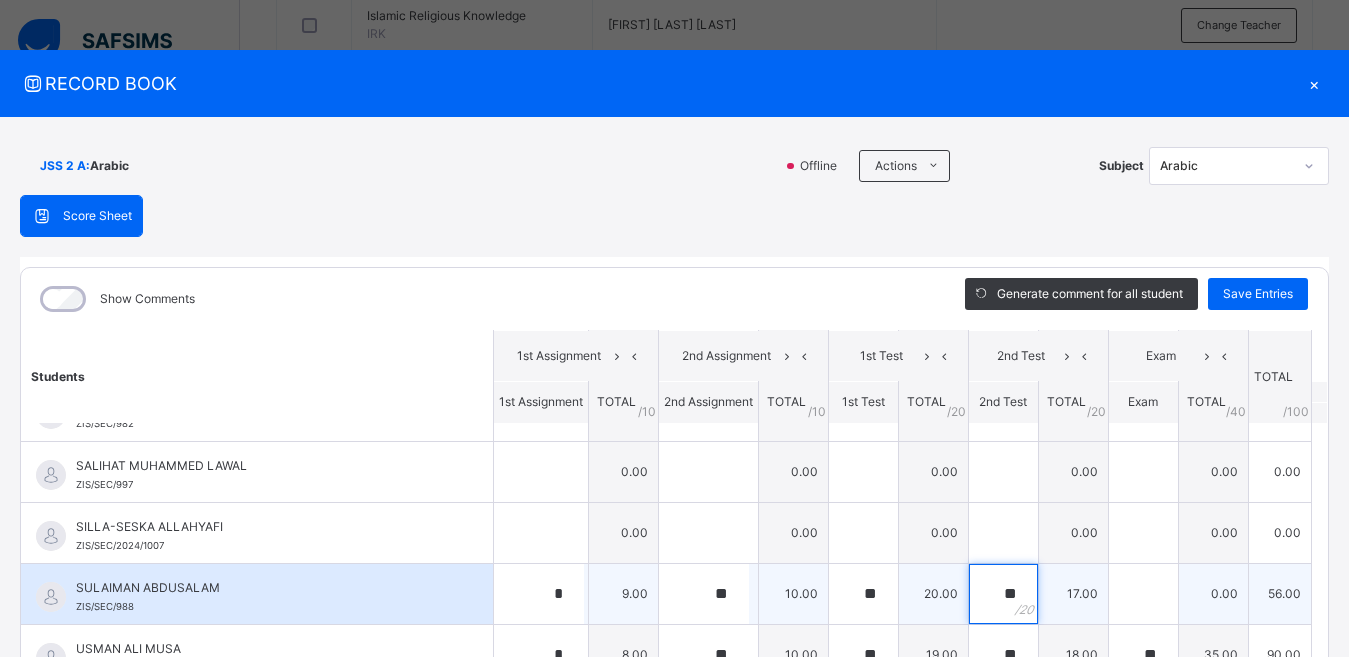 type on "**" 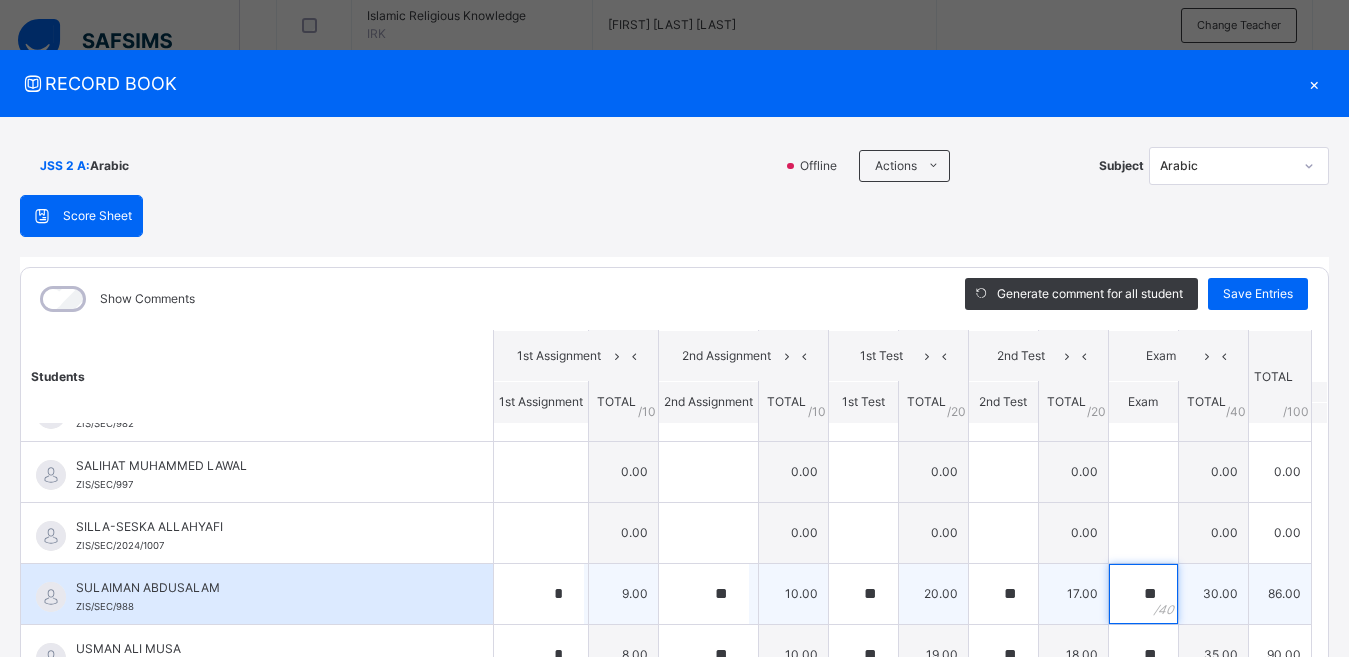 type on "**" 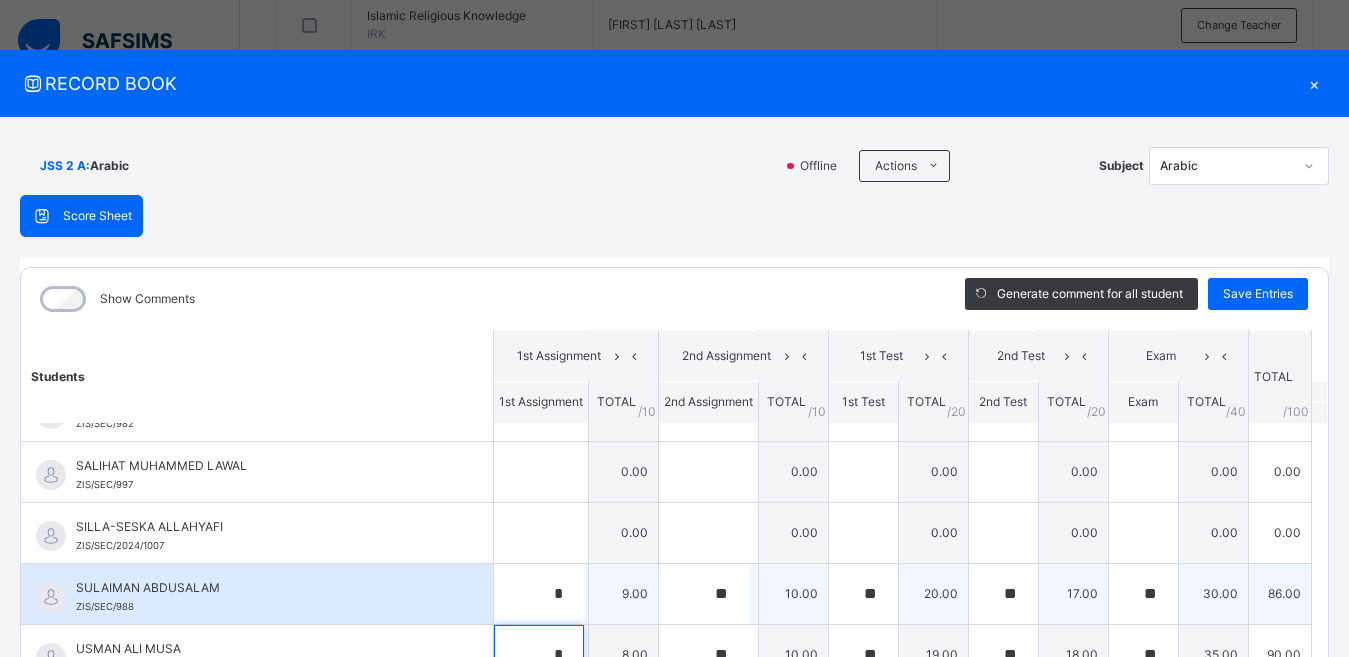 scroll, scrollTop: 28, scrollLeft: 0, axis: vertical 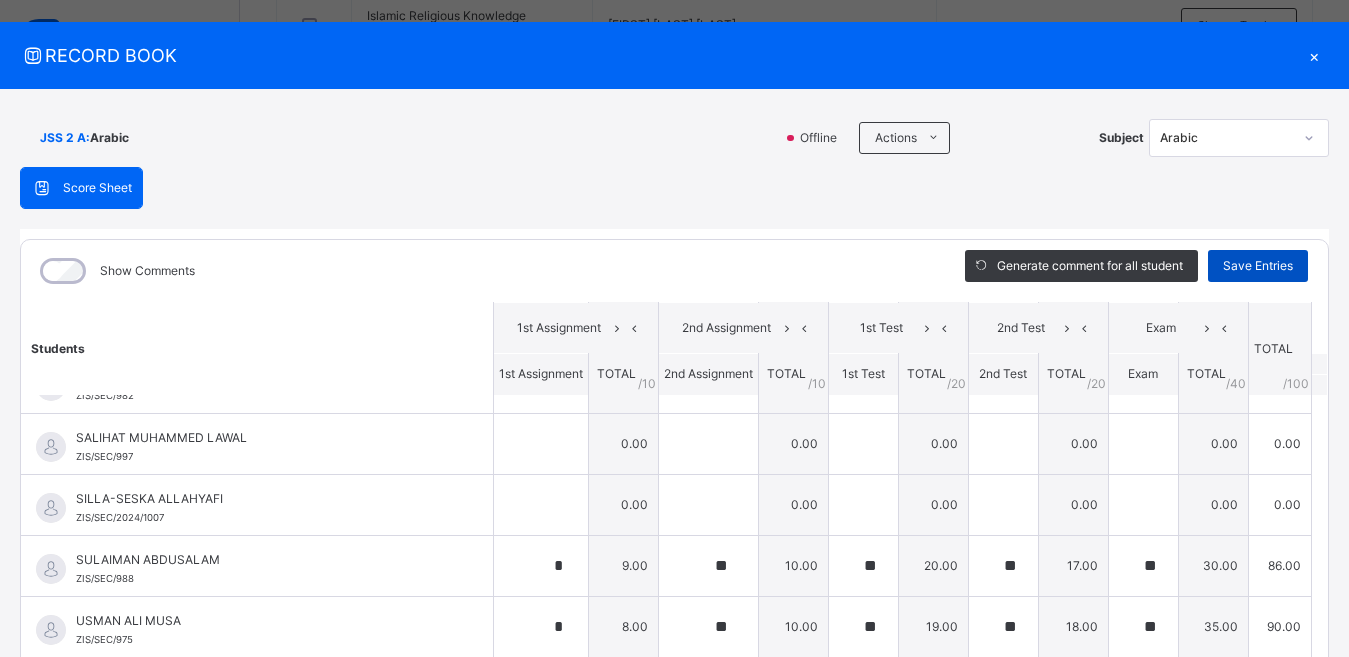 click on "Save Entries" at bounding box center [1258, 266] 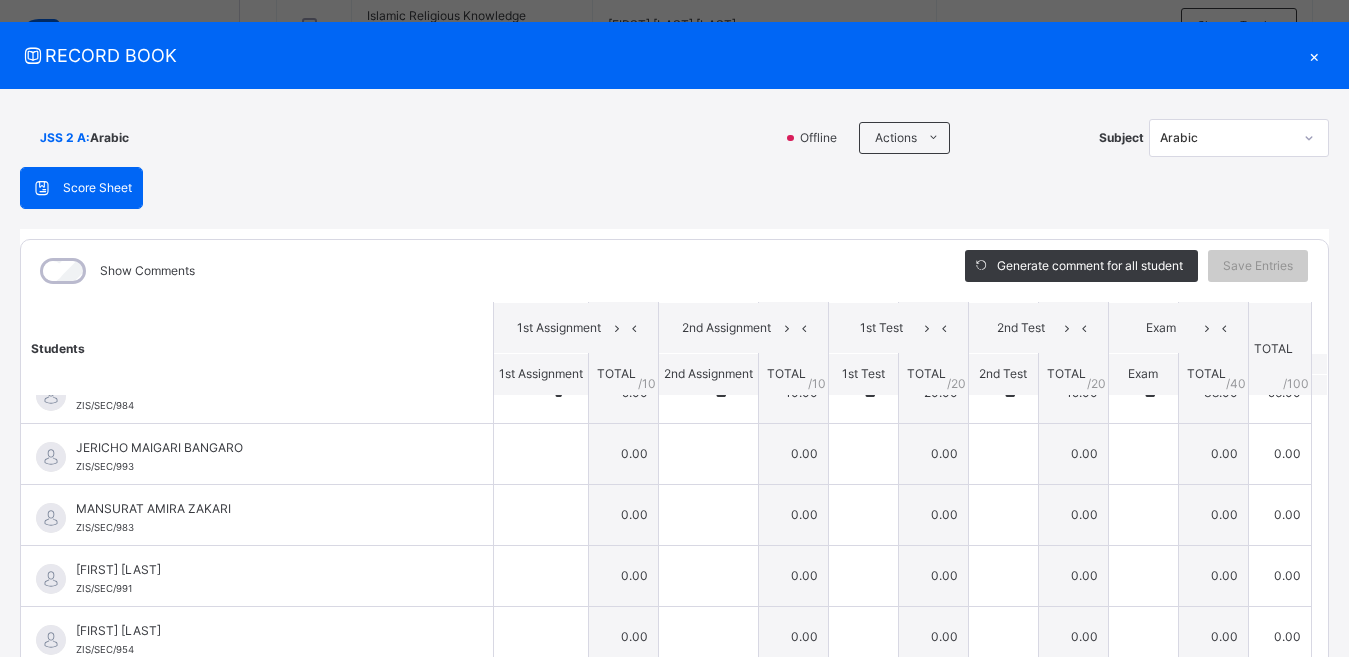 scroll, scrollTop: 84, scrollLeft: 0, axis: vertical 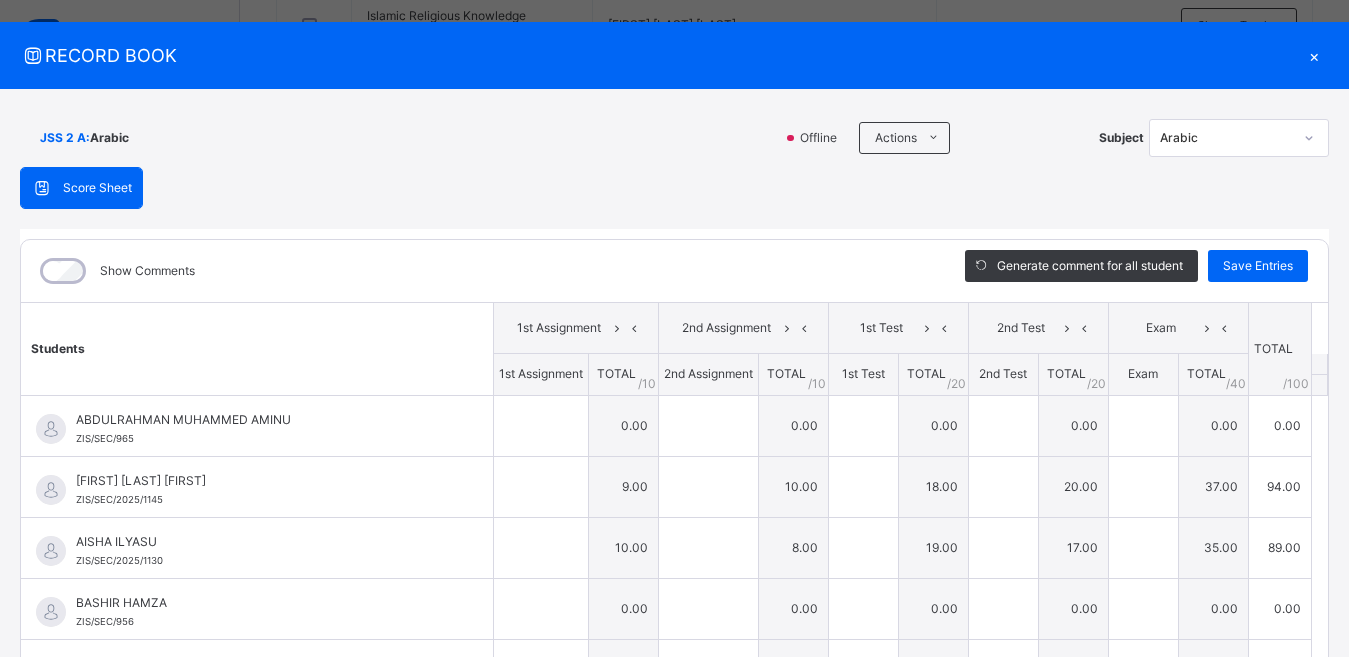 type on "*" 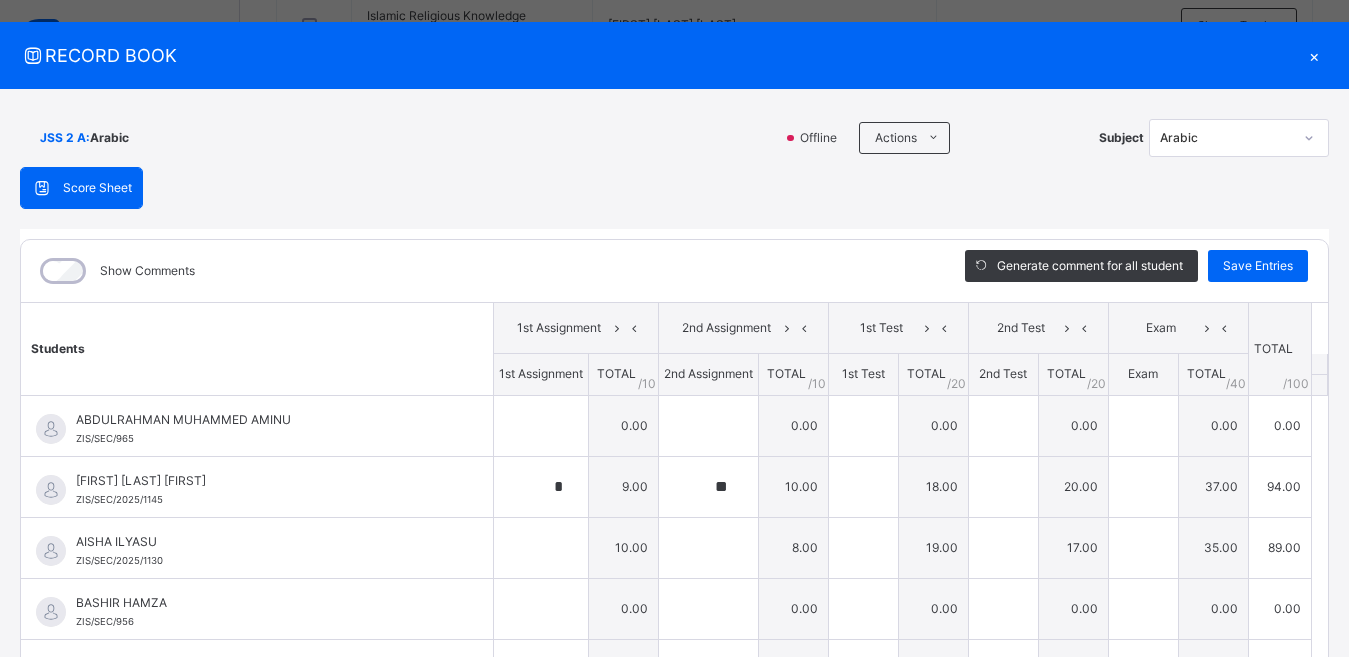 type on "**" 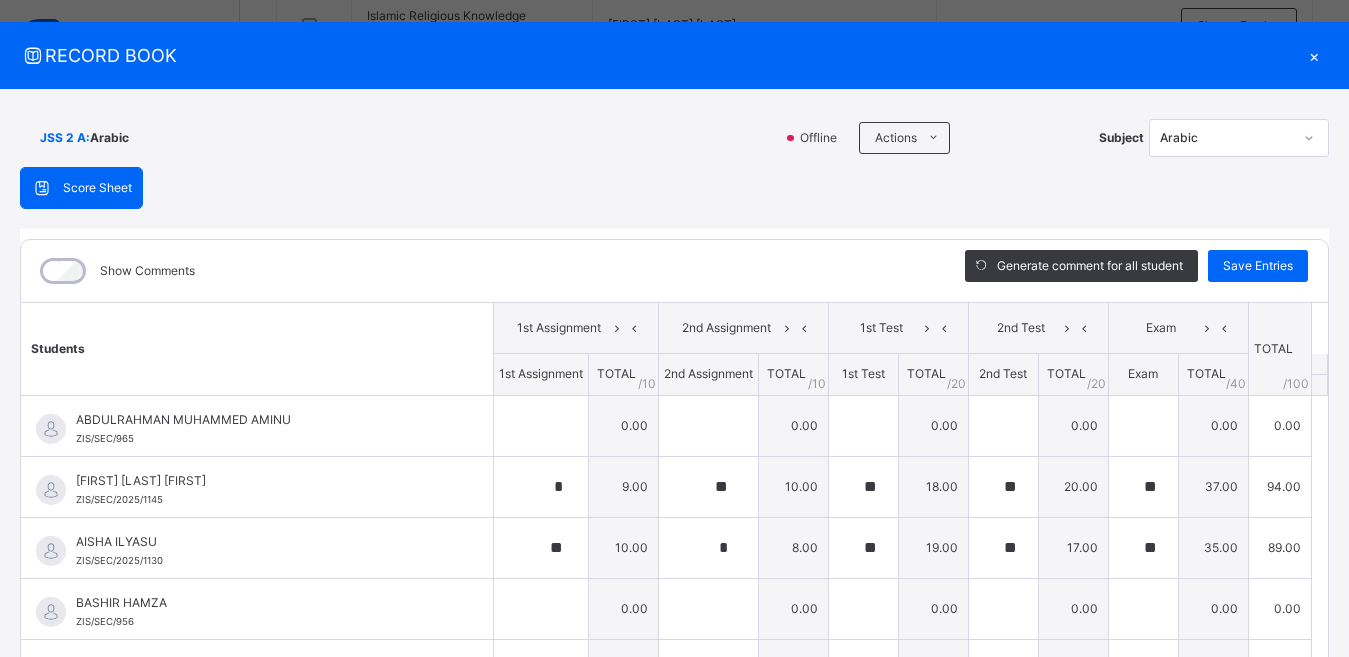type on "**" 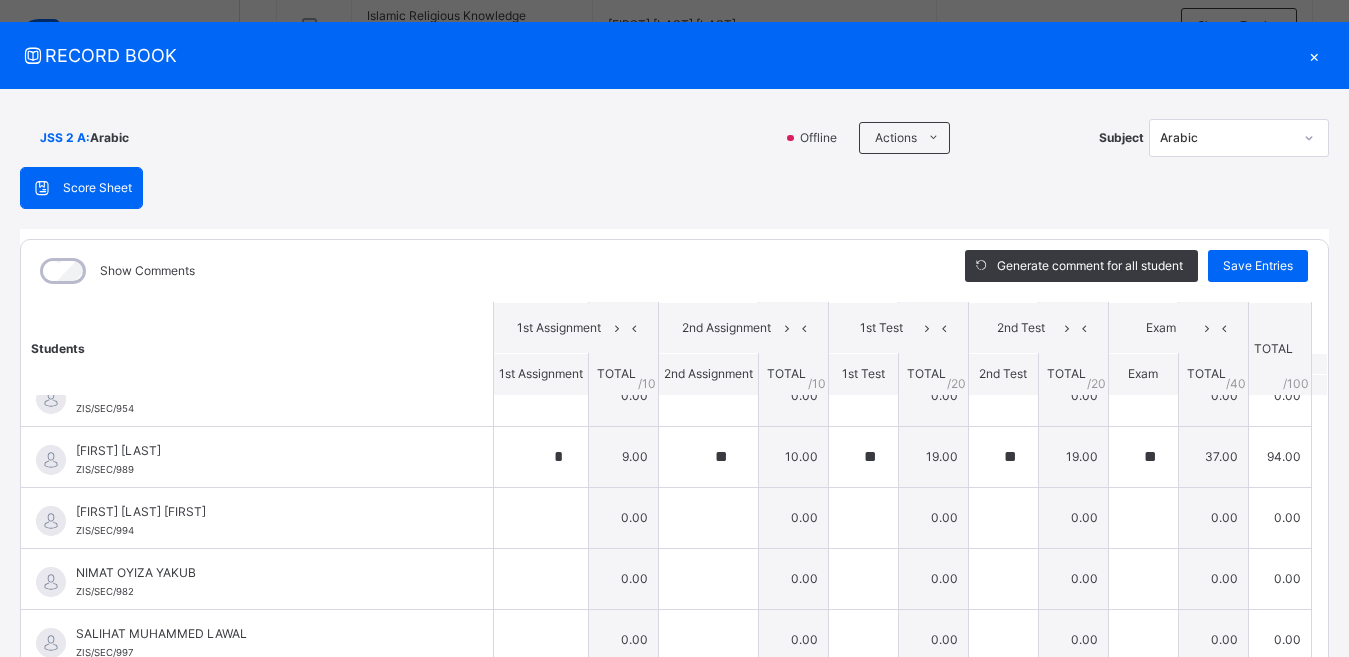 scroll, scrollTop: 820, scrollLeft: 0, axis: vertical 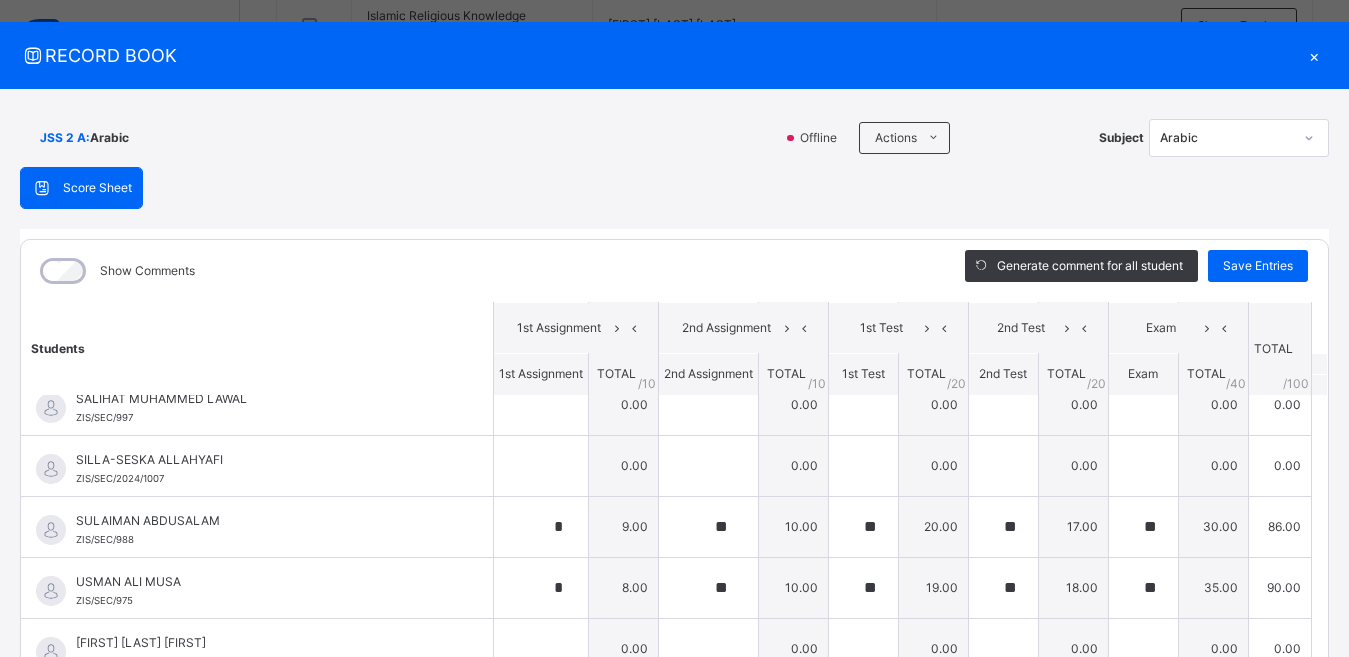 drag, startPoint x: 1308, startPoint y: 642, endPoint x: 1318, endPoint y: 389, distance: 253.19756 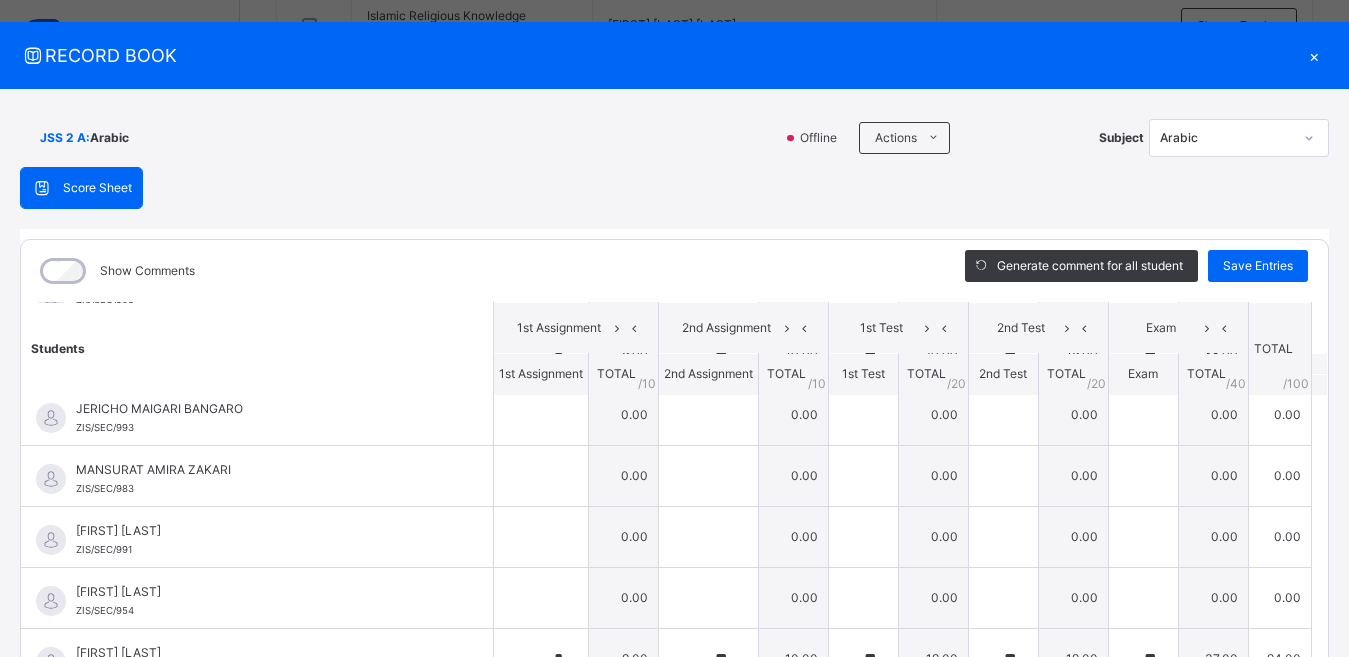 scroll, scrollTop: 123, scrollLeft: 0, axis: vertical 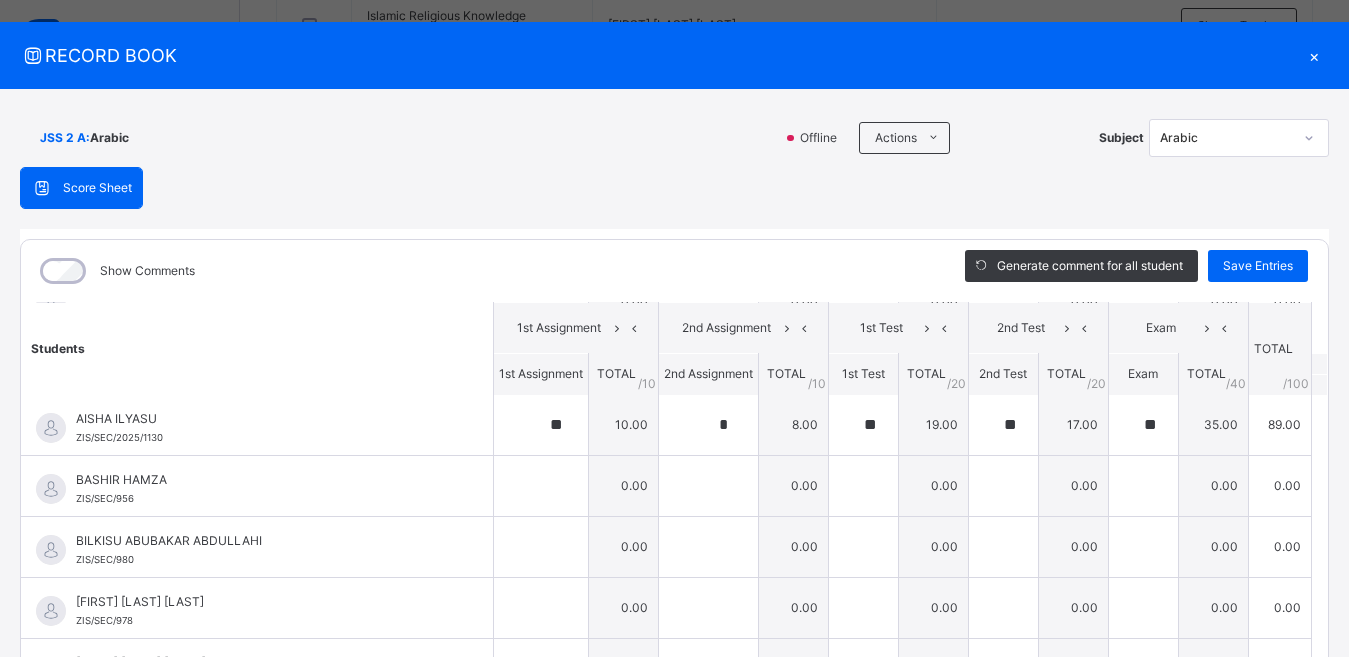 click on "×" at bounding box center (1314, 55) 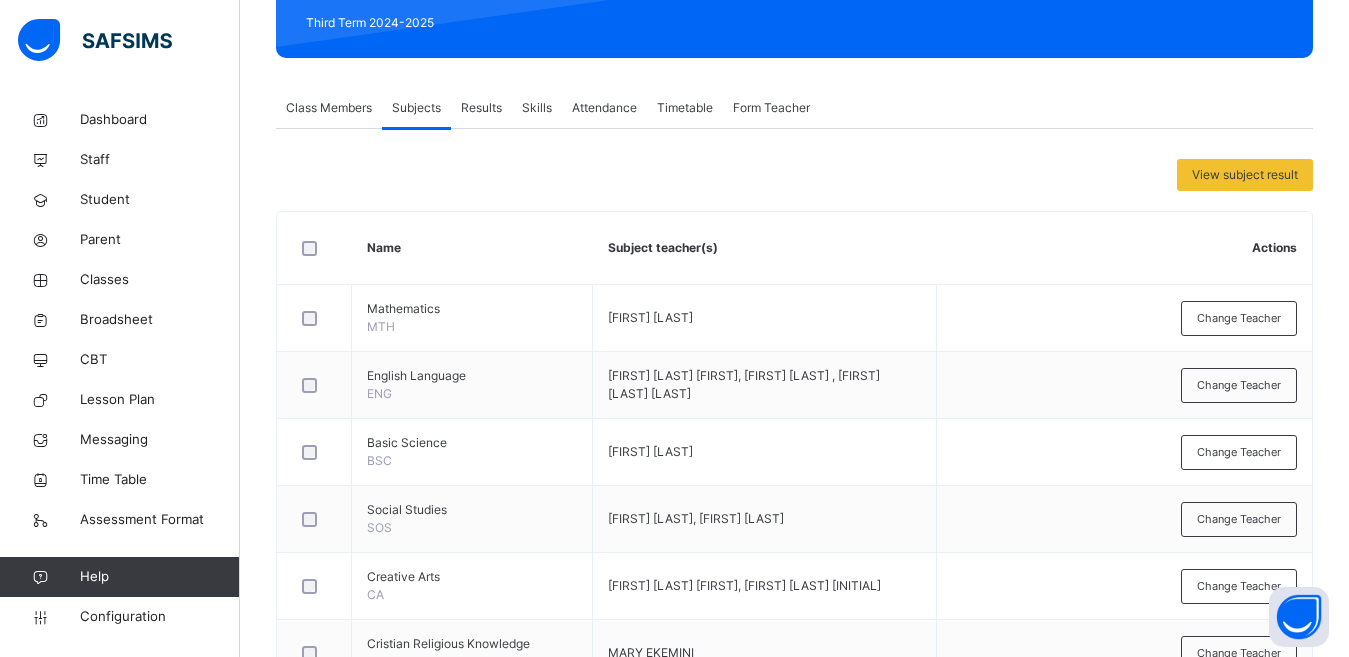 scroll, scrollTop: 273, scrollLeft: 0, axis: vertical 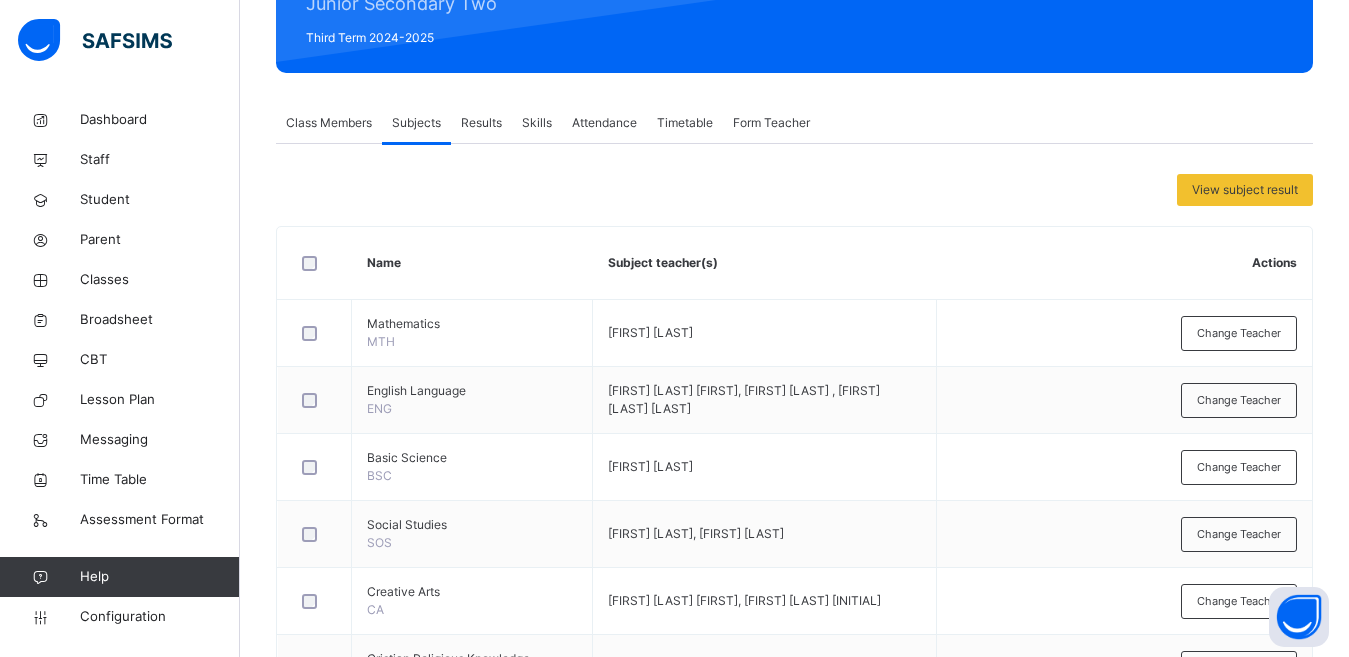 click on "Class Members" at bounding box center (329, 123) 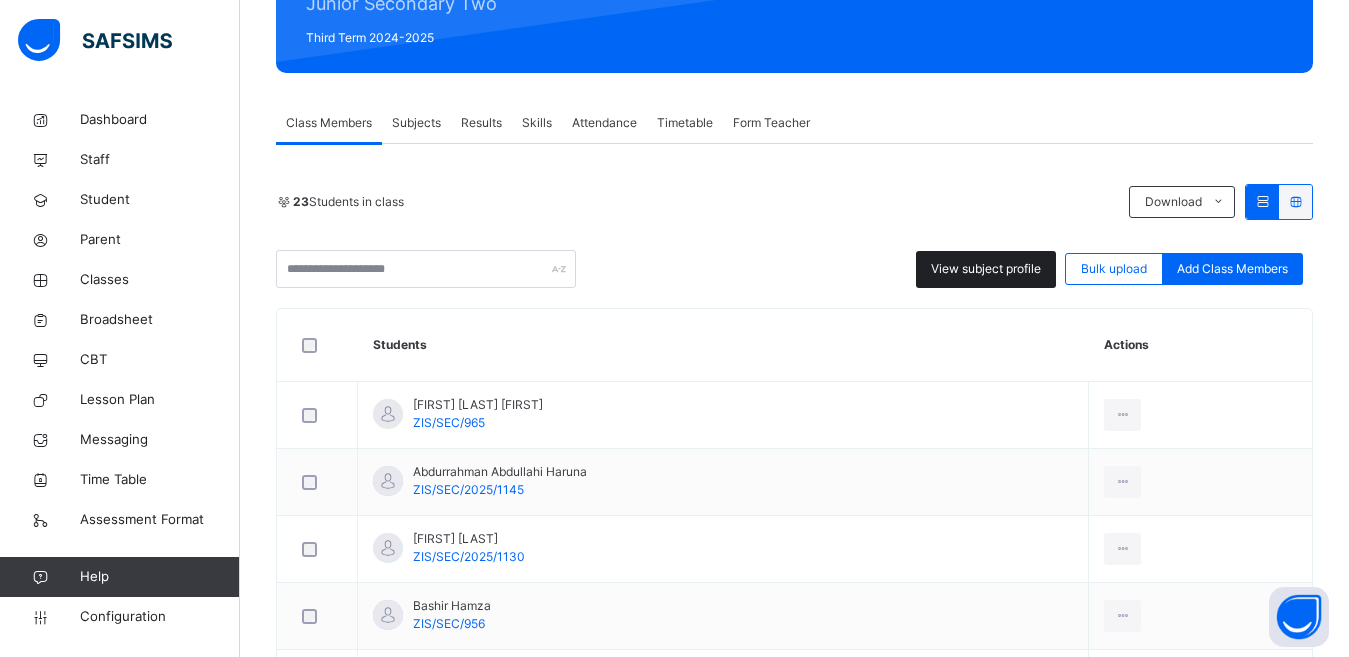 click on "View subject profile" at bounding box center (986, 269) 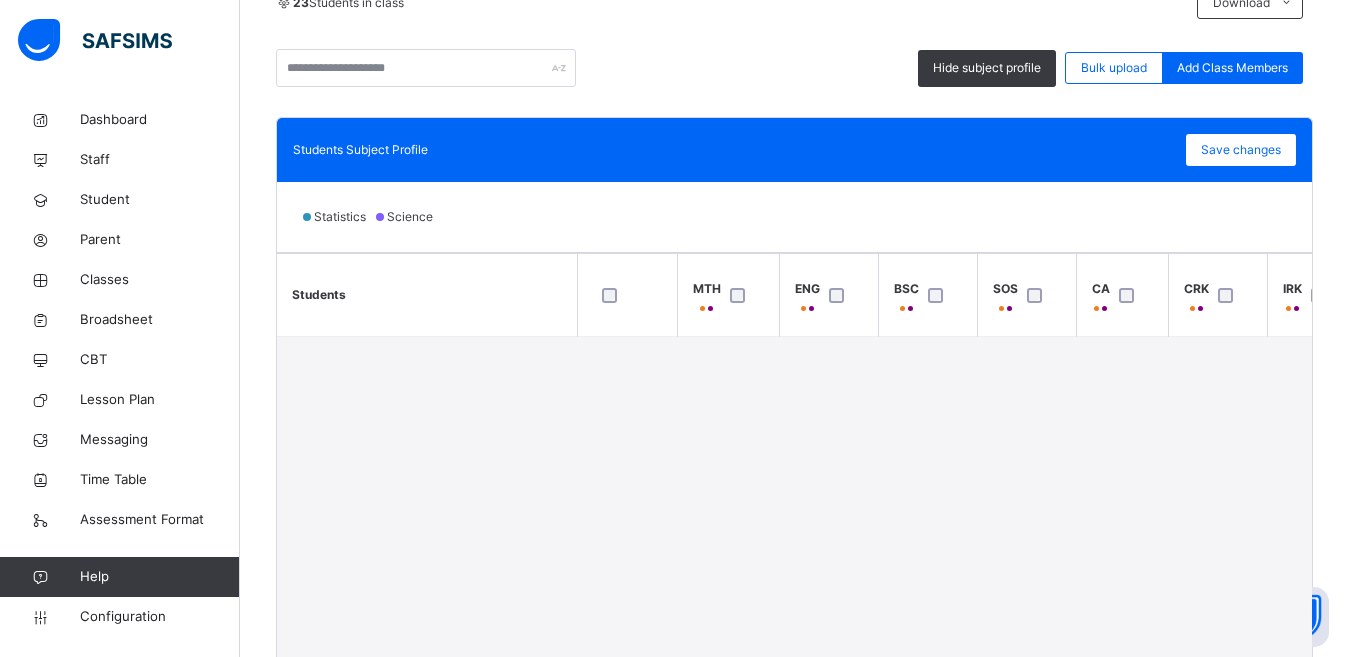 scroll, scrollTop: 473, scrollLeft: 0, axis: vertical 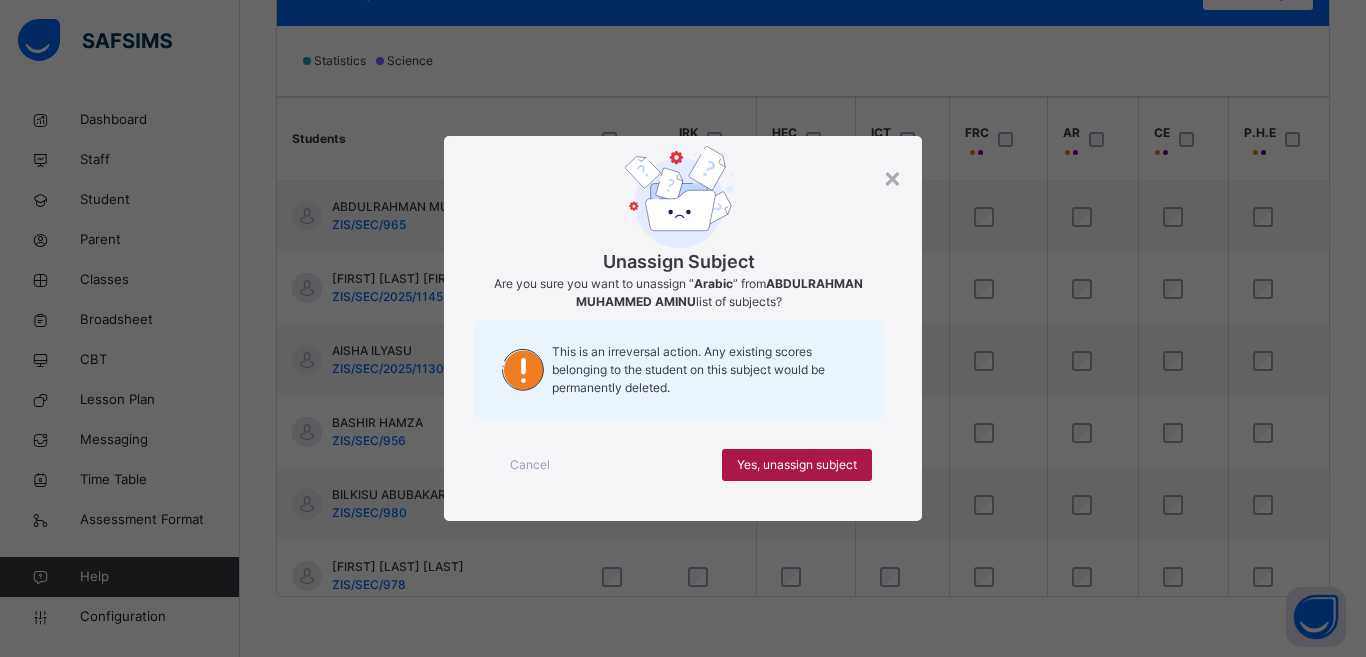 click on "Yes, unassign subject" at bounding box center (797, 465) 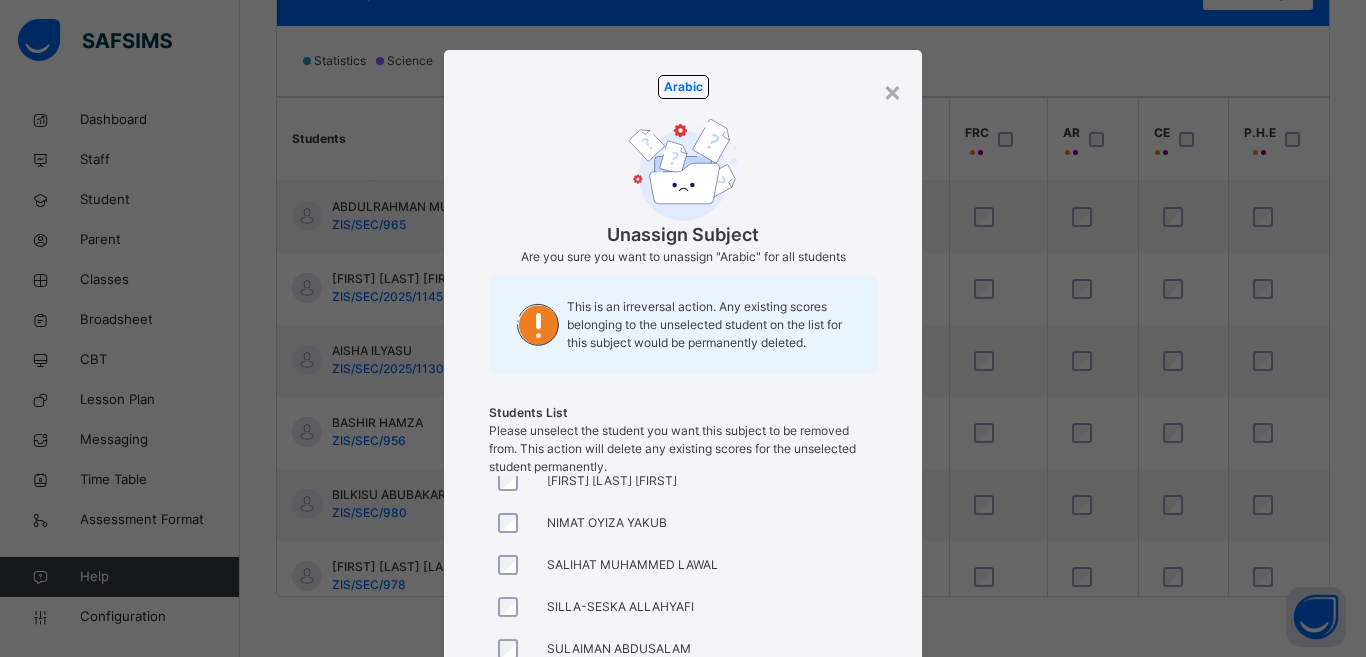 scroll, scrollTop: 0, scrollLeft: 0, axis: both 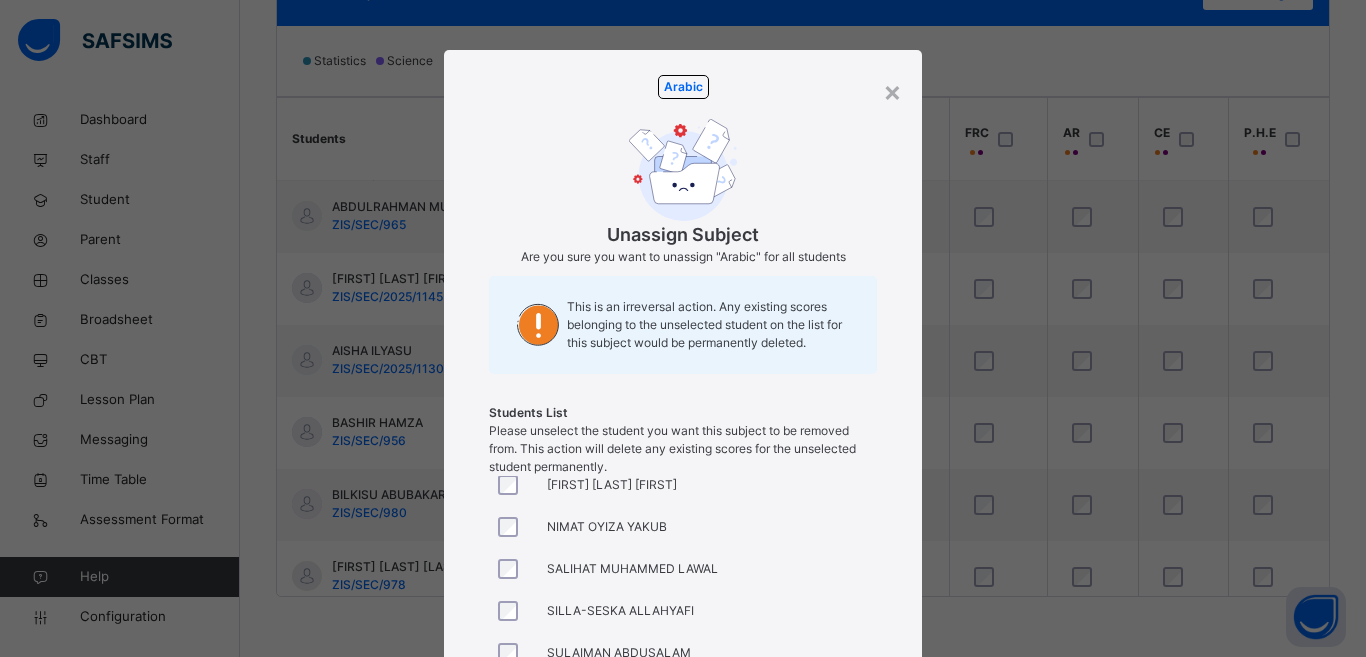 drag, startPoint x: 777, startPoint y: 134, endPoint x: 811, endPoint y: 133, distance: 34.0147 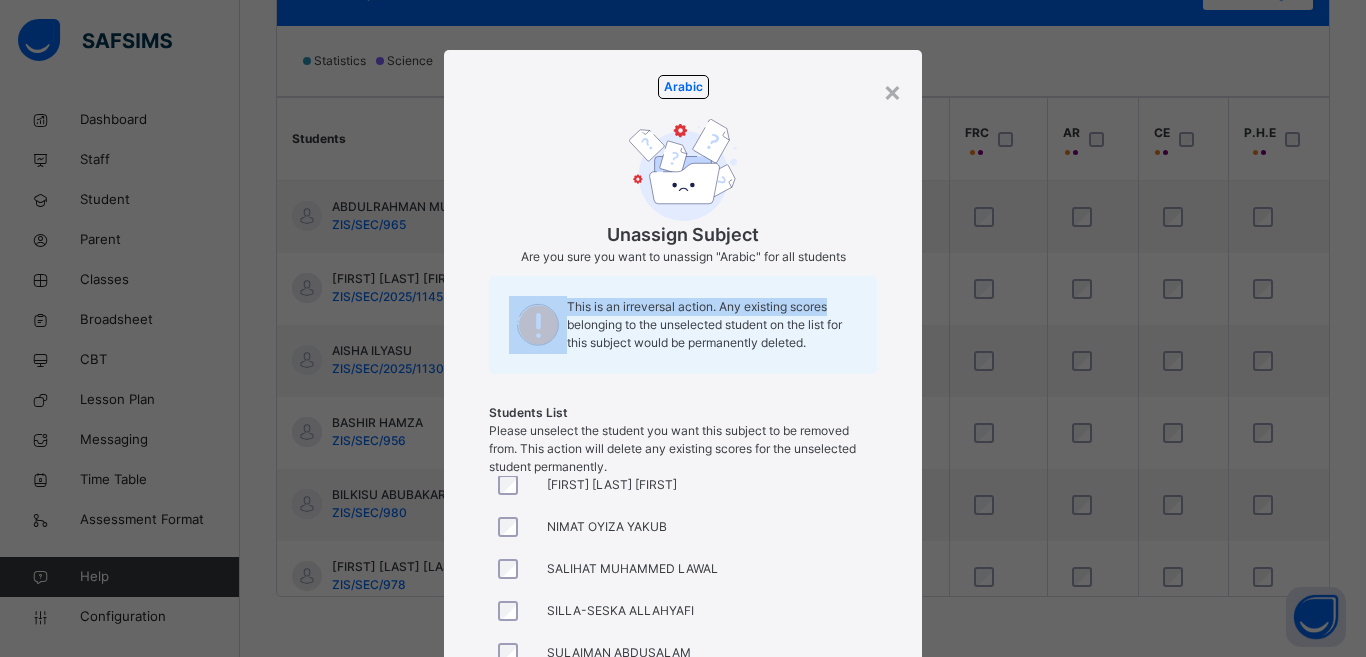 drag, startPoint x: 853, startPoint y: 145, endPoint x: 866, endPoint y: 285, distance: 140.60228 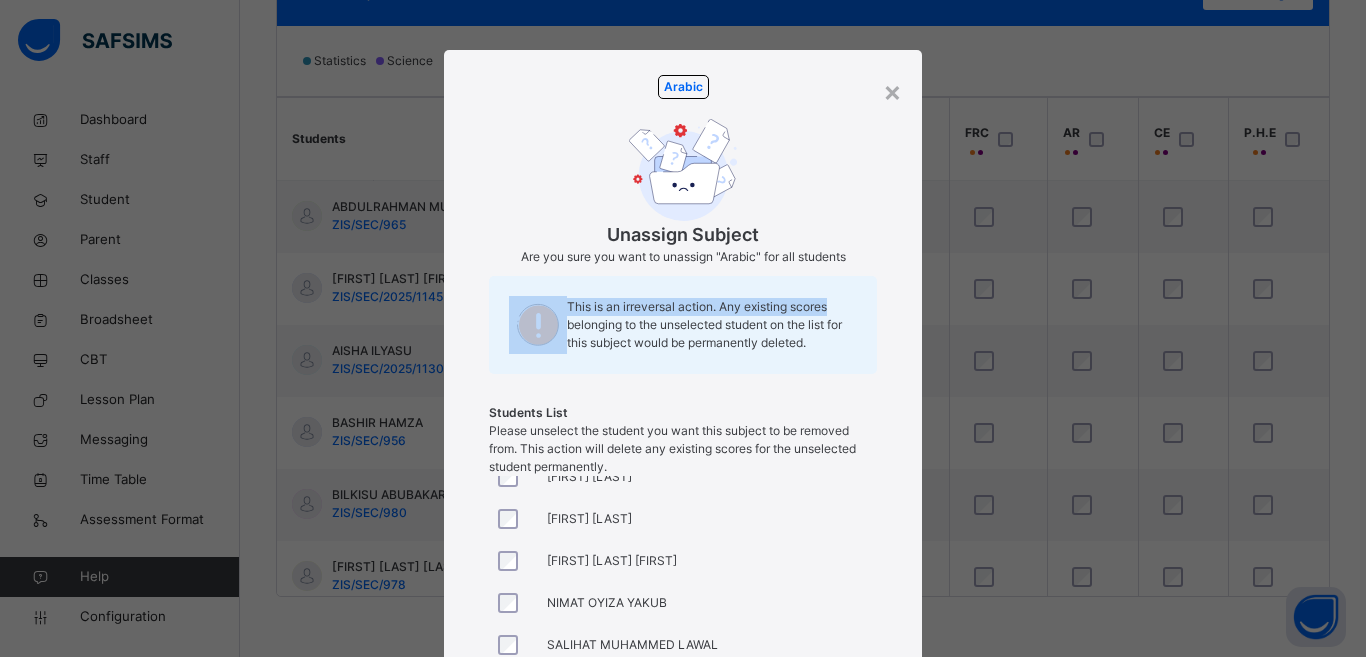 scroll, scrollTop: 651, scrollLeft: 0, axis: vertical 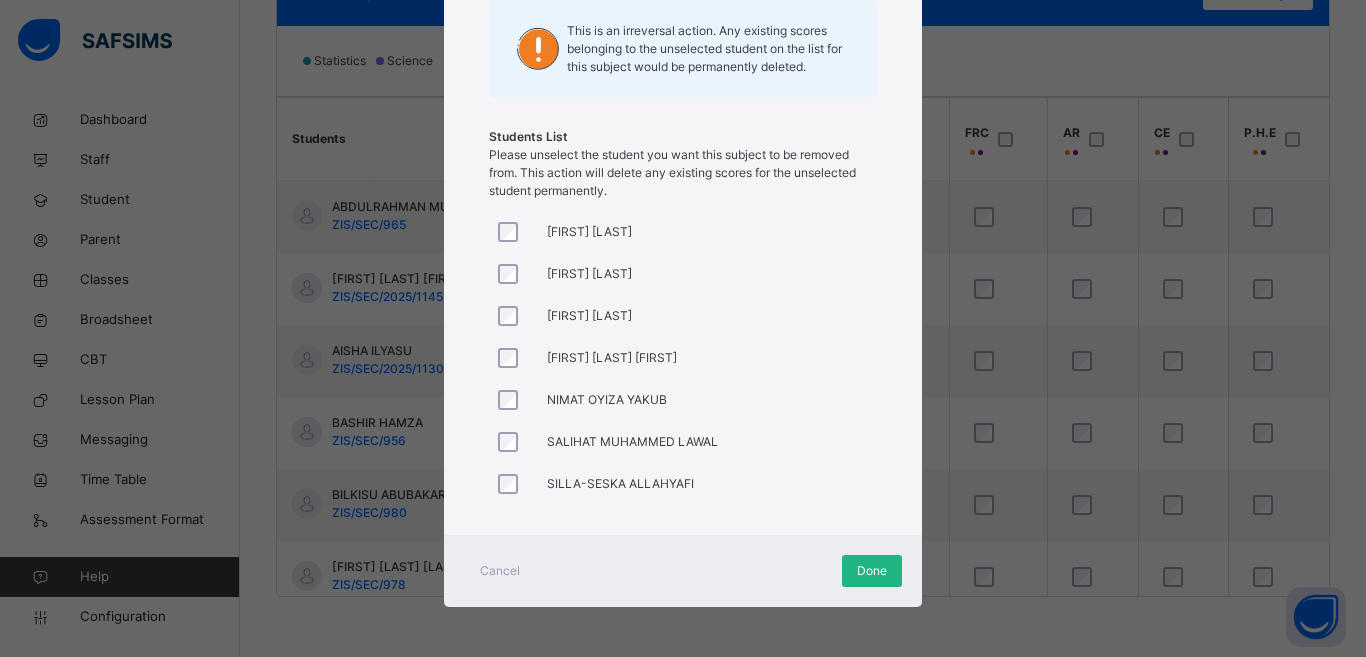 click on "Done" at bounding box center [872, 571] 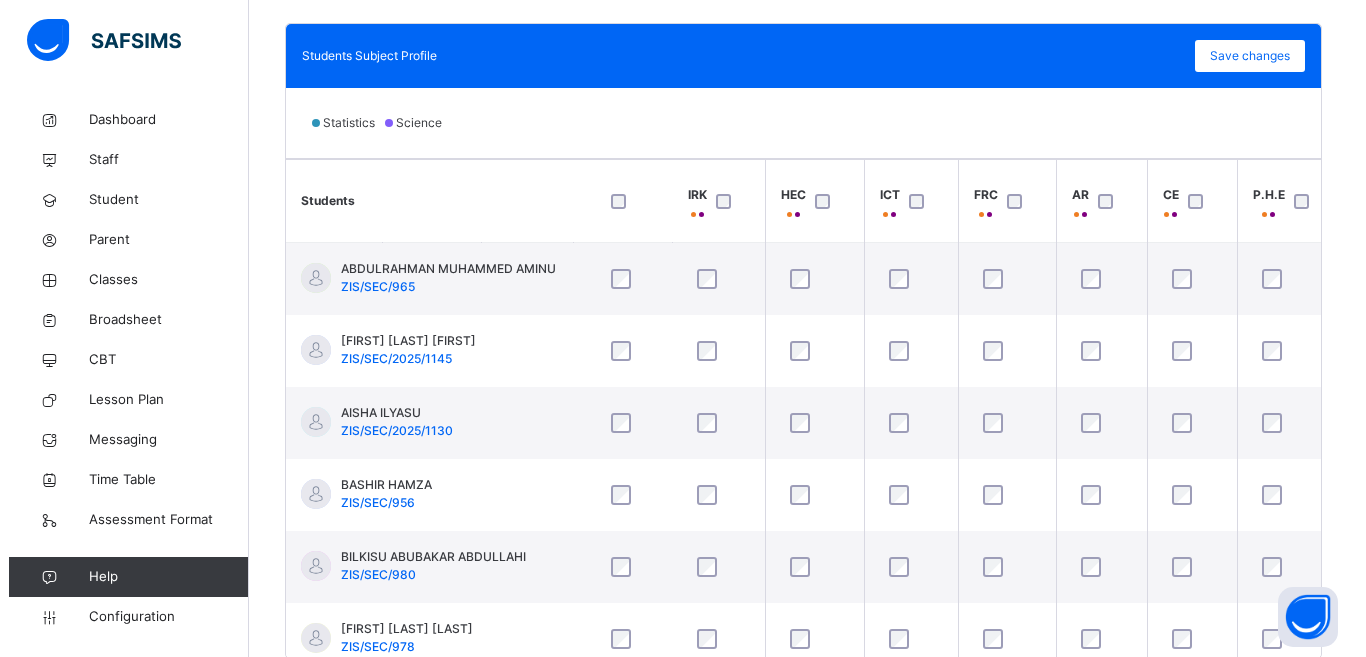 scroll, scrollTop: 626, scrollLeft: 0, axis: vertical 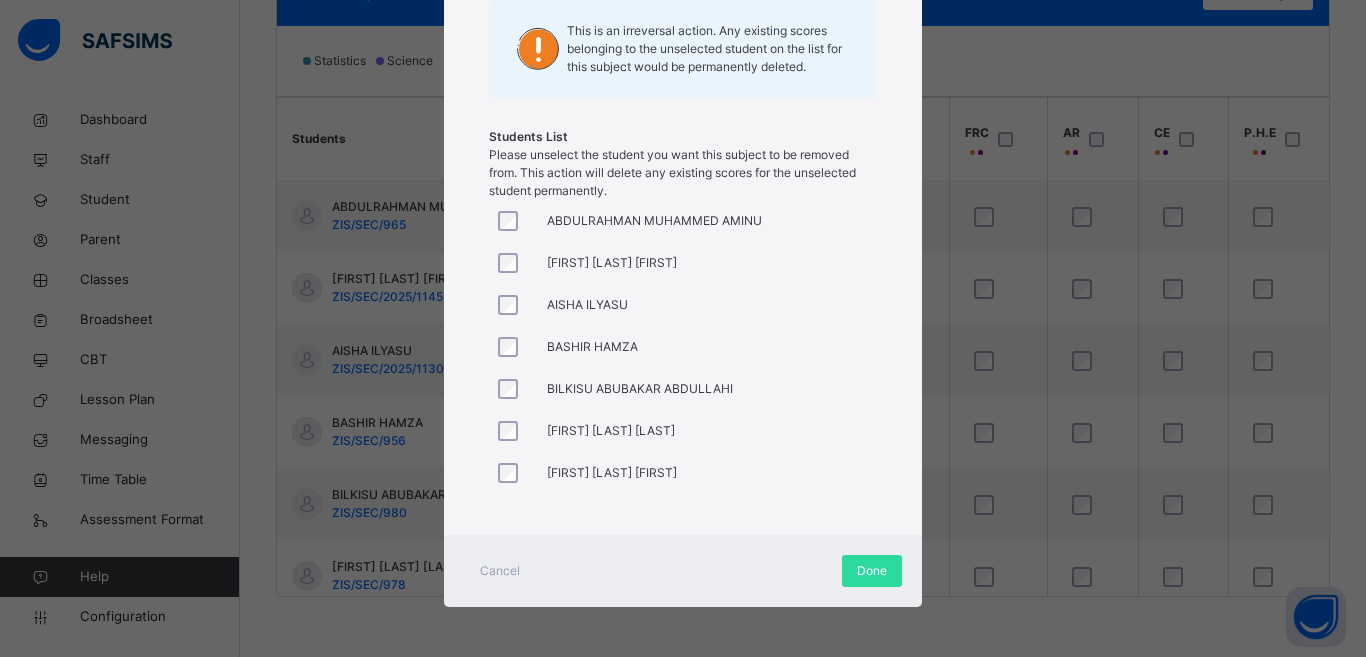 drag, startPoint x: 1324, startPoint y: 220, endPoint x: 1328, endPoint y: 193, distance: 27.294687 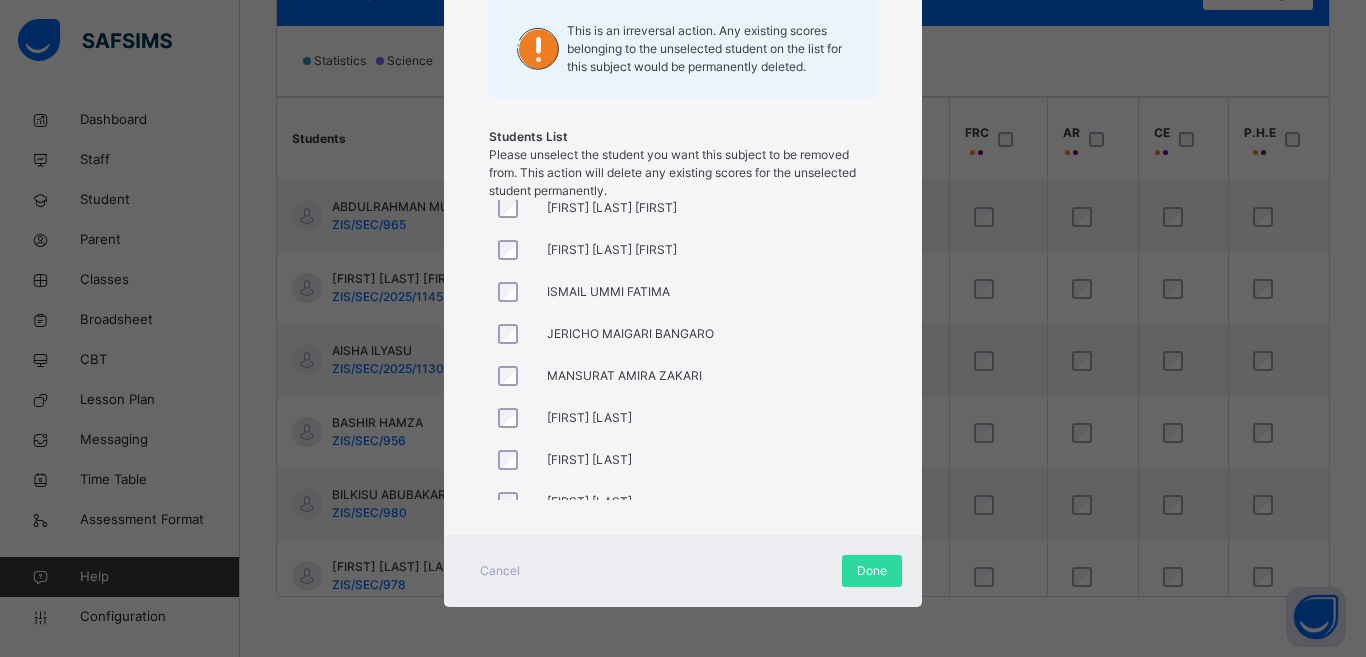scroll, scrollTop: 258, scrollLeft: 0, axis: vertical 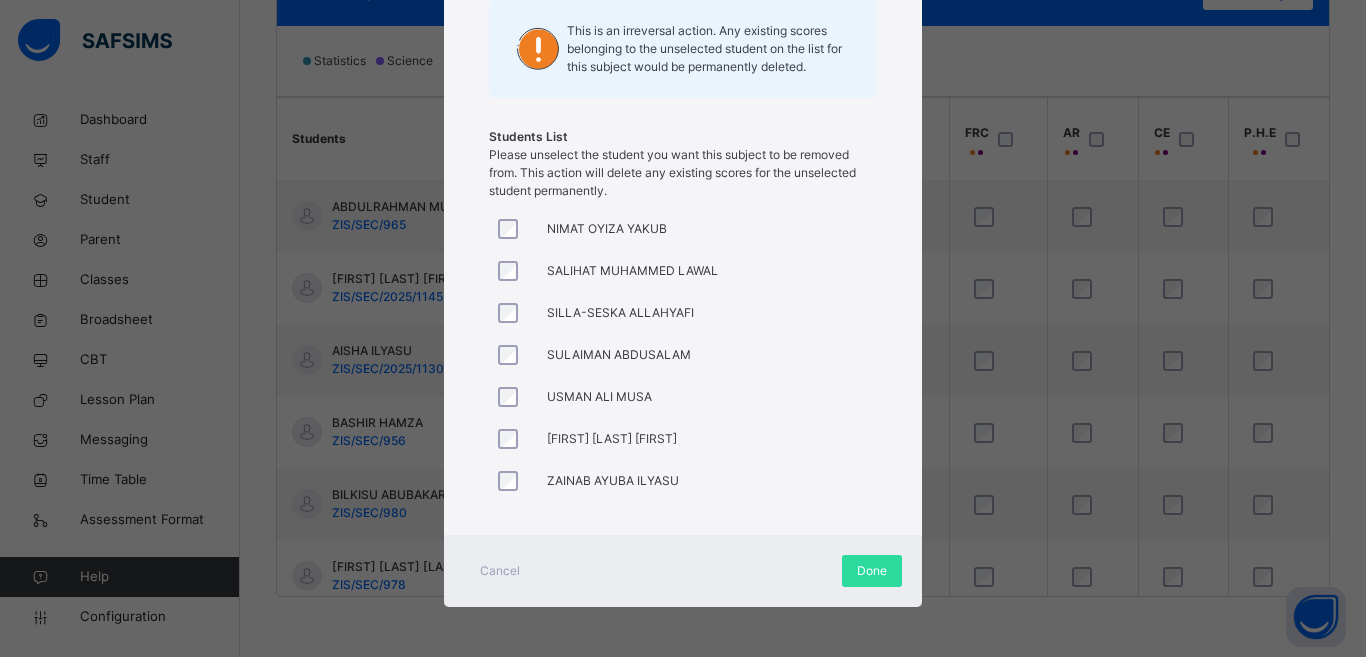 click on "ZAINAB AYUBA ILYASU" at bounding box center (584, 481) 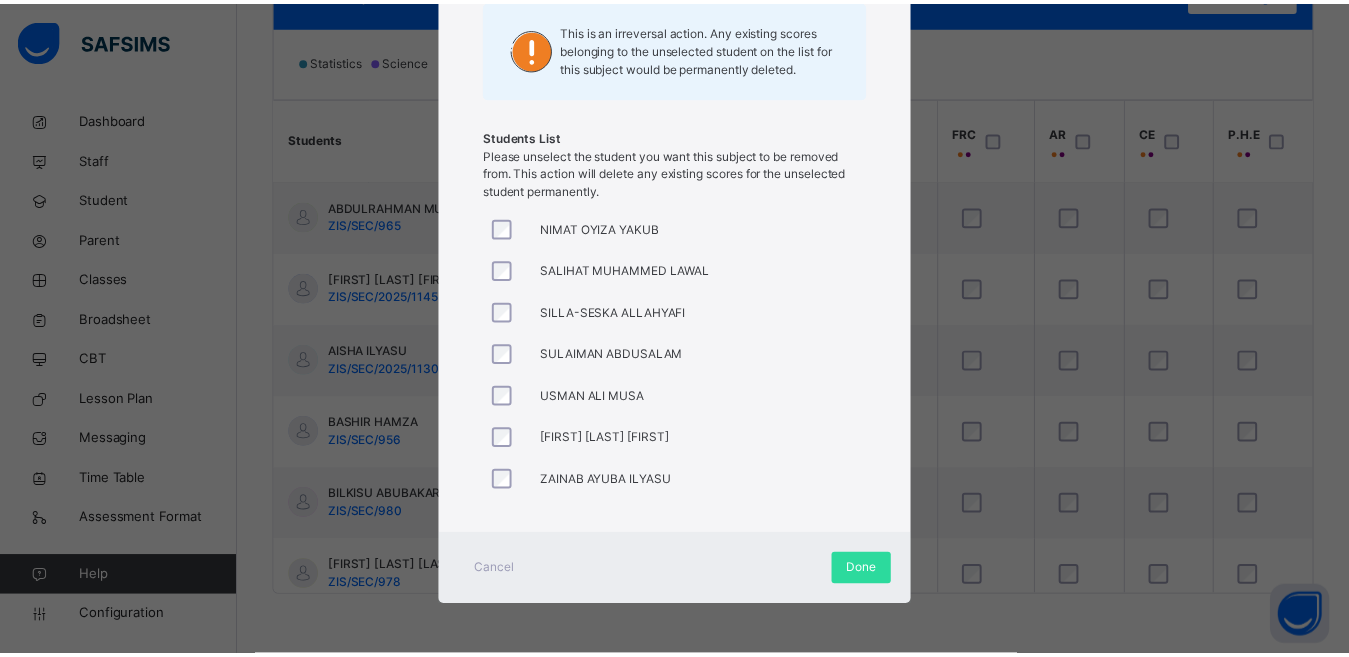 scroll, scrollTop: 666, scrollLeft: 0, axis: vertical 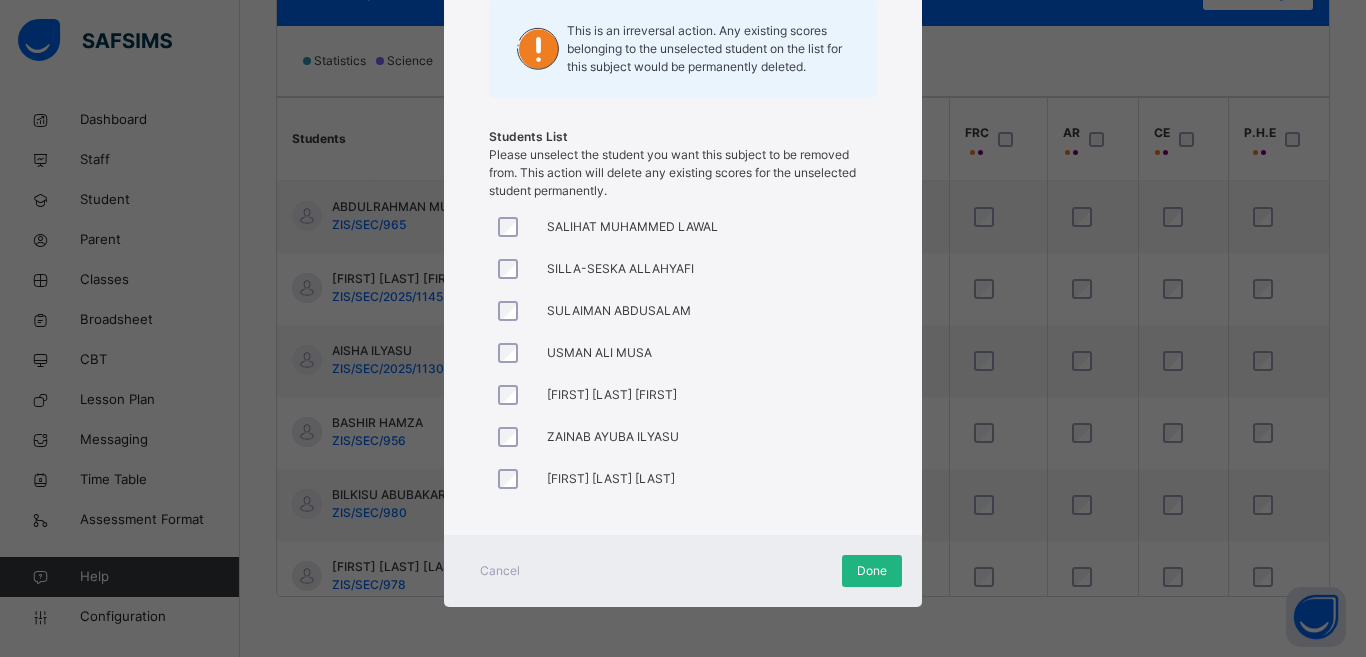 click on "Done" at bounding box center (872, 571) 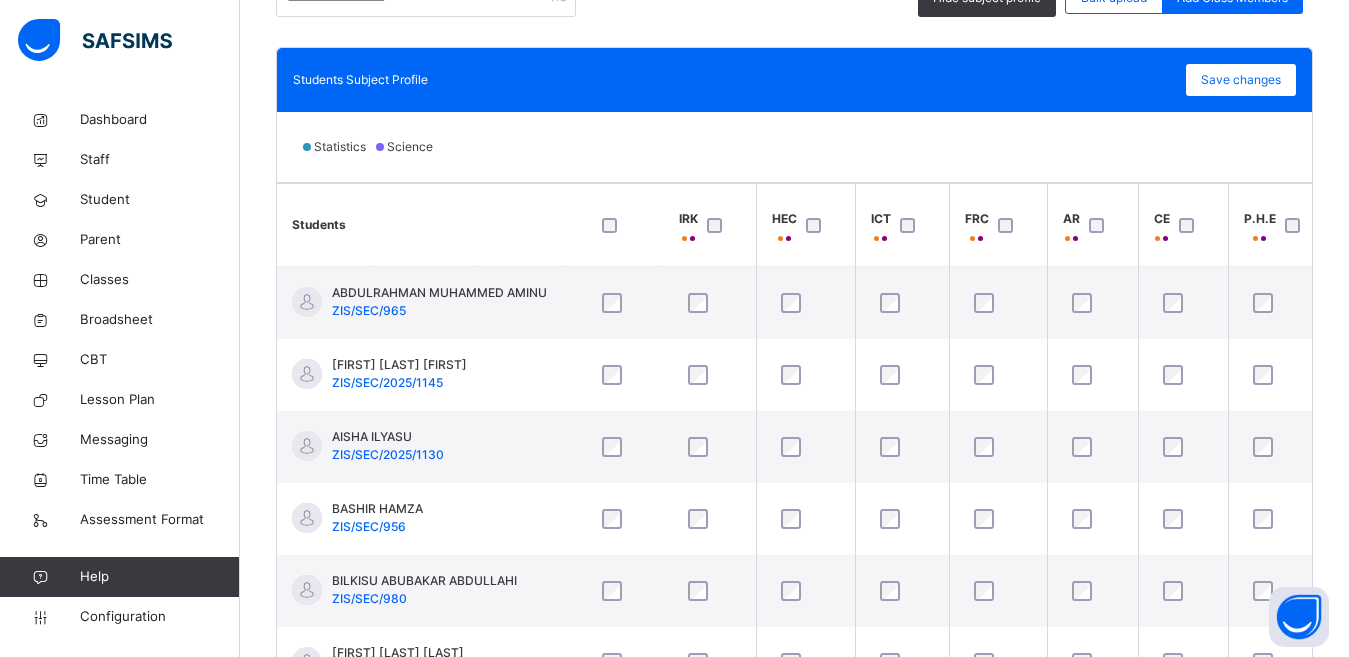 scroll, scrollTop: 560, scrollLeft: 0, axis: vertical 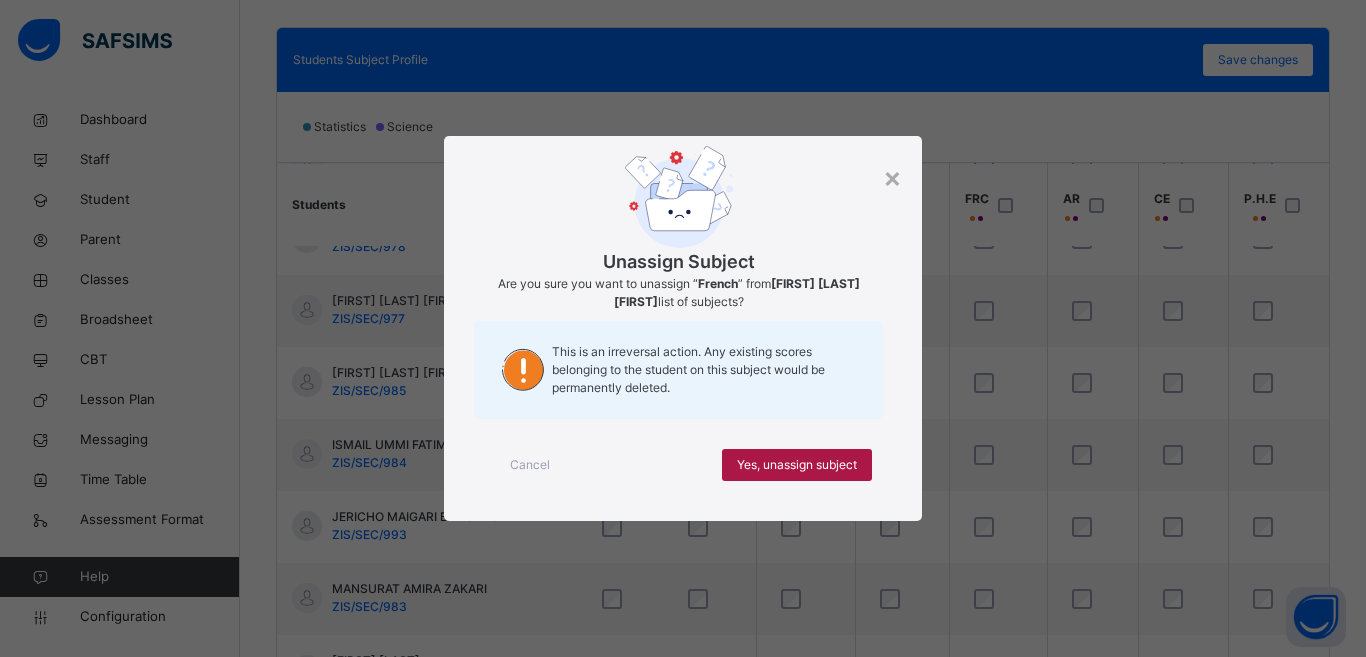 click on "Yes, unassign subject" at bounding box center (797, 465) 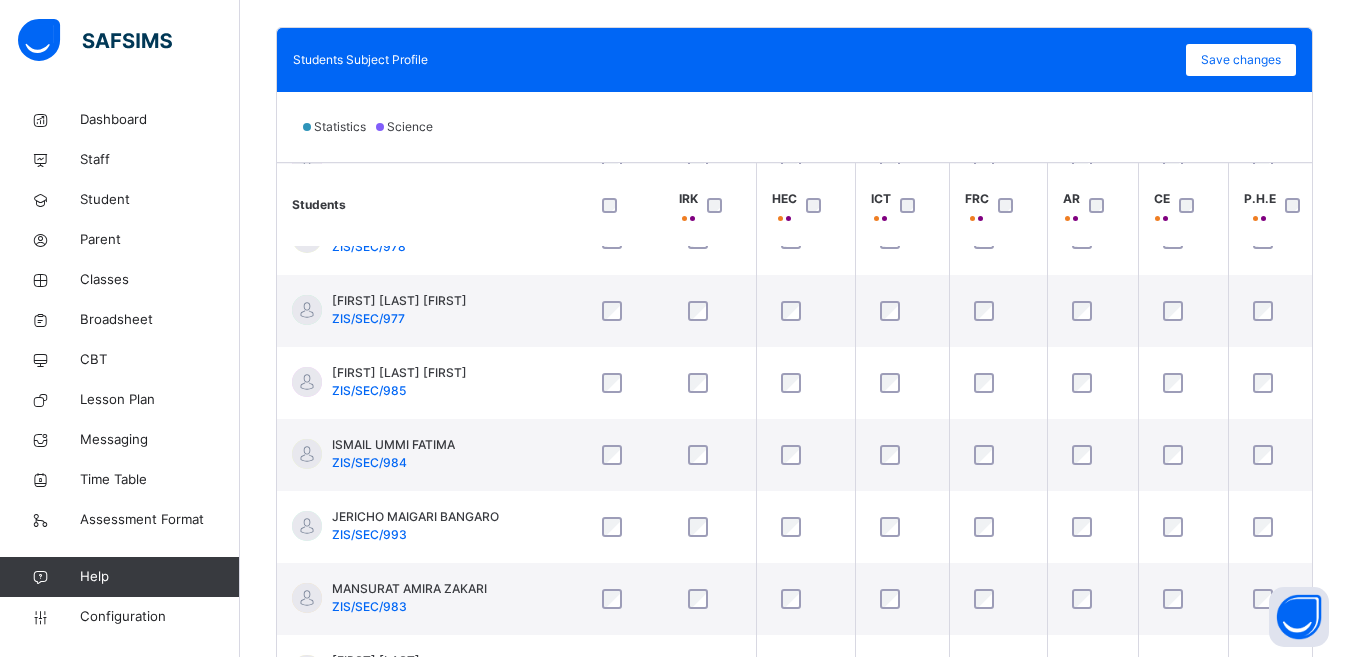 scroll, scrollTop: 404, scrollLeft: 604, axis: both 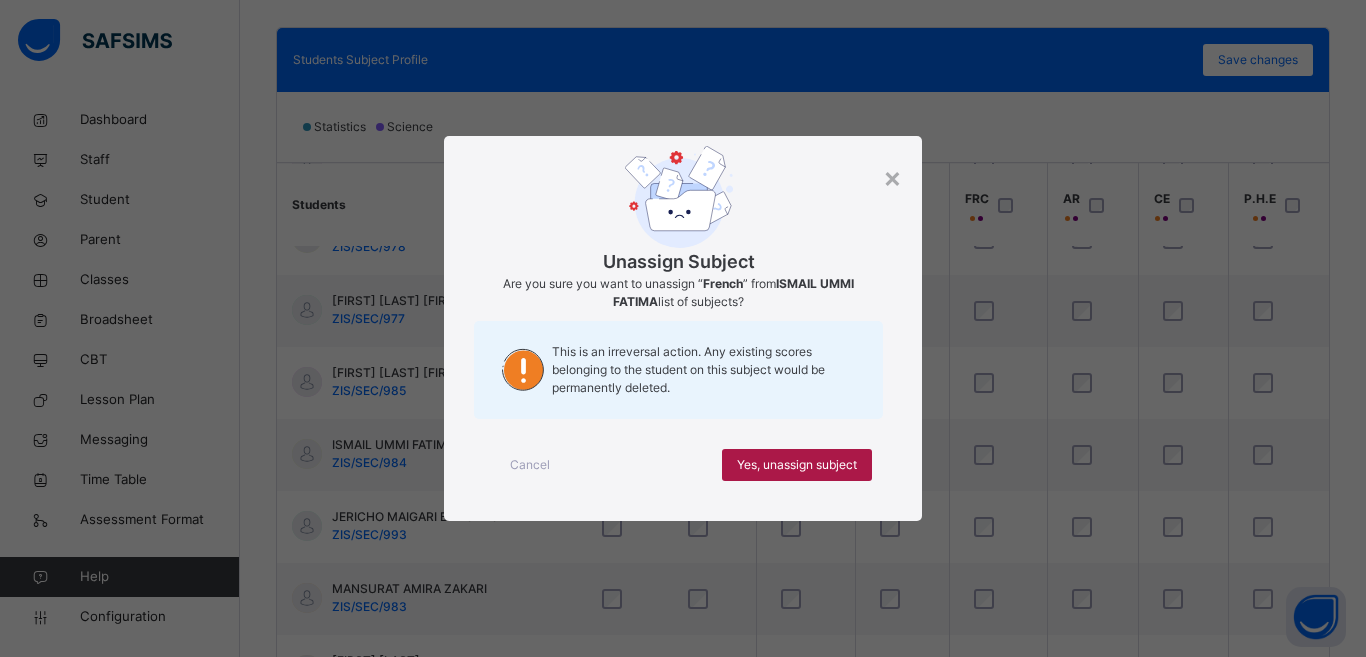 click on "Yes, unassign subject" at bounding box center [797, 465] 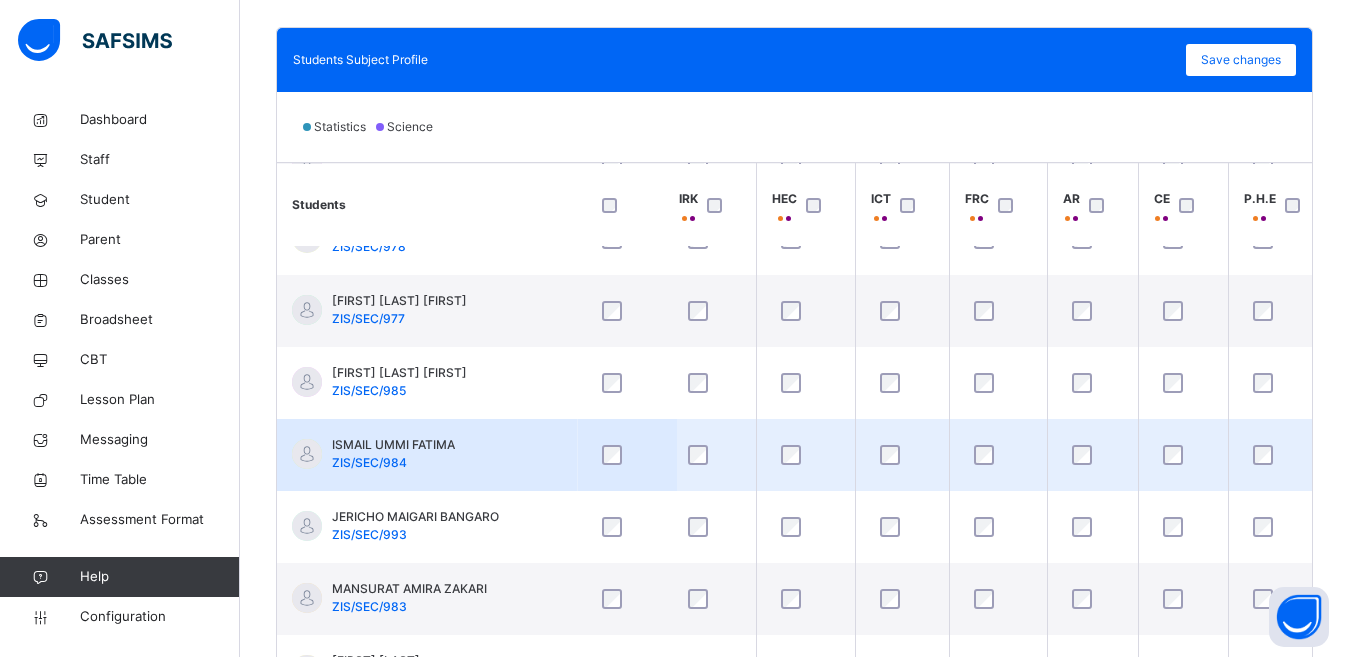 scroll, scrollTop: 404, scrollLeft: 604, axis: both 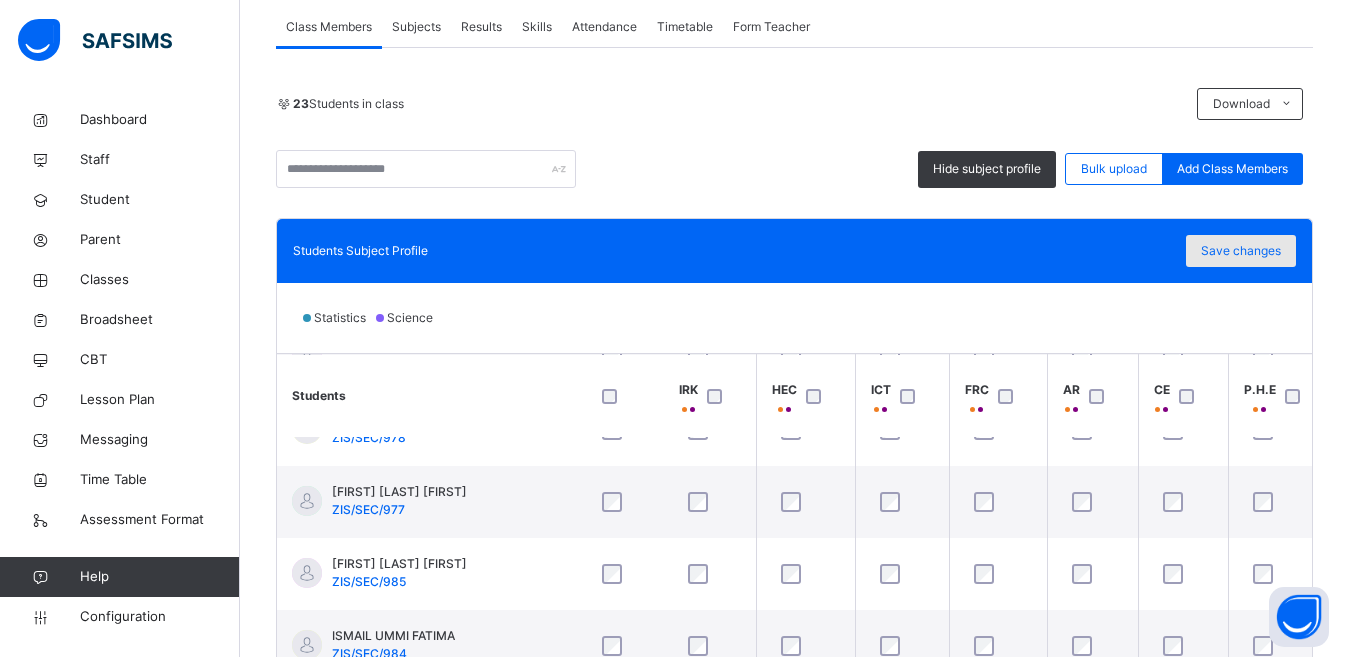 click on "Save changes" at bounding box center [1241, 251] 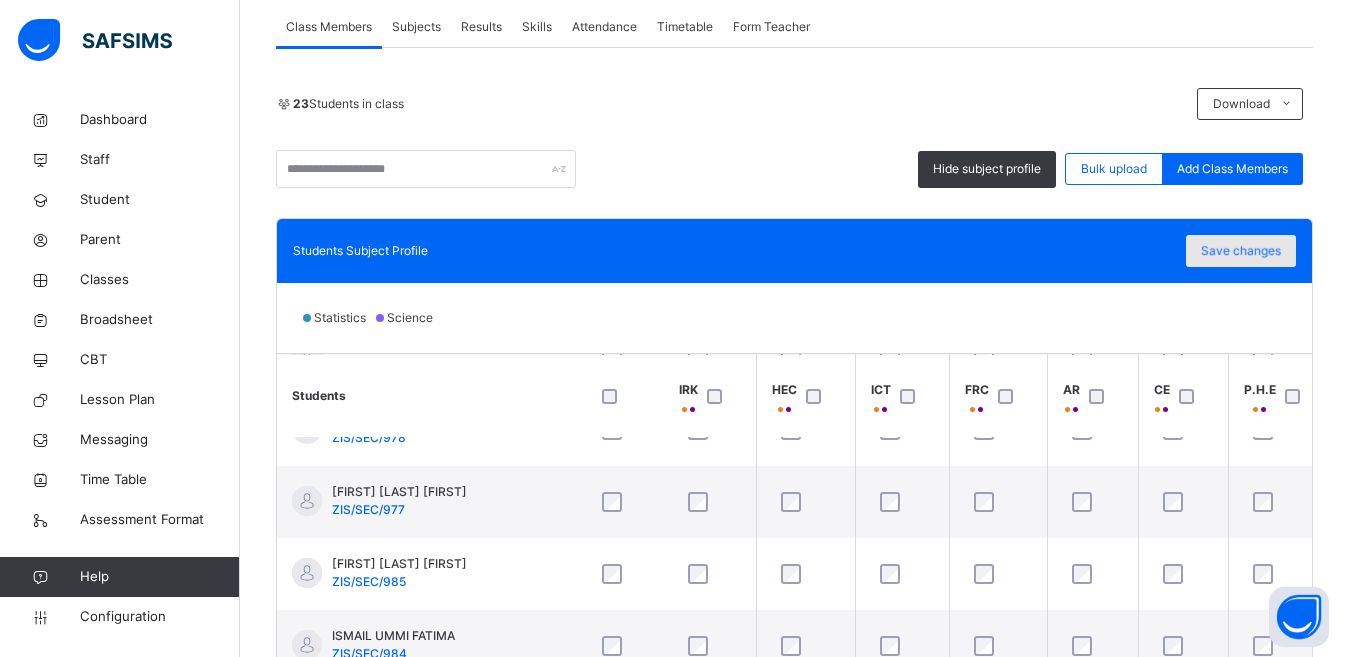 click on "Save changes" at bounding box center (1241, 251) 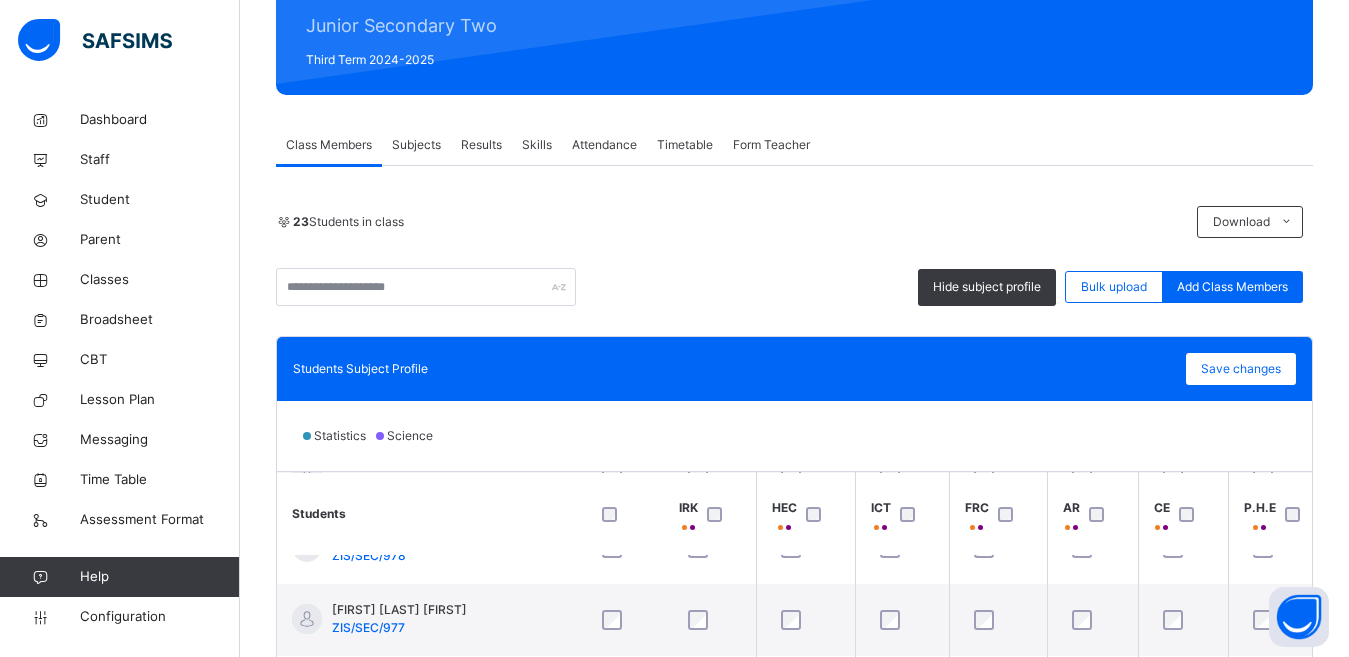 scroll, scrollTop: 290, scrollLeft: 0, axis: vertical 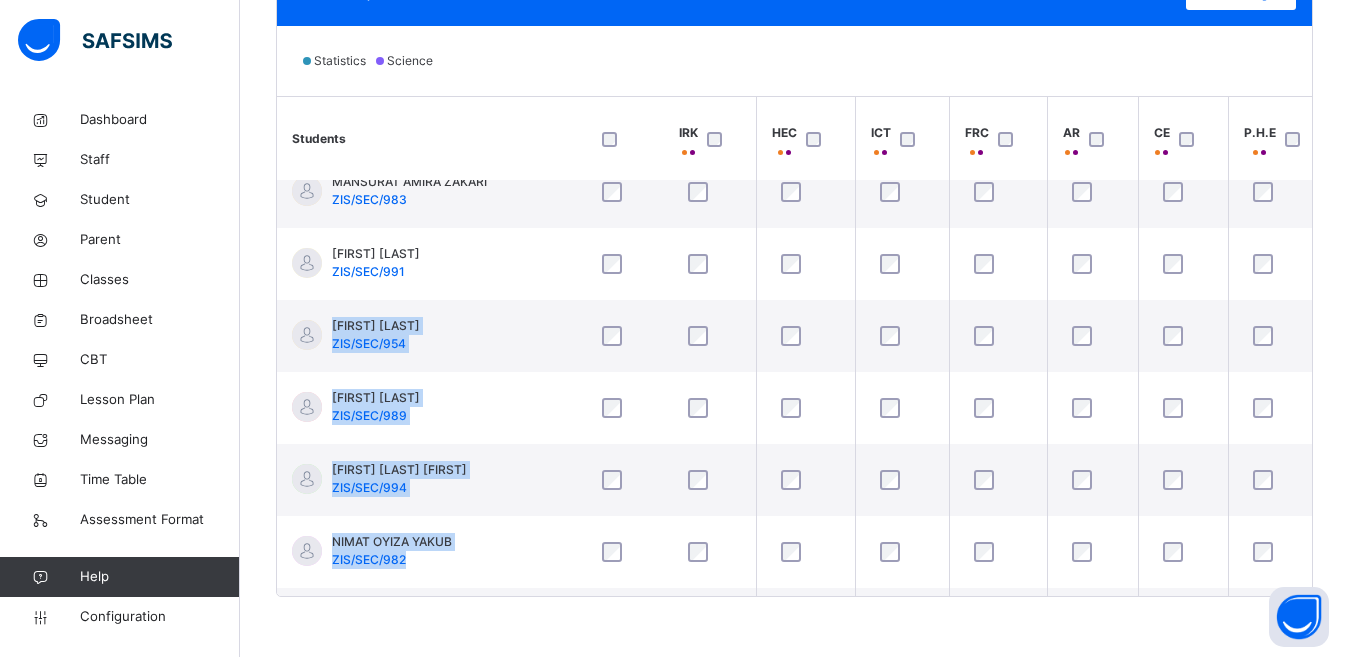 drag, startPoint x: 871, startPoint y: 596, endPoint x: 596, endPoint y: 600, distance: 275.02908 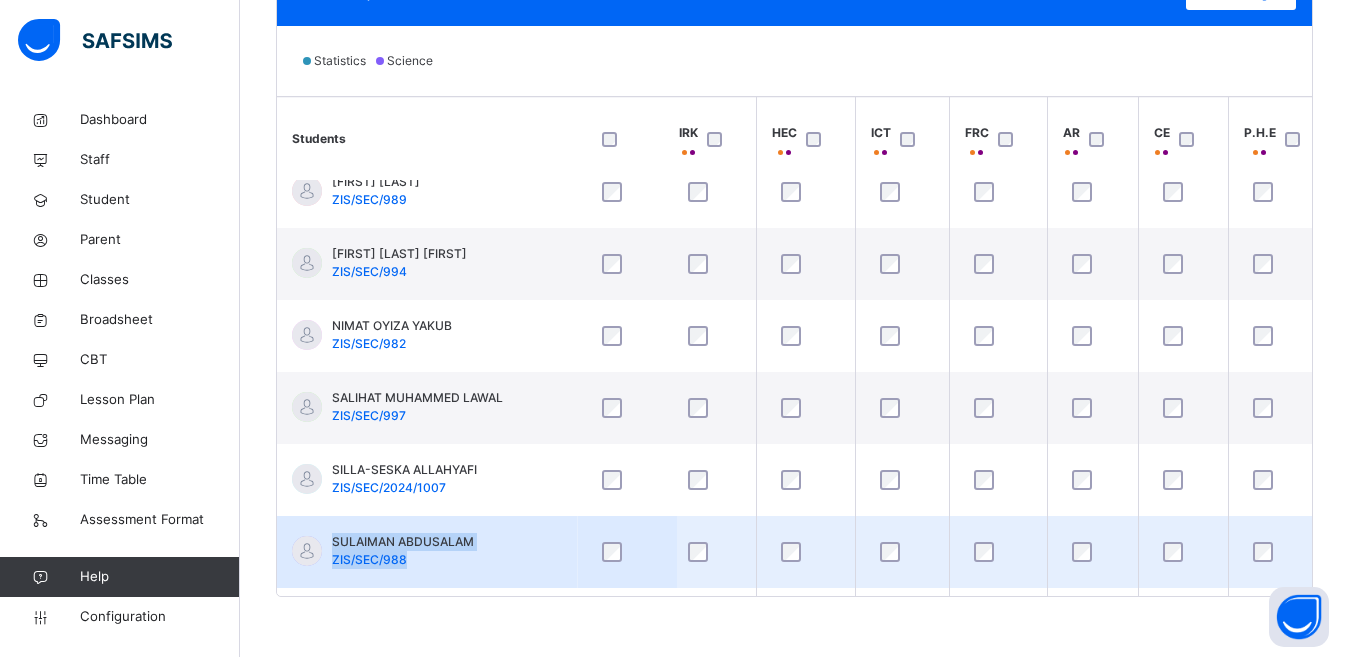 drag, startPoint x: 724, startPoint y: 596, endPoint x: 623, endPoint y: 585, distance: 101.597244 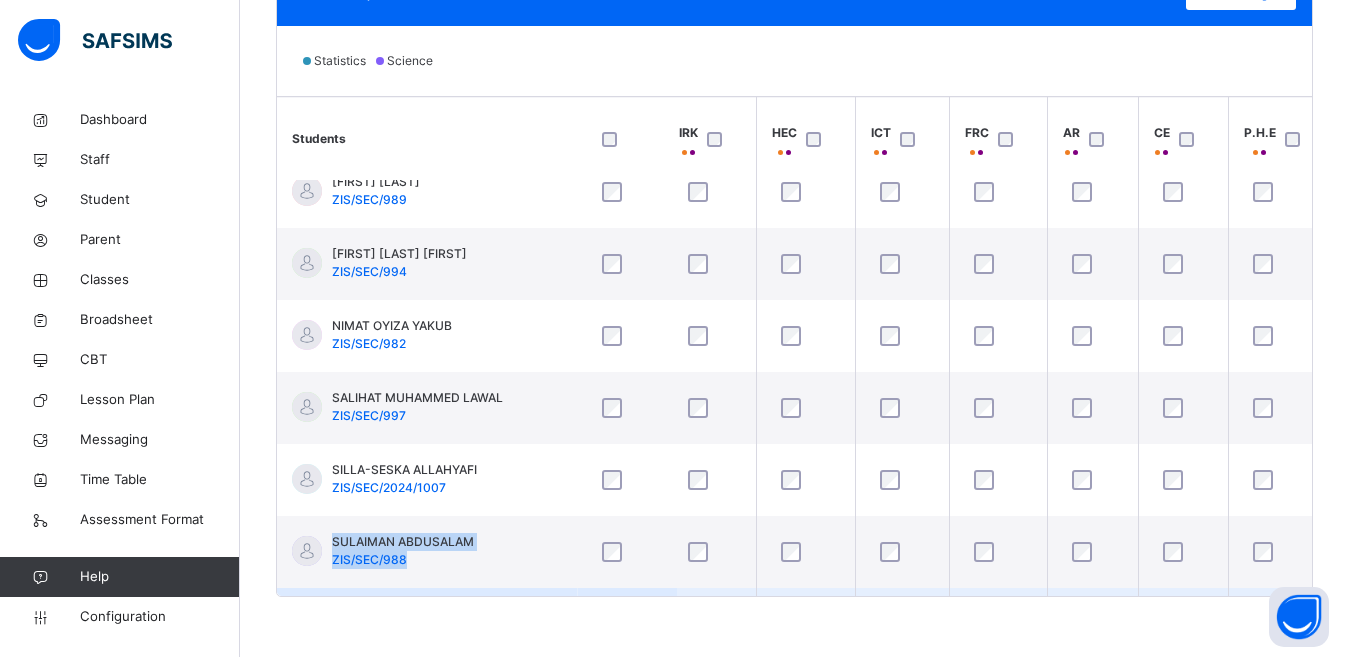 scroll, scrollTop: 979, scrollLeft: 604, axis: both 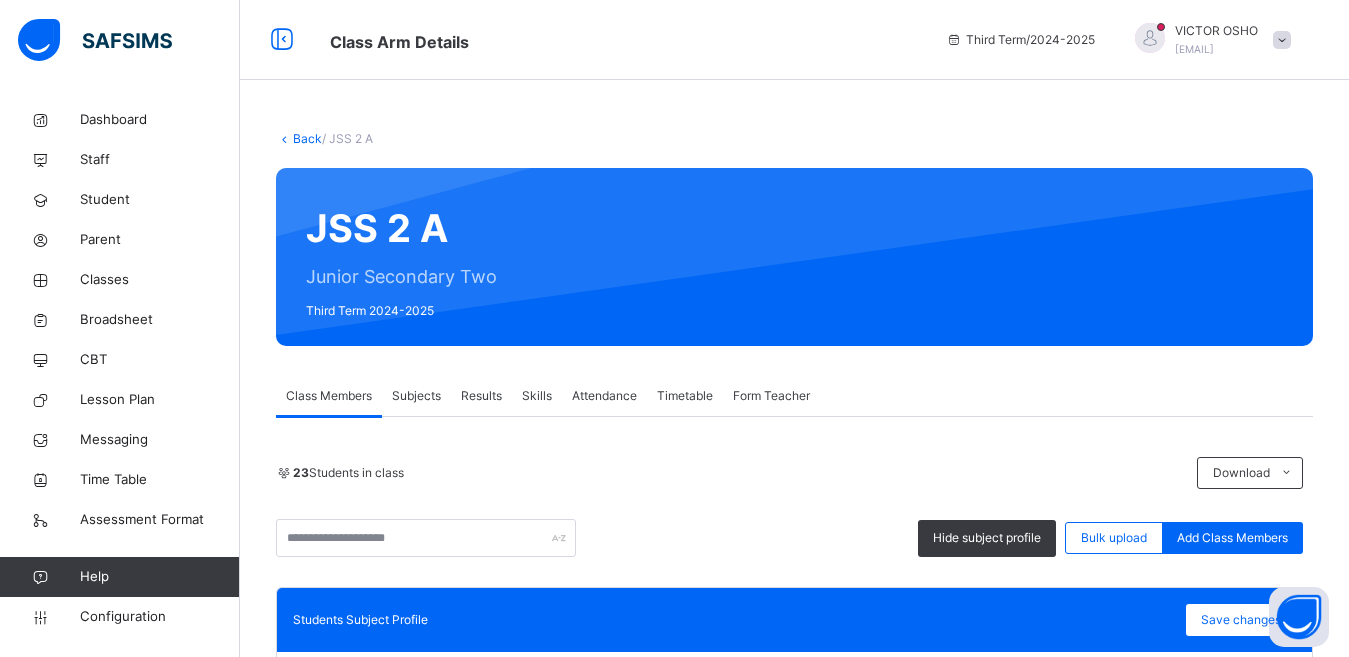 click on "Back" at bounding box center [307, 138] 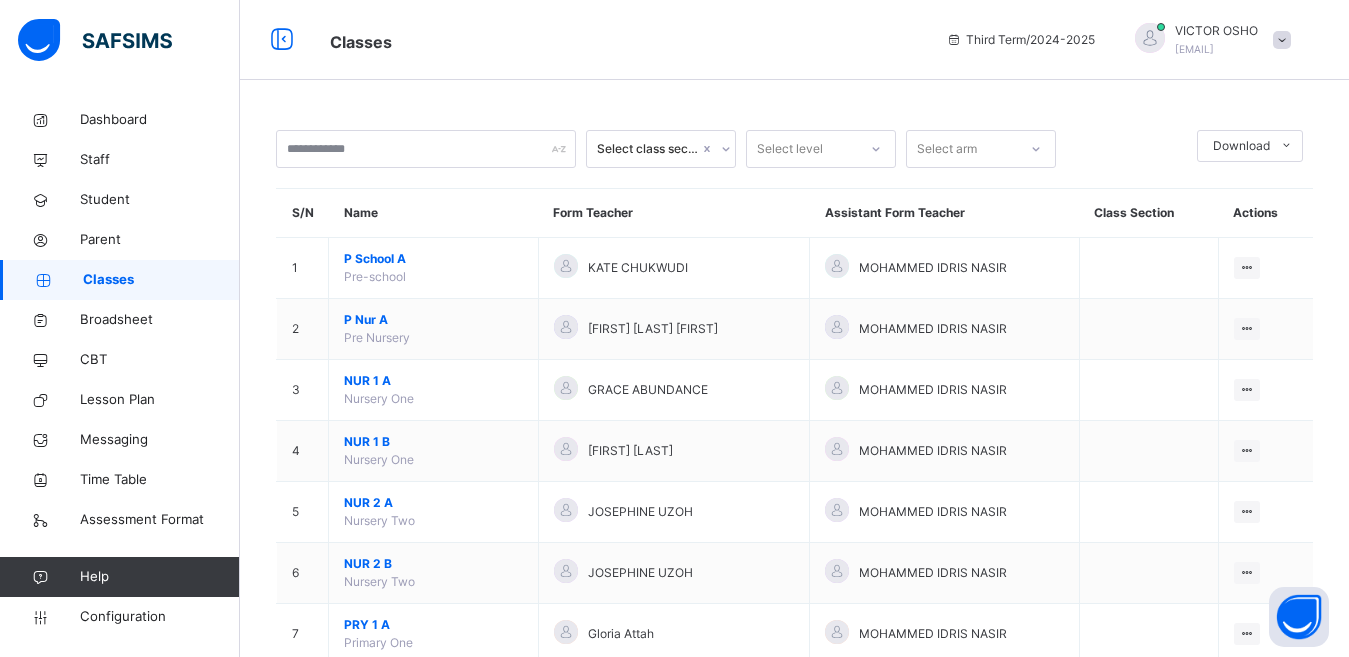 click at bounding box center (1282, 40) 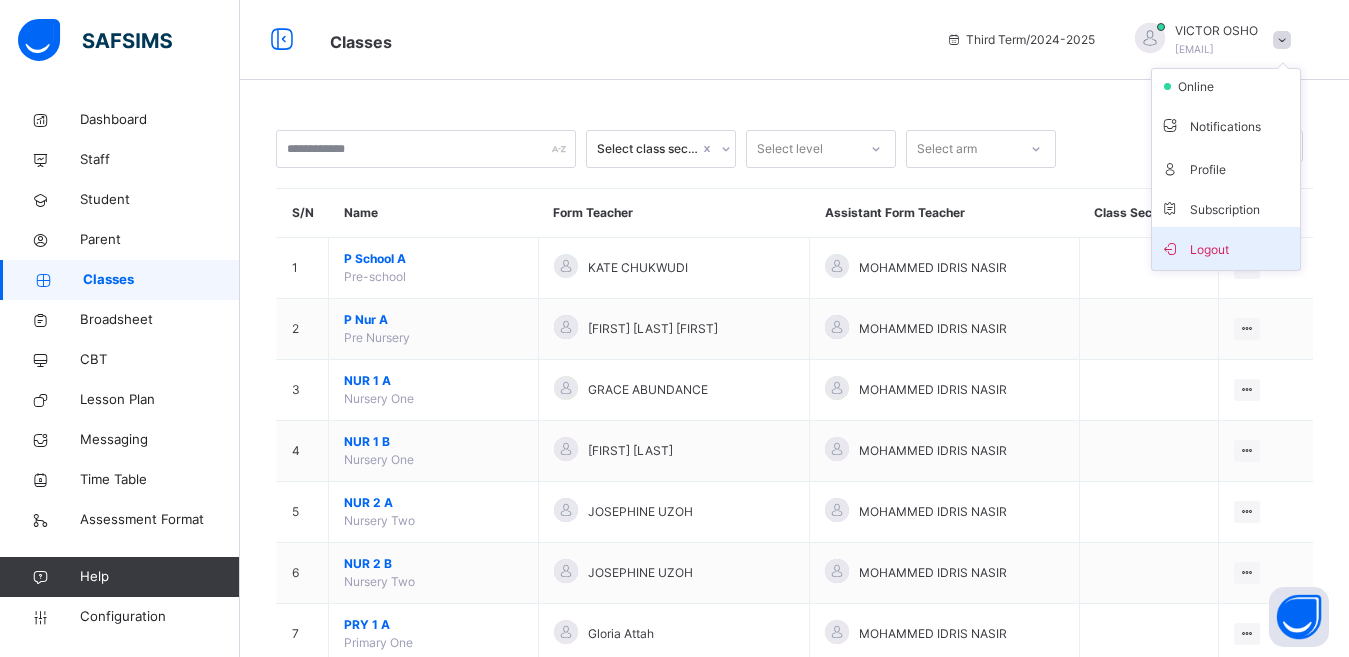 click on "Logout" at bounding box center (1226, 248) 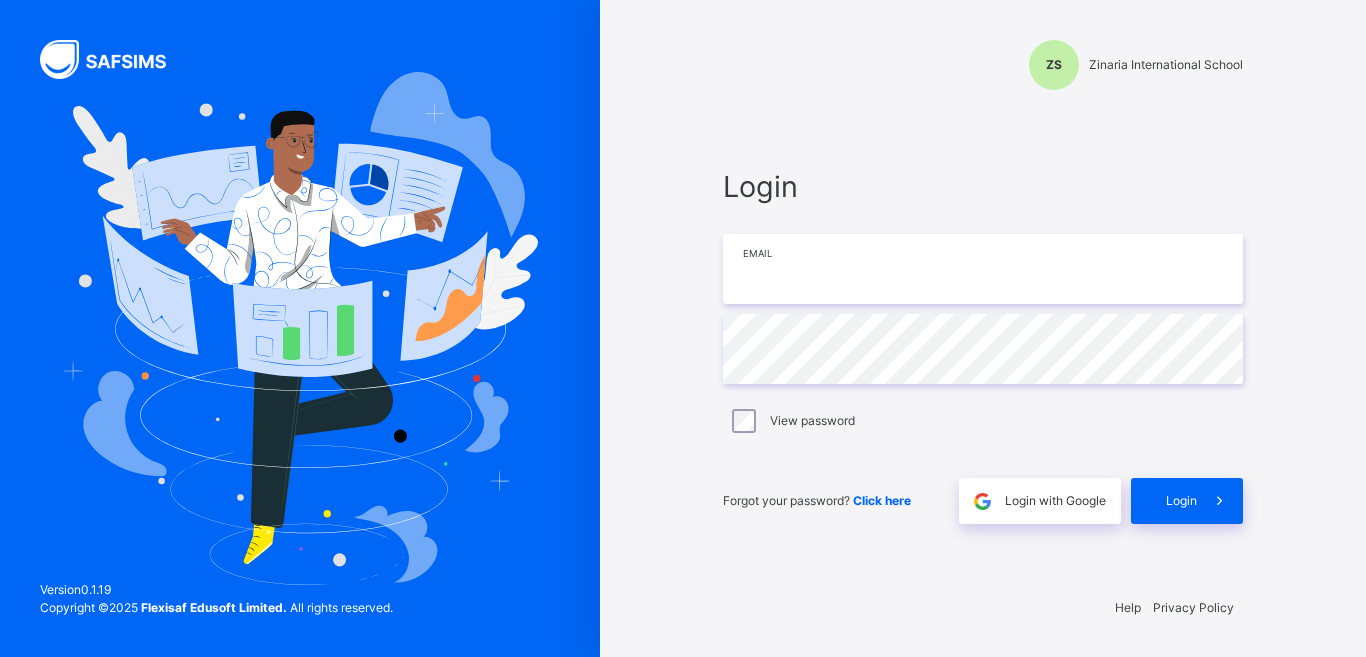 click at bounding box center (983, 269) 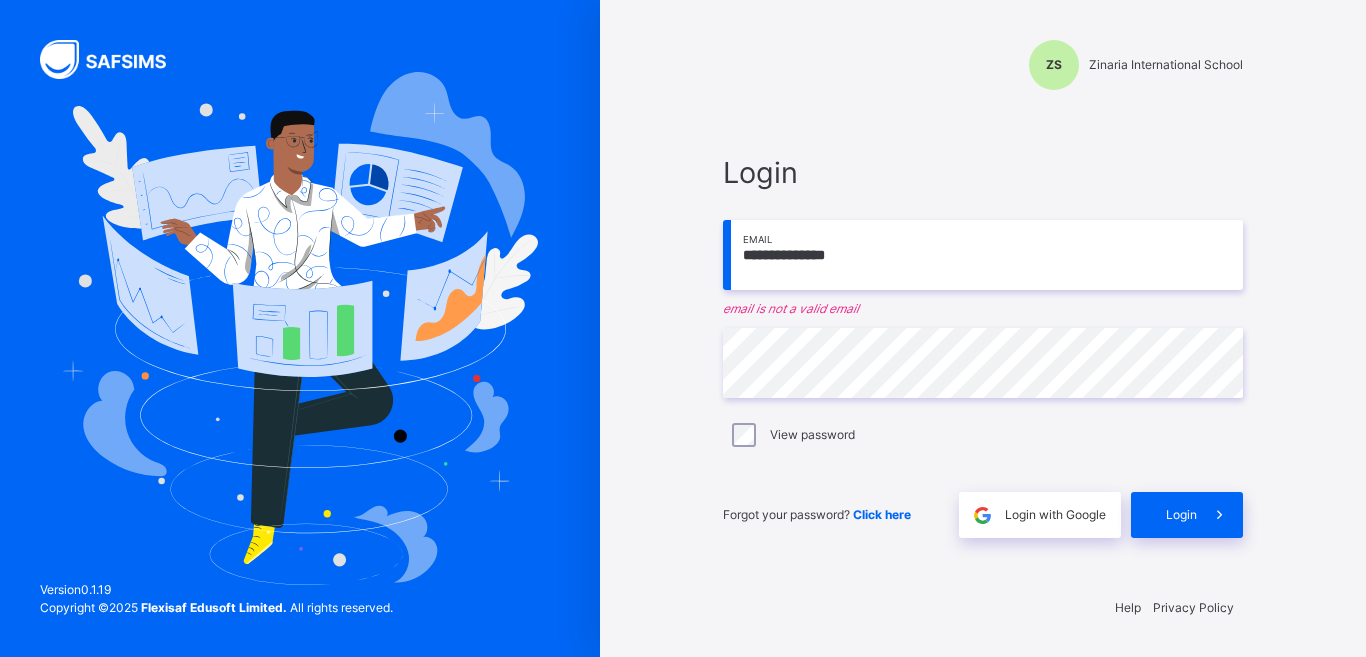 type on "**********" 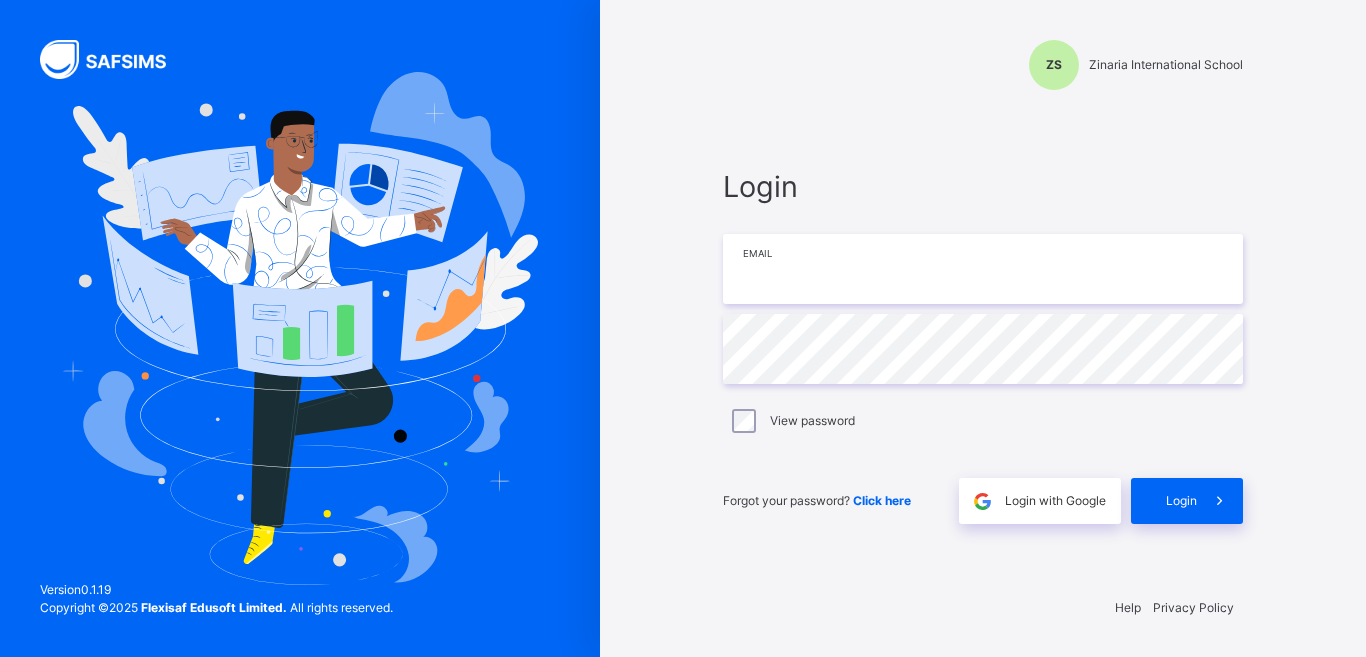 drag, startPoint x: 901, startPoint y: 274, endPoint x: 858, endPoint y: 256, distance: 46.615448 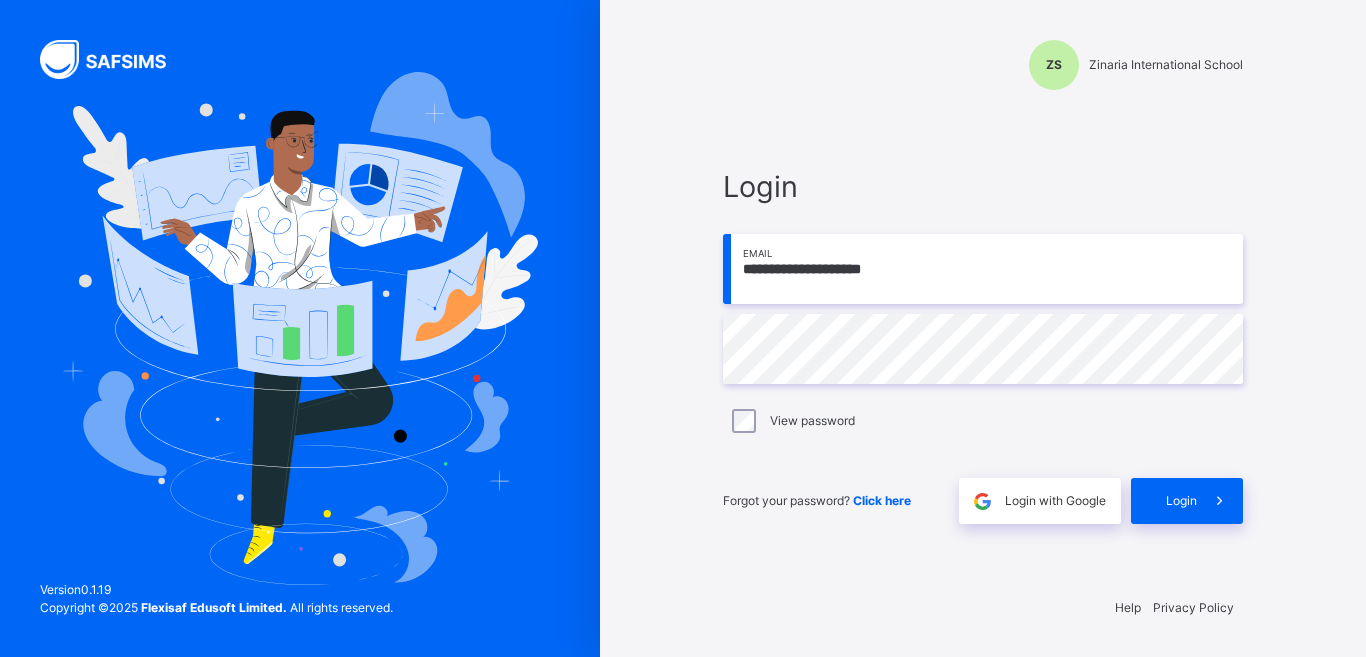 click on "**********" at bounding box center (983, 269) 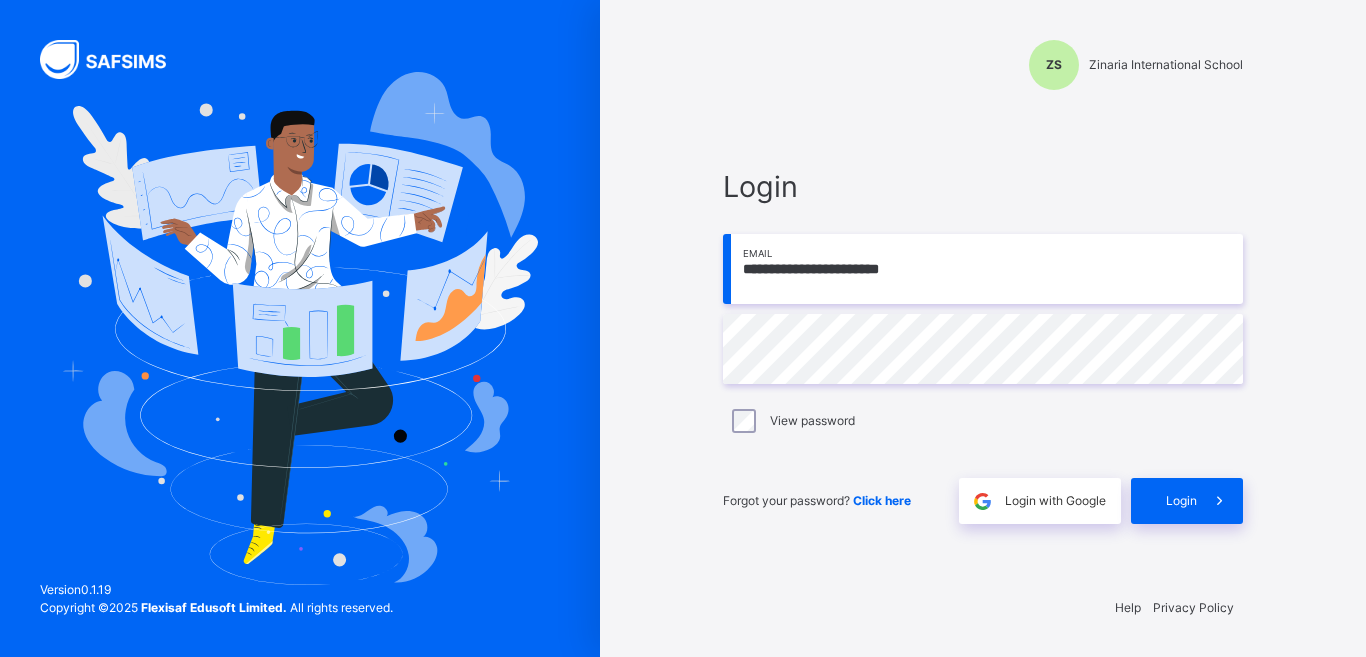 click on "**********" at bounding box center [983, 269] 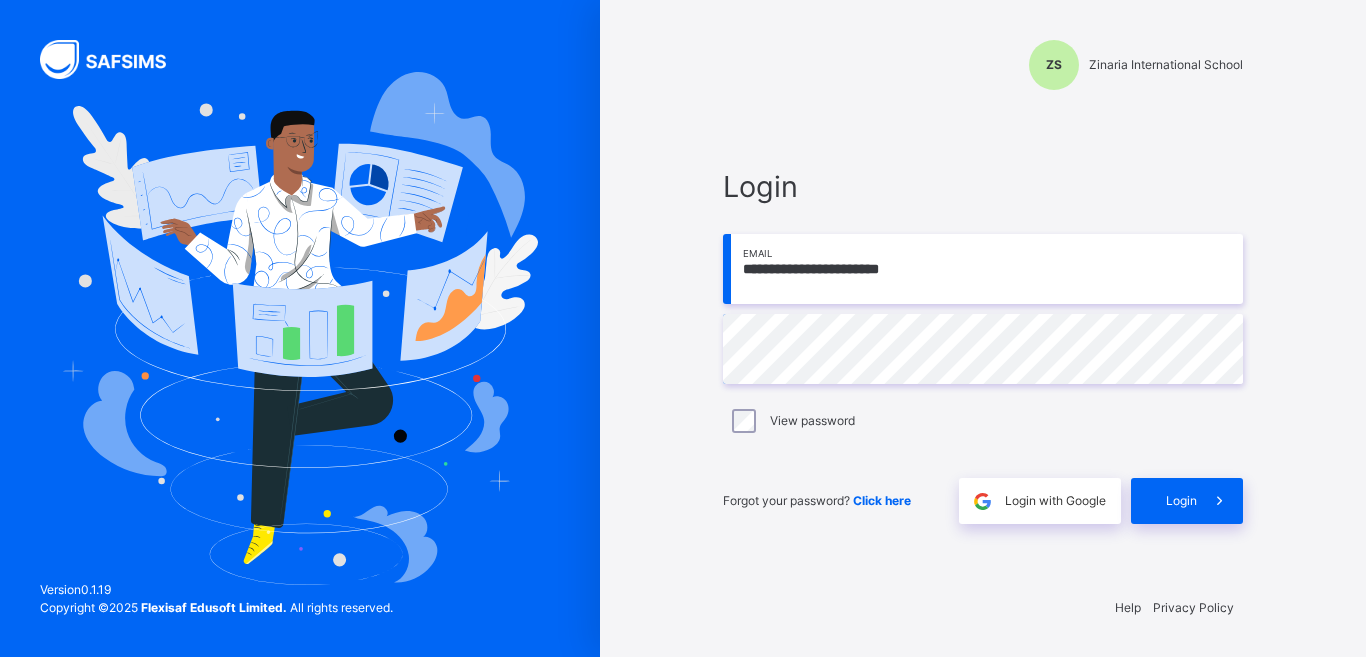 click on "**********" at bounding box center (983, 269) 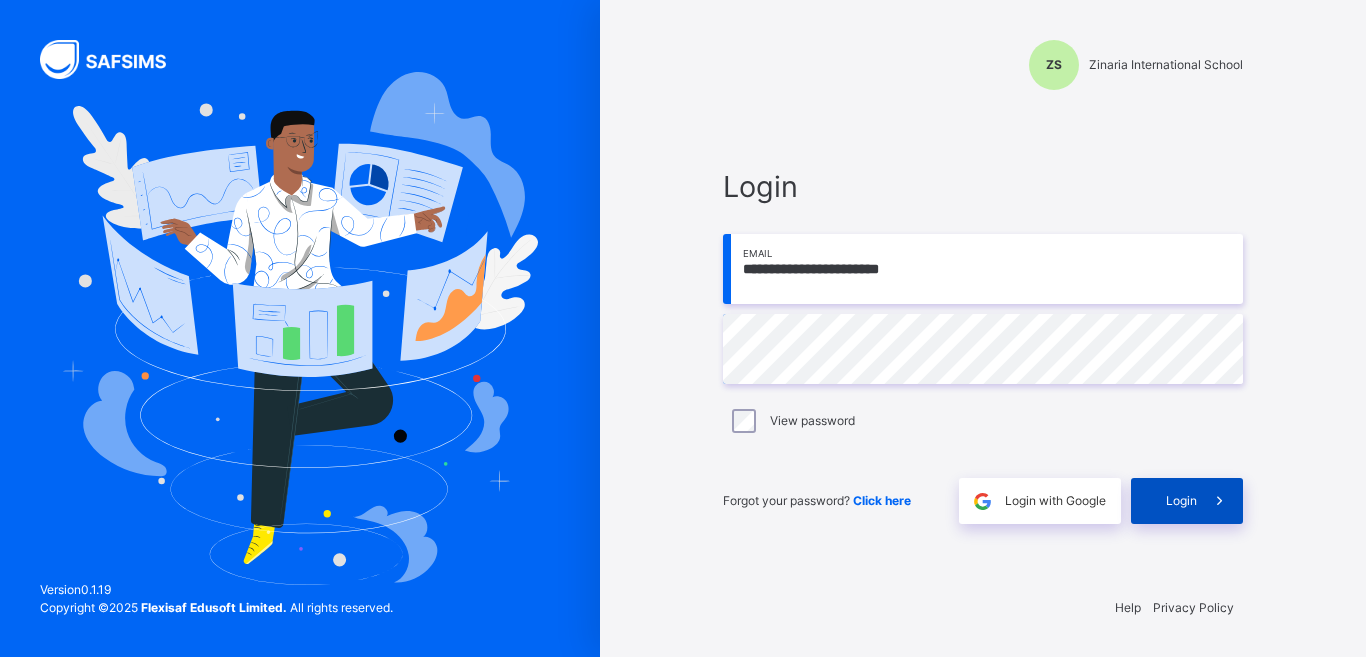 click on "Login" at bounding box center (1181, 501) 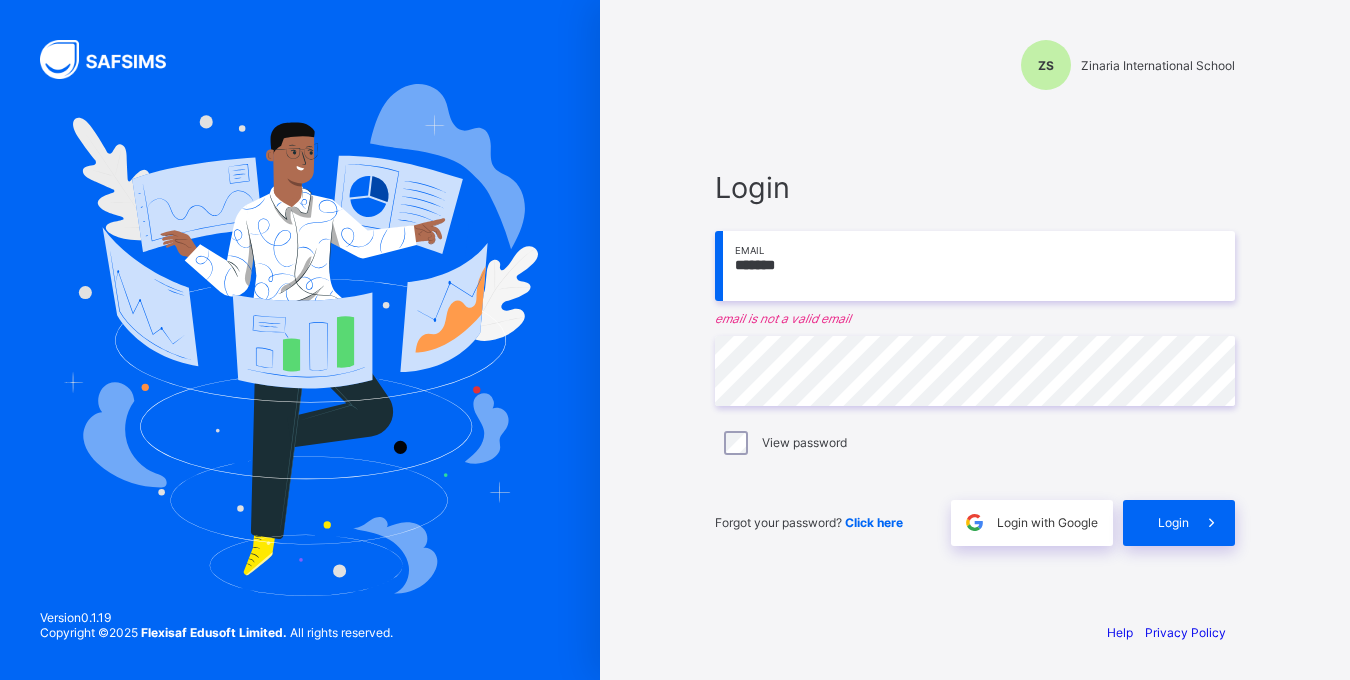 scroll, scrollTop: 0, scrollLeft: 0, axis: both 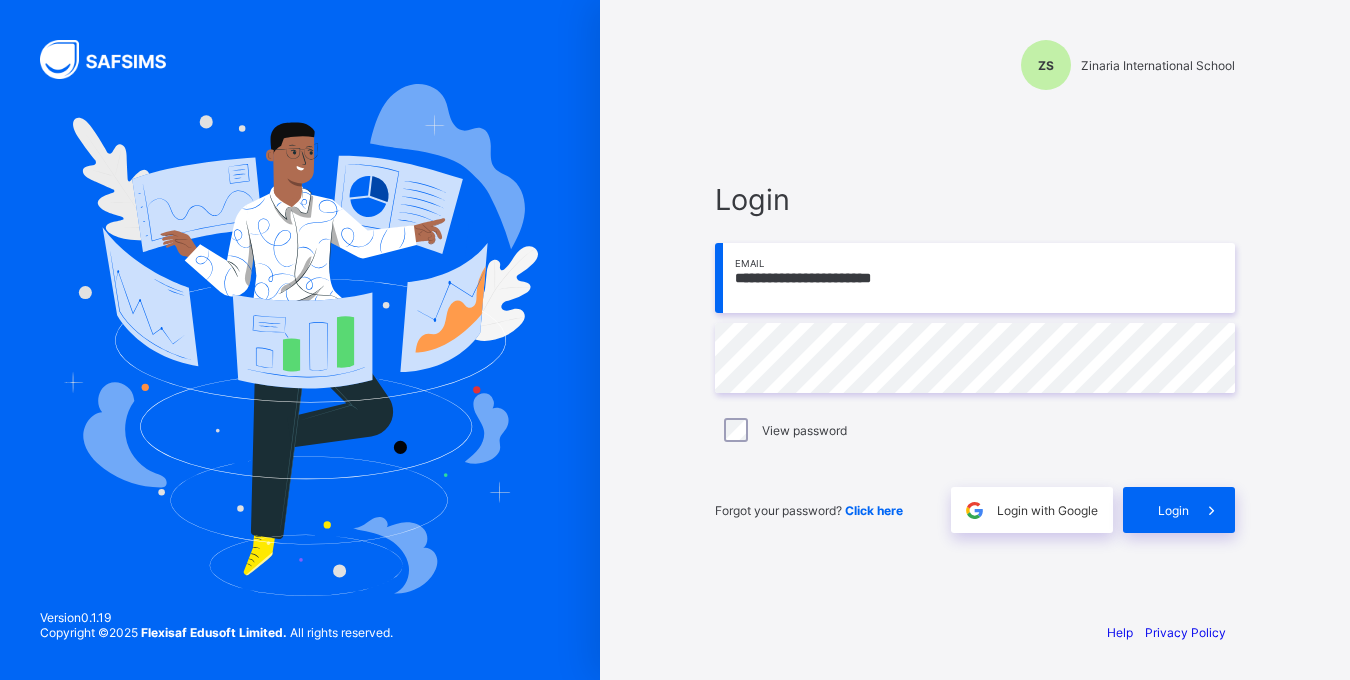 type on "**********" 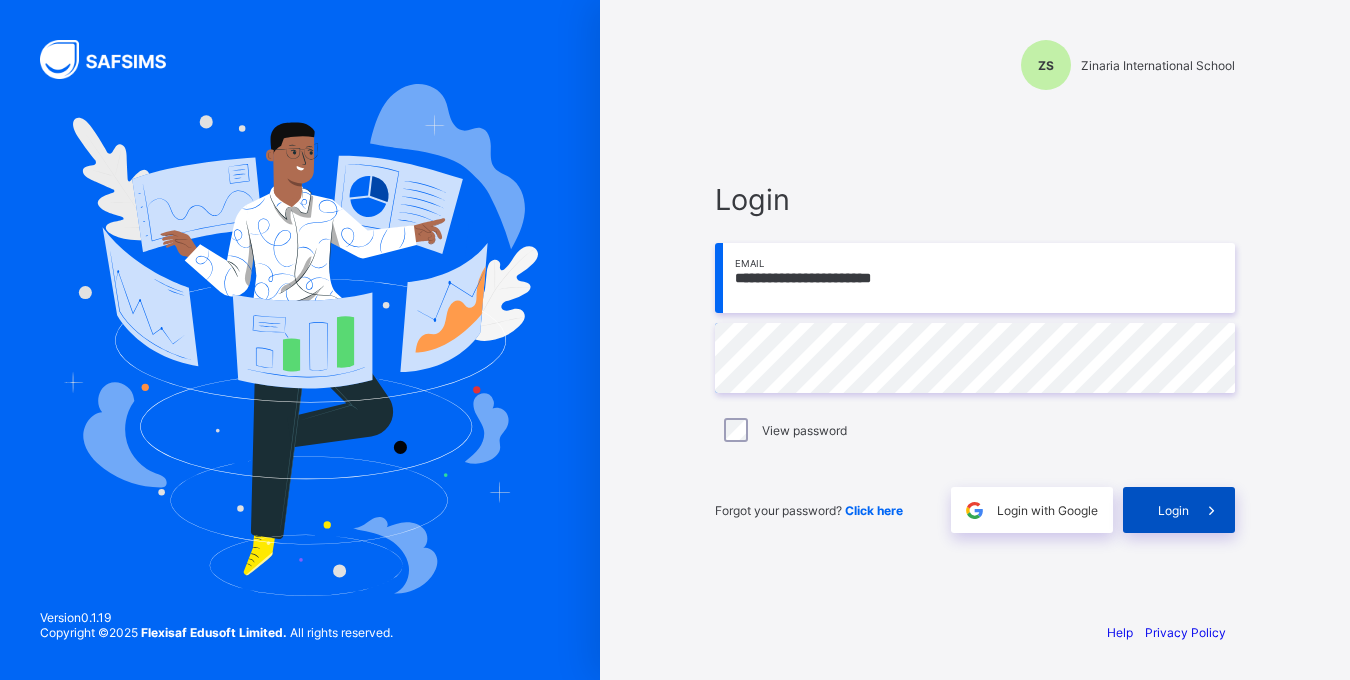 click on "Login" at bounding box center (1179, 510) 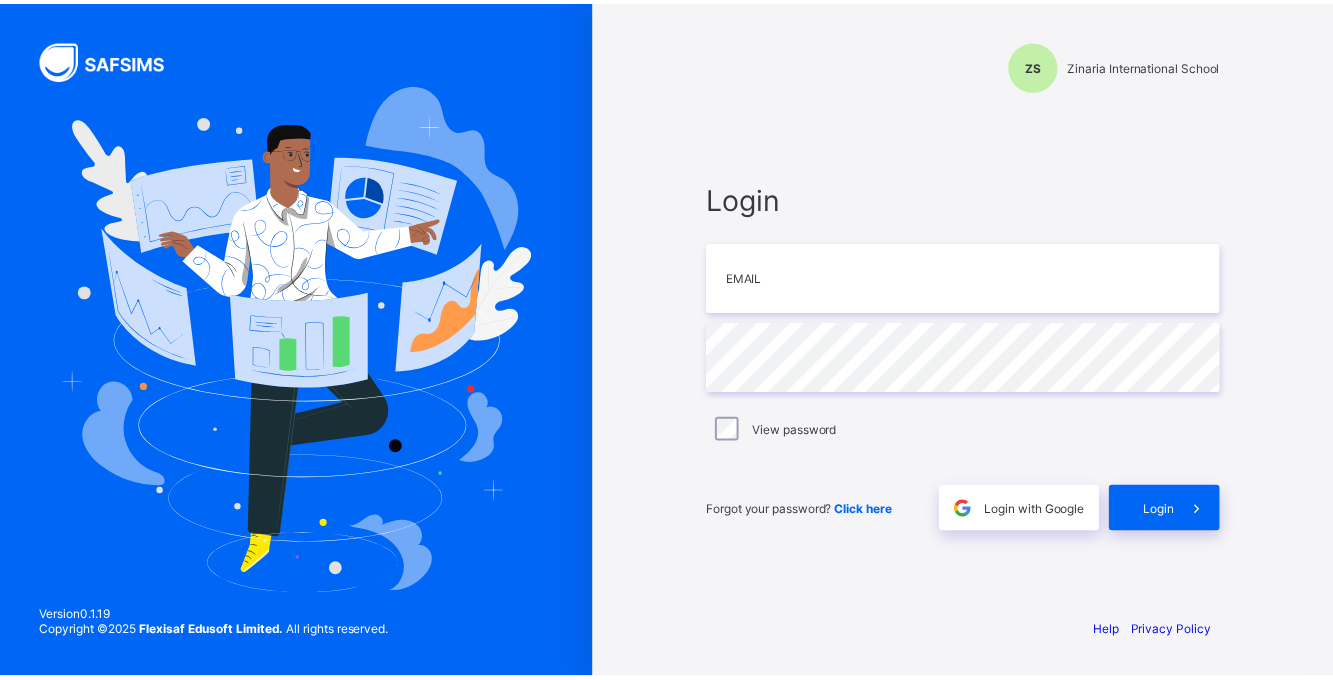 scroll, scrollTop: 0, scrollLeft: 0, axis: both 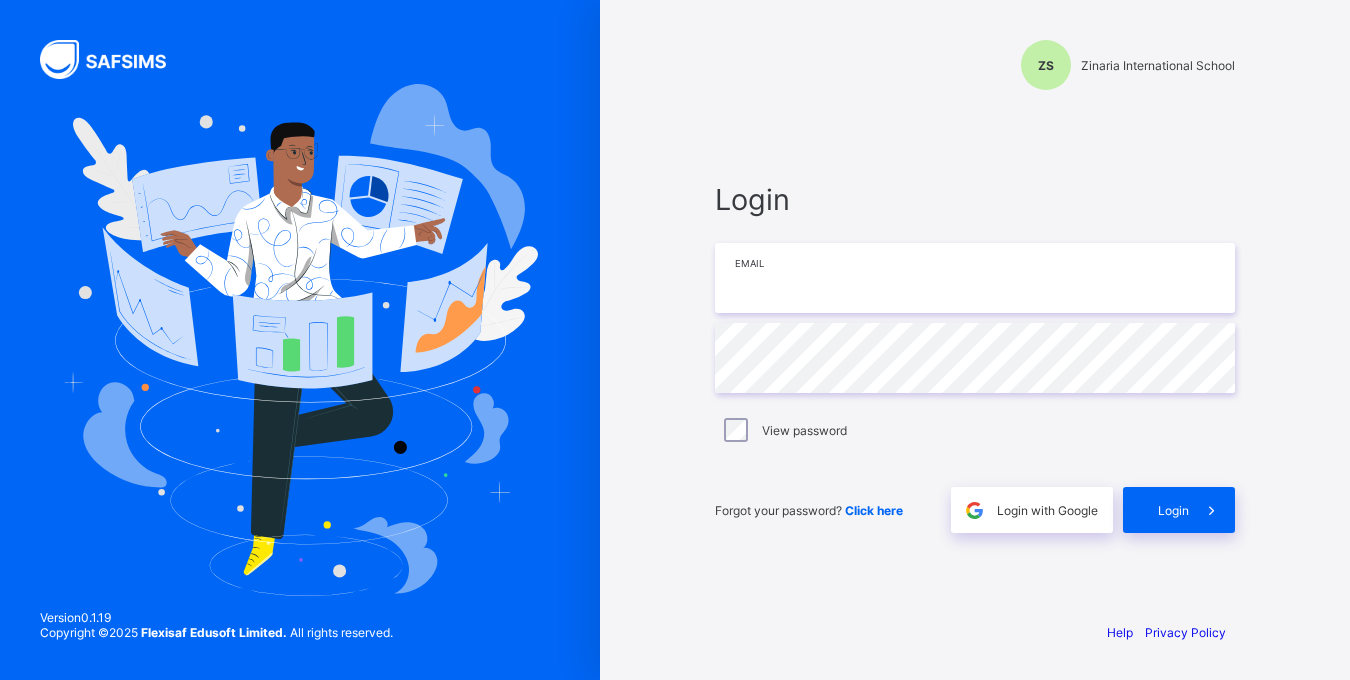 click at bounding box center [975, 278] 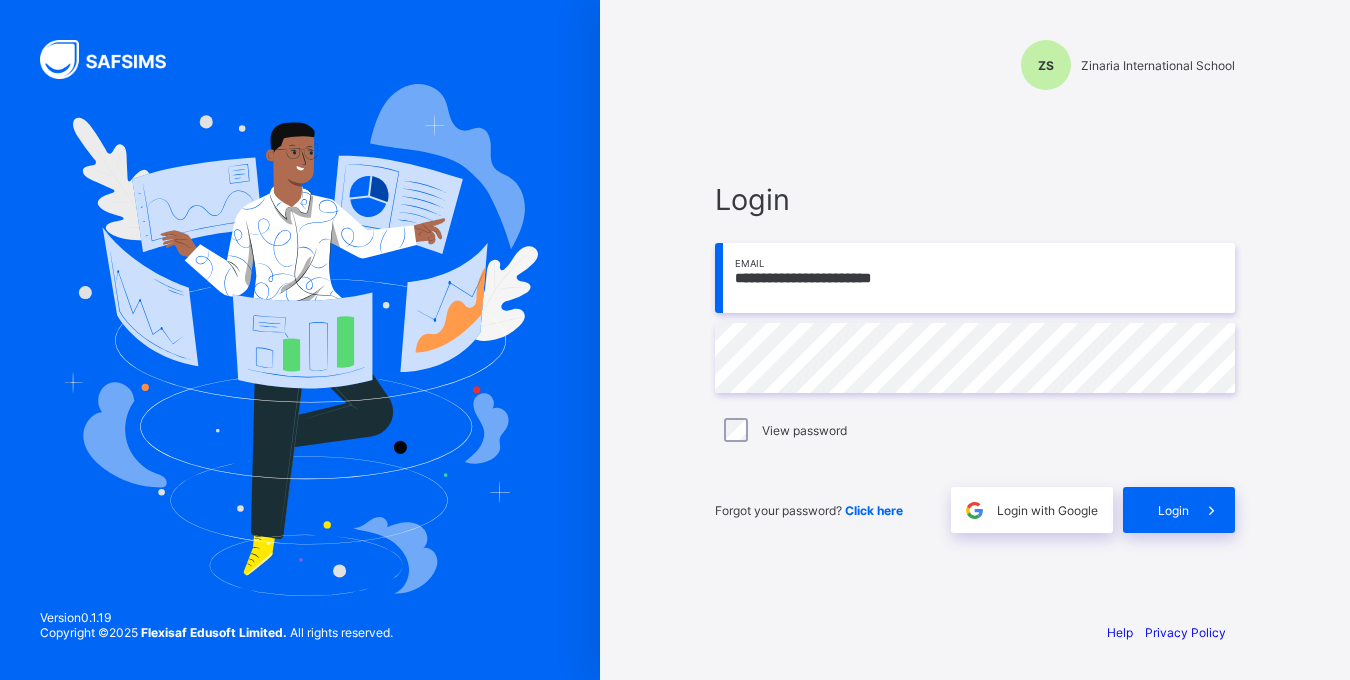type on "**********" 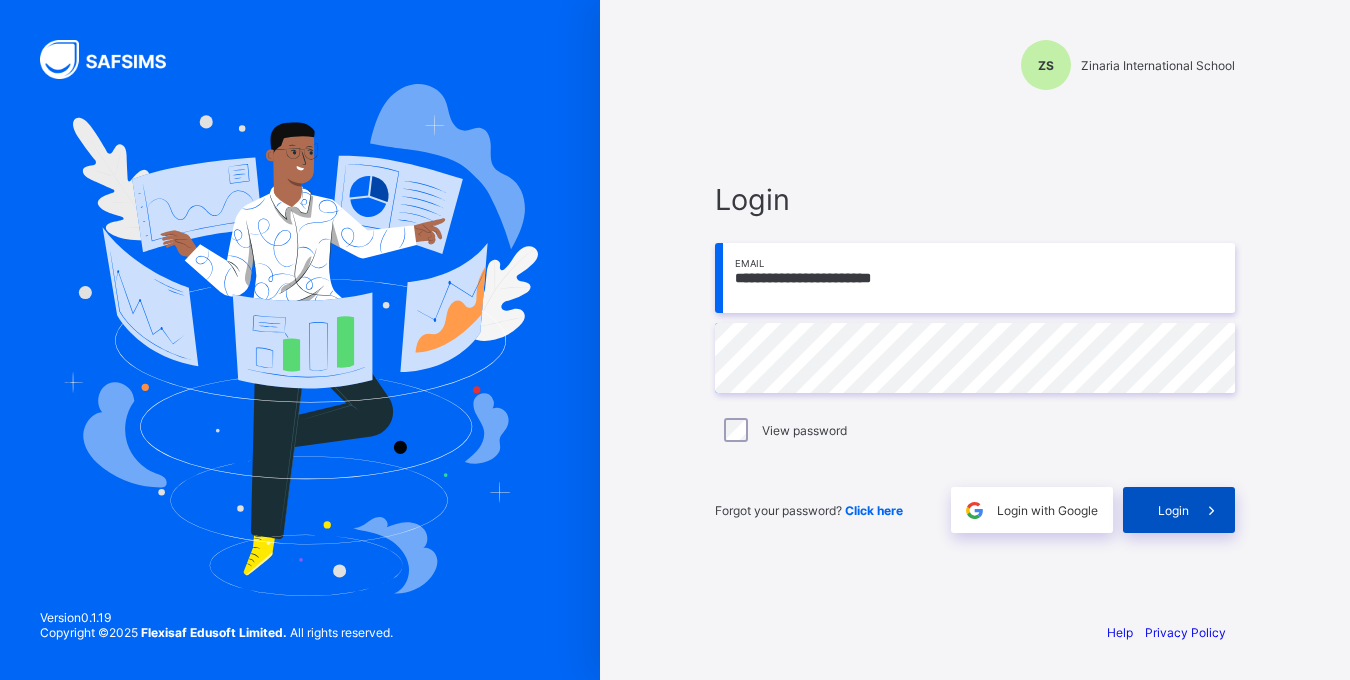 click on "Login" at bounding box center [1179, 510] 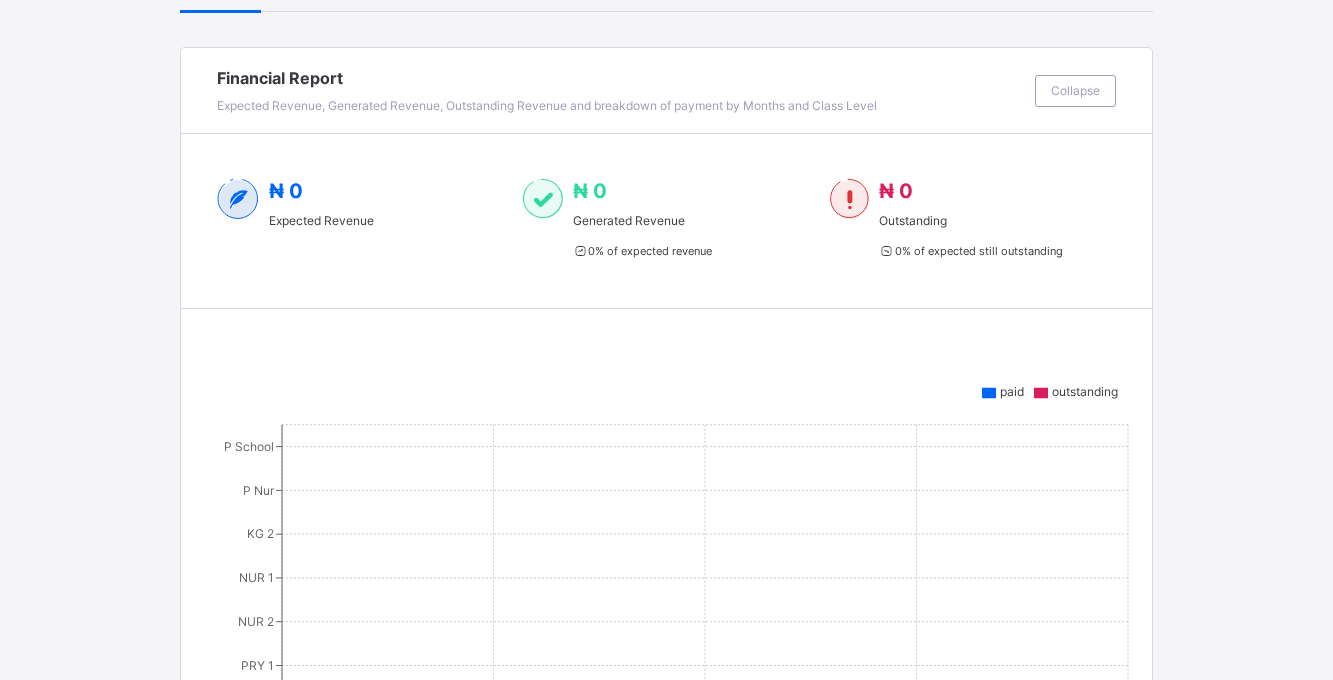 scroll, scrollTop: 0, scrollLeft: 0, axis: both 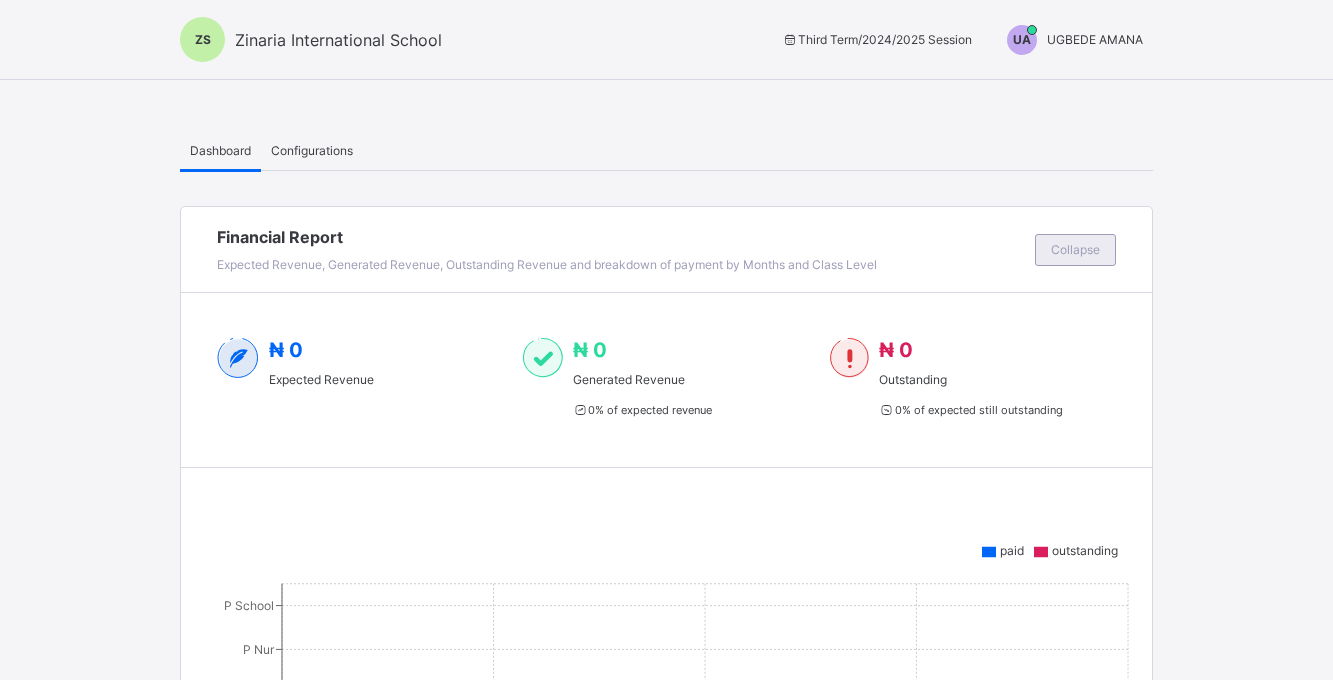 click on "Collapse" at bounding box center (1075, 249) 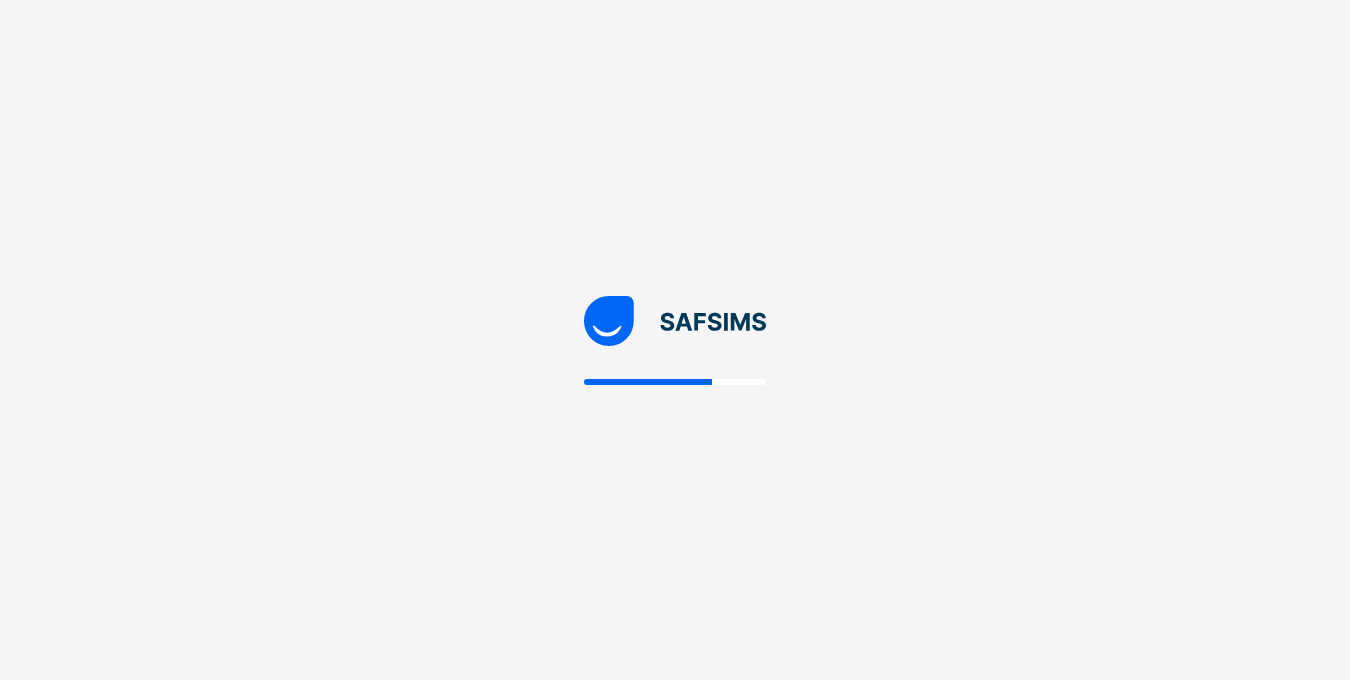 drag, startPoint x: 995, startPoint y: 101, endPoint x: 989, endPoint y: 88, distance: 14.3178215 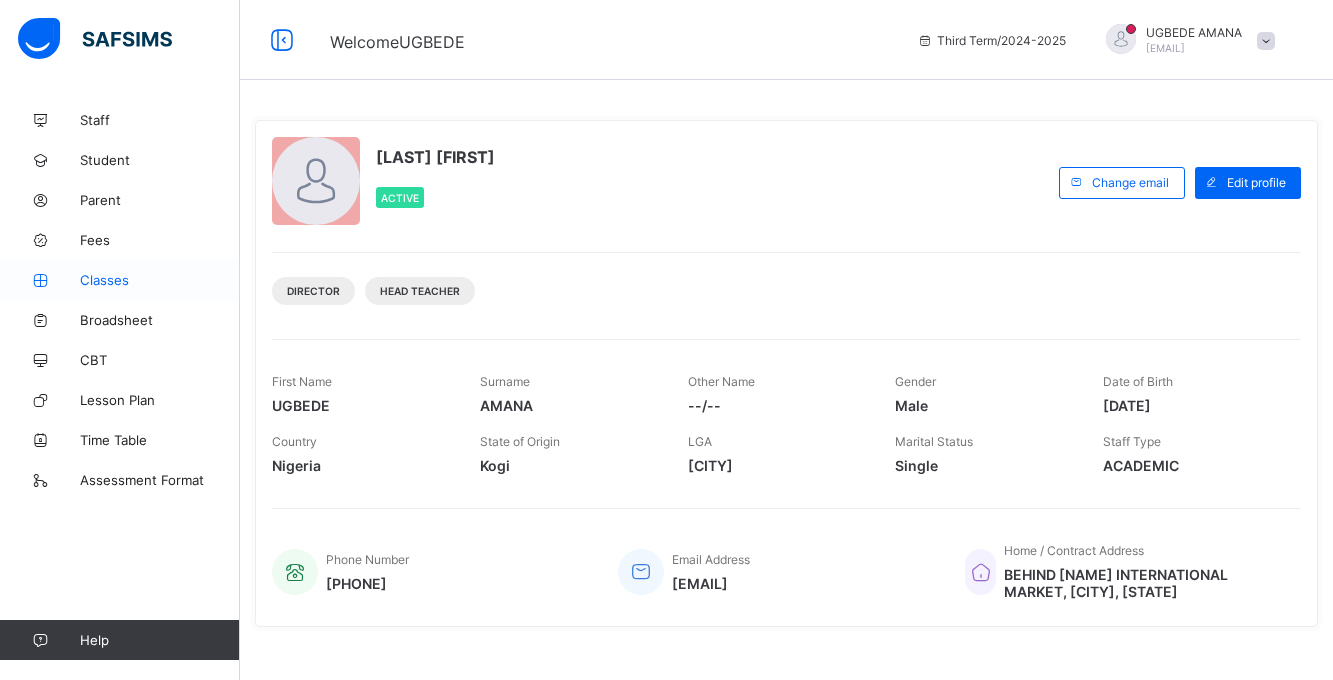click on "Classes" at bounding box center (160, 280) 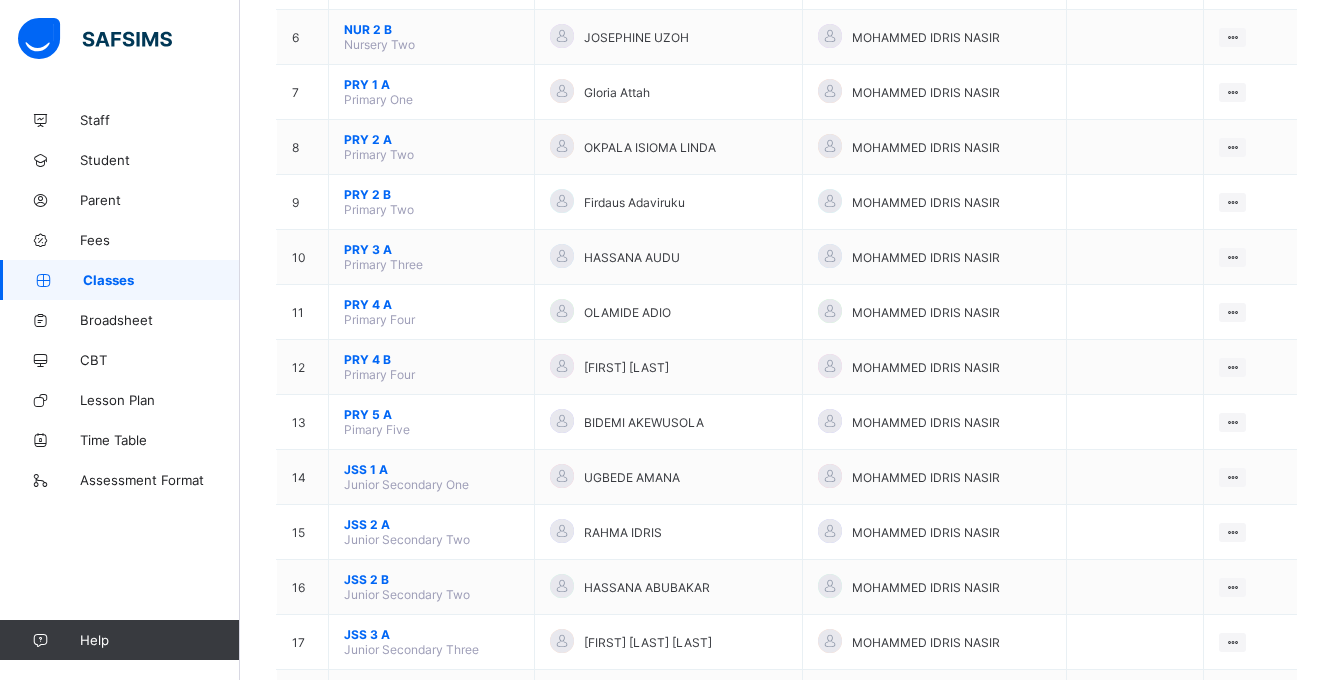 scroll, scrollTop: 600, scrollLeft: 0, axis: vertical 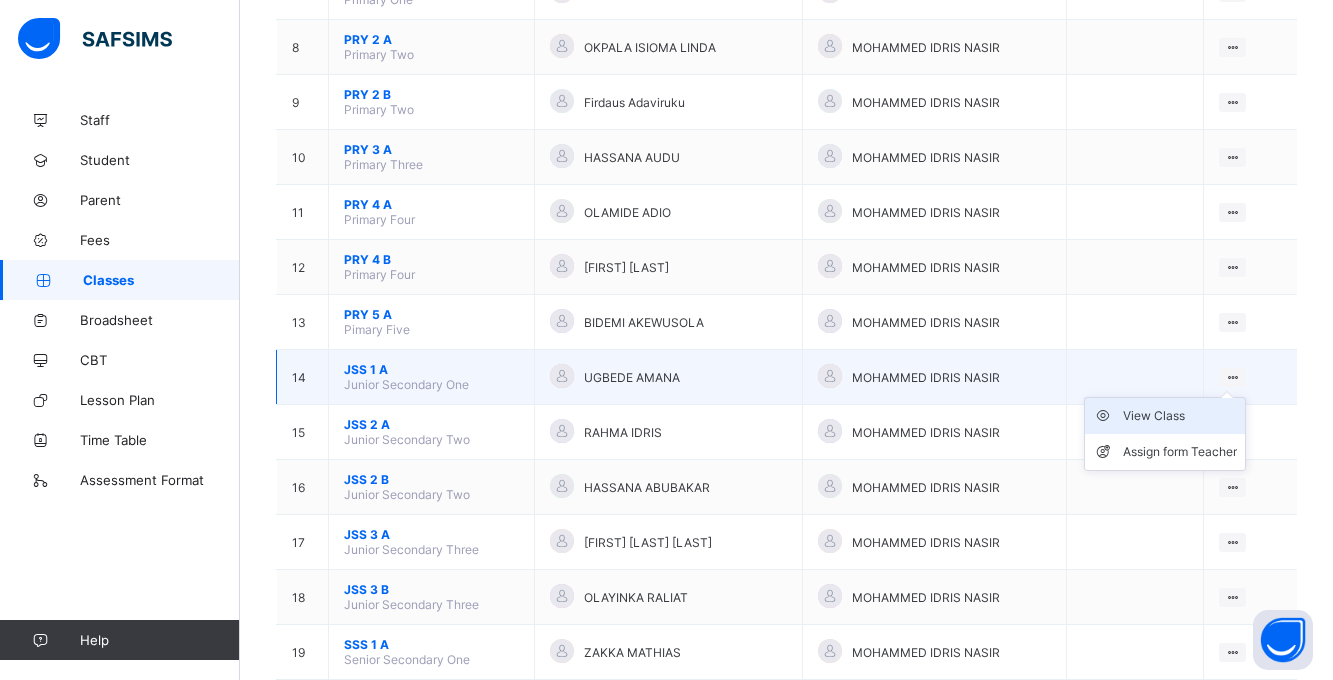 click on "View Class" at bounding box center (1180, 416) 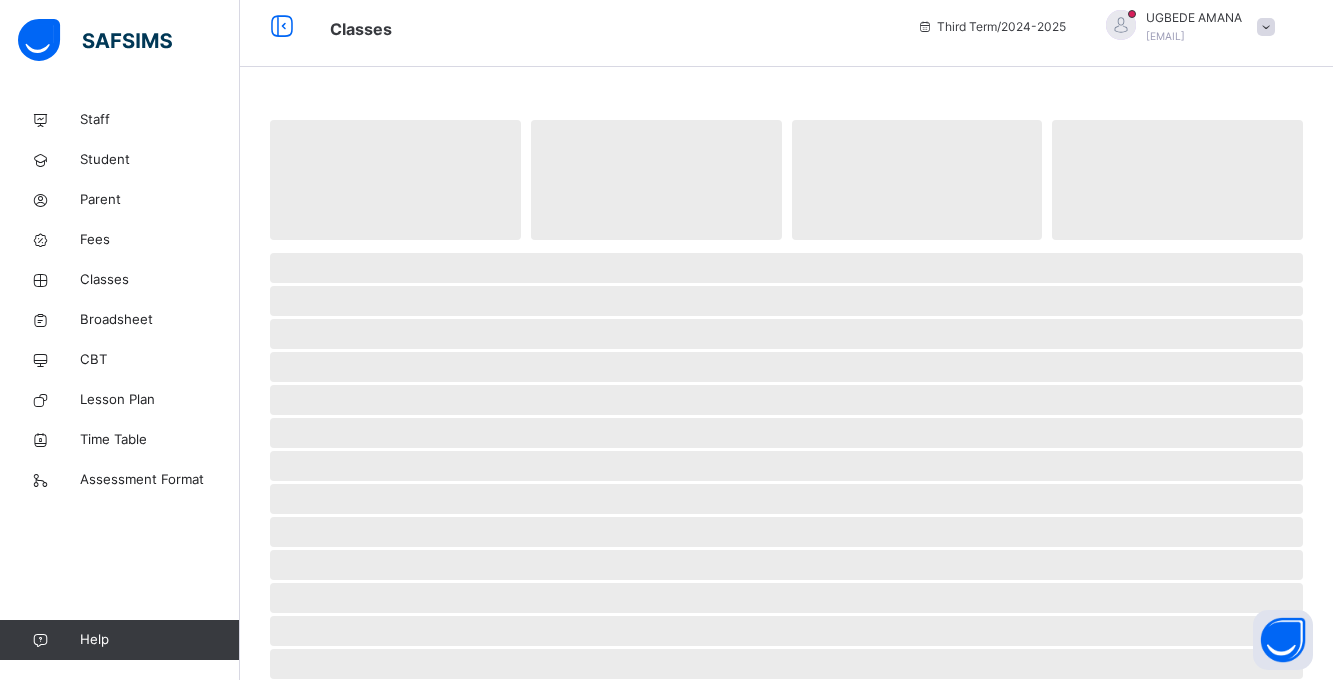 scroll, scrollTop: 0, scrollLeft: 0, axis: both 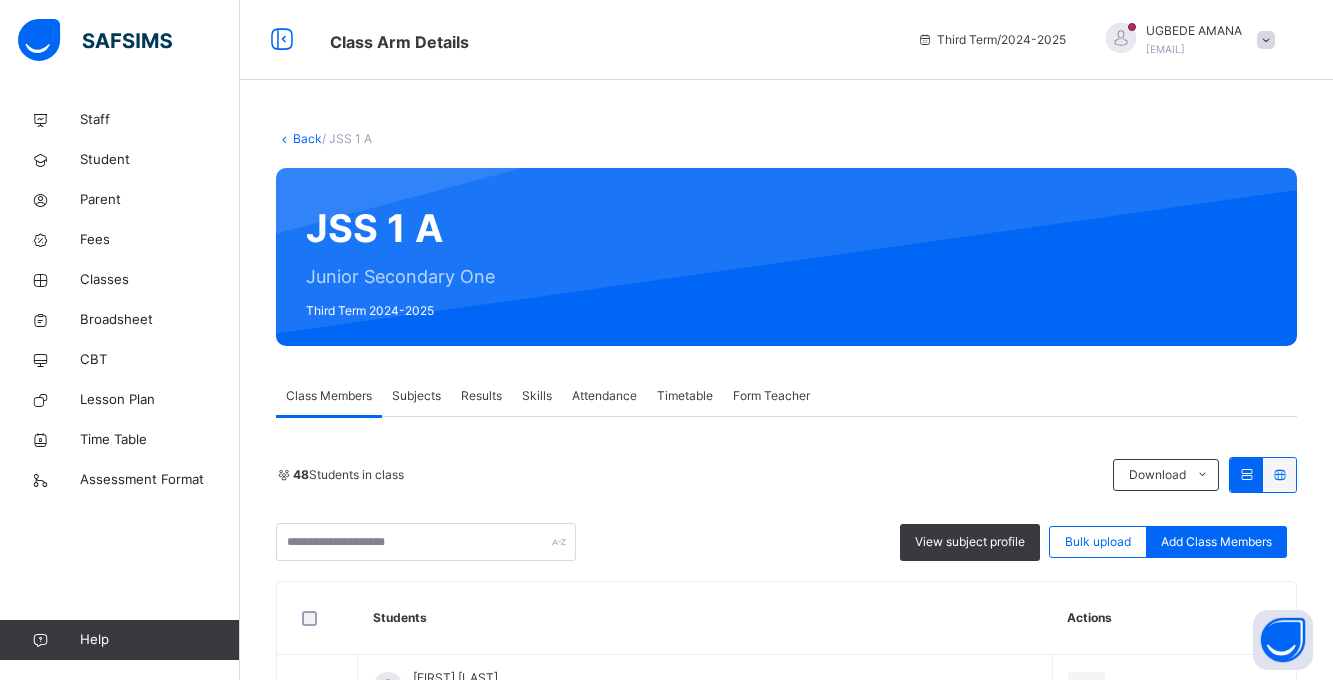 click on "Skills" at bounding box center (537, 396) 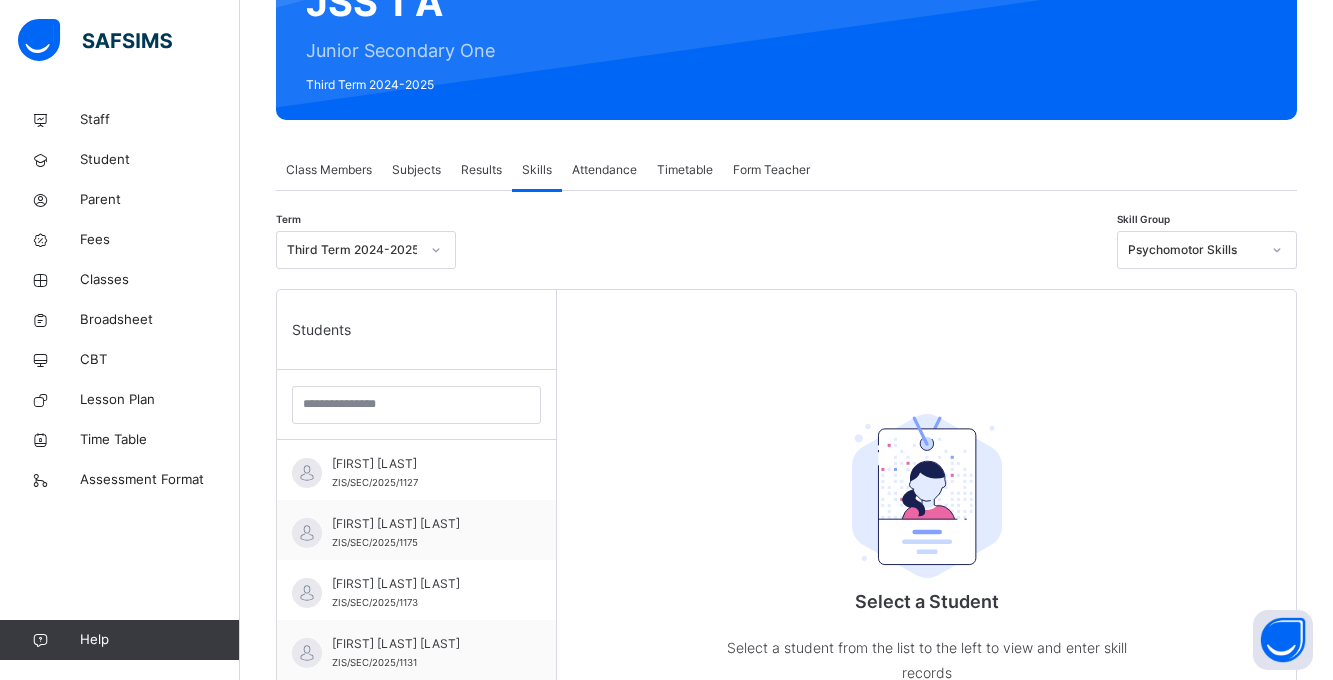 scroll, scrollTop: 300, scrollLeft: 0, axis: vertical 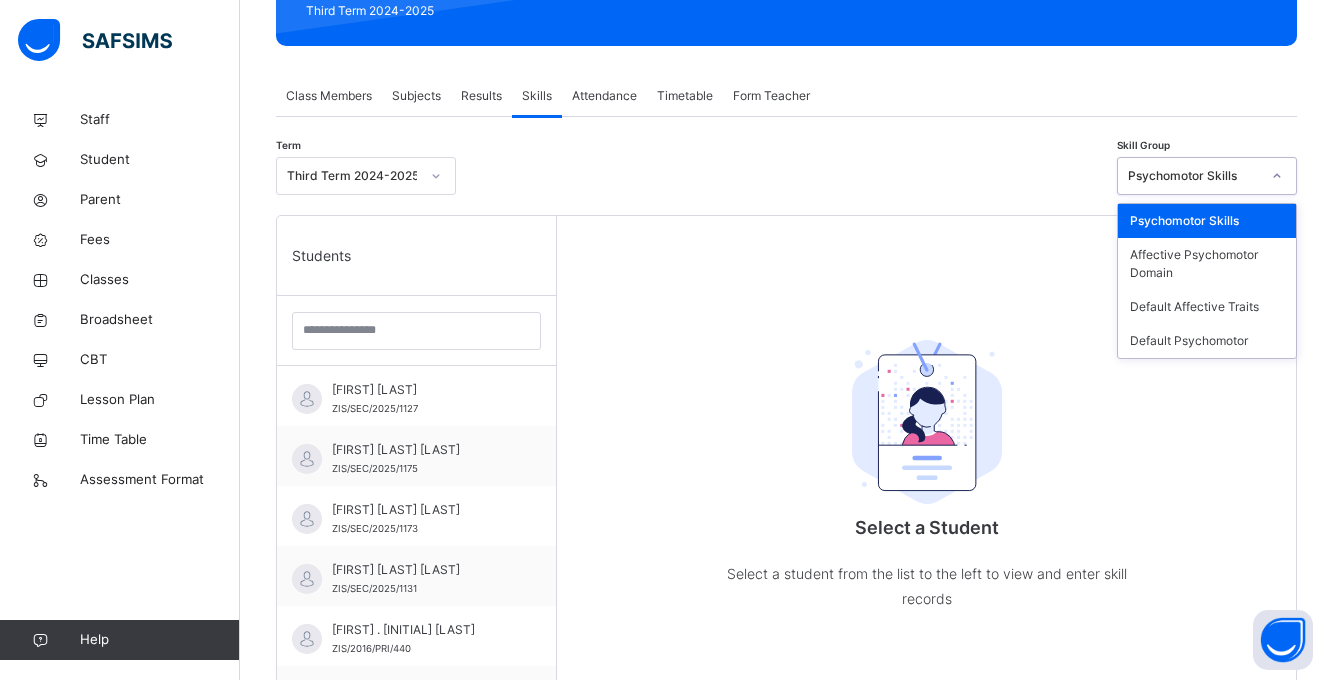 click 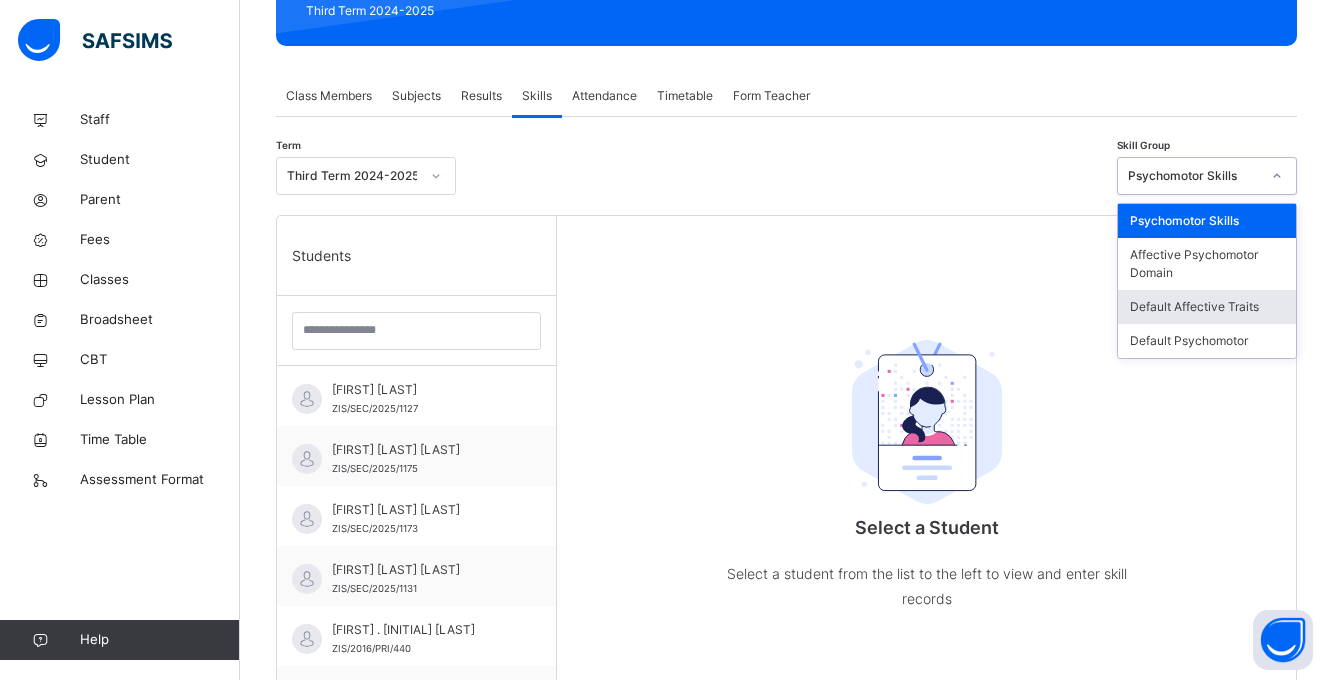 click on "Default Affective Traits" at bounding box center [1207, 307] 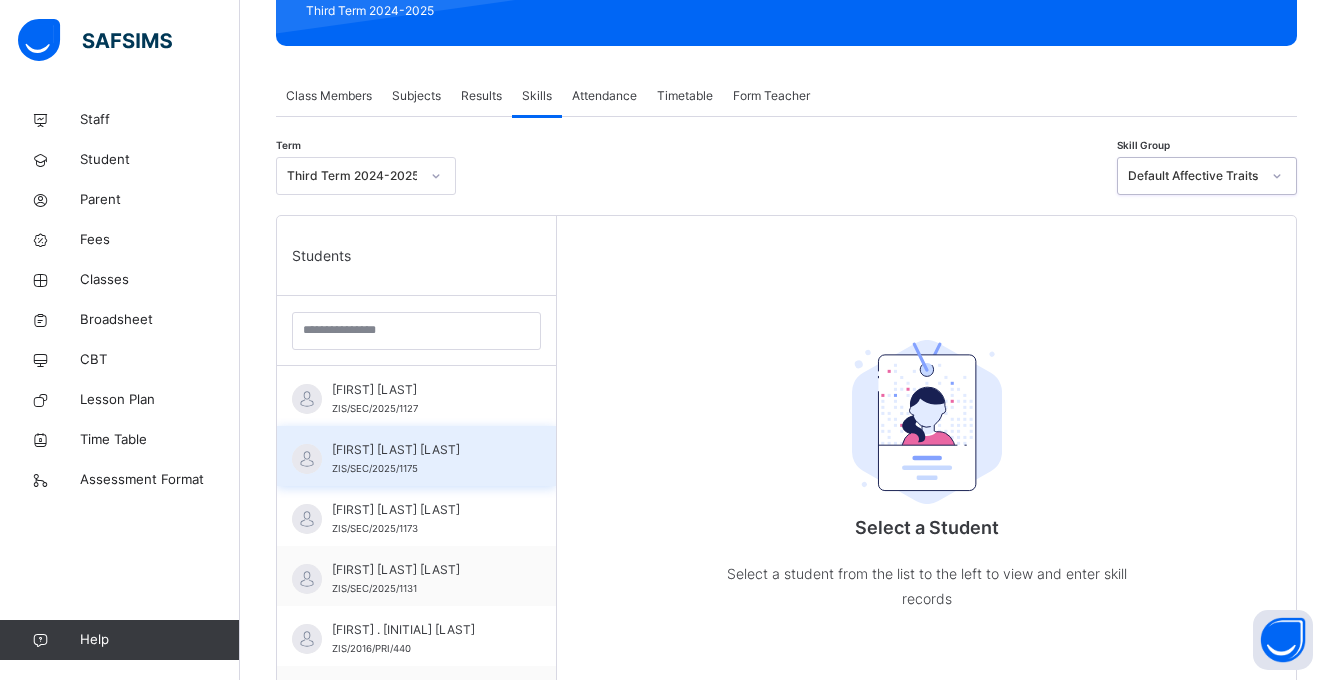 click on "ABDULKADIR IDRIS ABDULKADIR" at bounding box center (421, 450) 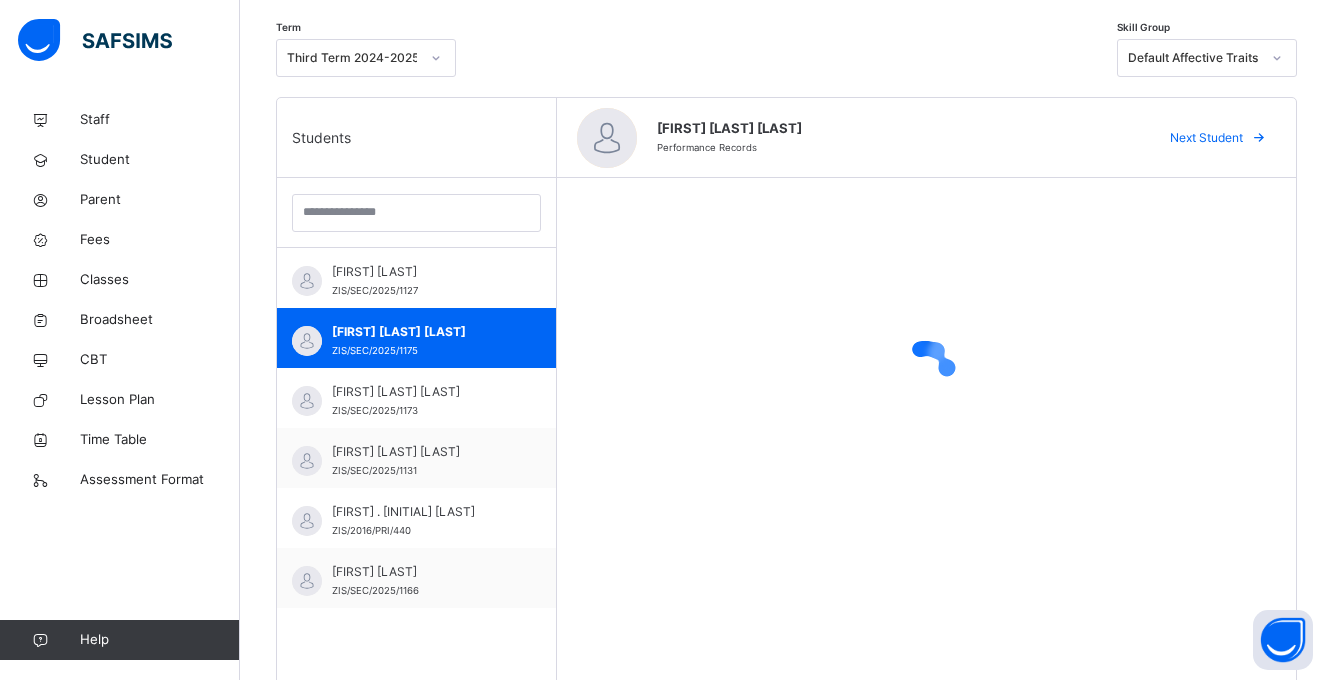 scroll, scrollTop: 500, scrollLeft: 0, axis: vertical 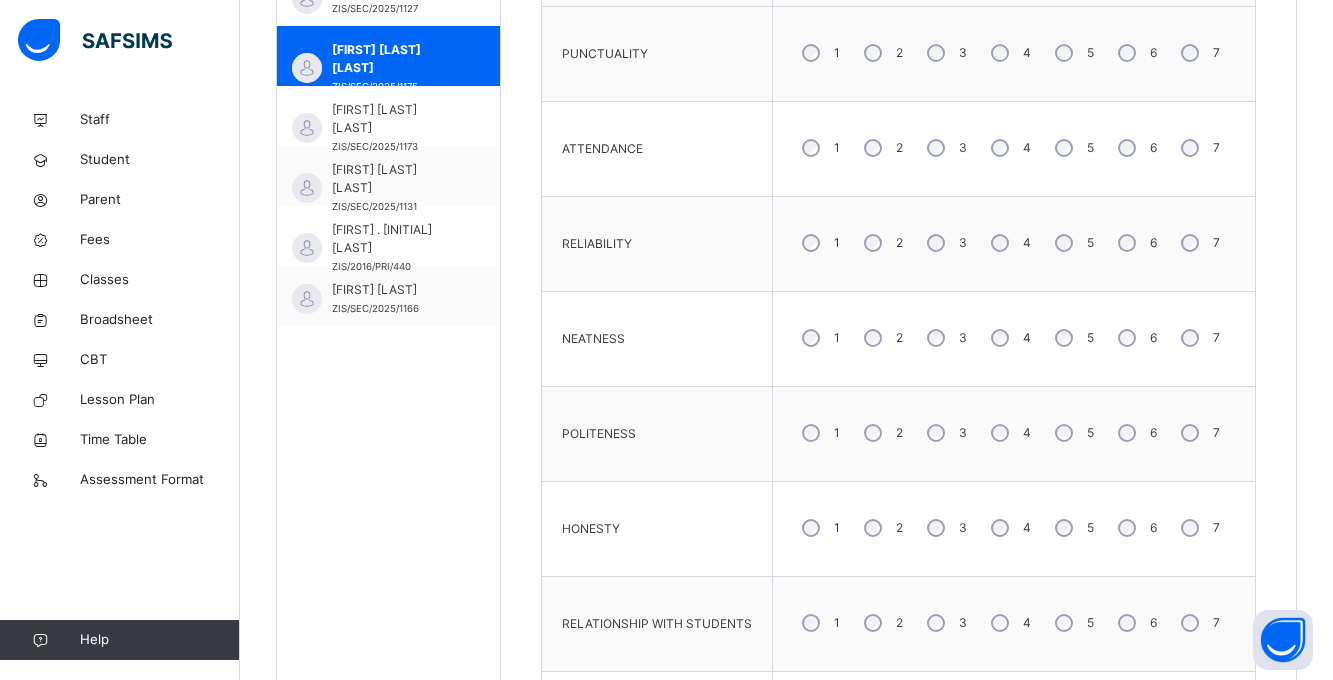 click on "3" at bounding box center [945, 433] 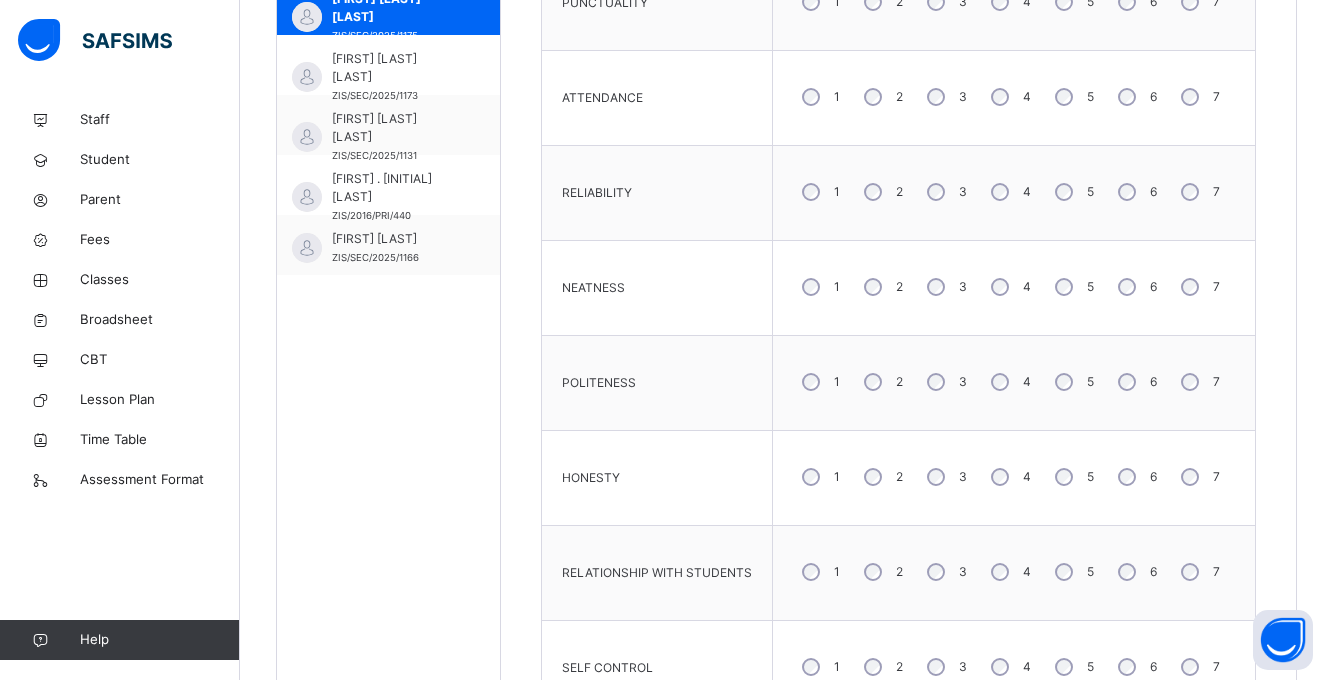 scroll, scrollTop: 800, scrollLeft: 0, axis: vertical 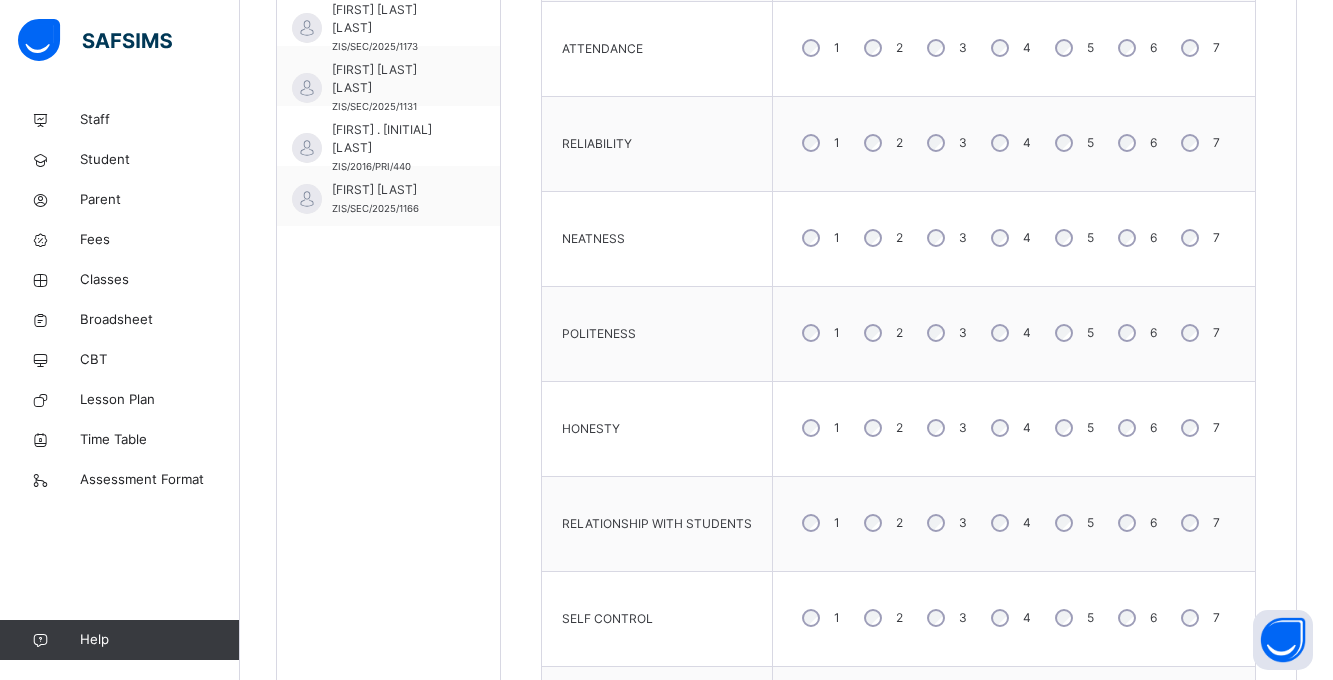 click on "3" at bounding box center (945, 428) 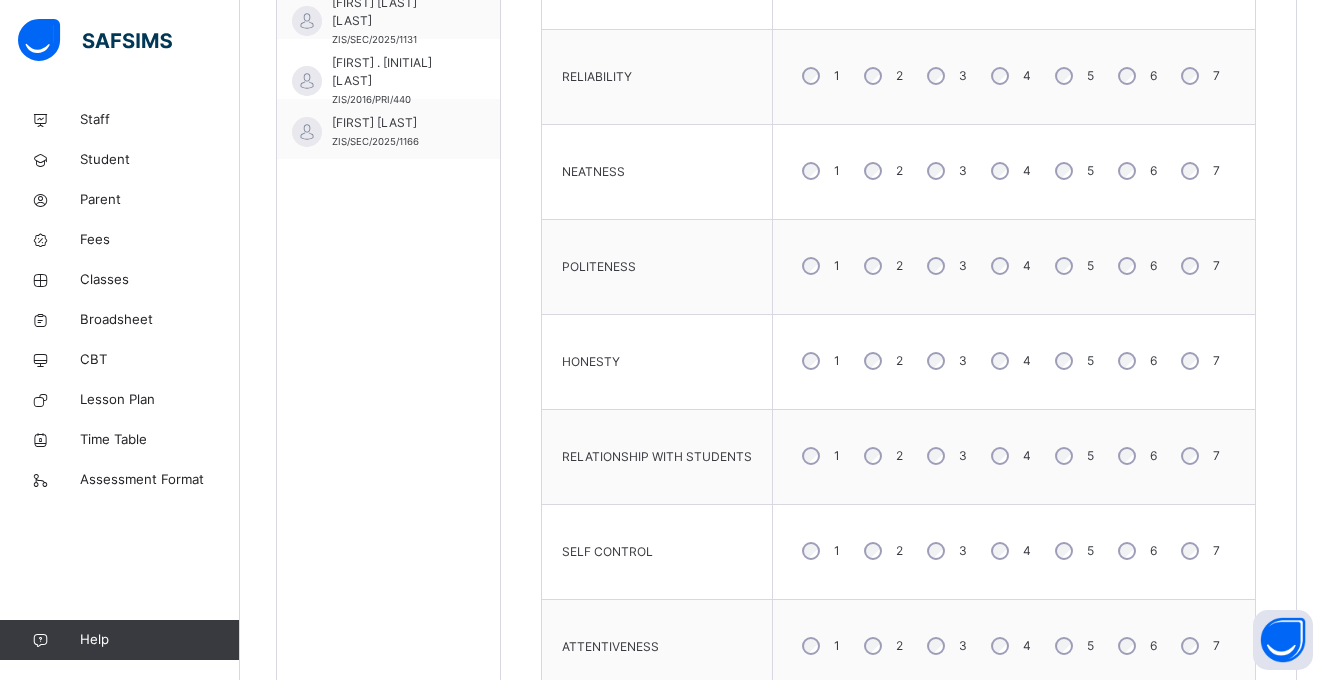 scroll, scrollTop: 900, scrollLeft: 0, axis: vertical 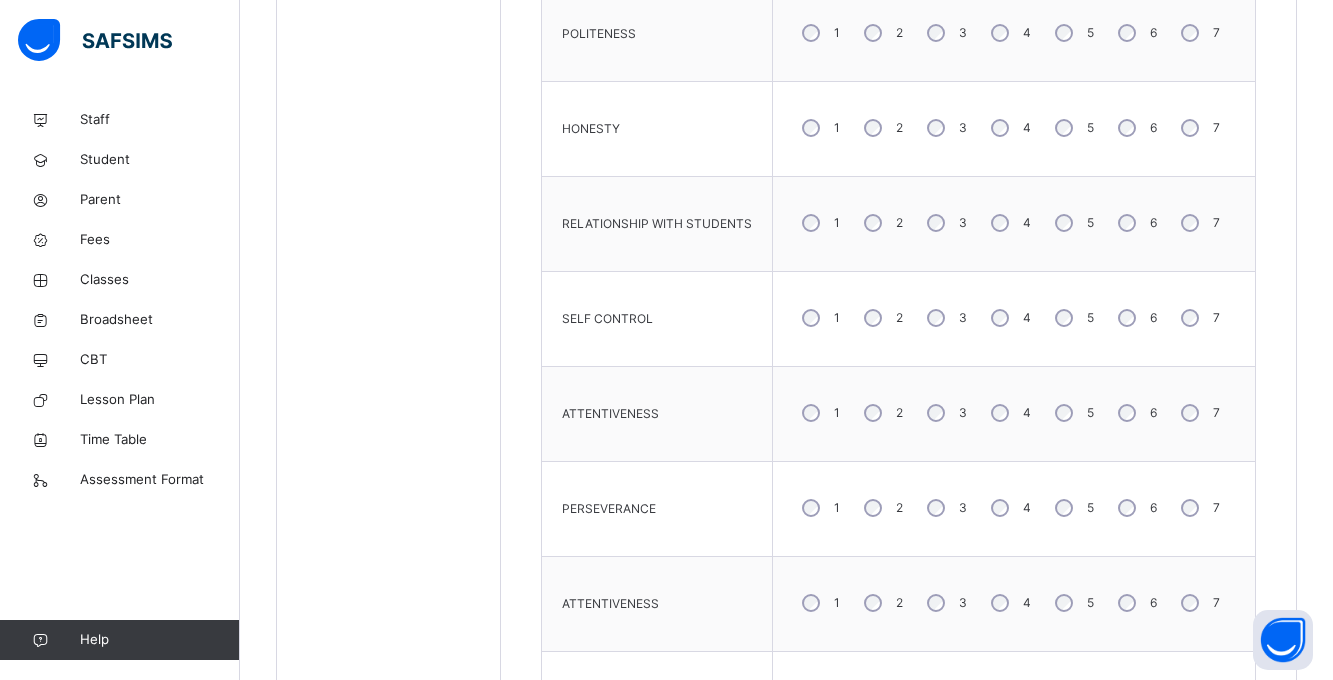 click on "3" at bounding box center [945, 508] 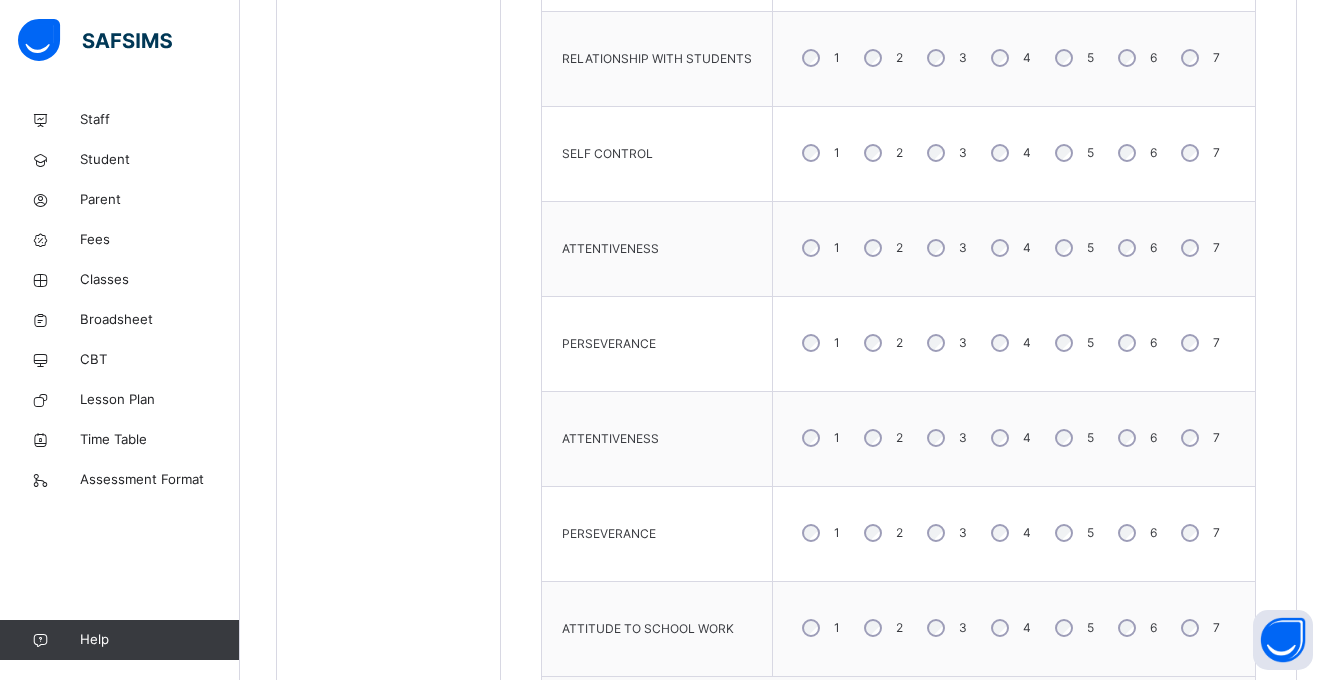 scroll, scrollTop: 1300, scrollLeft: 0, axis: vertical 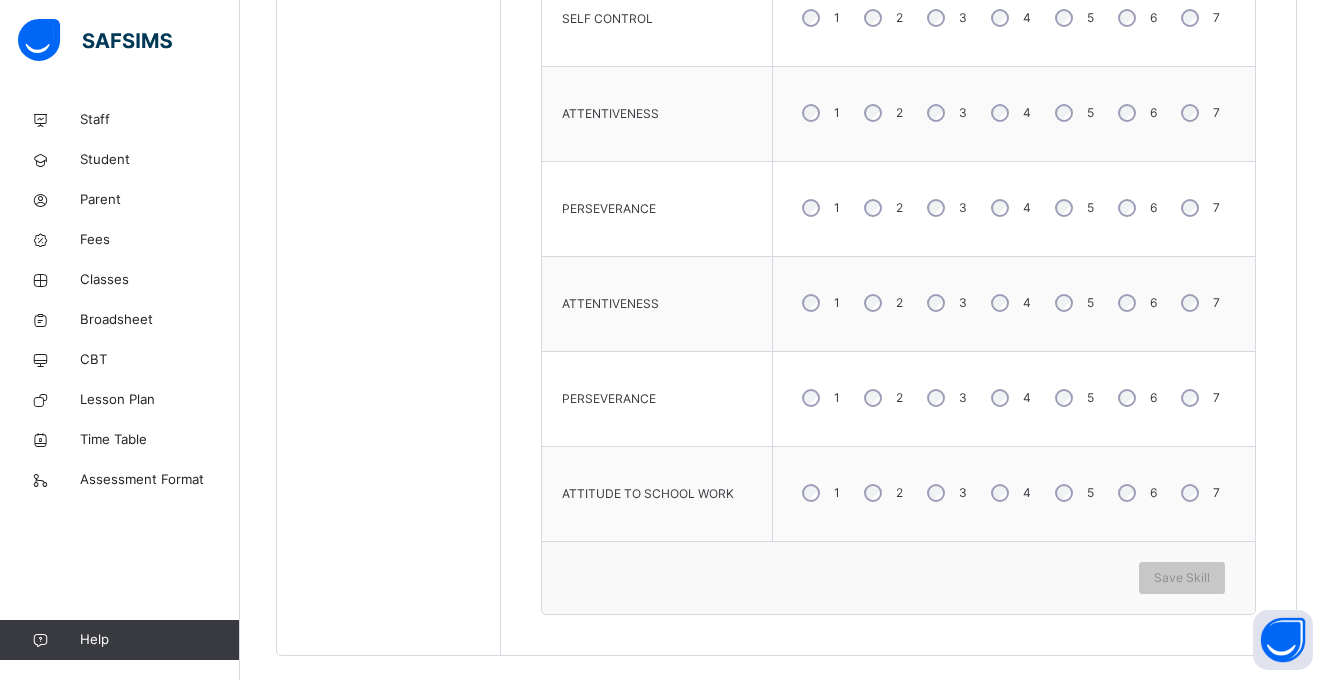 click on "3" at bounding box center [945, 493] 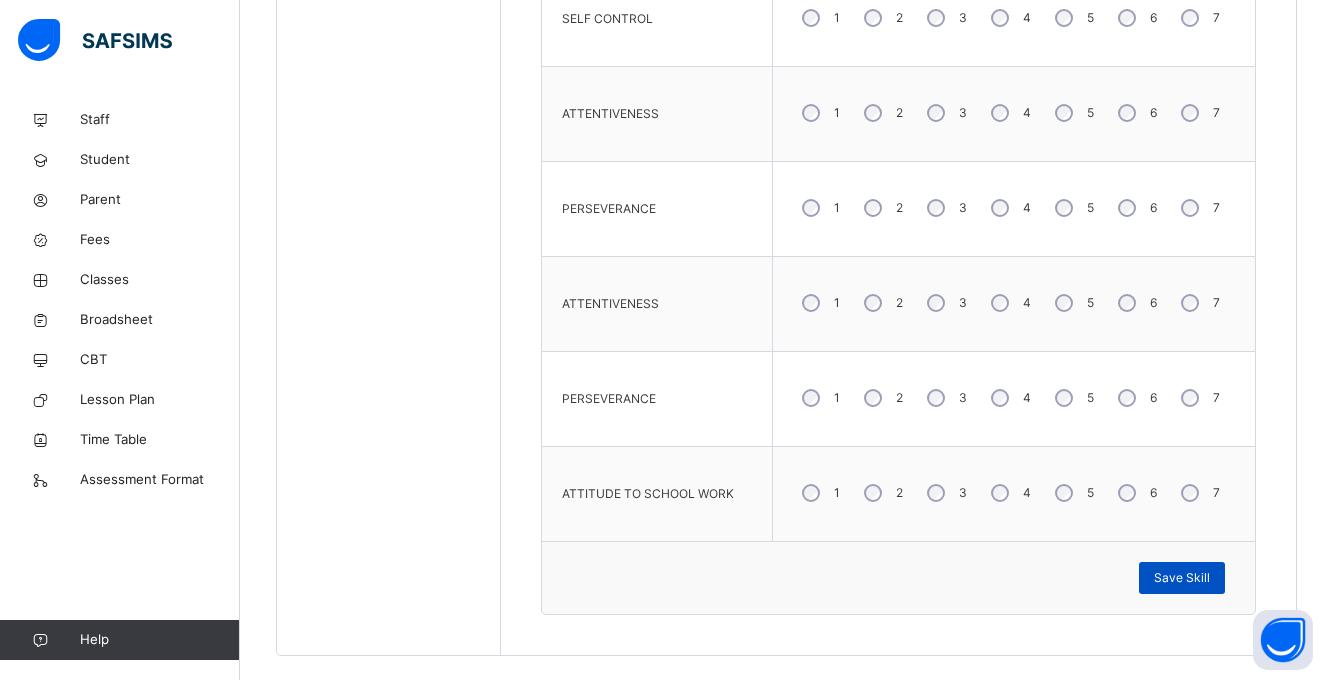 click on "Save Skill" at bounding box center (1182, 578) 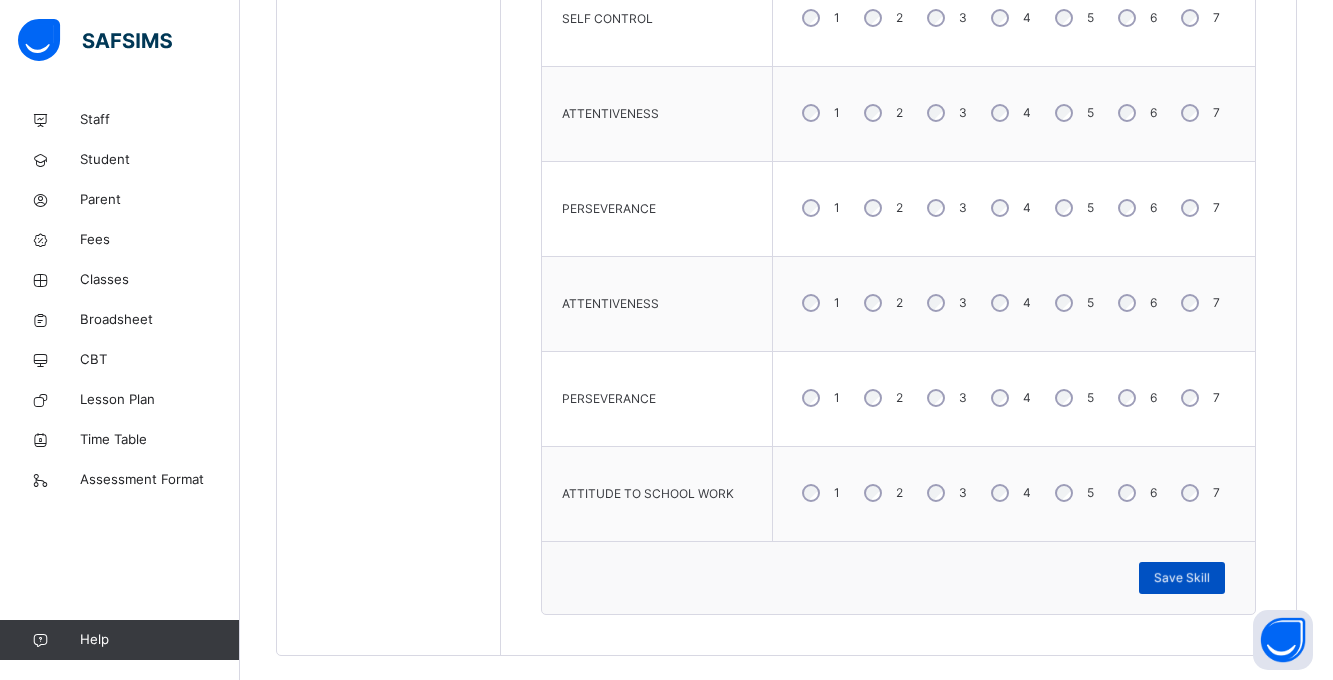 click on "Save Skill" at bounding box center (1182, 578) 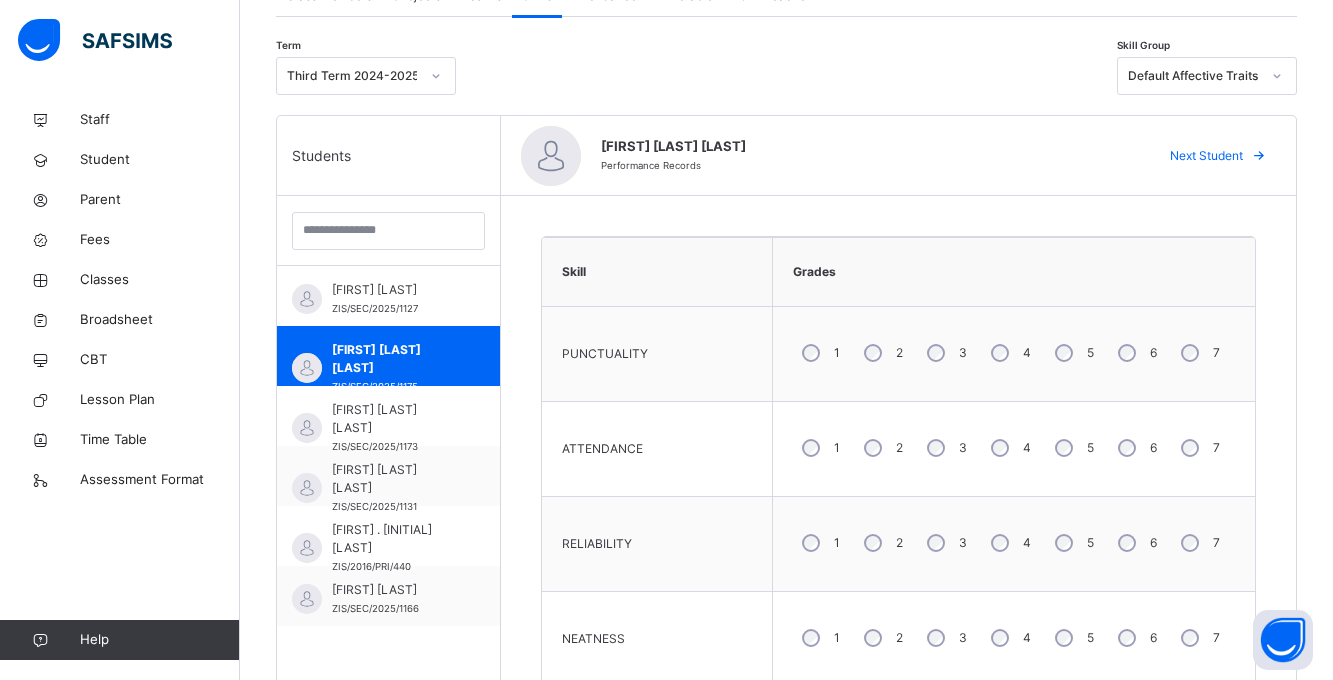 scroll, scrollTop: 500, scrollLeft: 0, axis: vertical 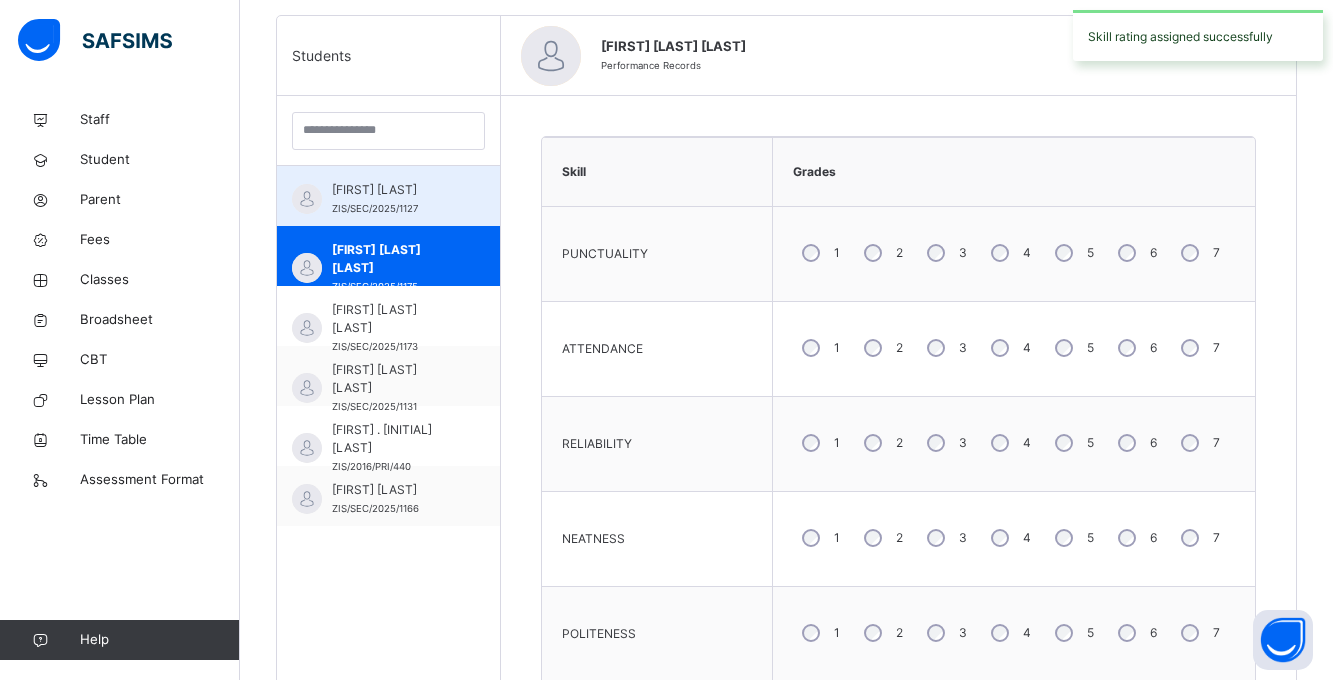 click on "ABDULHAMID  ABUBAKAR" at bounding box center [393, 190] 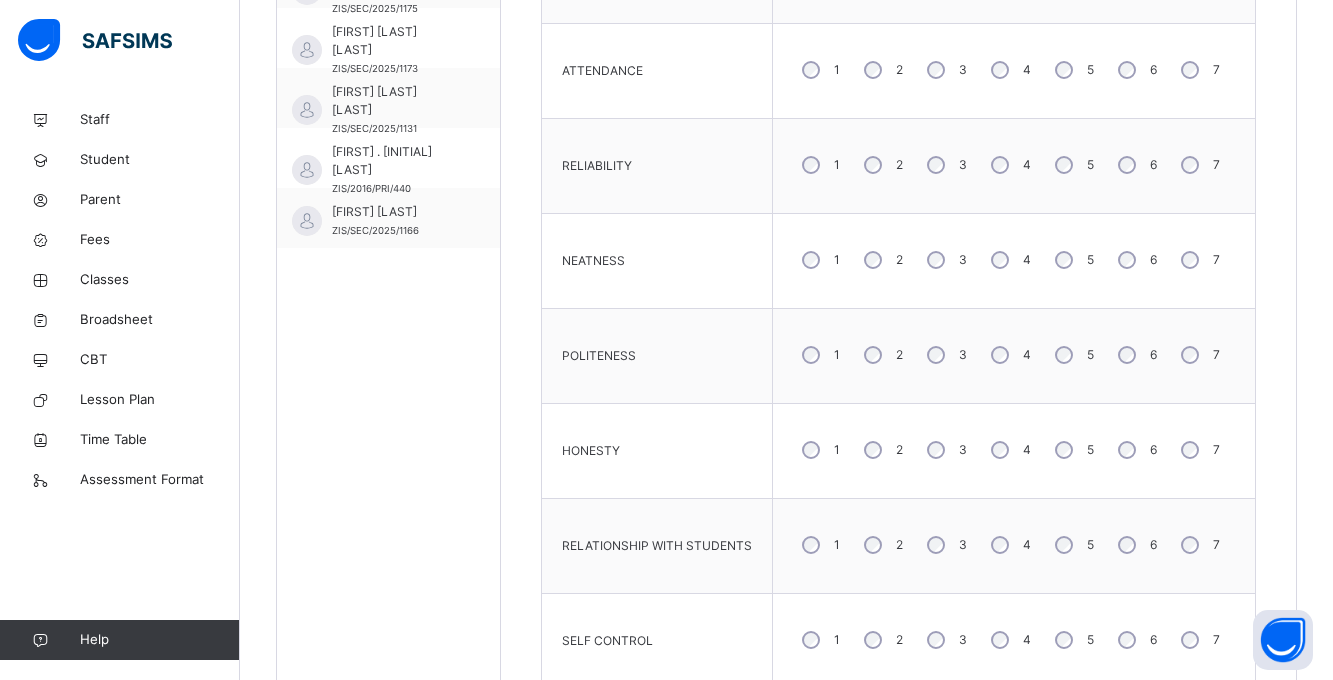 scroll, scrollTop: 800, scrollLeft: 0, axis: vertical 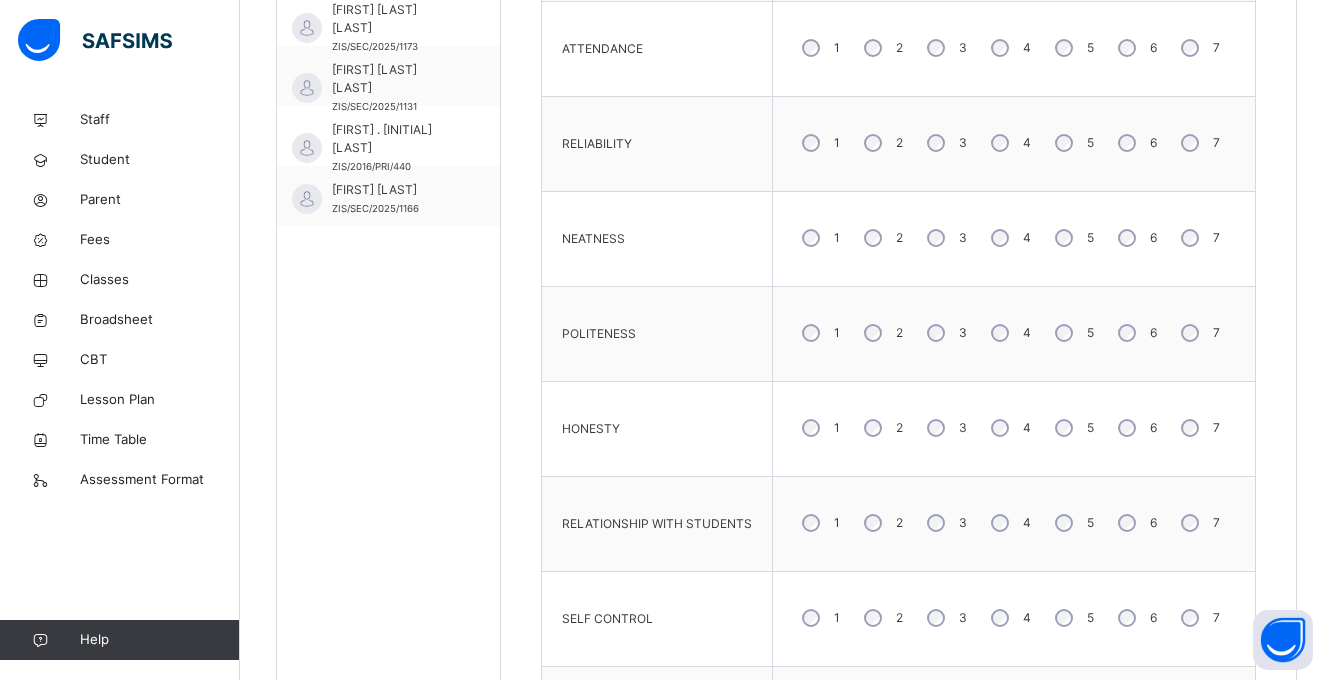 click on "2" at bounding box center [881, 428] 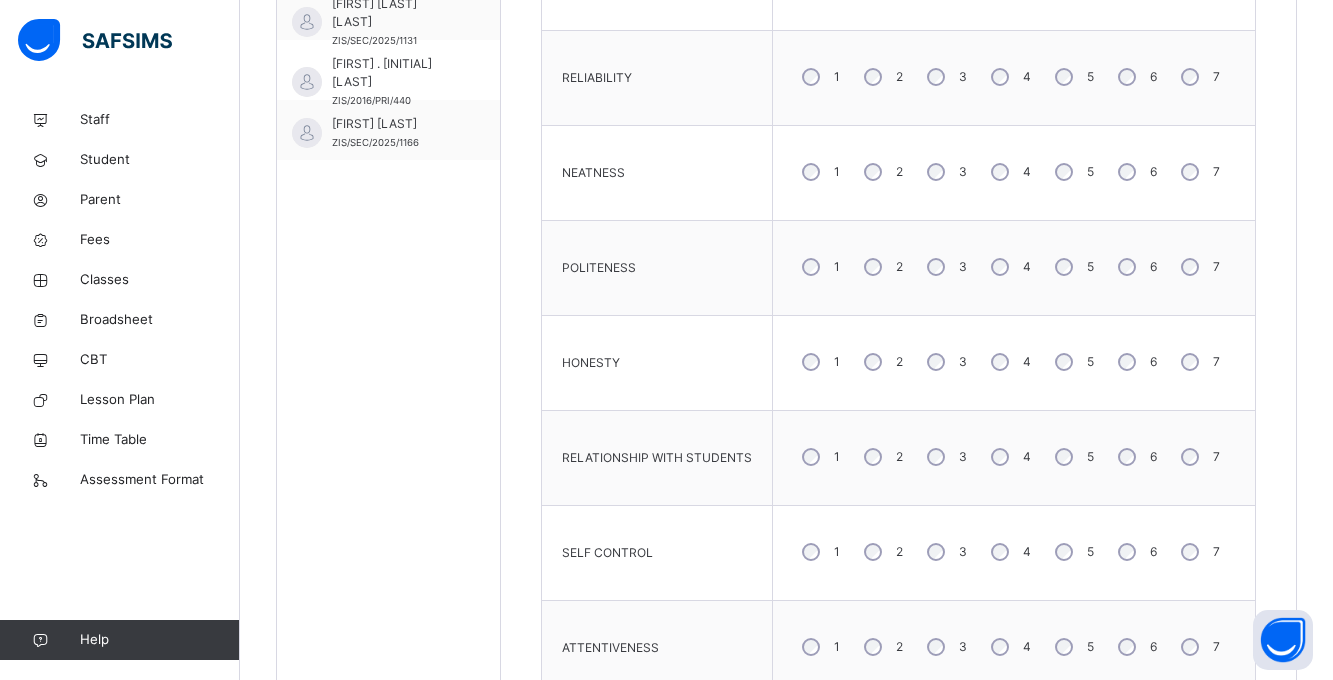 scroll, scrollTop: 900, scrollLeft: 0, axis: vertical 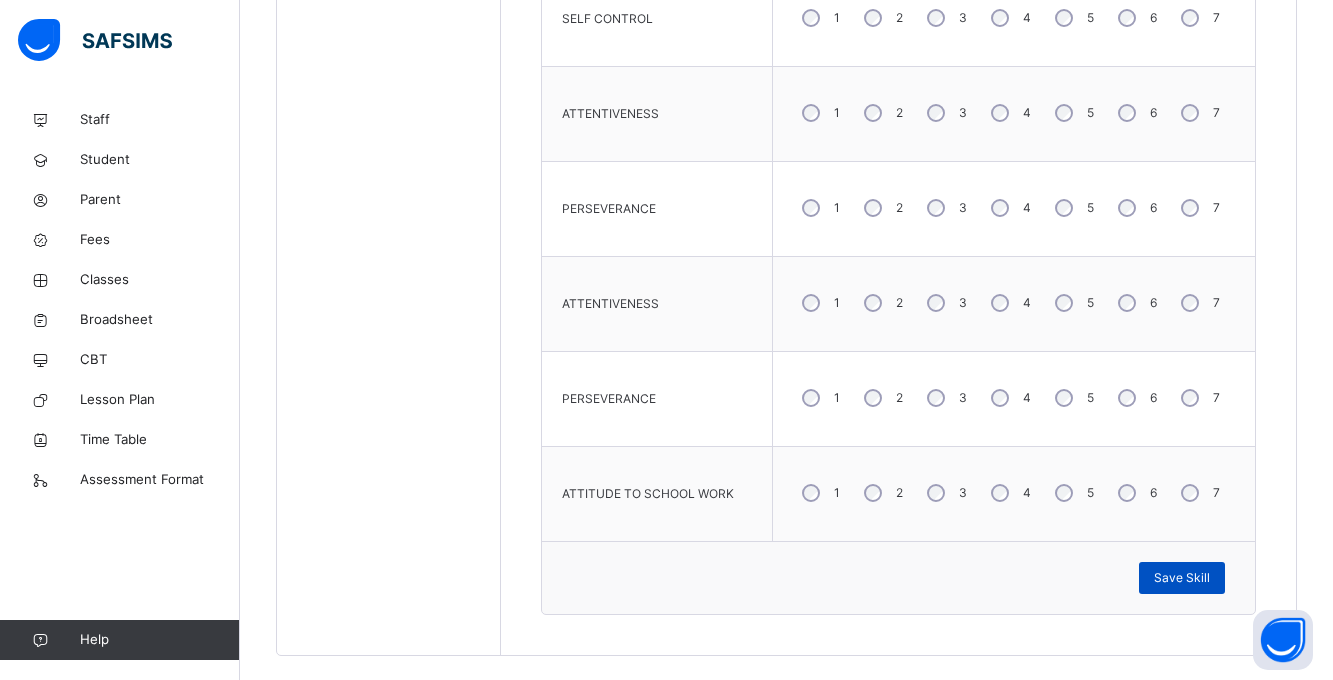 click on "Save Skill" at bounding box center (1182, 578) 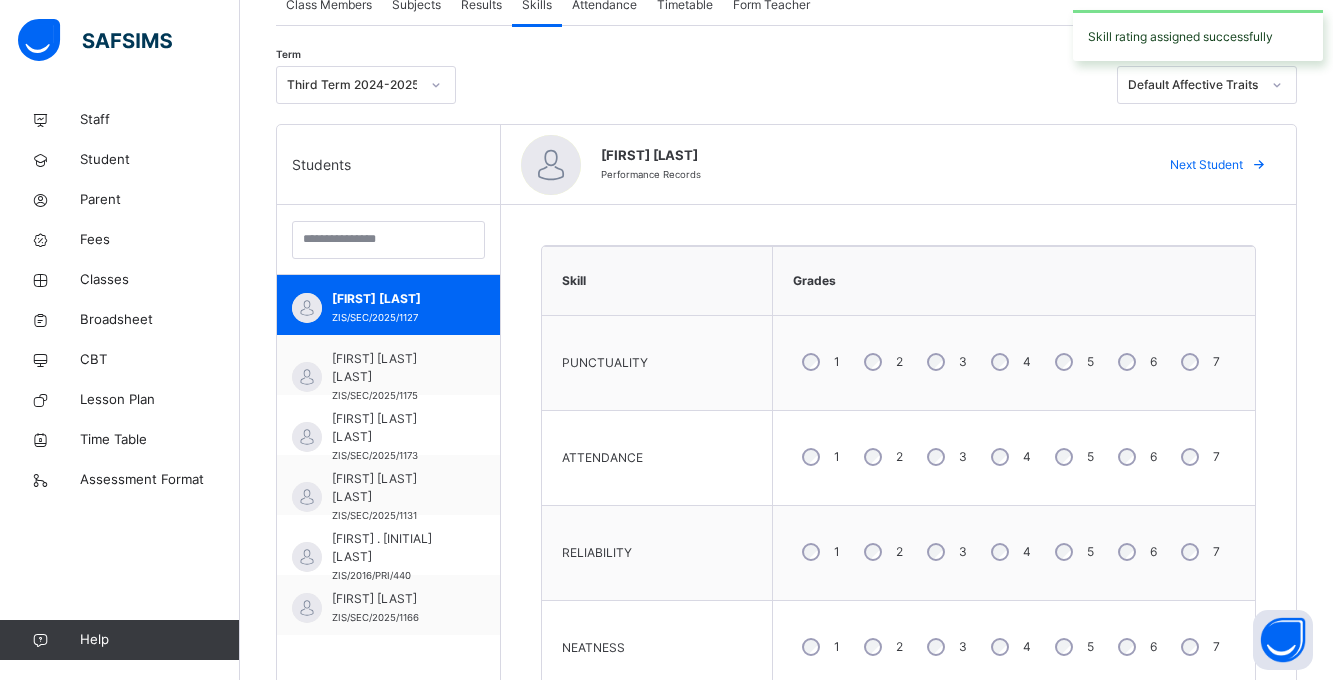scroll, scrollTop: 426, scrollLeft: 0, axis: vertical 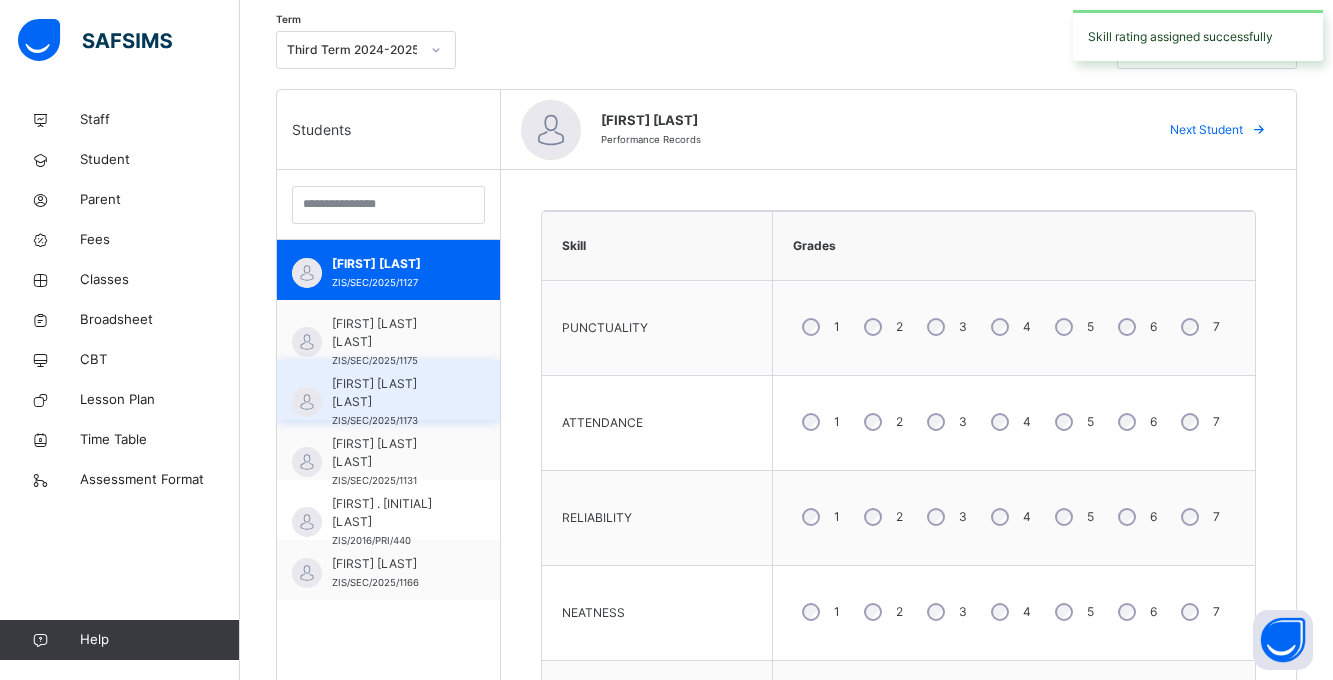 click on "ABDULLAHI ABDULLAHI DAYAR" at bounding box center (393, 393) 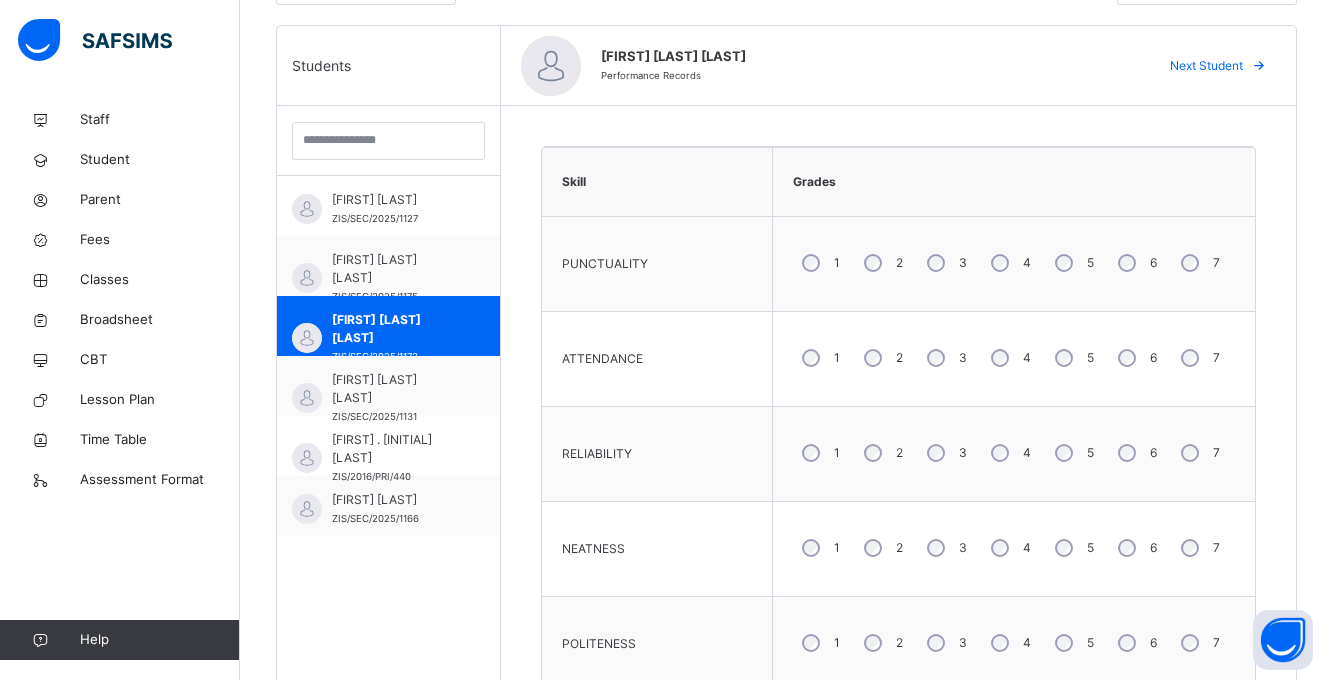 scroll, scrollTop: 526, scrollLeft: 0, axis: vertical 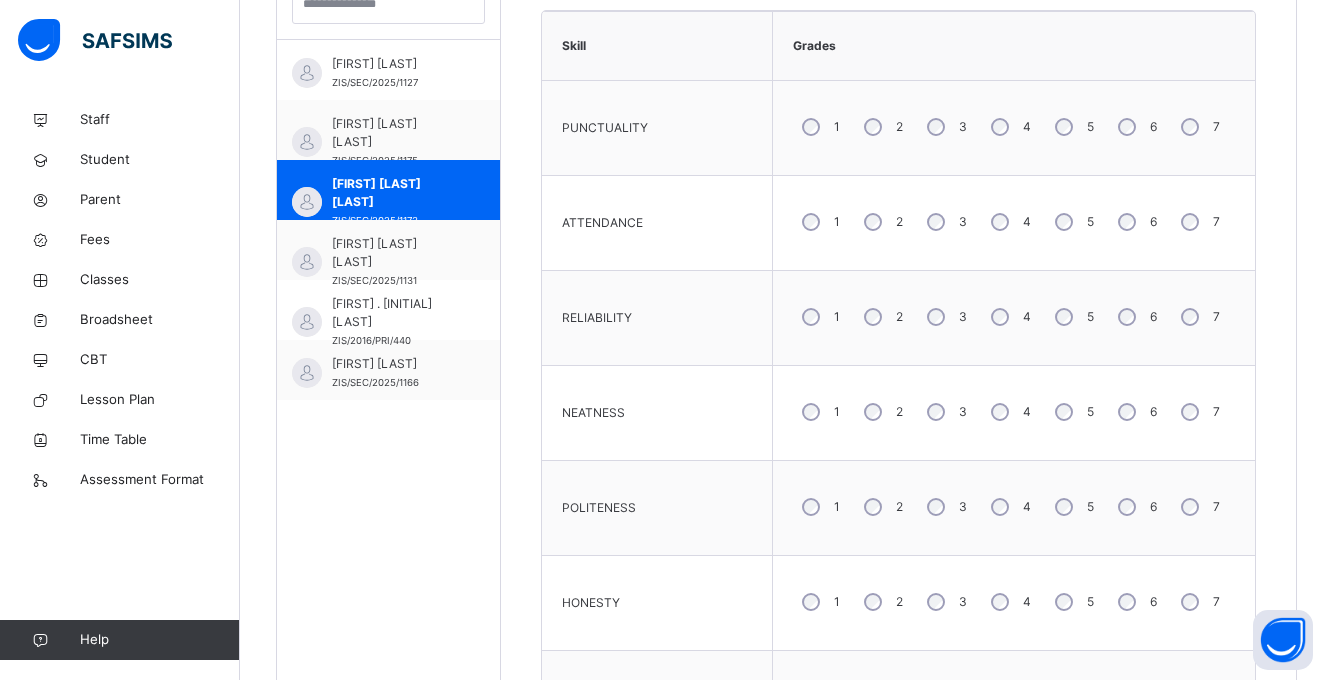 click on "4" at bounding box center [1009, 317] 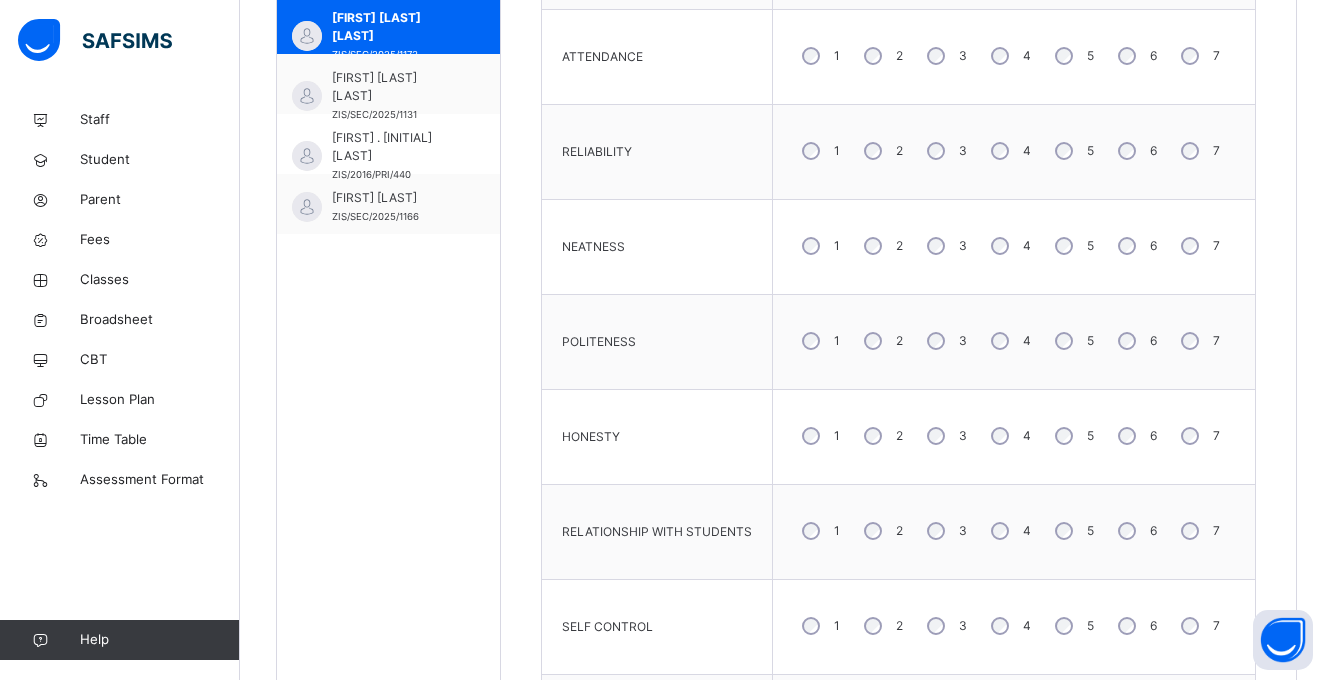 scroll, scrollTop: 826, scrollLeft: 0, axis: vertical 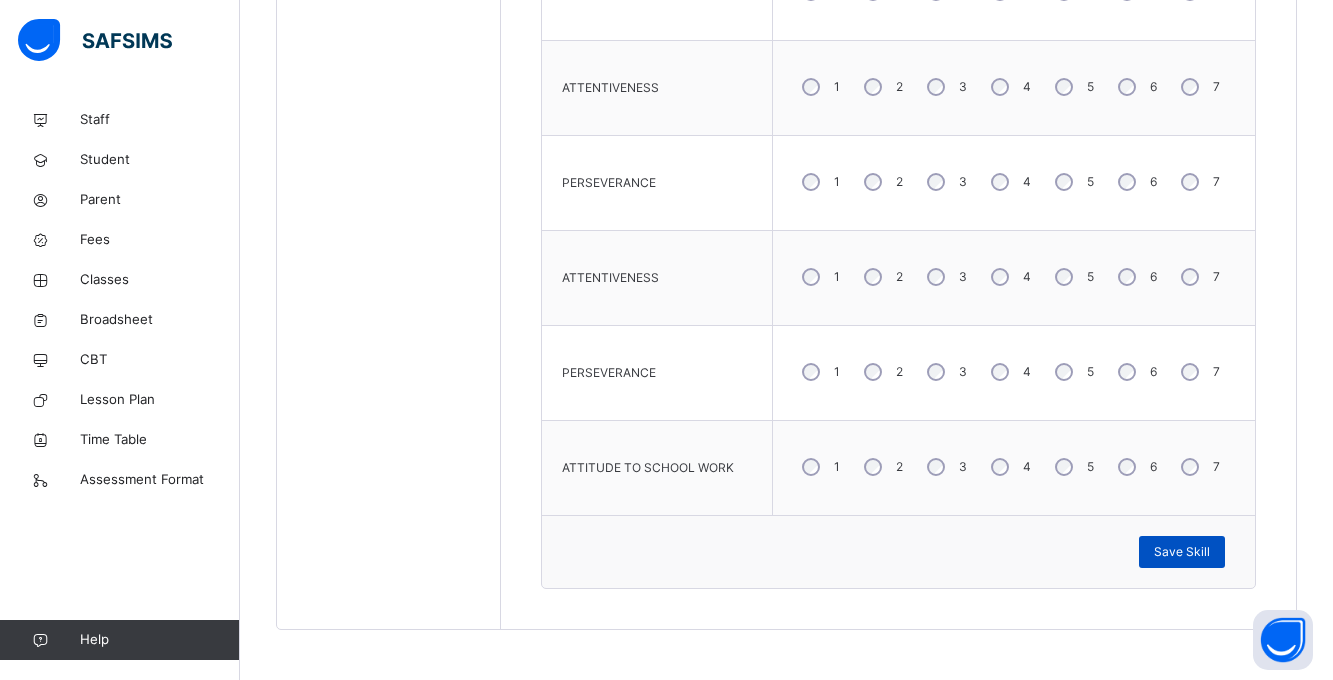 click on "Save Skill" at bounding box center [1182, 552] 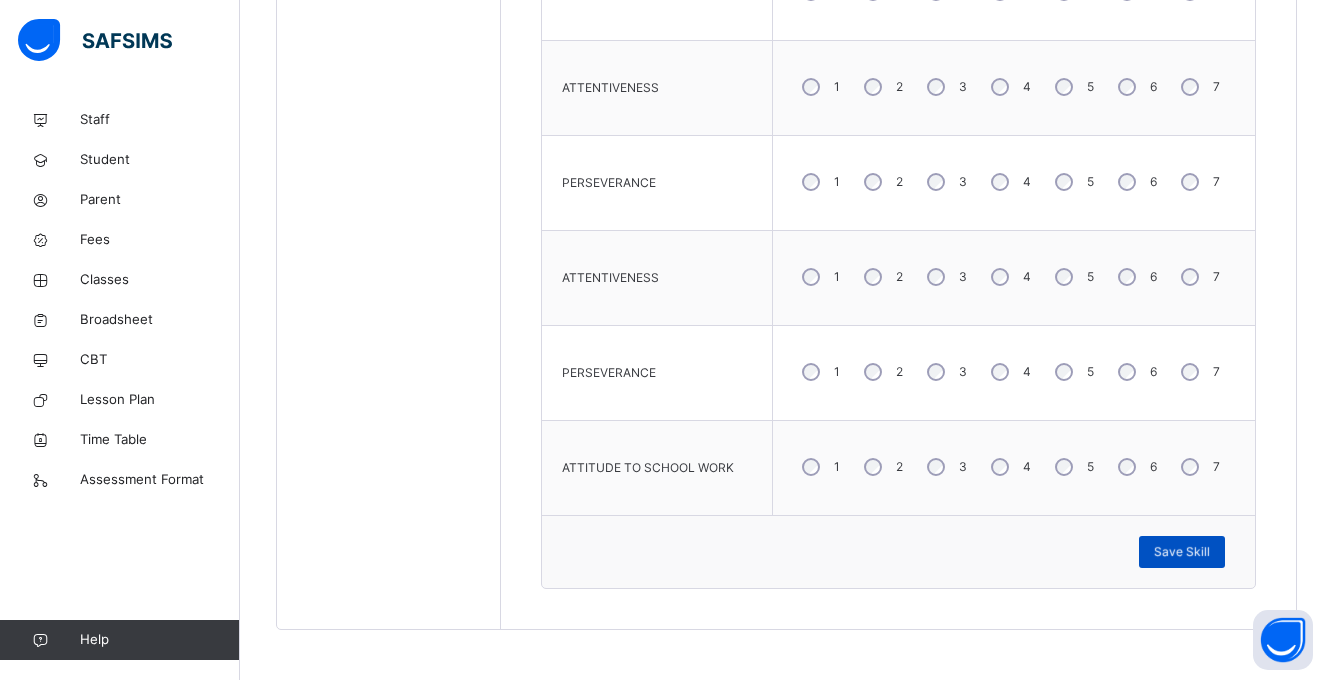 click on "Save Skill" at bounding box center (1182, 552) 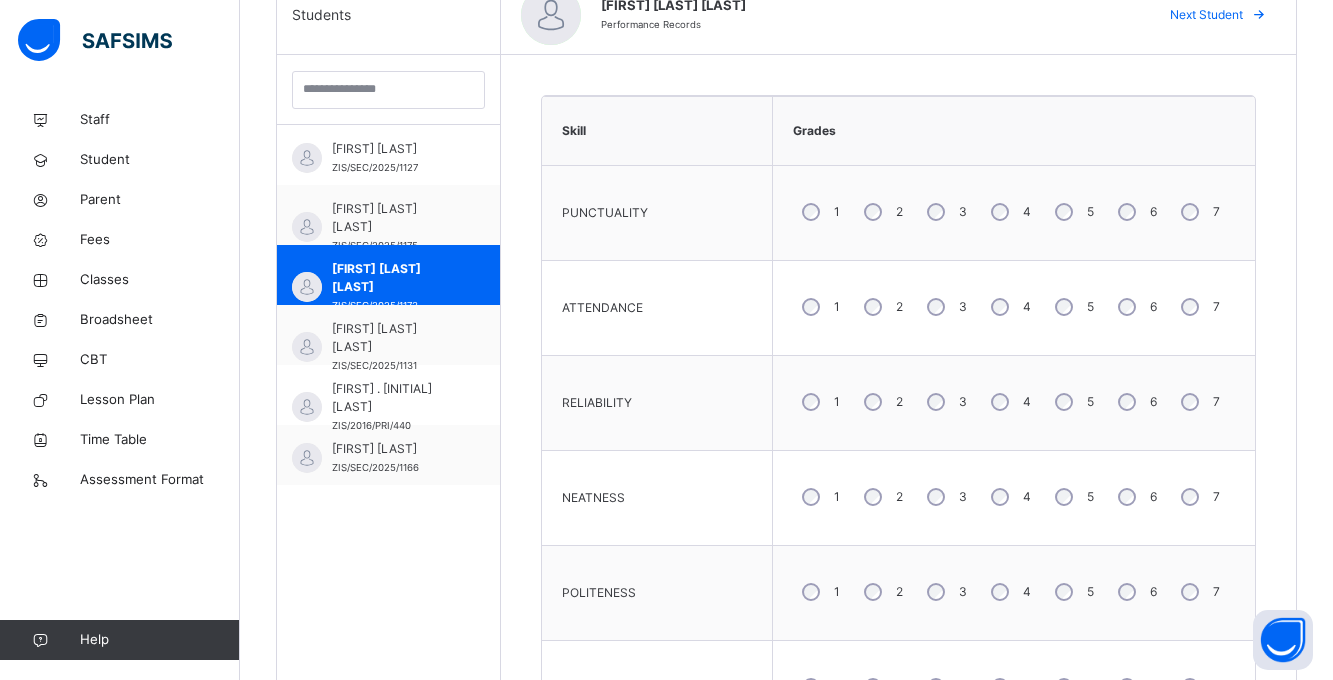 scroll, scrollTop: 626, scrollLeft: 0, axis: vertical 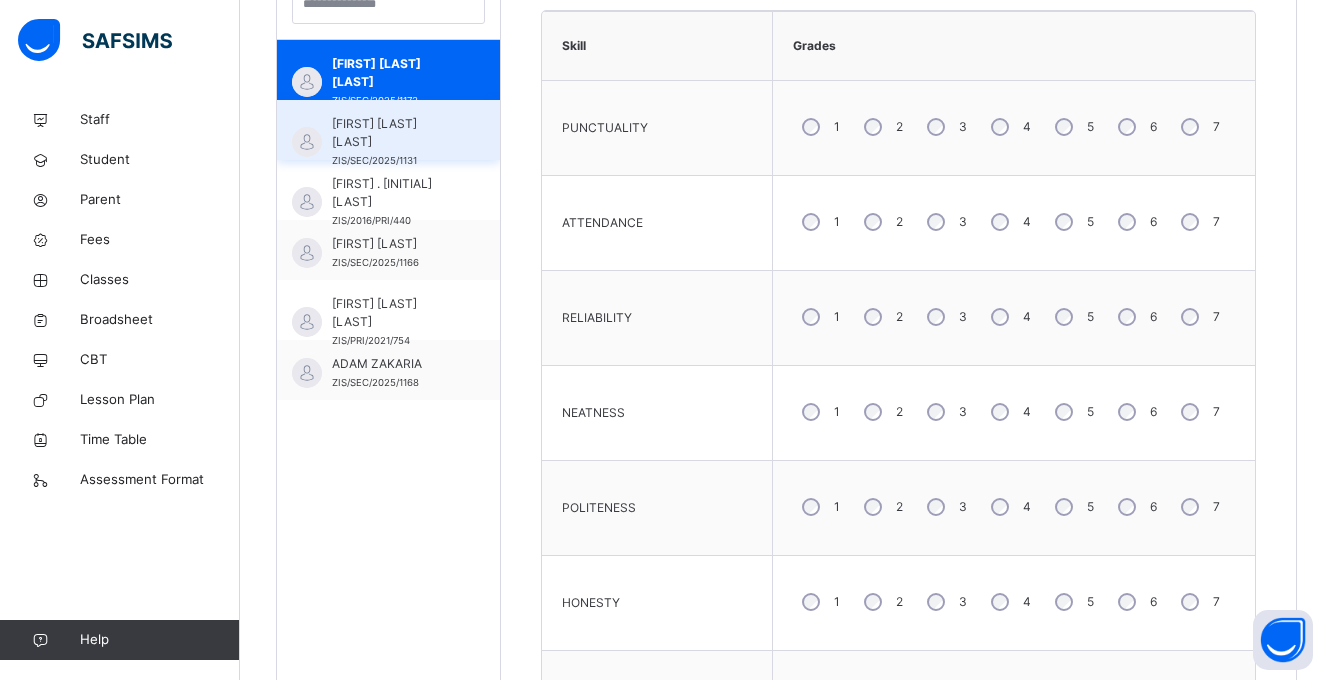 click on "ABDULLAHI OLANREWAJU ABDULLAHI" at bounding box center [393, 133] 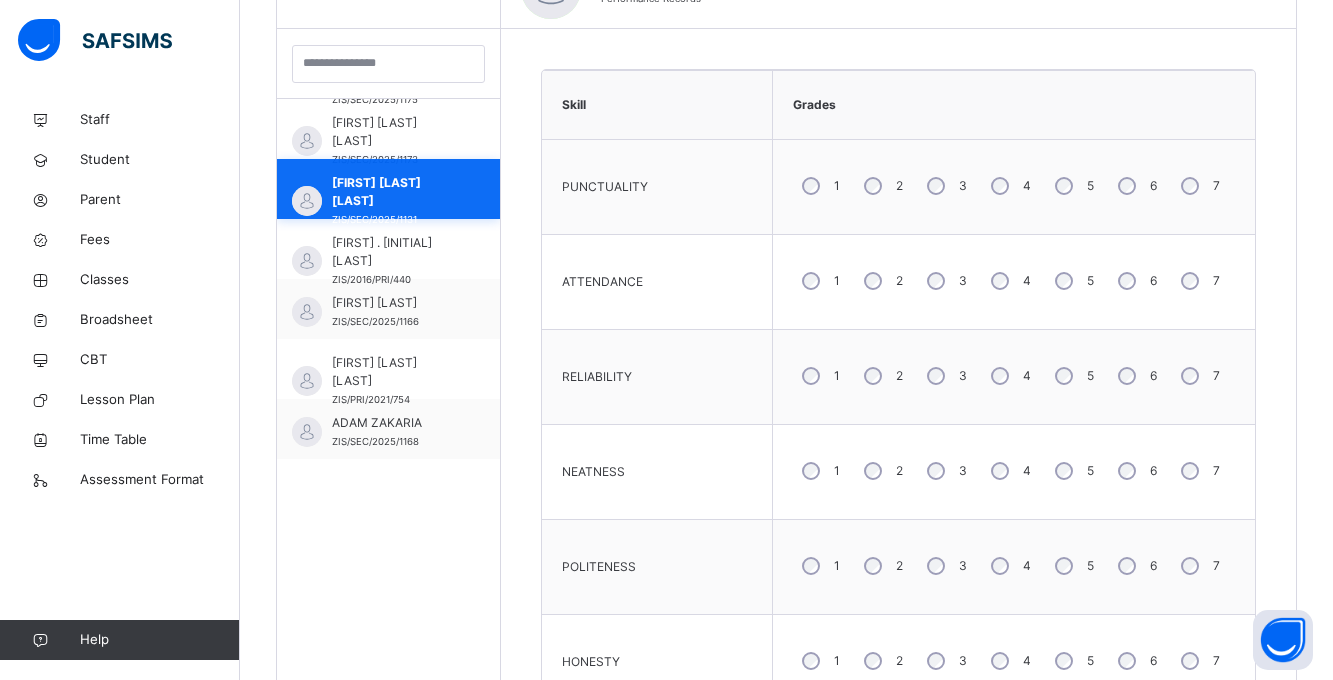 scroll, scrollTop: 626, scrollLeft: 0, axis: vertical 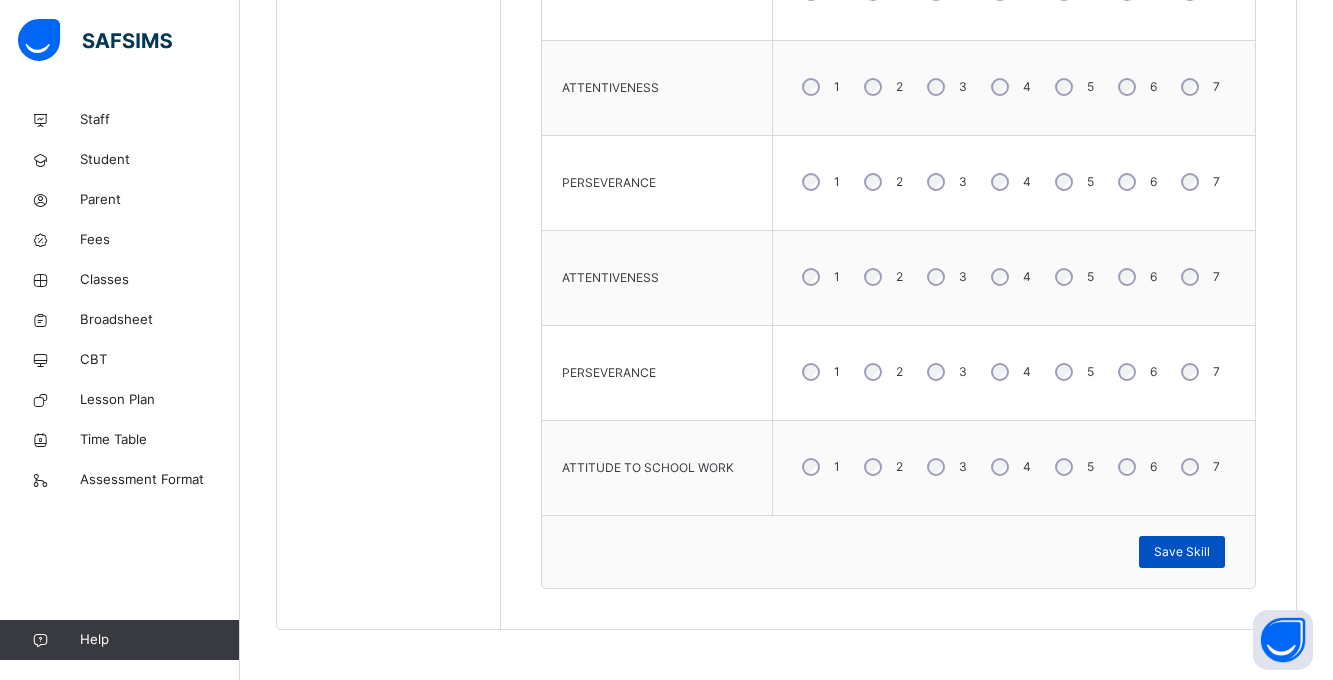 click on "Save Skill" at bounding box center [1182, 552] 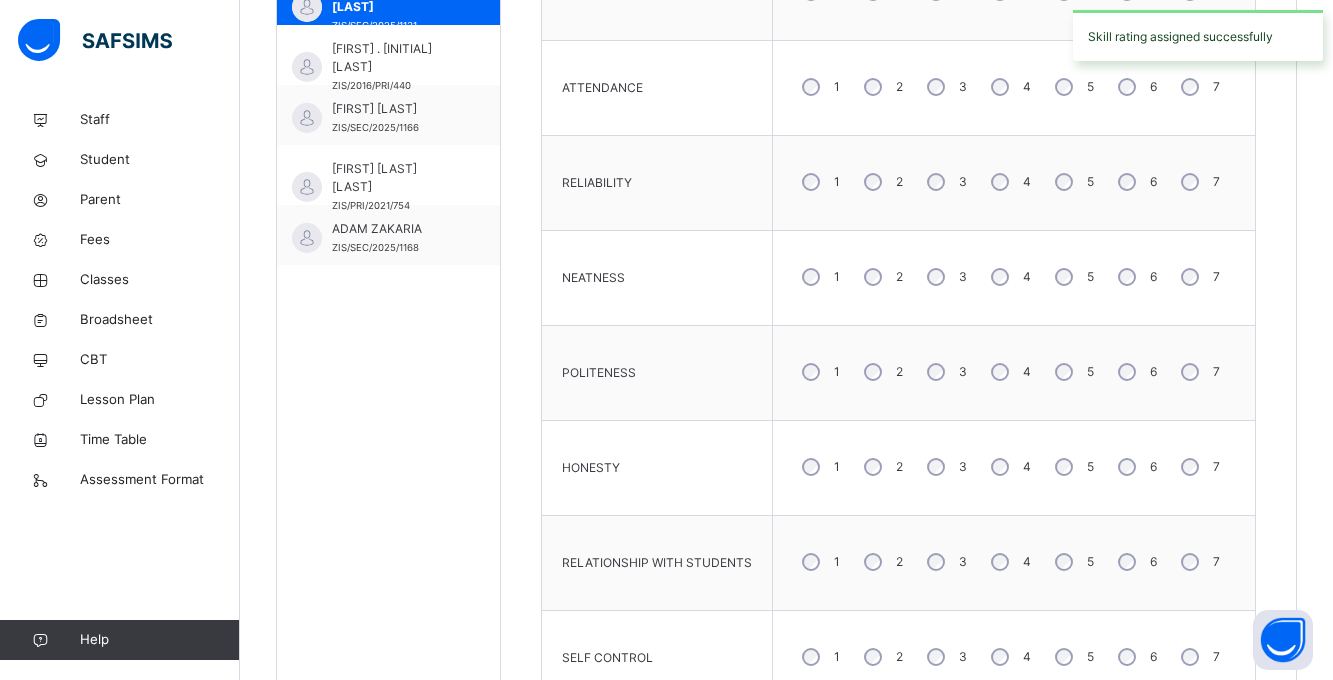 scroll, scrollTop: 726, scrollLeft: 0, axis: vertical 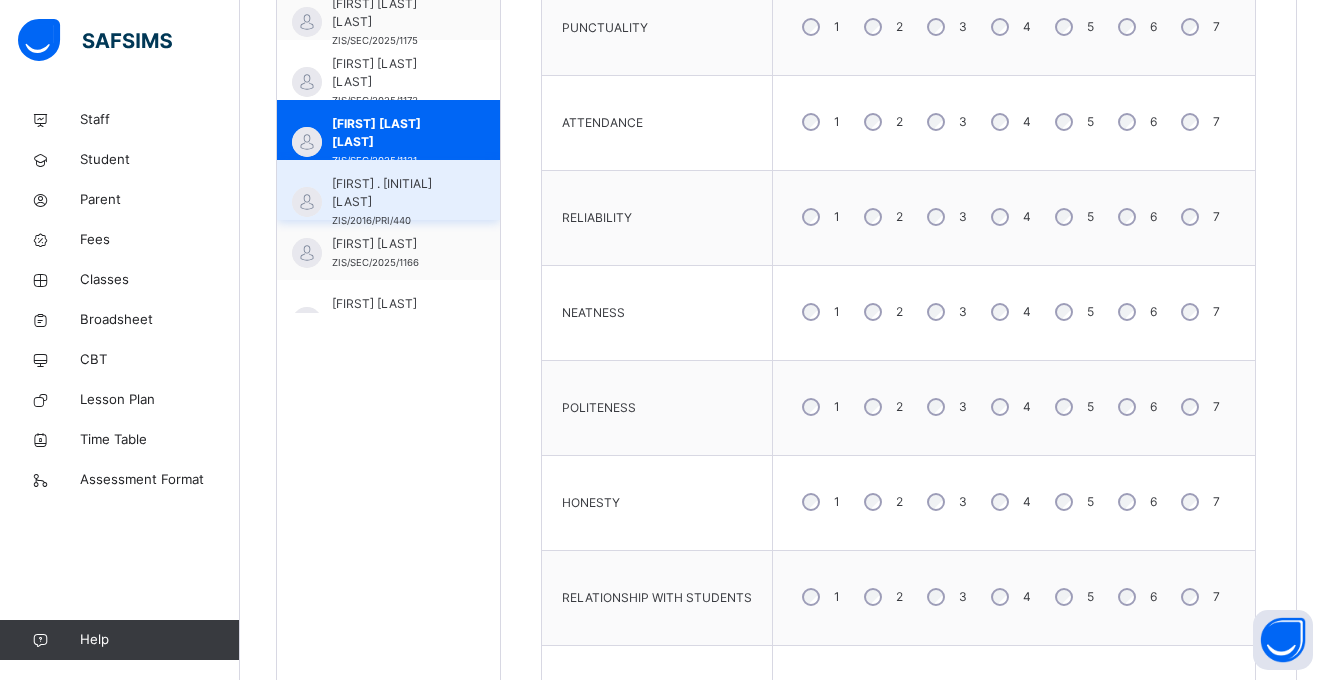 click on "ABDULRAHMAN .O. SANI" at bounding box center (393, 193) 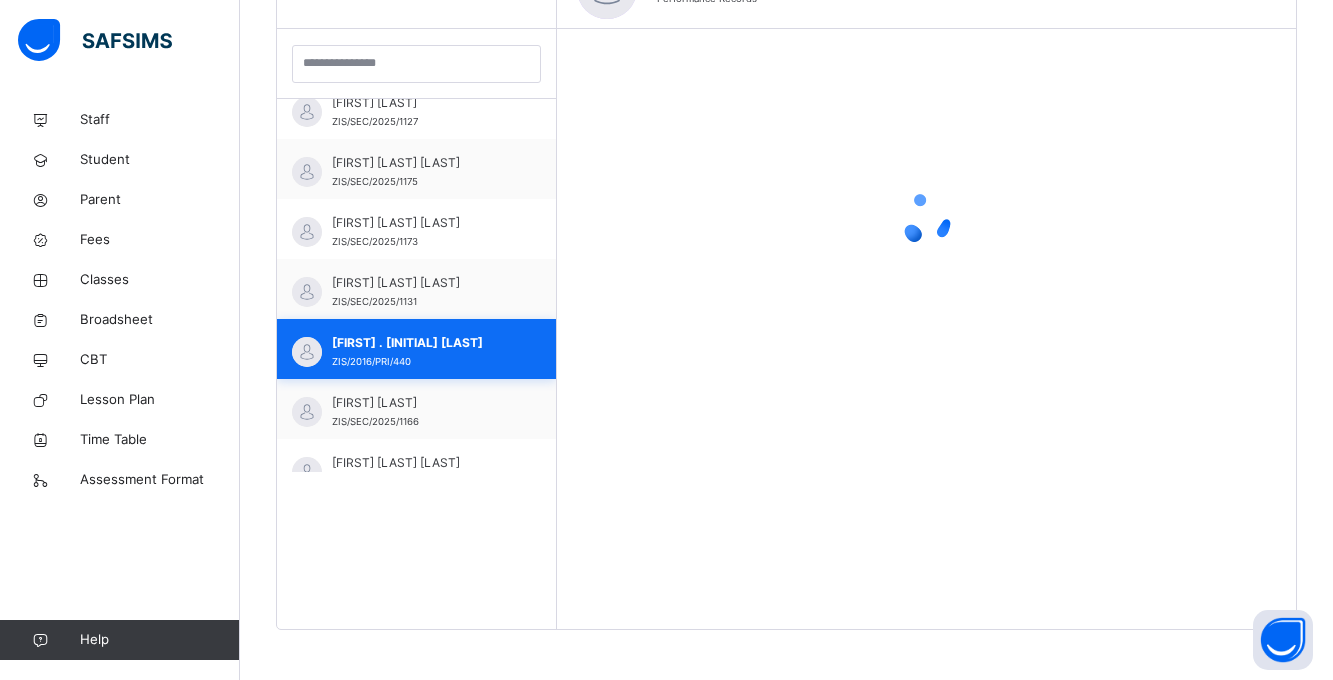 scroll, scrollTop: 567, scrollLeft: 0, axis: vertical 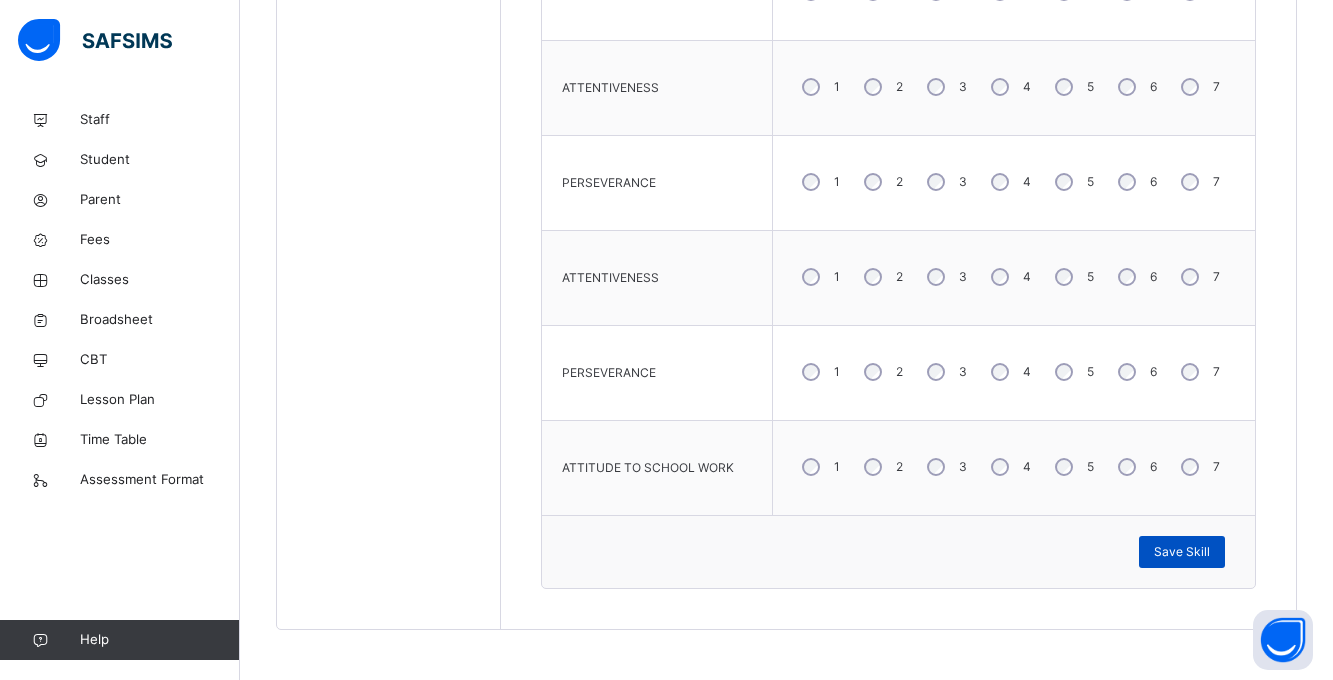 click on "Save Skill" at bounding box center (1182, 552) 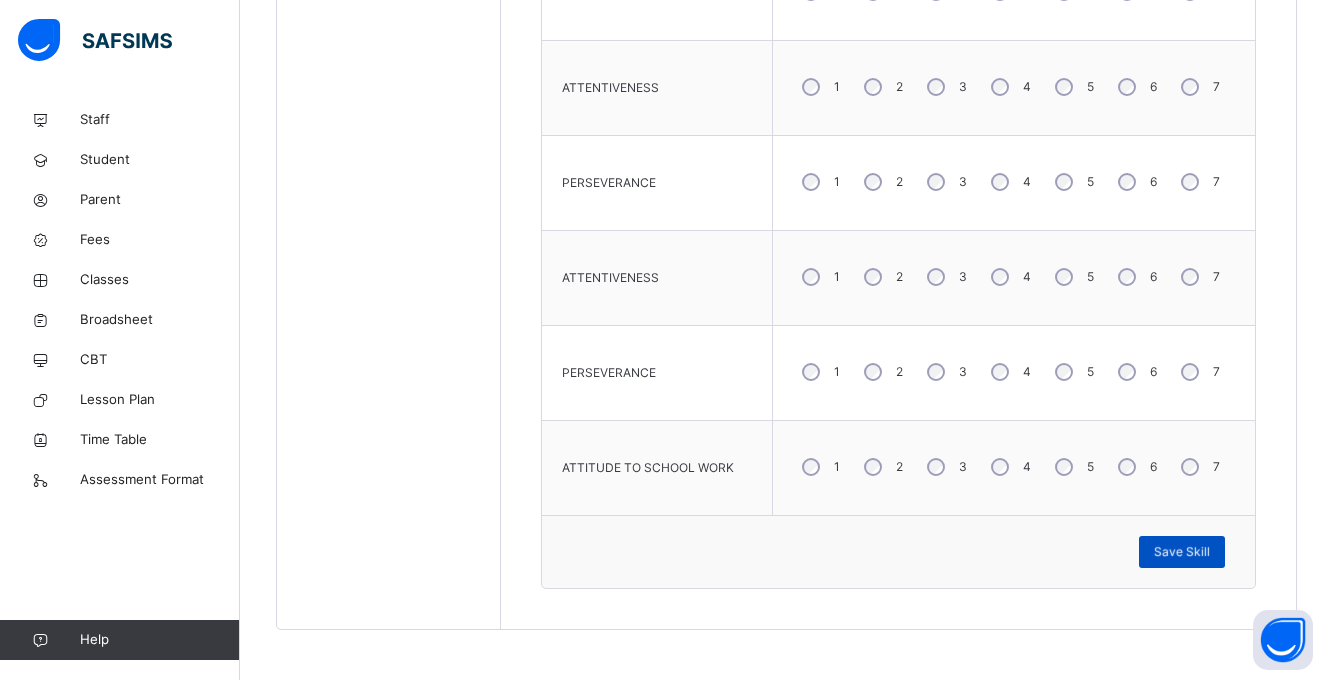 click on "Save Skill" at bounding box center [1182, 552] 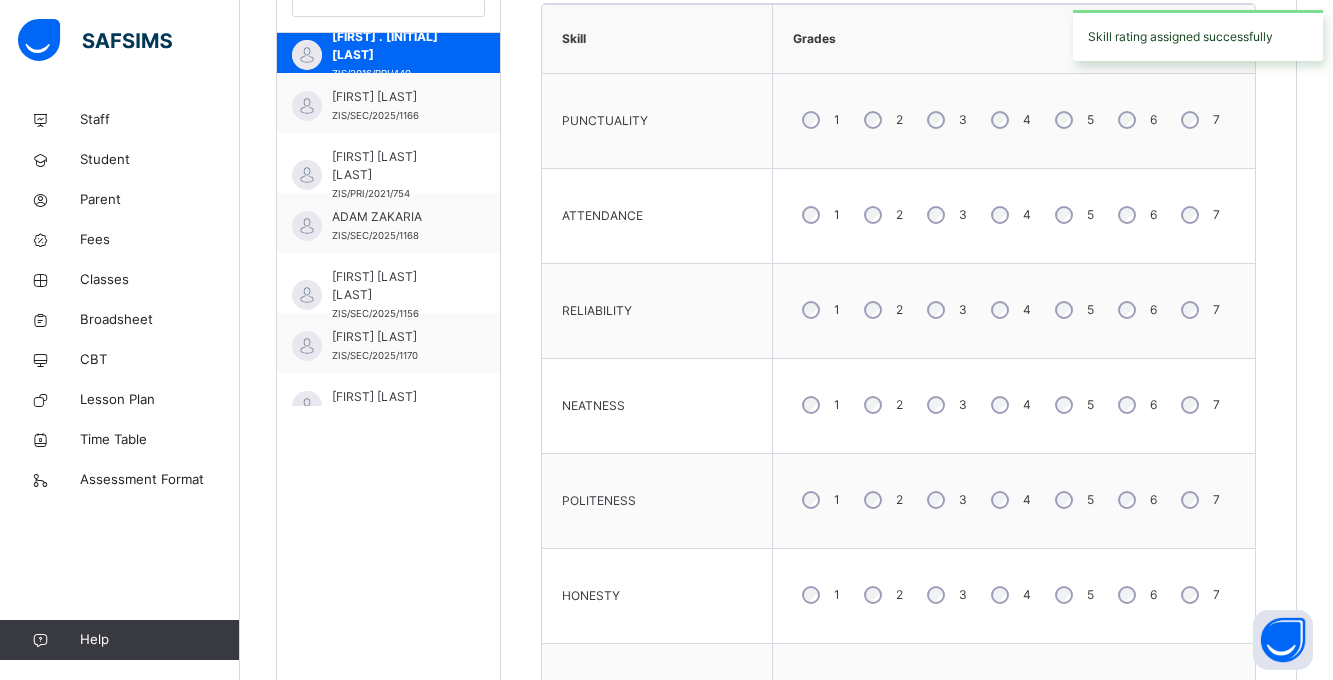 scroll, scrollTop: 626, scrollLeft: 0, axis: vertical 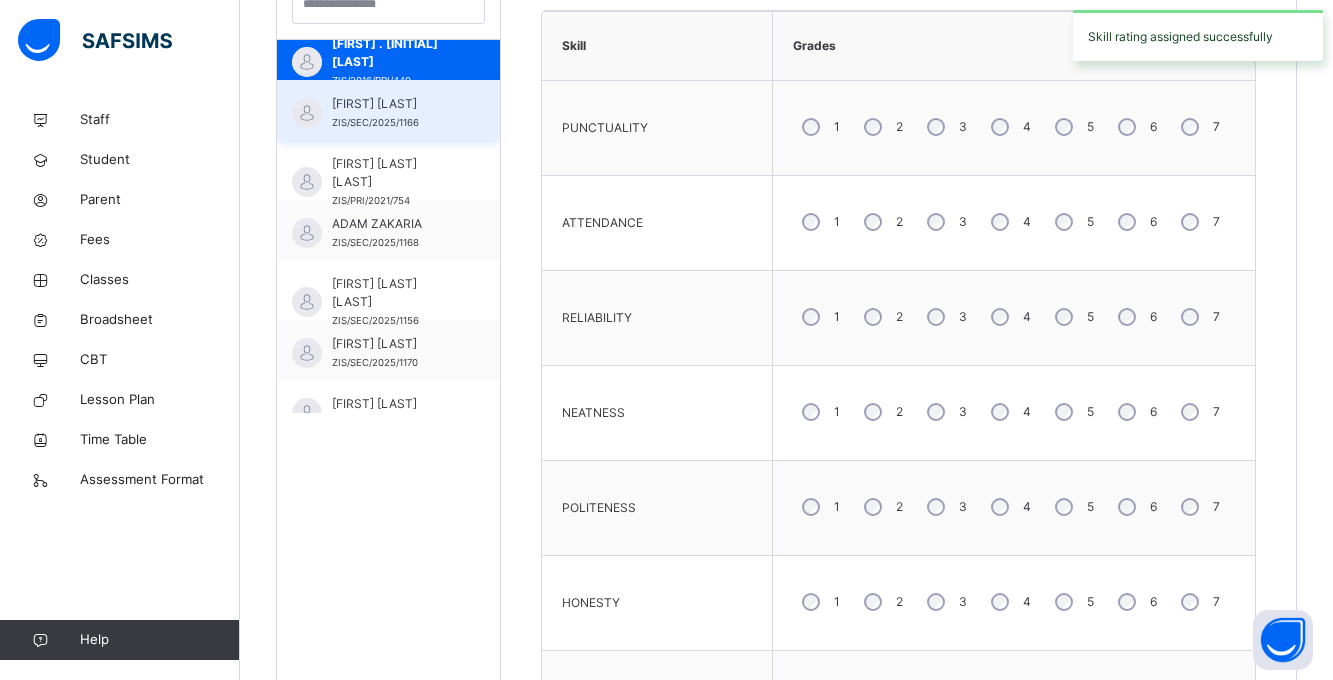 click on "ABUBAKAR  IDRIS" at bounding box center [393, 104] 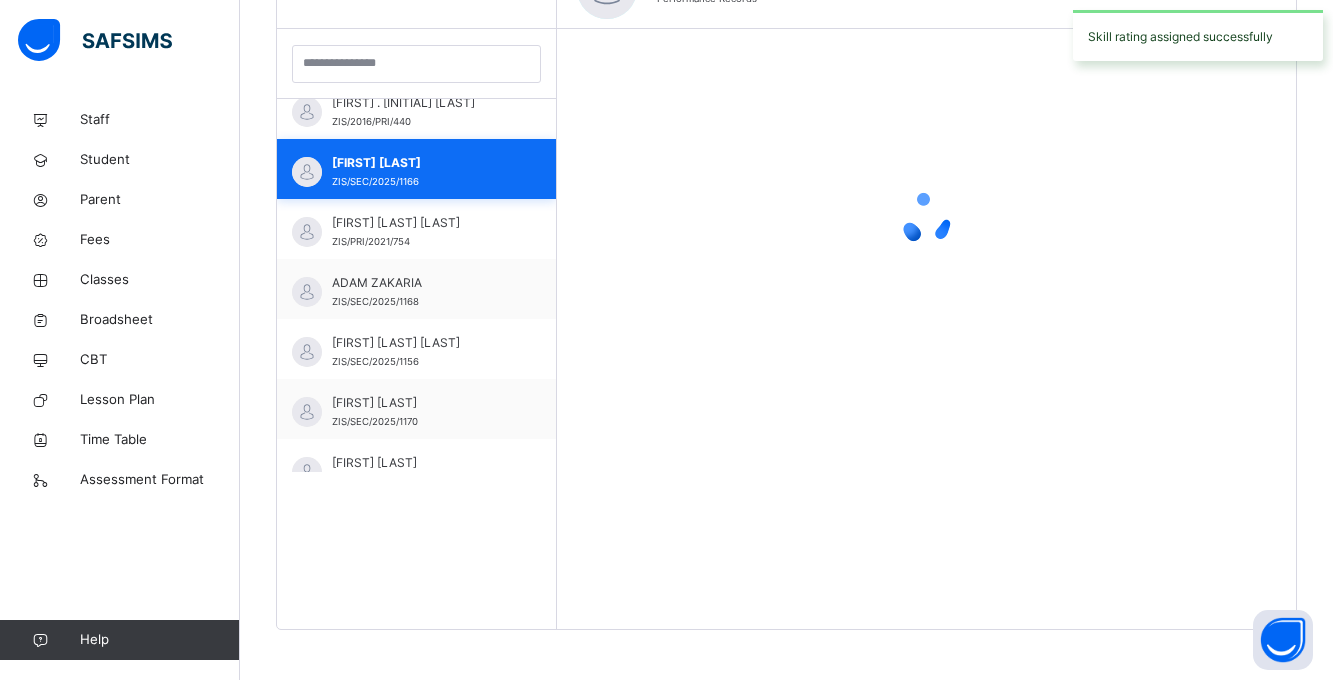 scroll, scrollTop: 567, scrollLeft: 0, axis: vertical 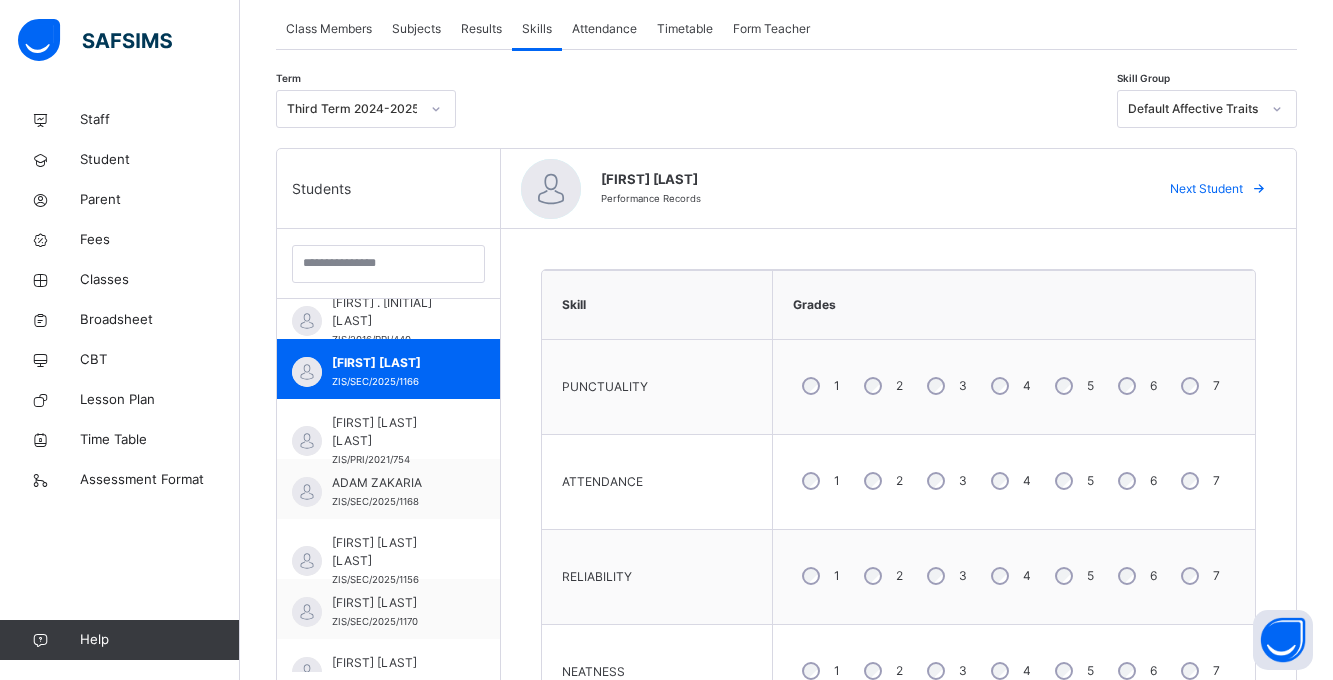click on "3" at bounding box center [945, 481] 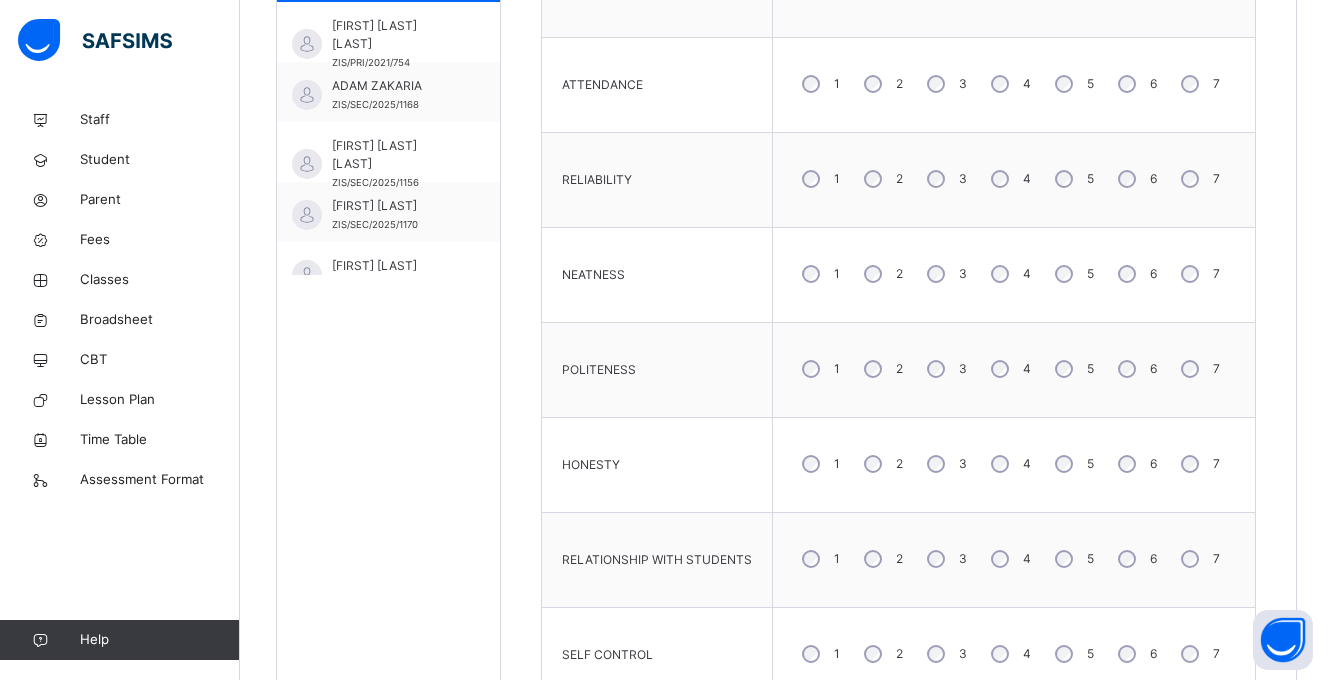 scroll, scrollTop: 767, scrollLeft: 0, axis: vertical 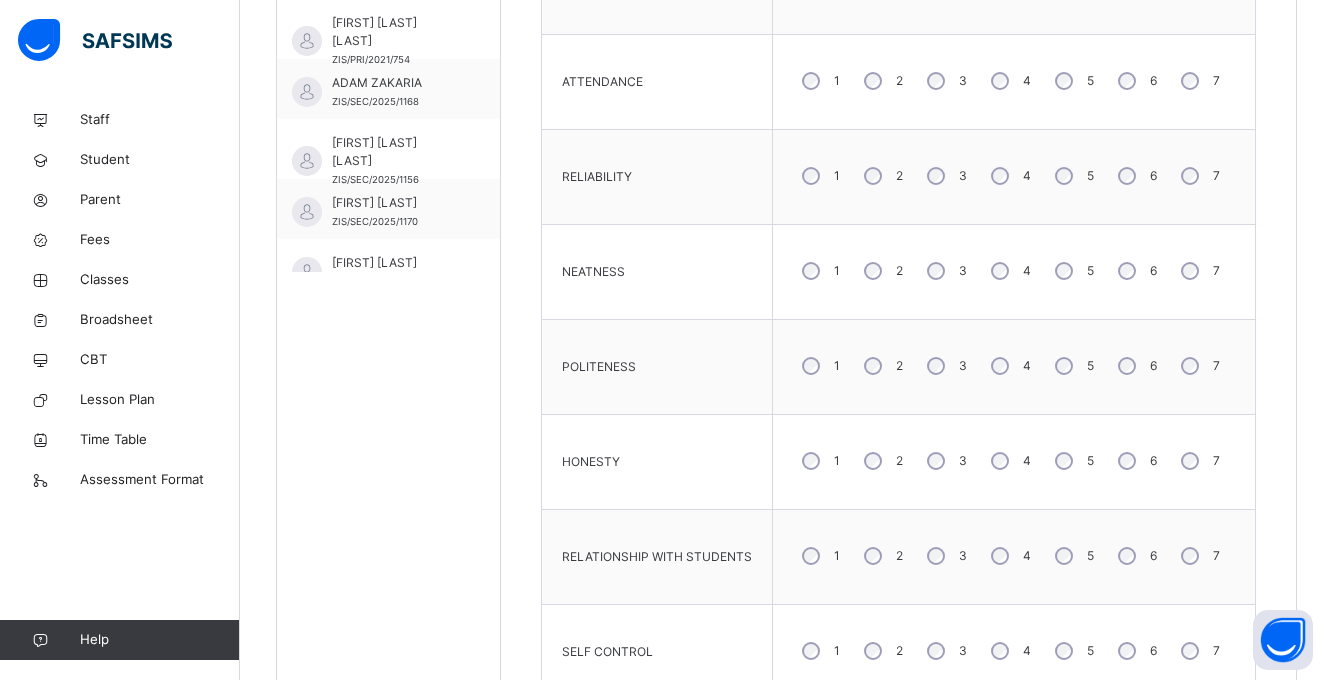 click on "3" at bounding box center [945, 461] 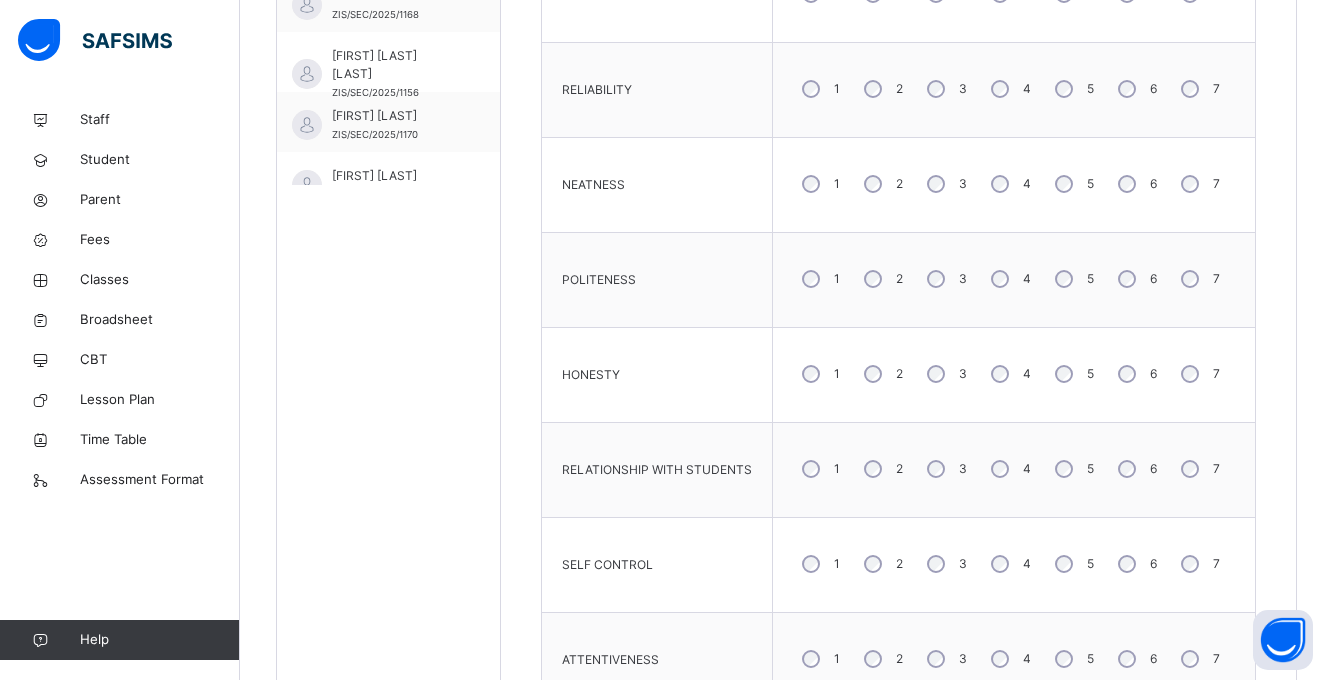 scroll, scrollTop: 967, scrollLeft: 0, axis: vertical 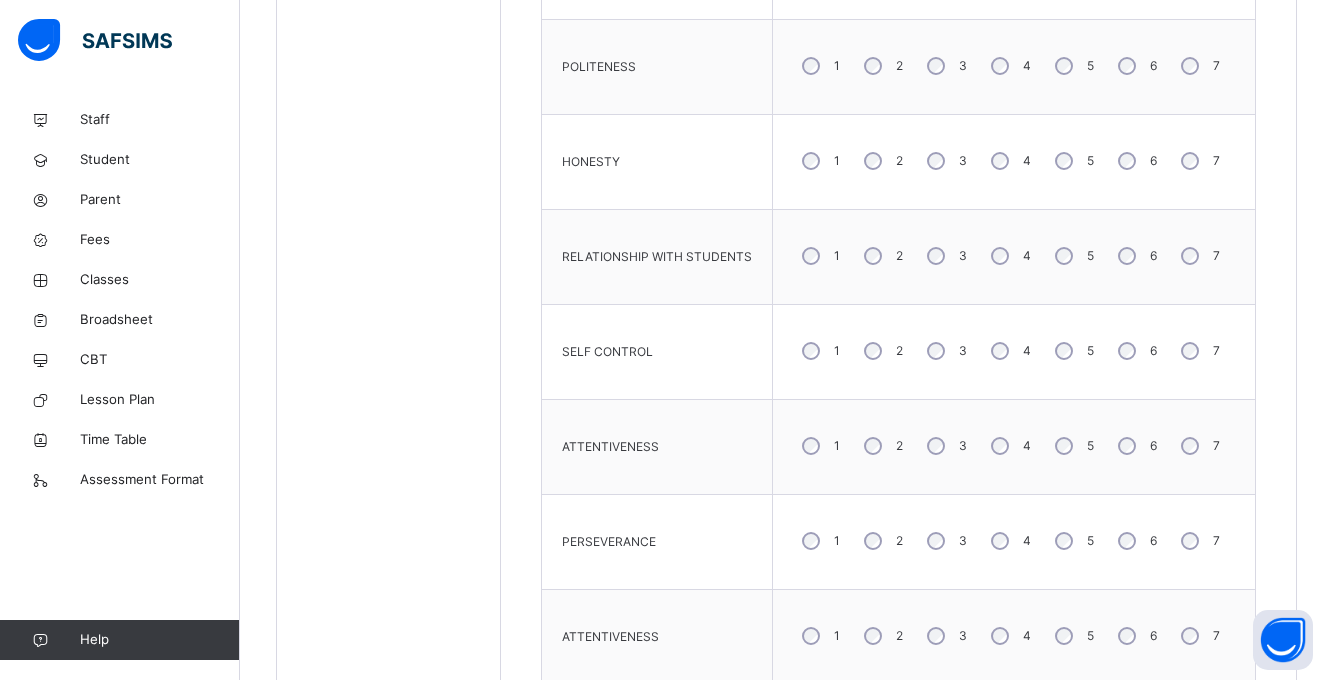 click on "4" at bounding box center [1009, 446] 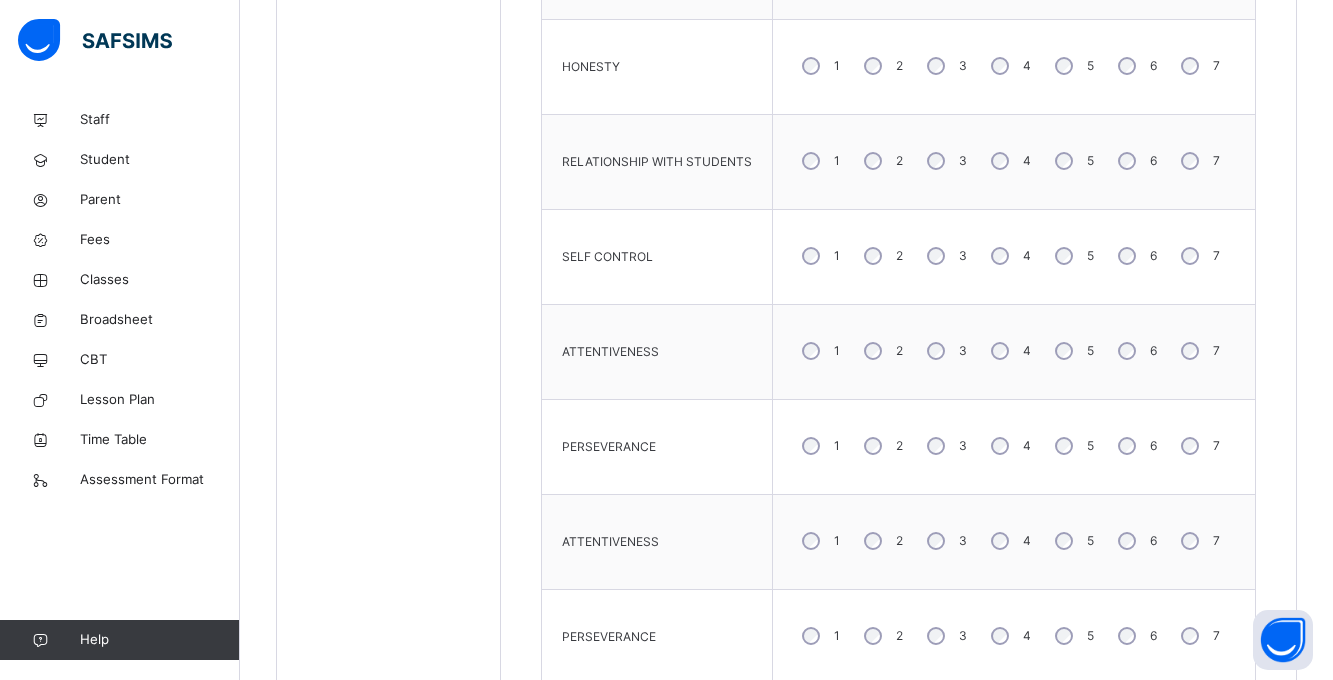 scroll, scrollTop: 1367, scrollLeft: 0, axis: vertical 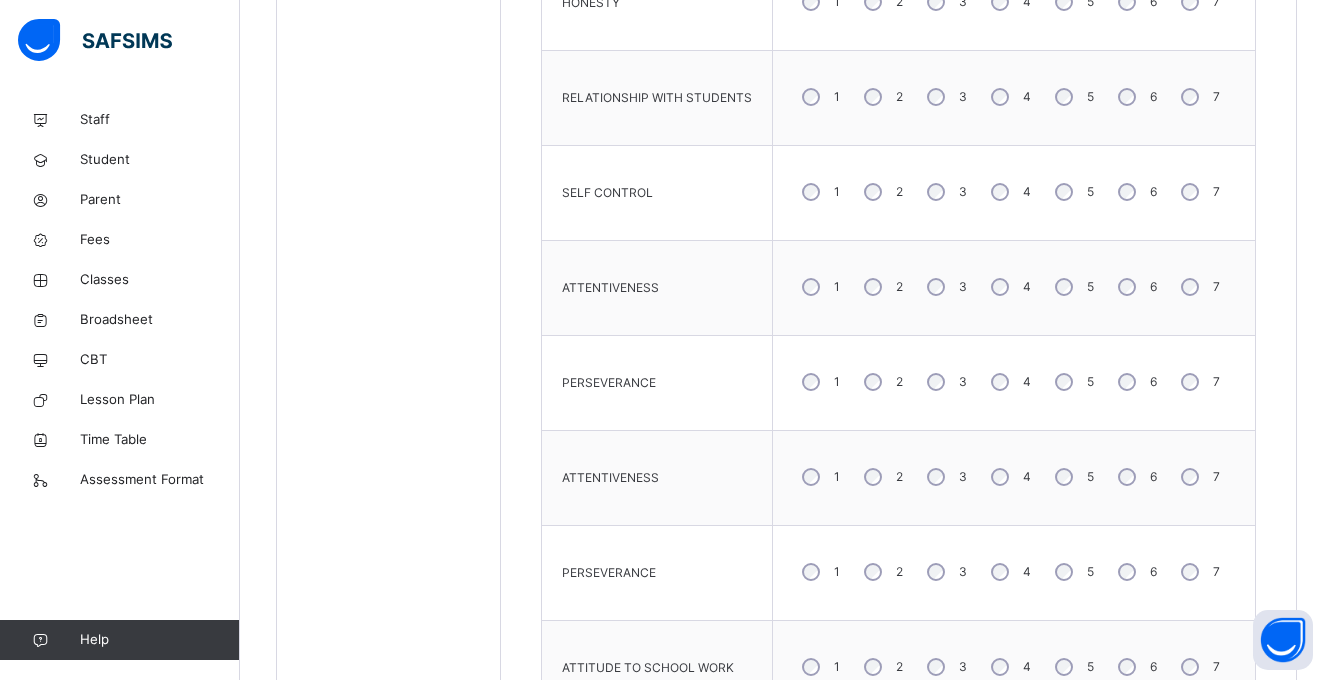 click on "4" at bounding box center [1009, 382] 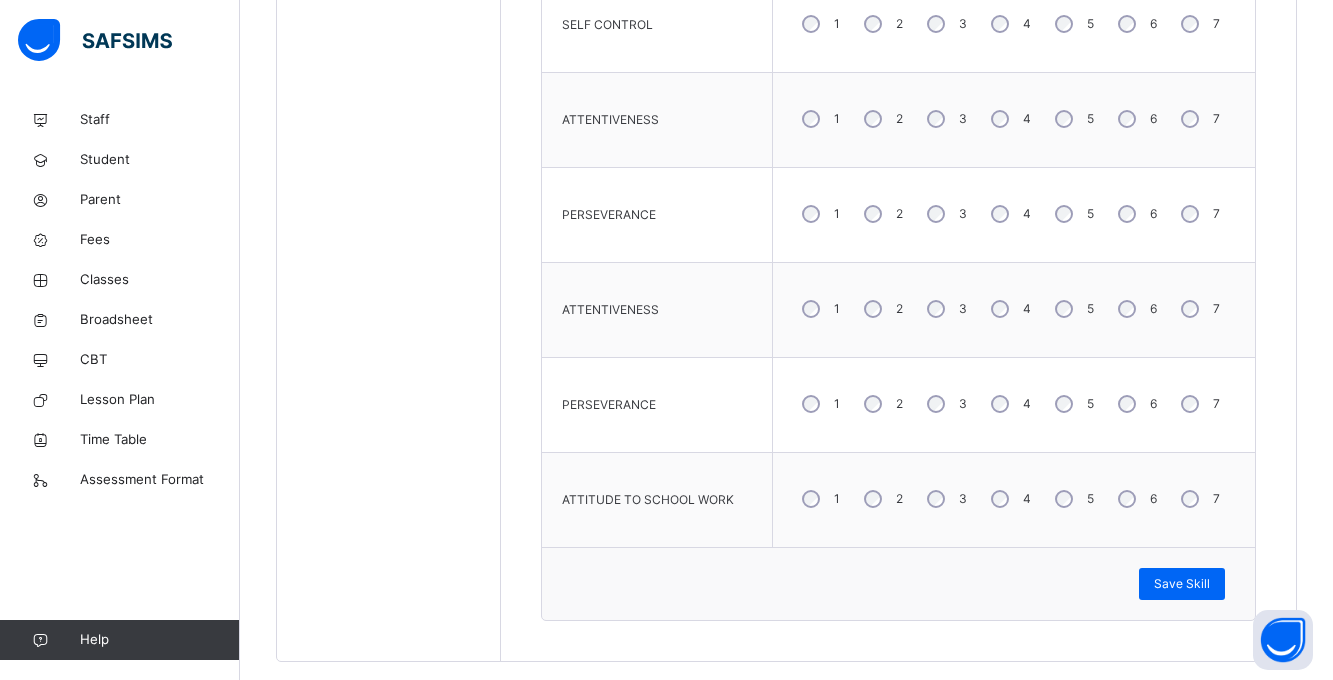 scroll, scrollTop: 1426, scrollLeft: 0, axis: vertical 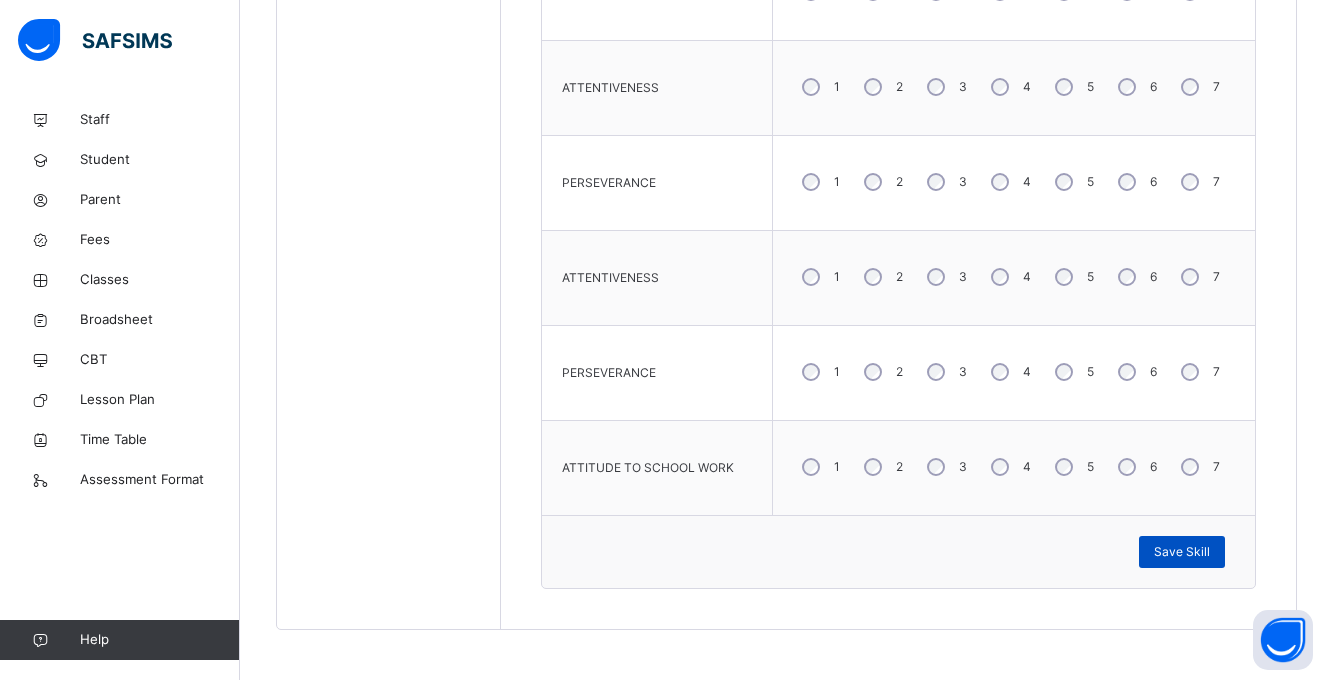 click on "Save Skill" at bounding box center [1182, 552] 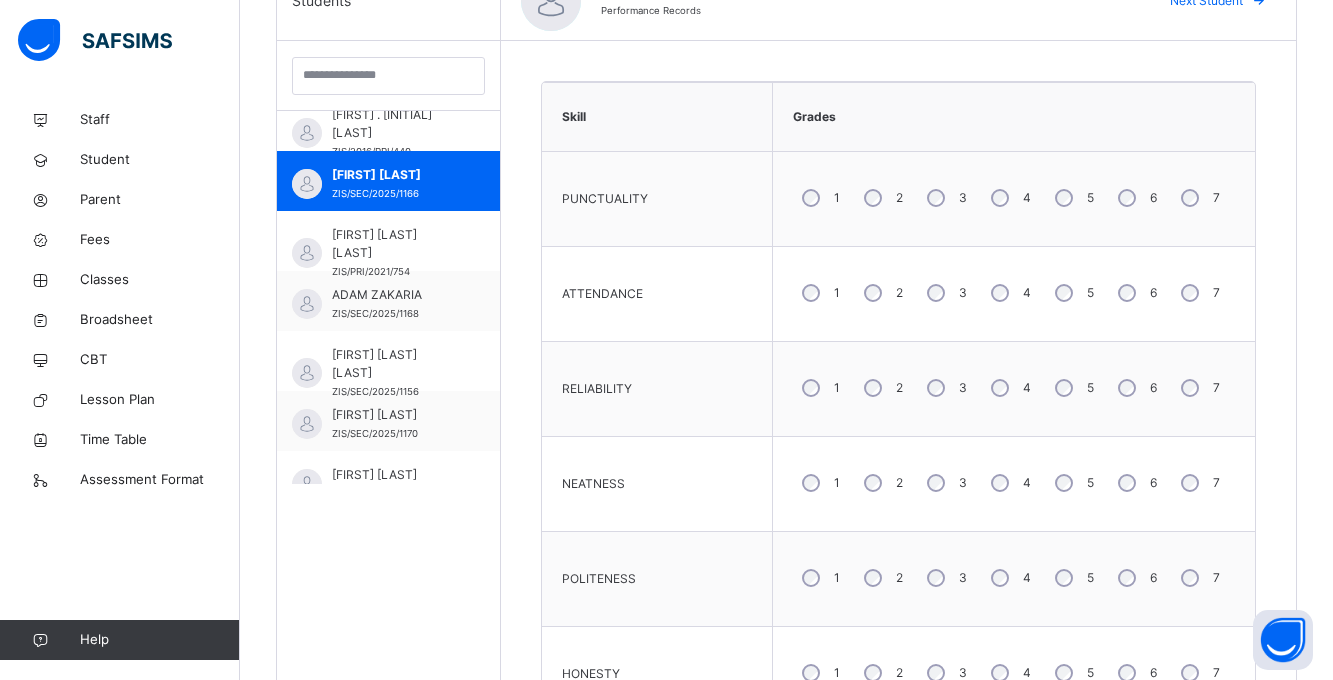 scroll, scrollTop: 526, scrollLeft: 0, axis: vertical 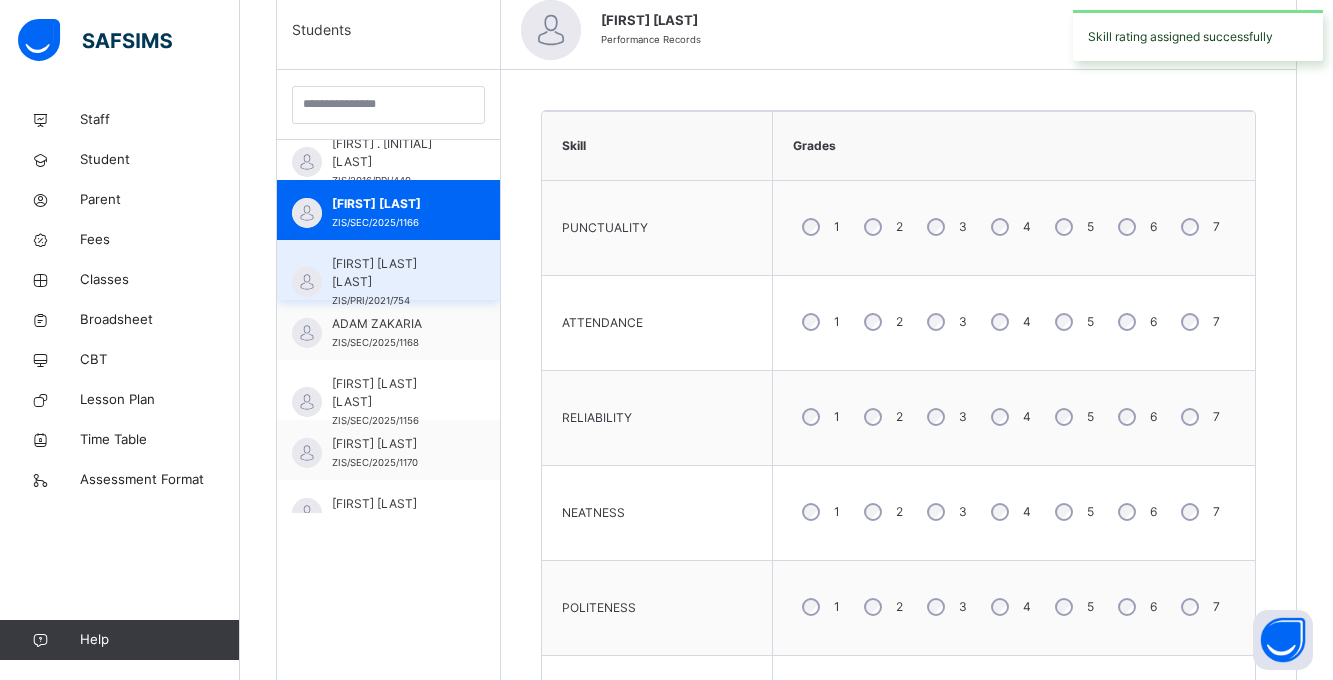 click on "ABUBAKAR TAUHEED RUMISAU" at bounding box center [393, 273] 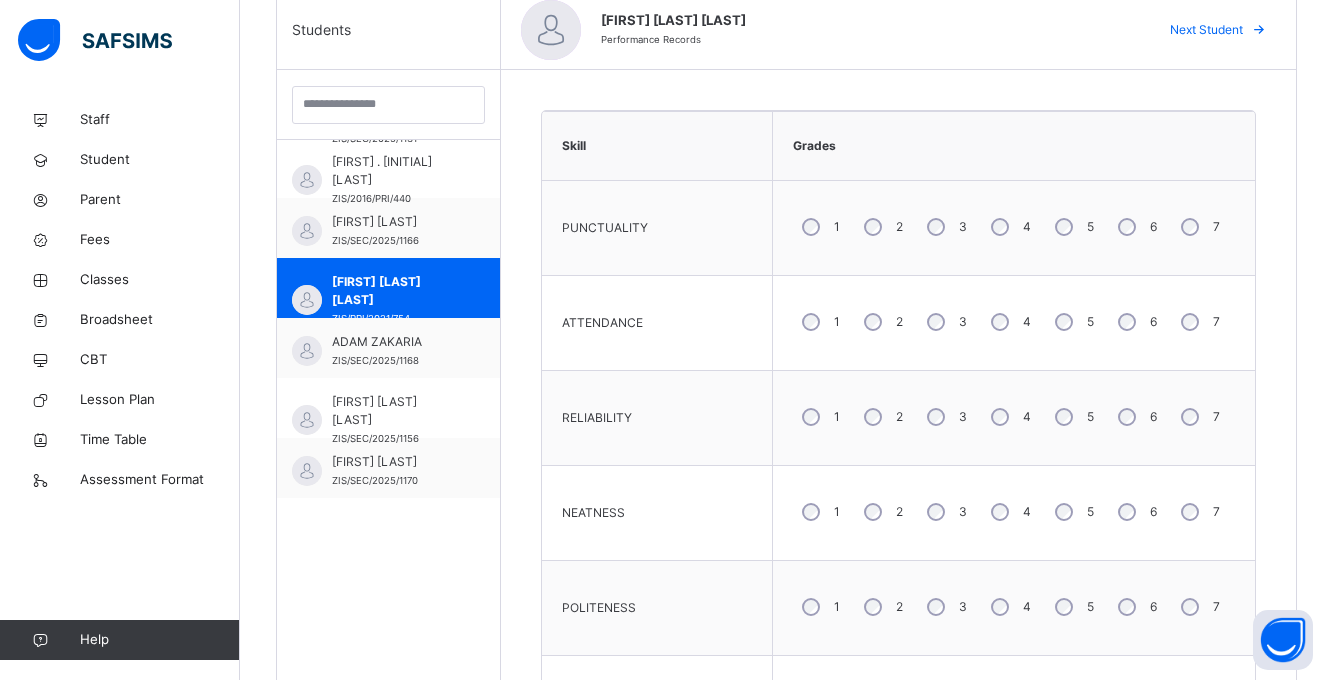 scroll, scrollTop: 260, scrollLeft: 0, axis: vertical 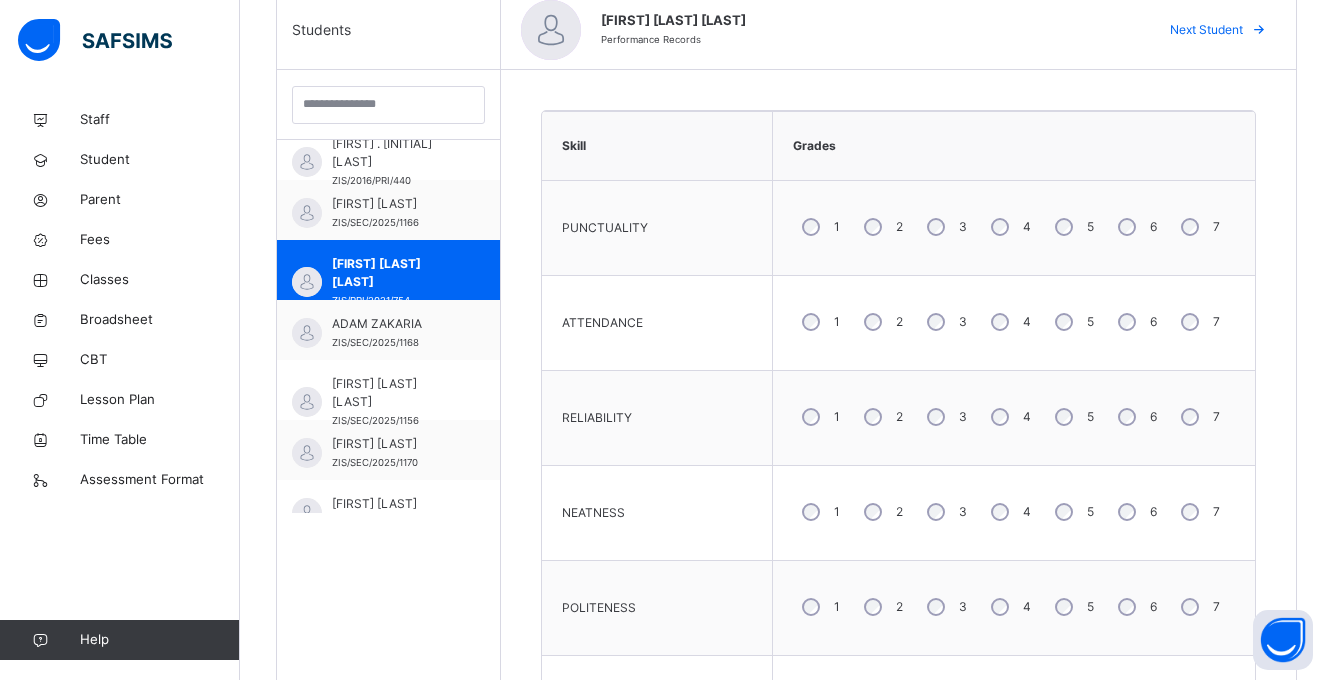 click on "4" at bounding box center (1009, 322) 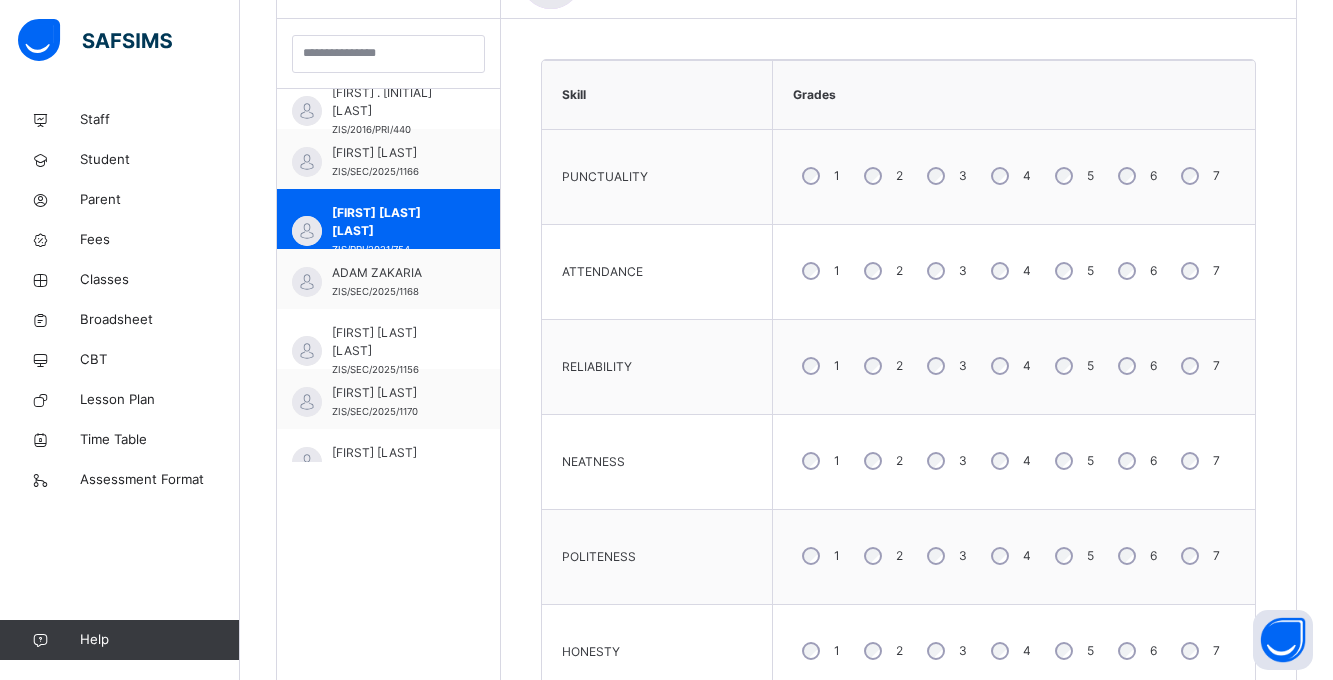 scroll, scrollTop: 626, scrollLeft: 0, axis: vertical 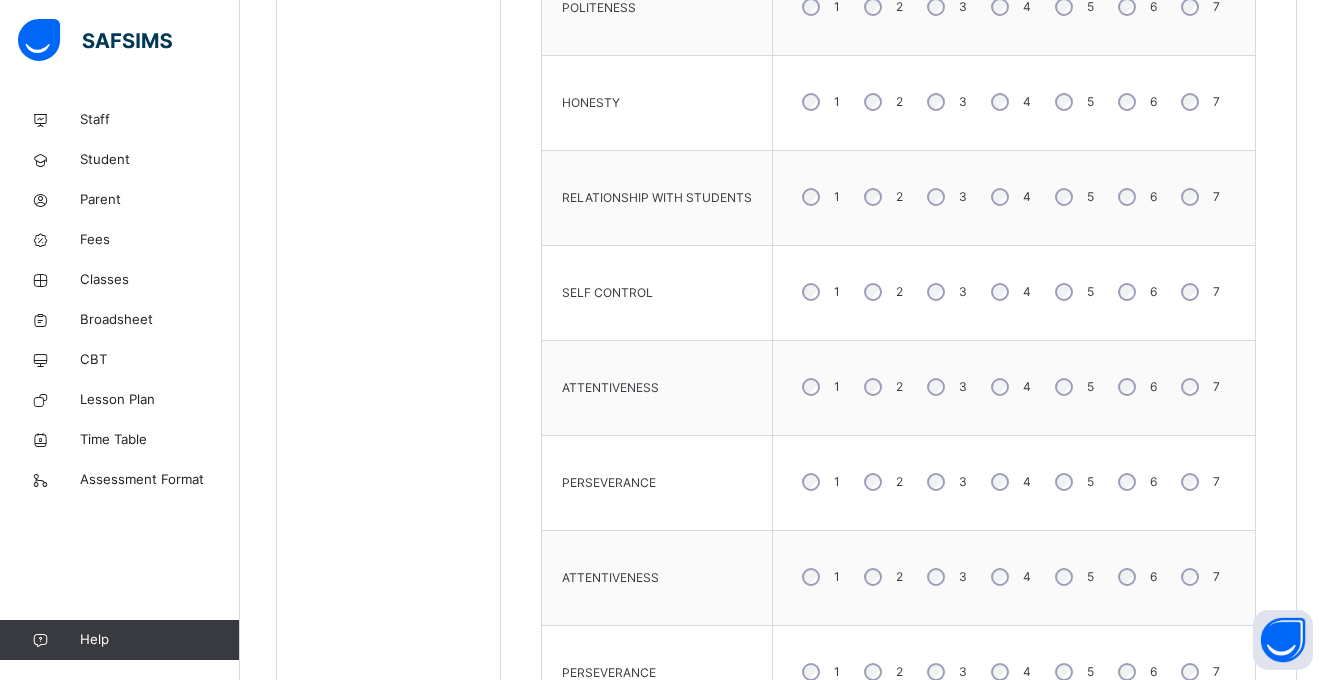 click on "4" at bounding box center (1009, 292) 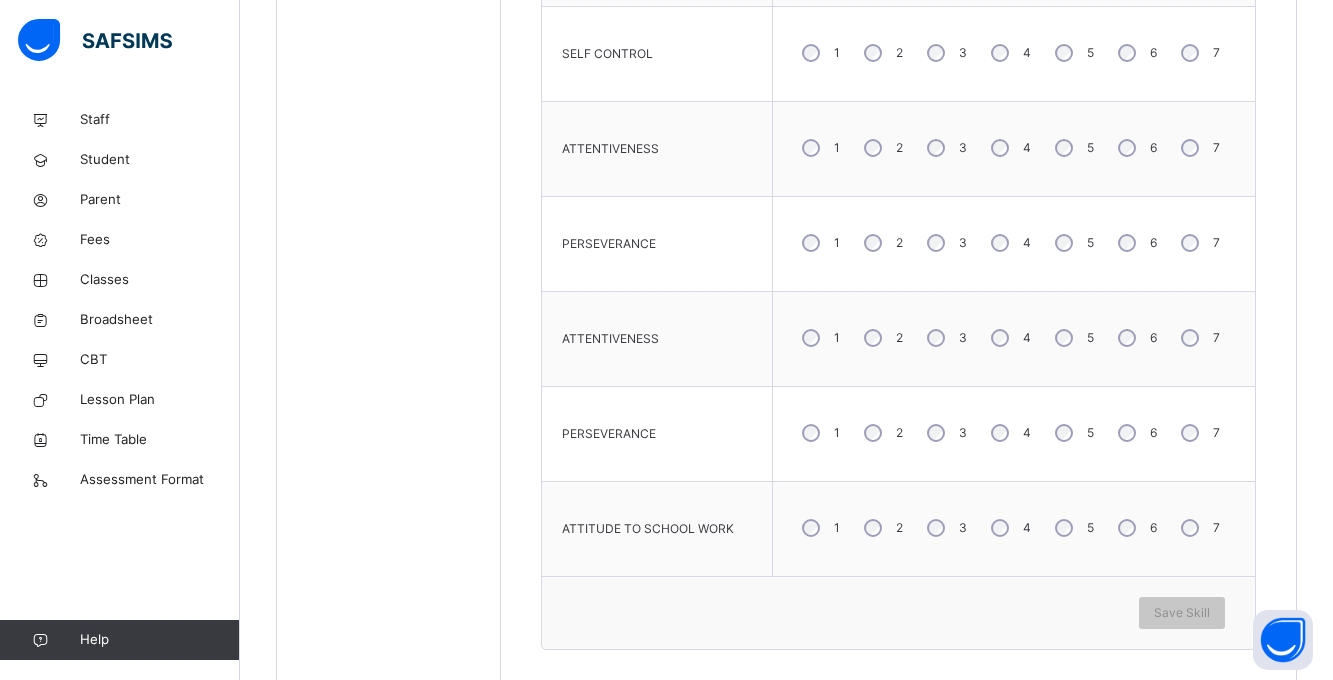 scroll, scrollTop: 1426, scrollLeft: 0, axis: vertical 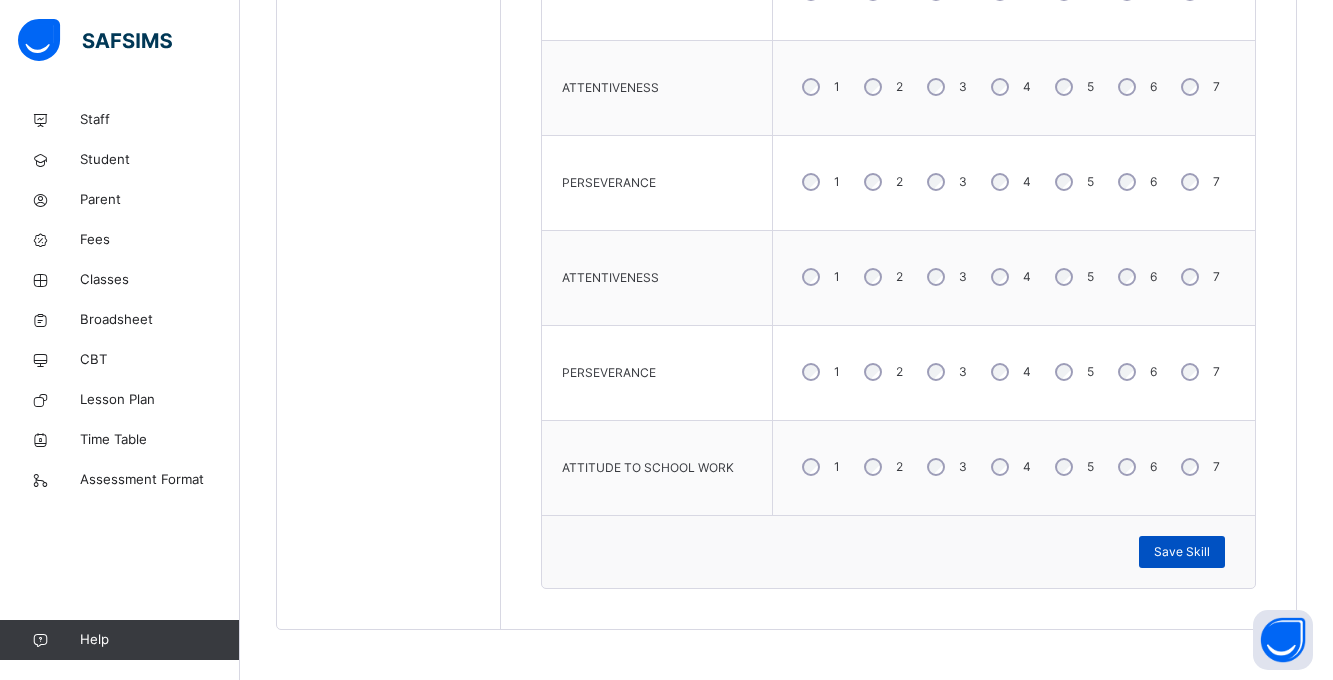 click on "Save Skill" at bounding box center [1182, 552] 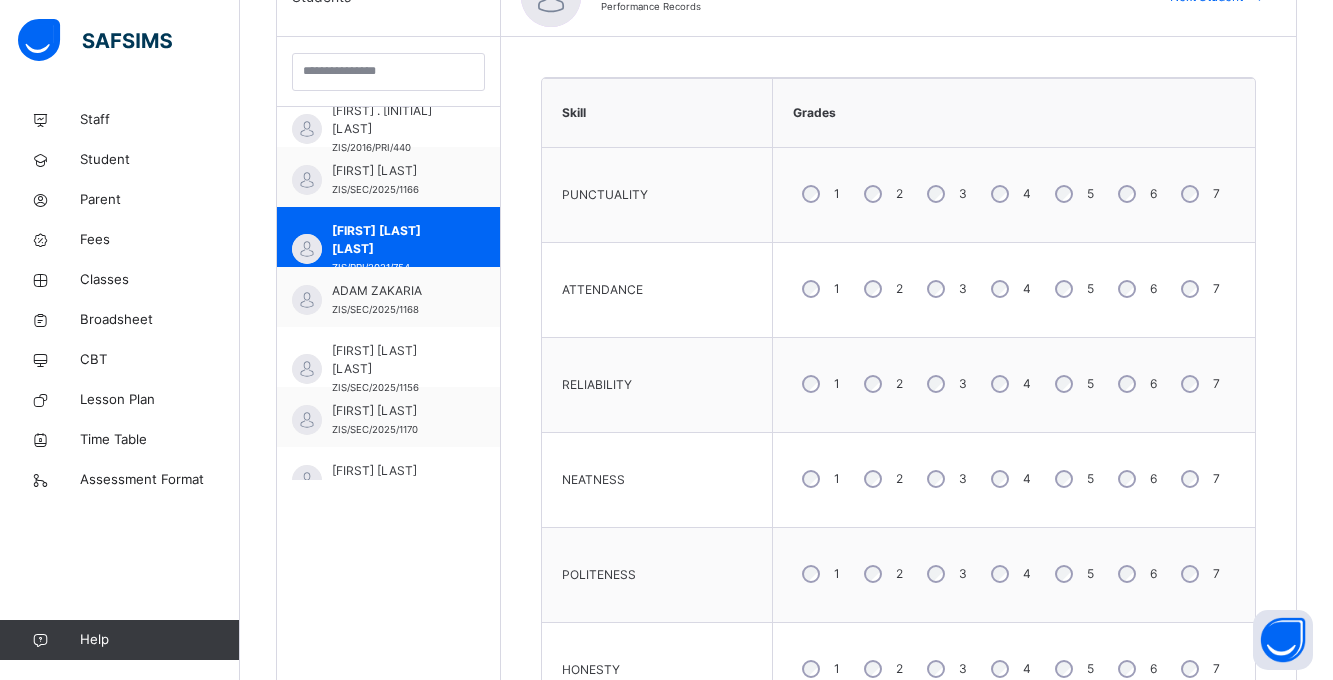 scroll, scrollTop: 526, scrollLeft: 0, axis: vertical 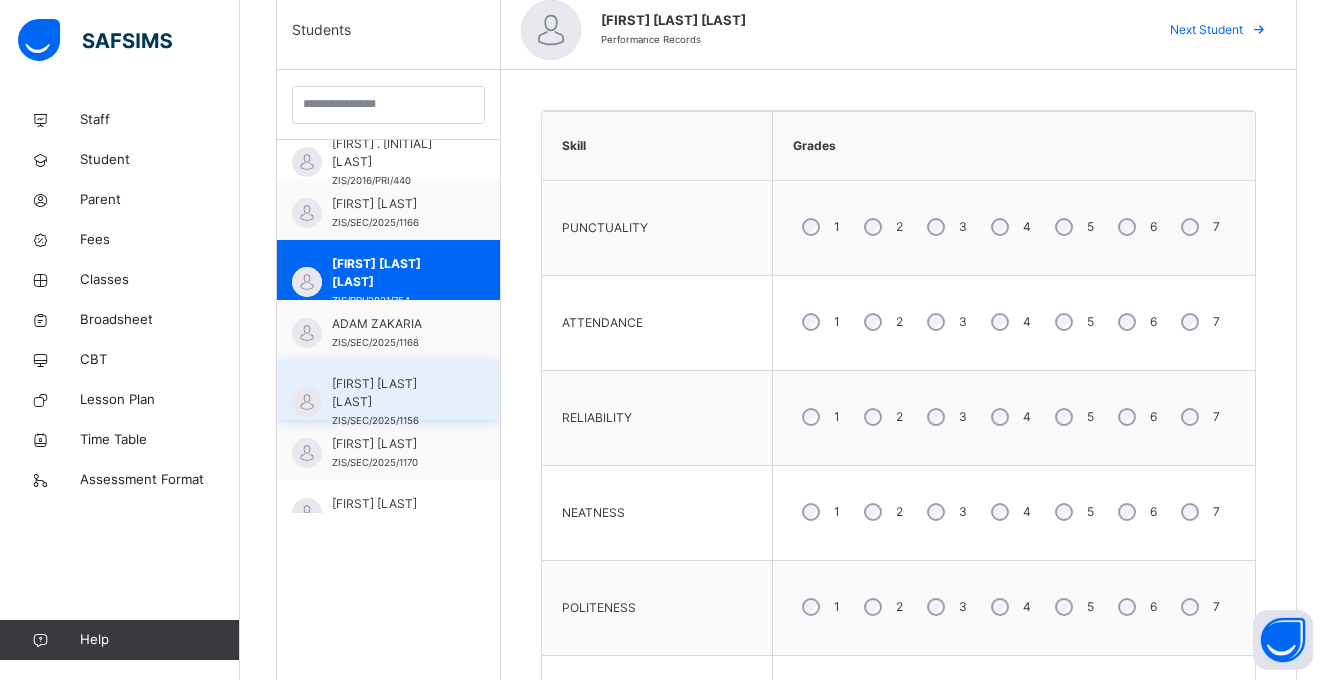 click on "ADAM NALAOLA MUHHAMMED" at bounding box center [393, 393] 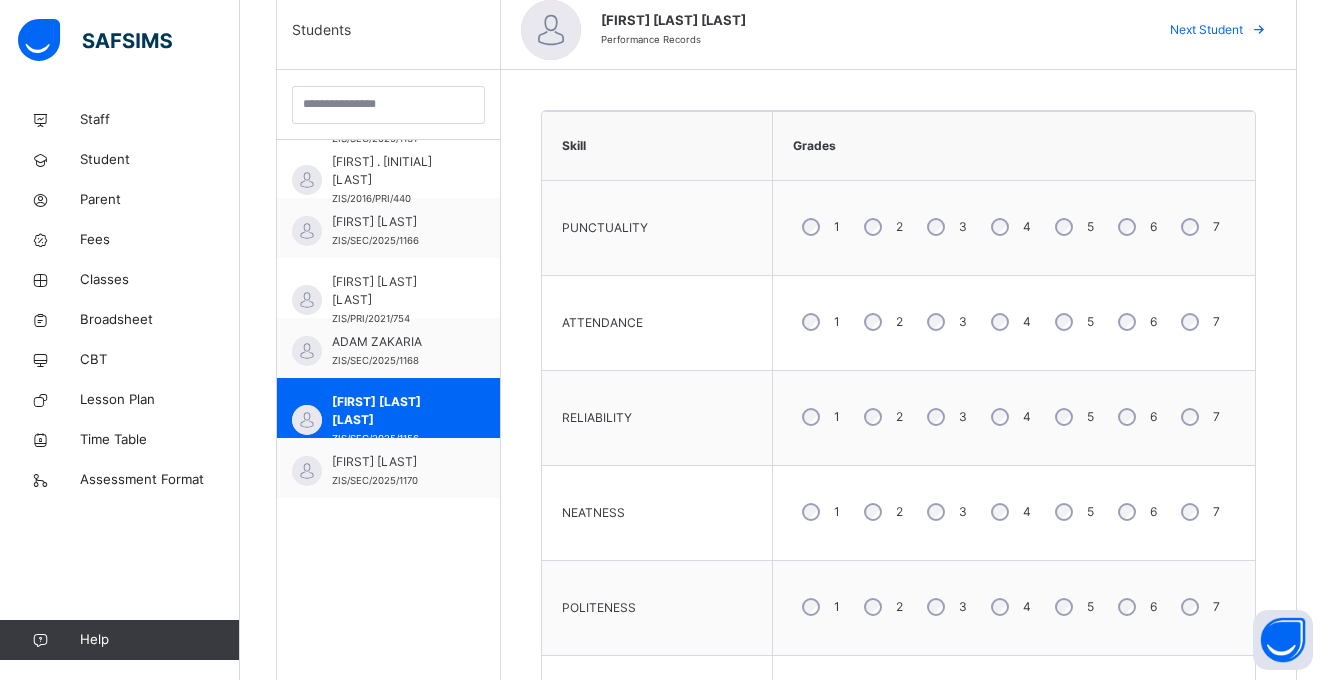 scroll, scrollTop: 260, scrollLeft: 0, axis: vertical 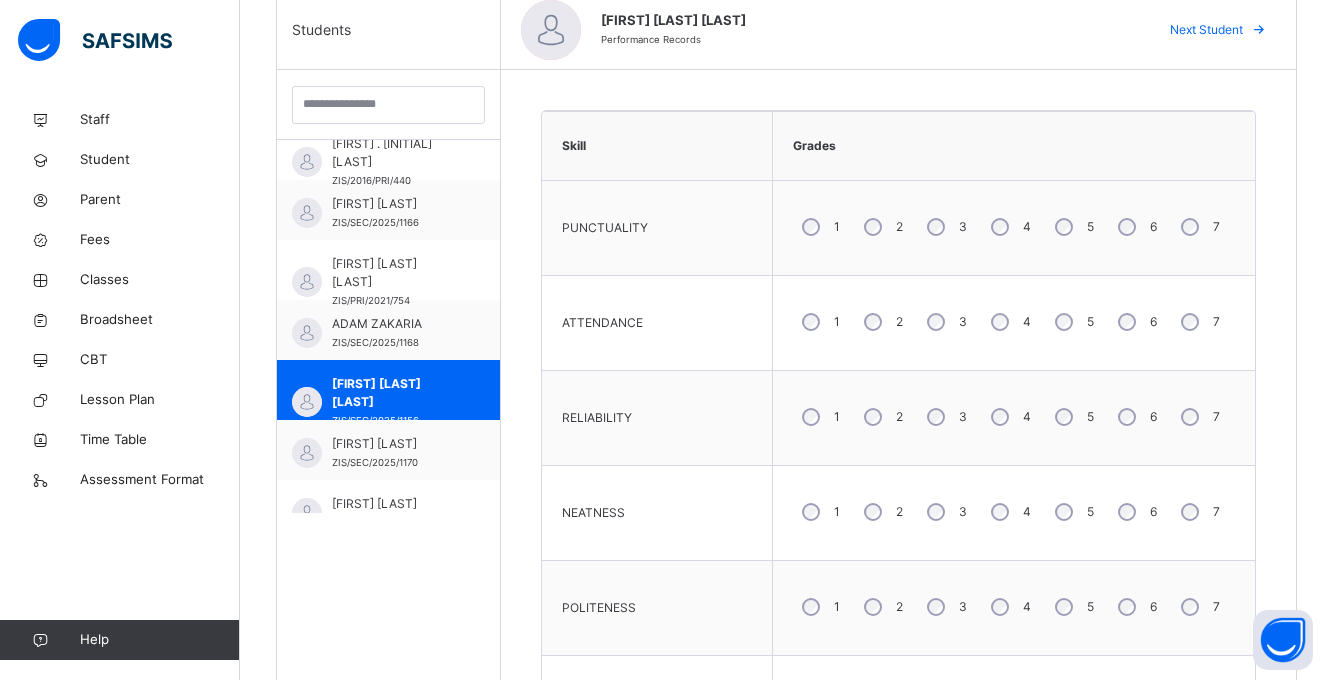 click on "3" at bounding box center (945, 227) 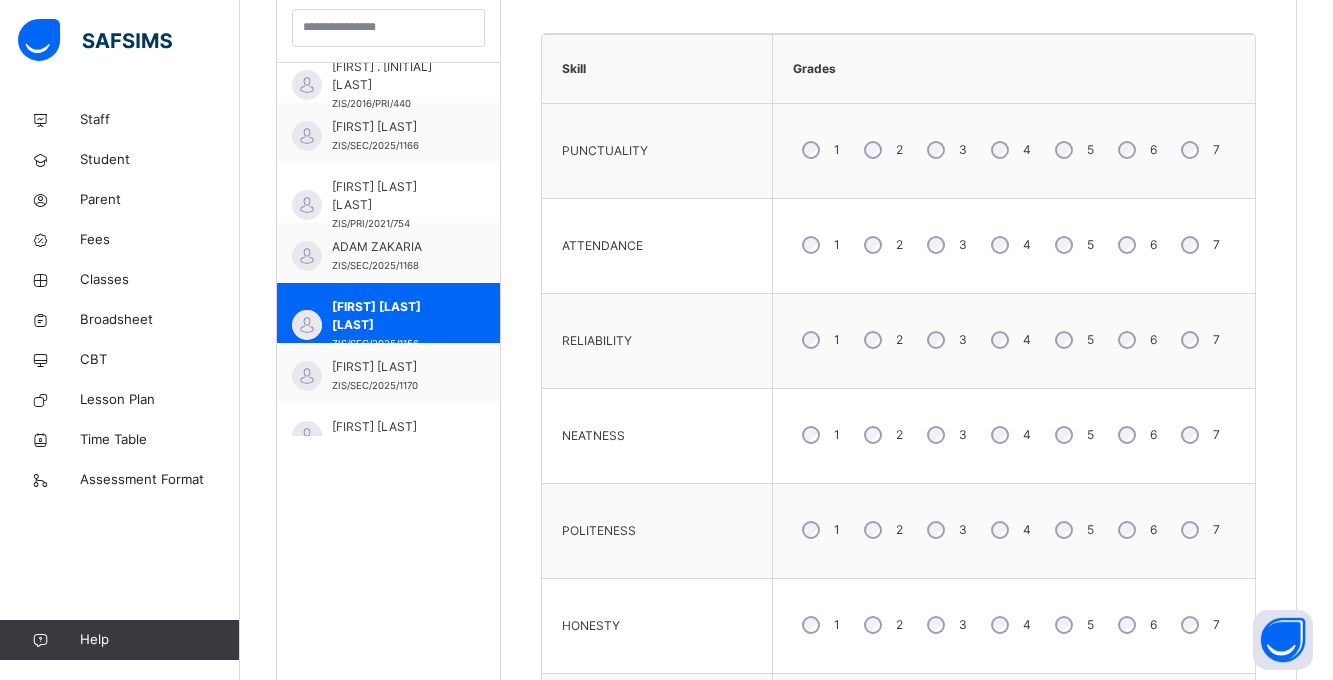 scroll, scrollTop: 826, scrollLeft: 0, axis: vertical 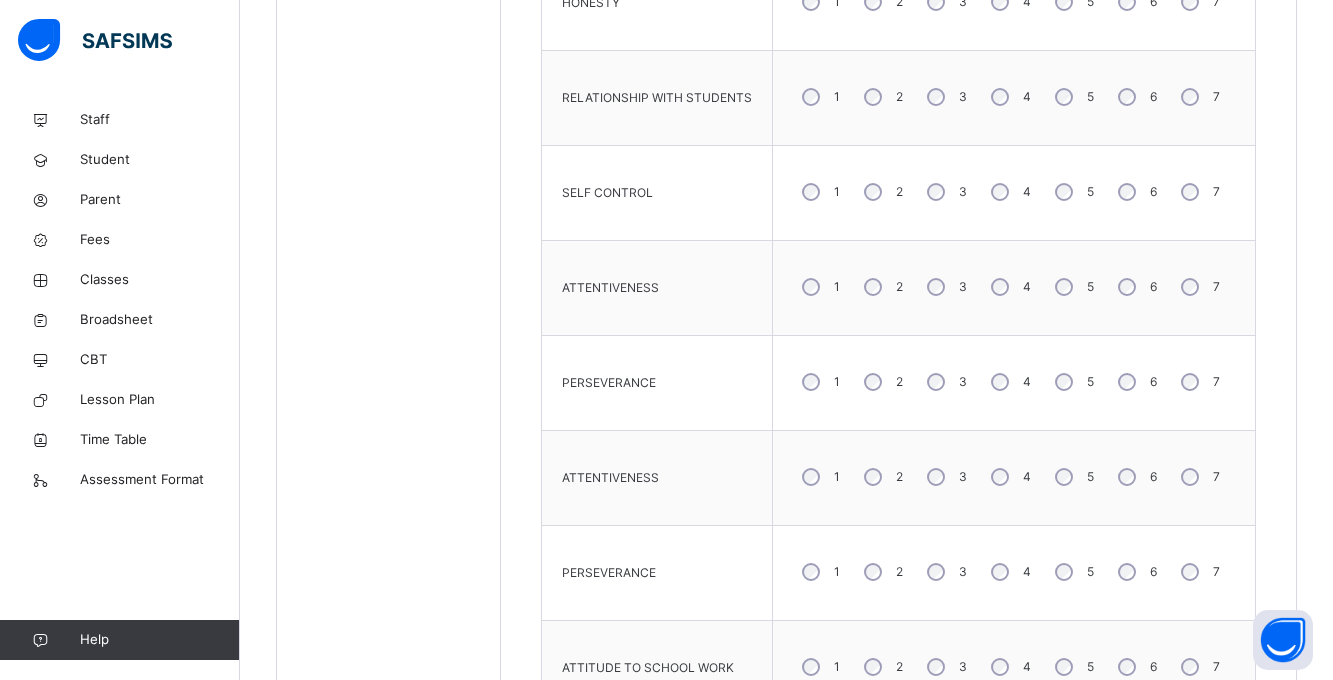 click on "4" at bounding box center (1009, 477) 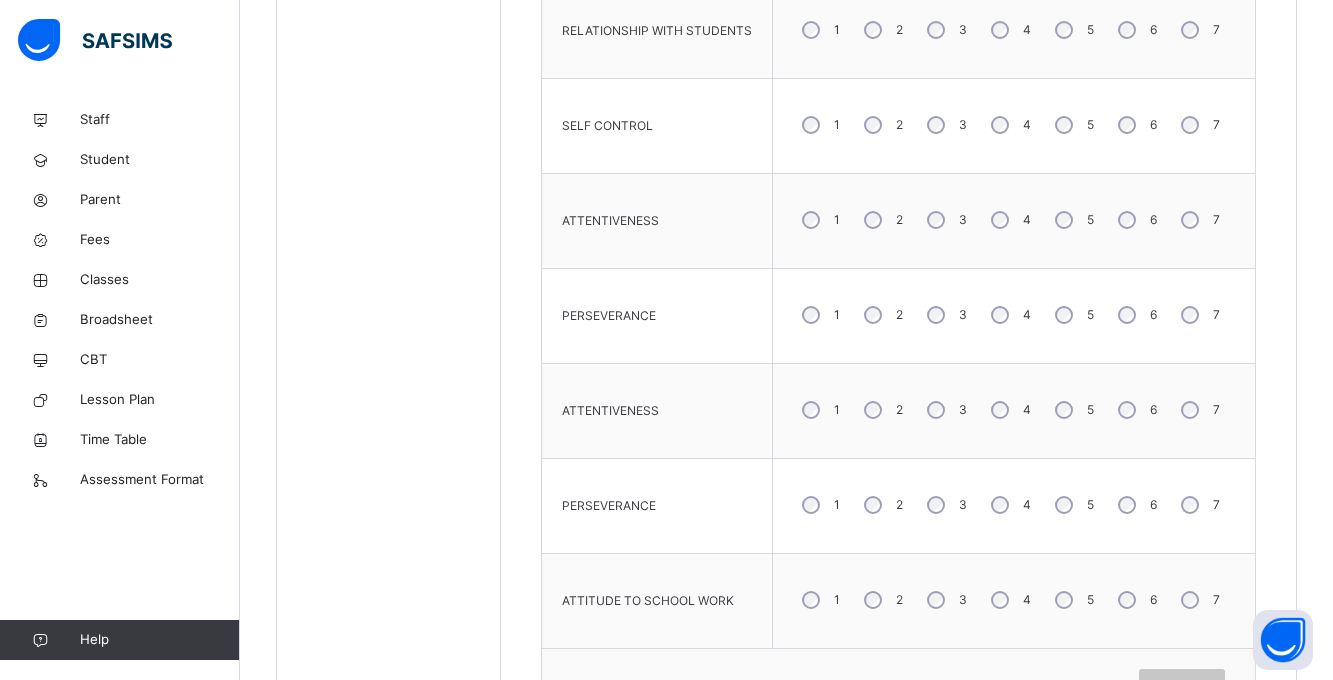 scroll, scrollTop: 1426, scrollLeft: 0, axis: vertical 